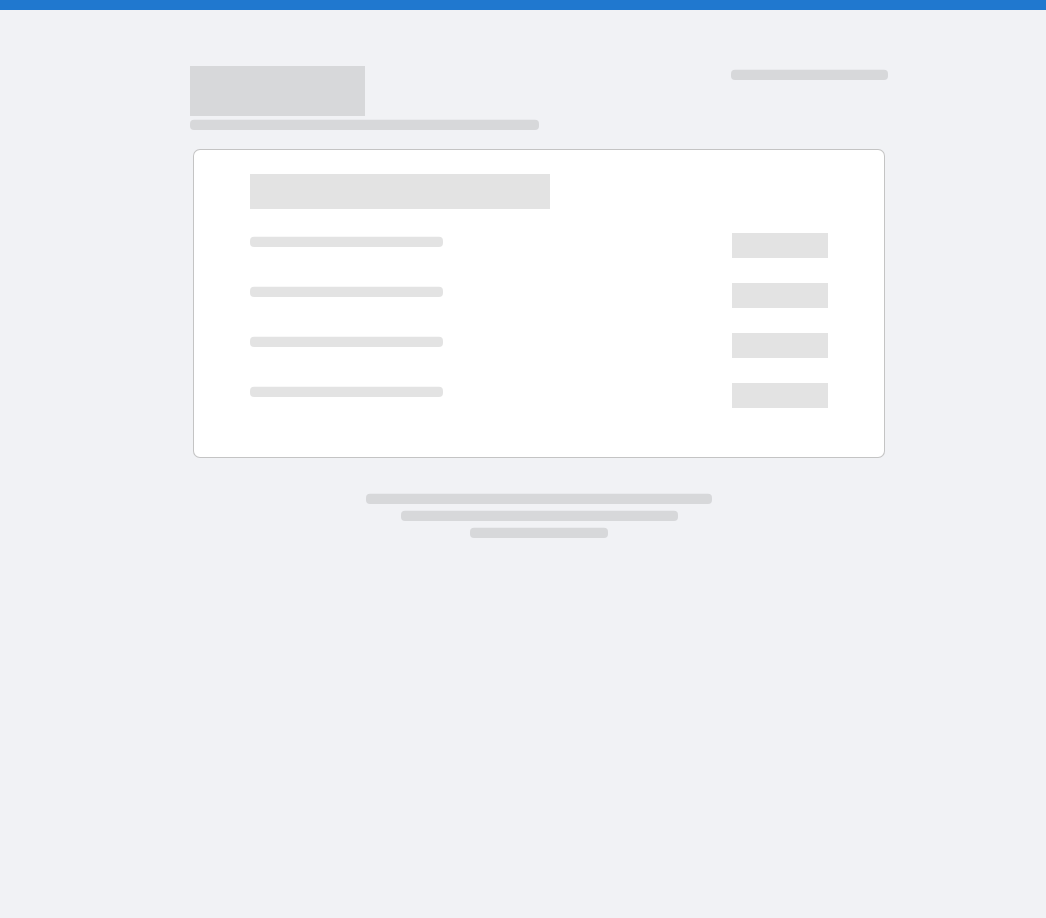 scroll, scrollTop: 0, scrollLeft: 0, axis: both 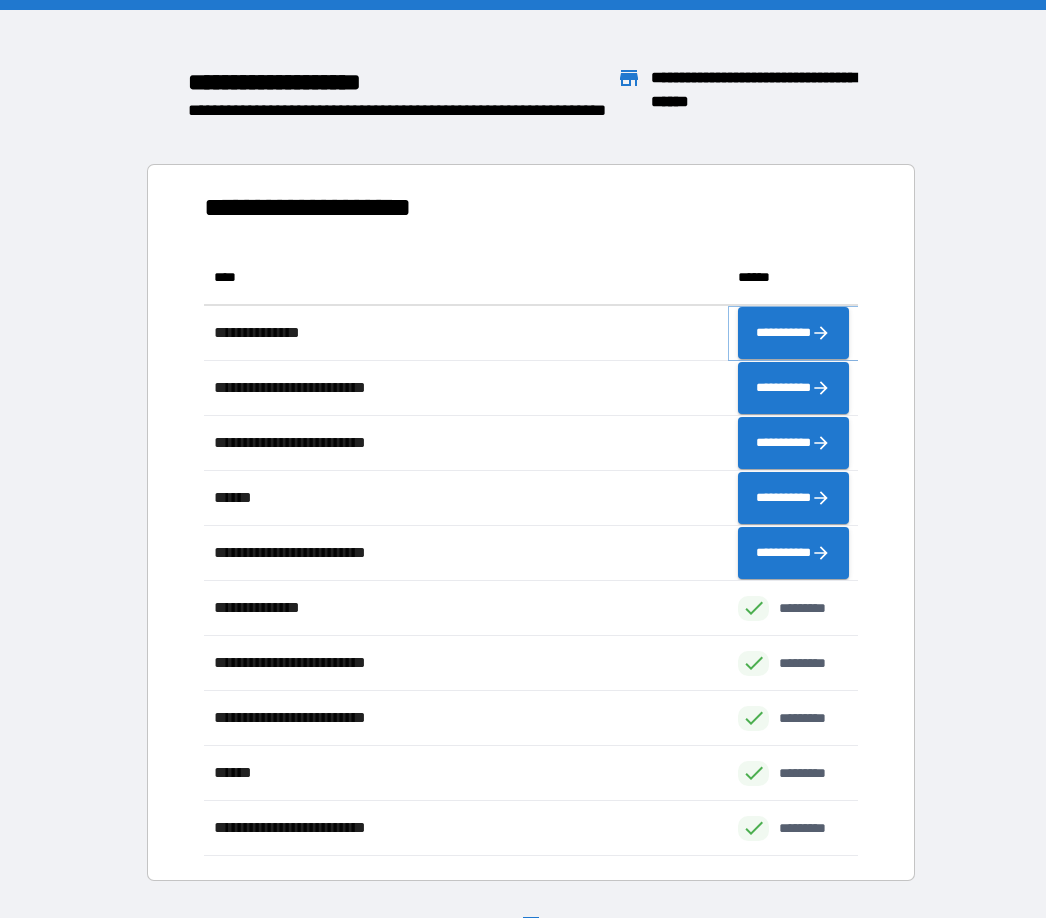 click on "**********" at bounding box center [793, 333] 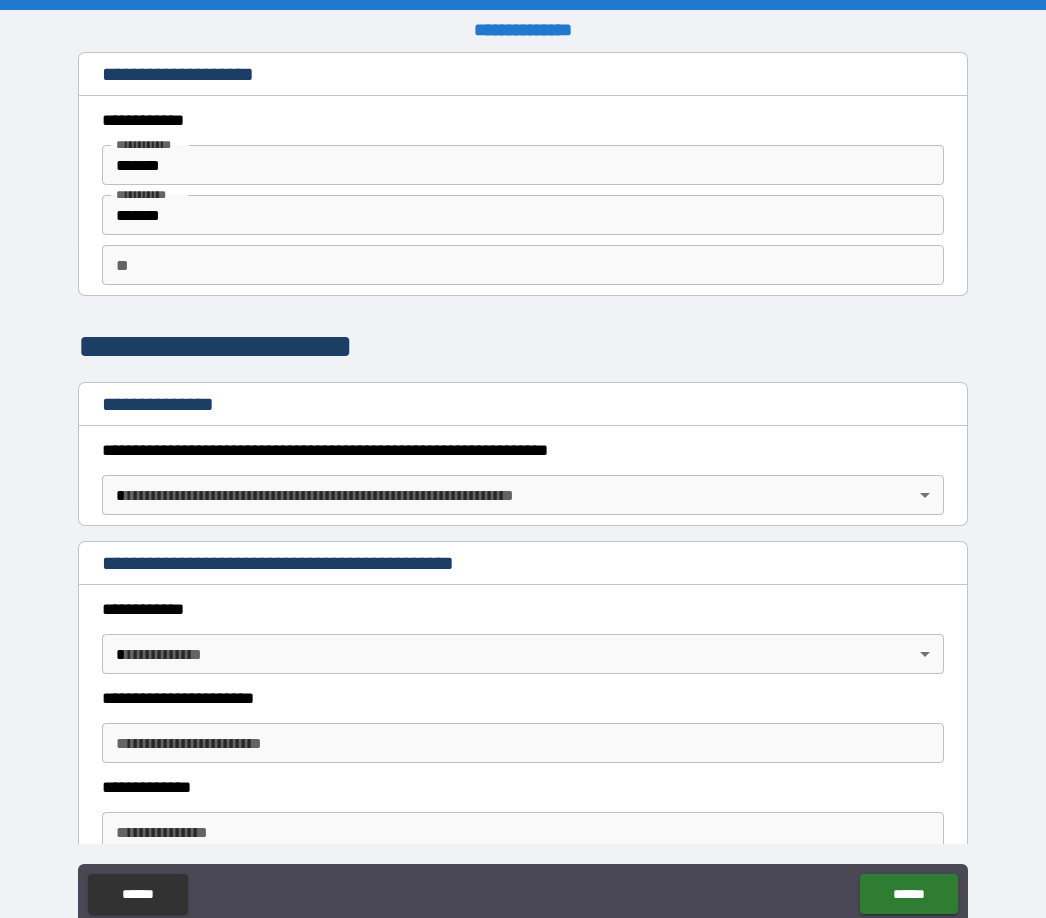 click on "**********" at bounding box center [523, 492] 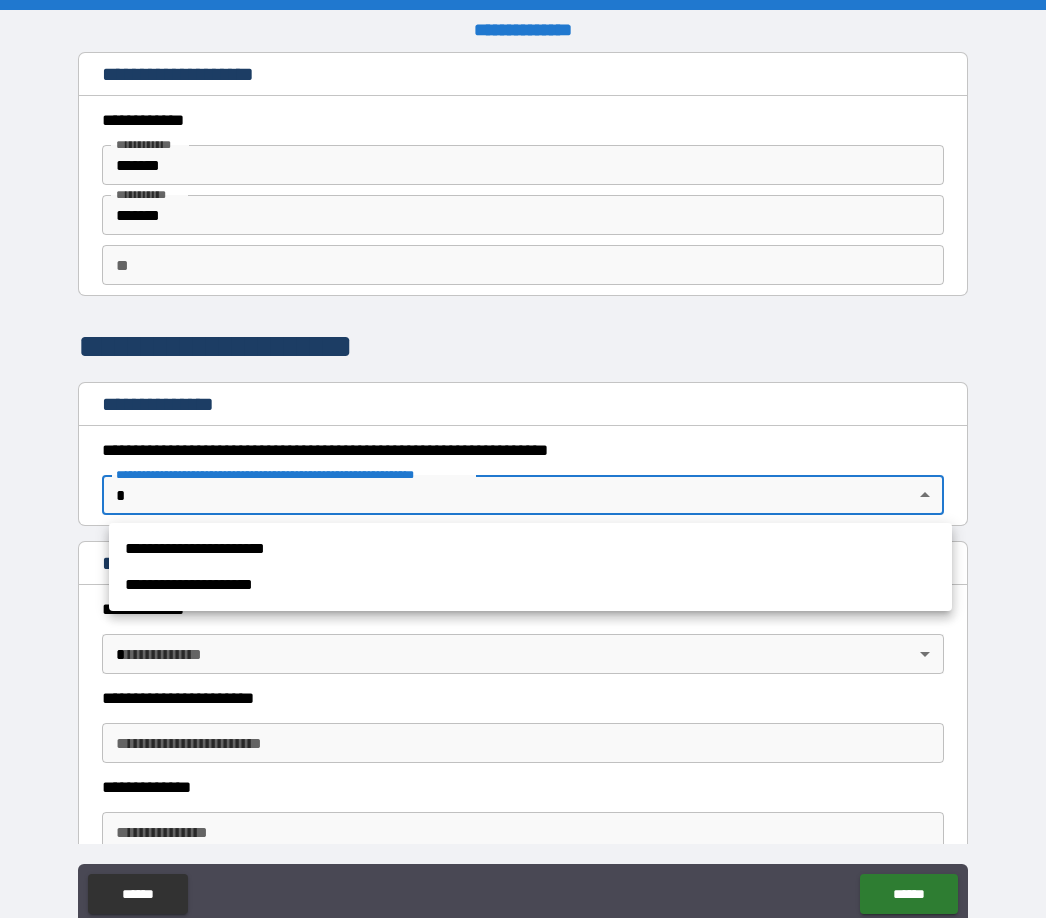 click on "**********" at bounding box center (530, 585) 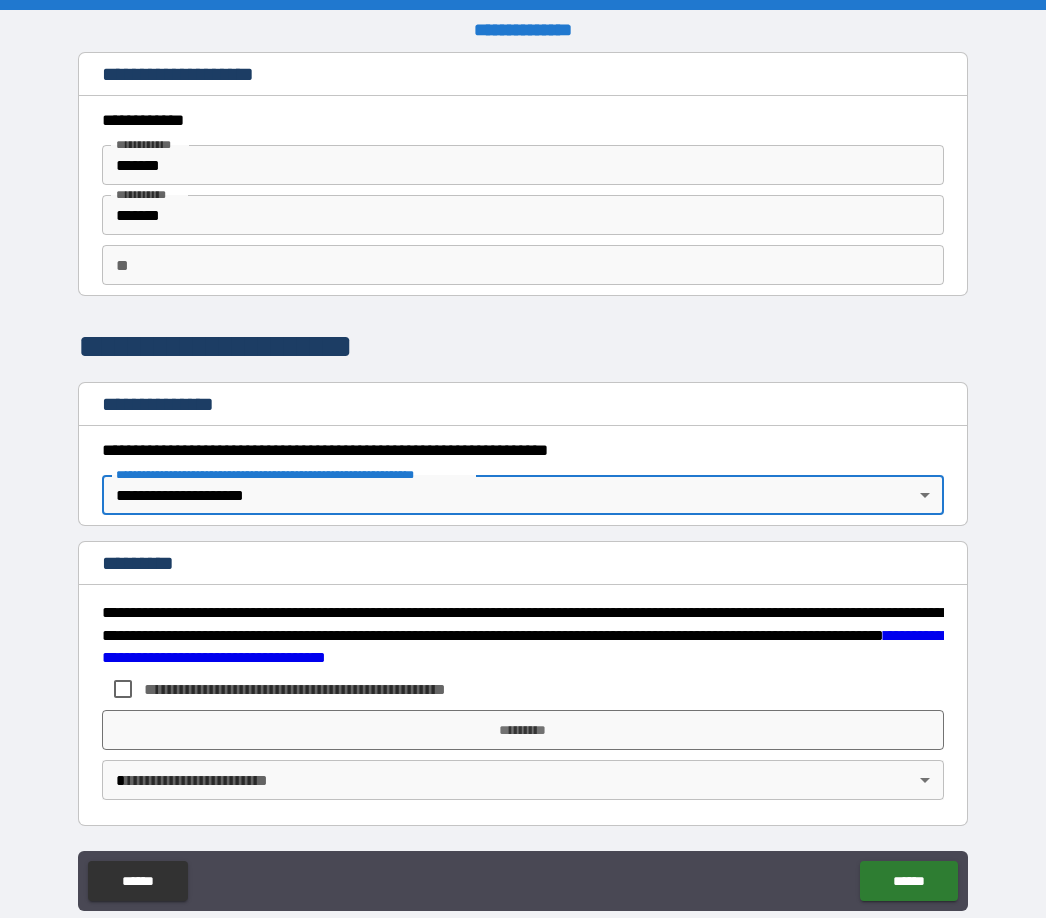 type on "*" 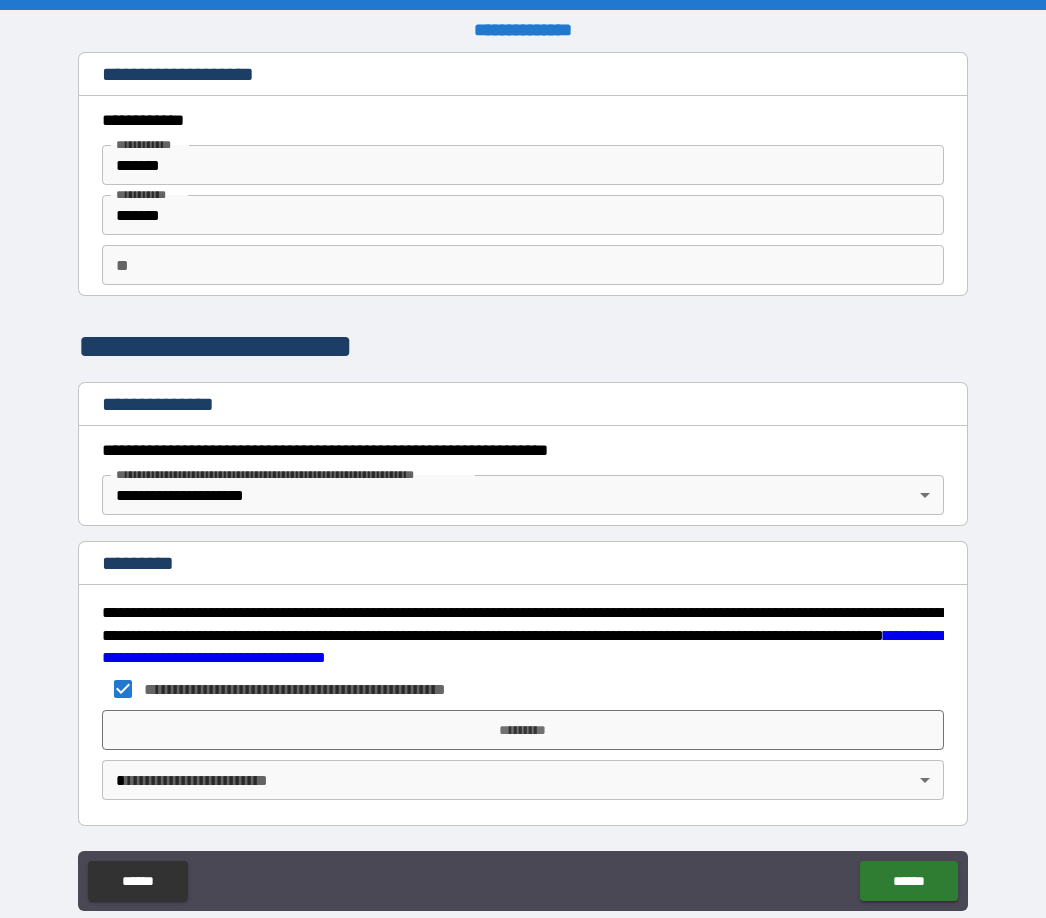 click on "*********" at bounding box center [523, 730] 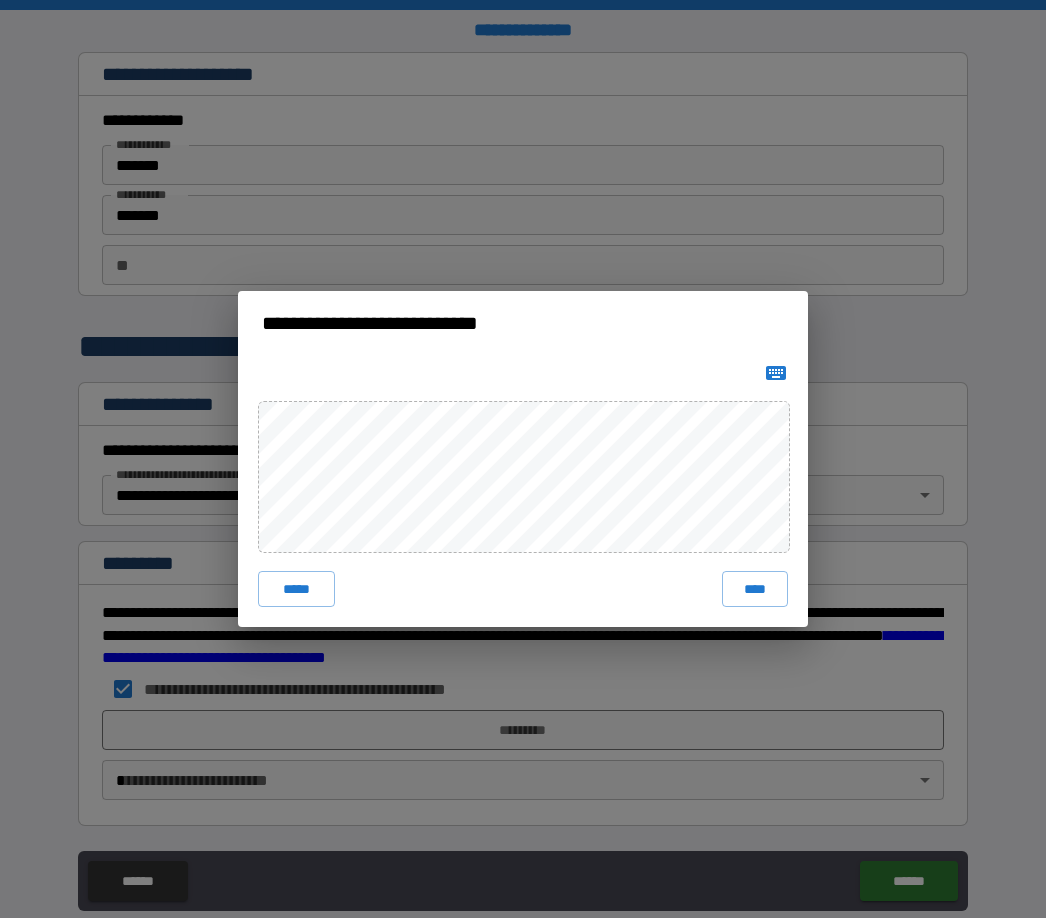 click on "****" at bounding box center [755, 589] 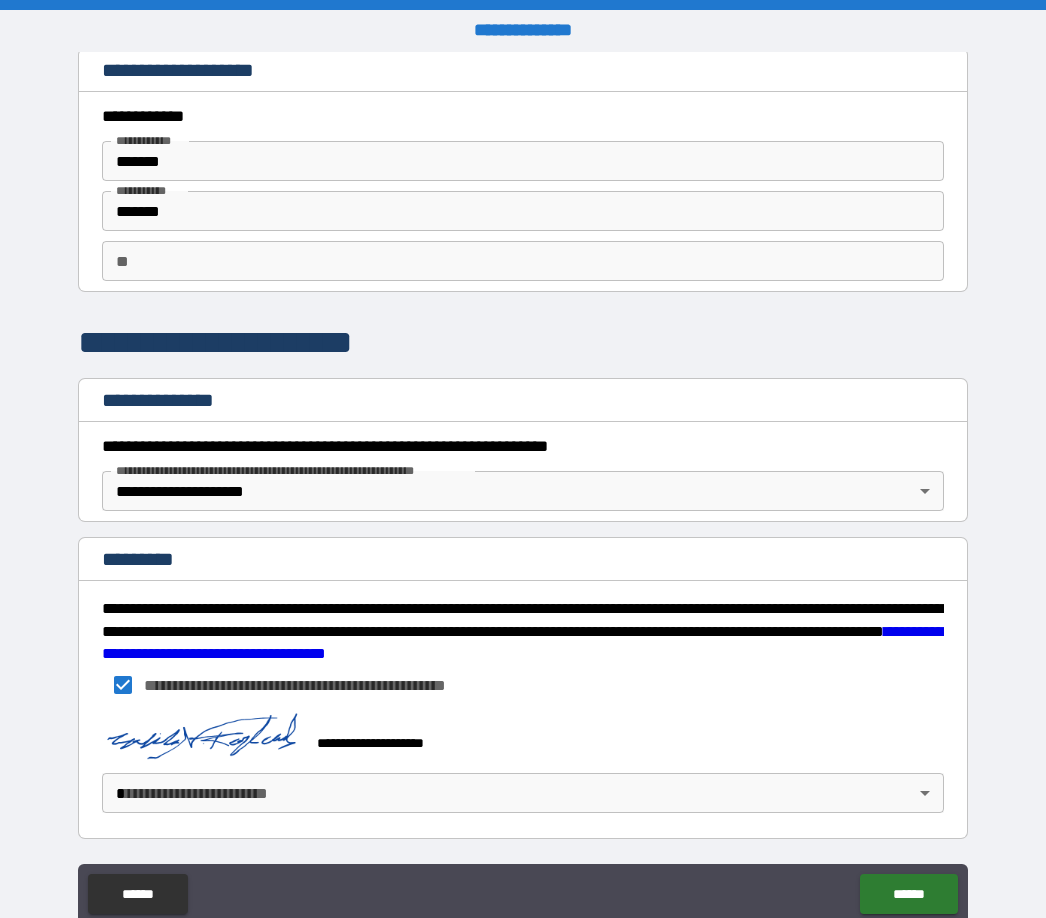scroll, scrollTop: 4, scrollLeft: 0, axis: vertical 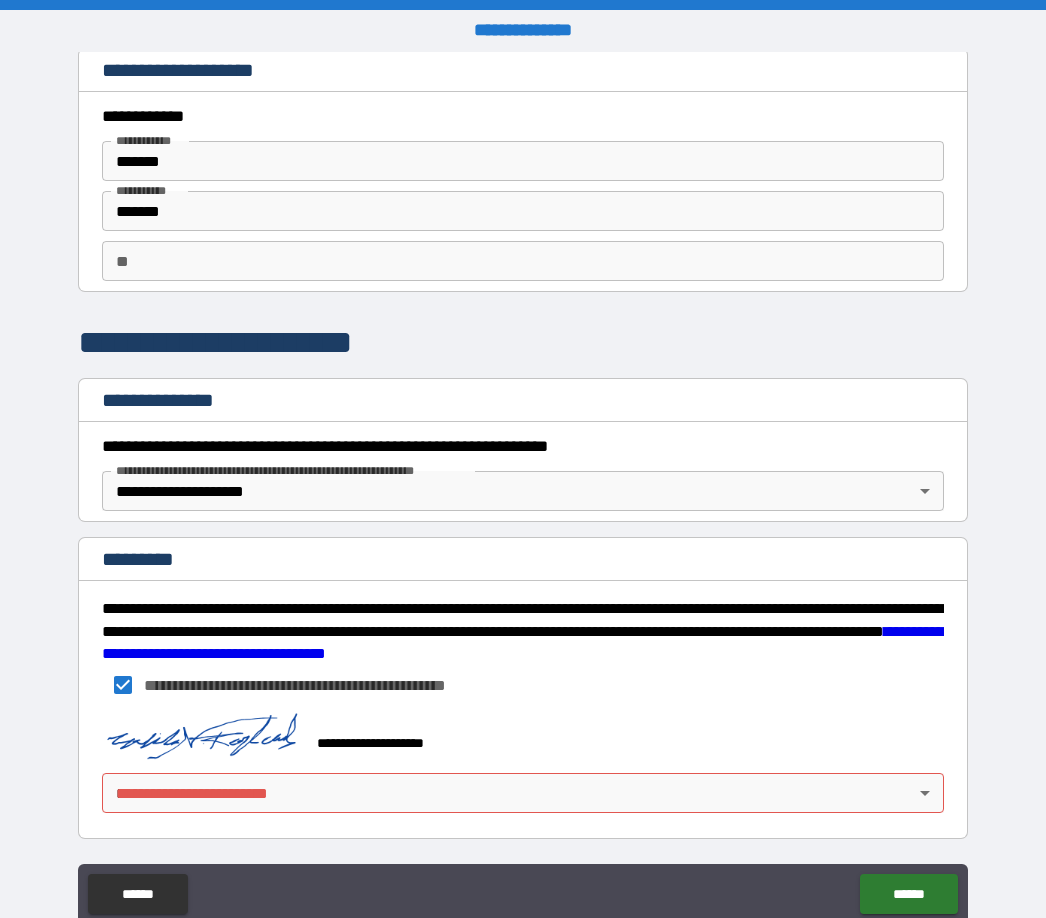 click on "**********" at bounding box center (523, 492) 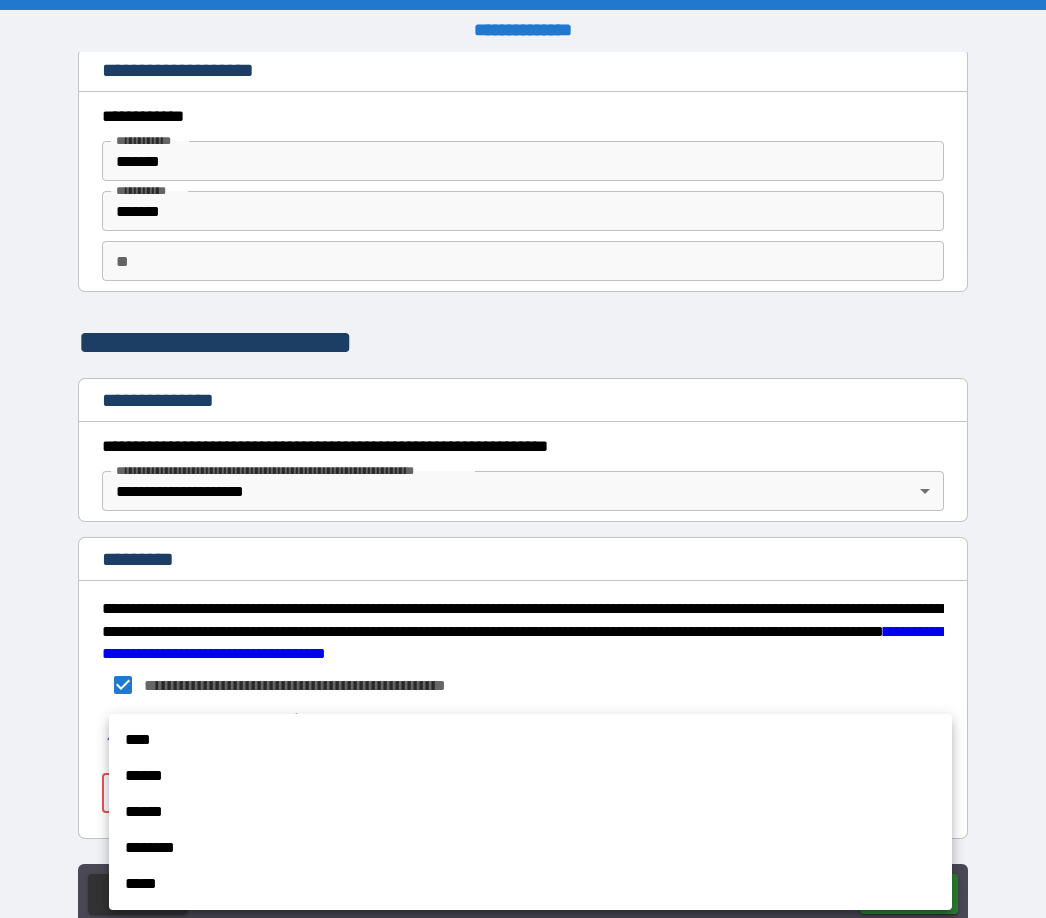 click on "****" at bounding box center (530, 740) 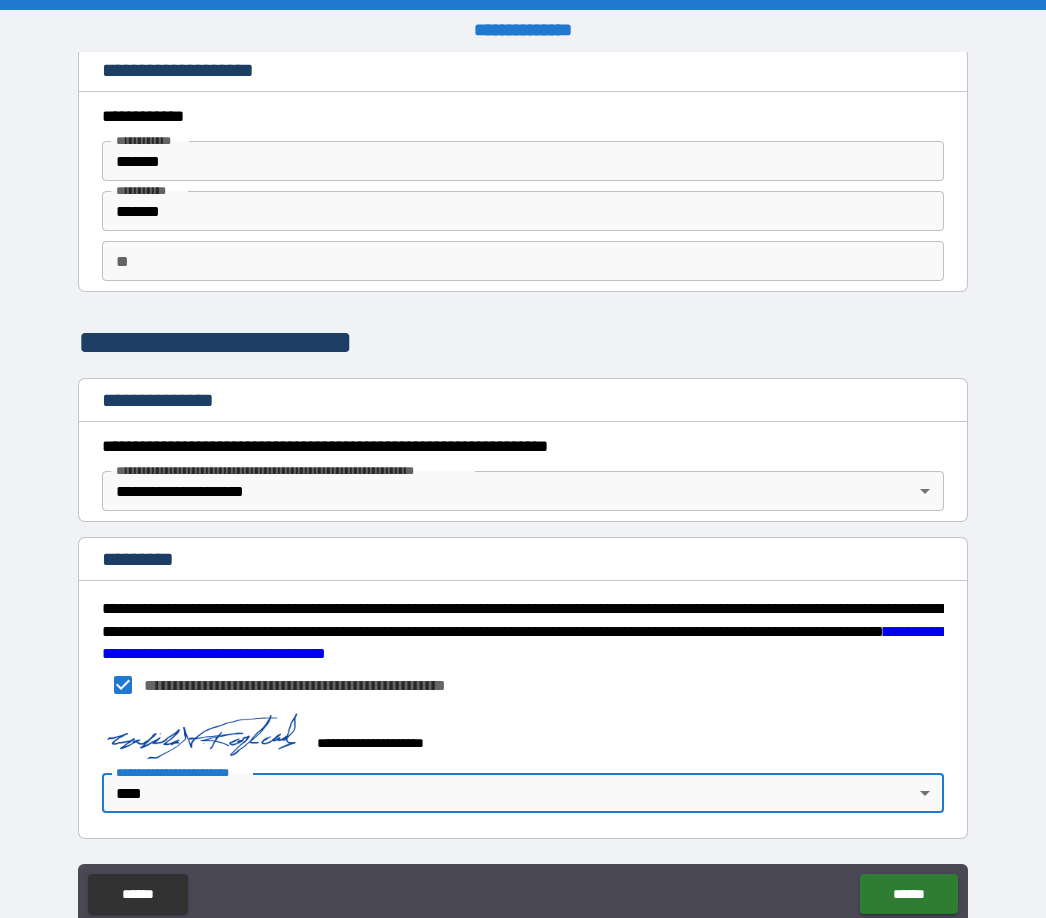click on "******" at bounding box center (908, 894) 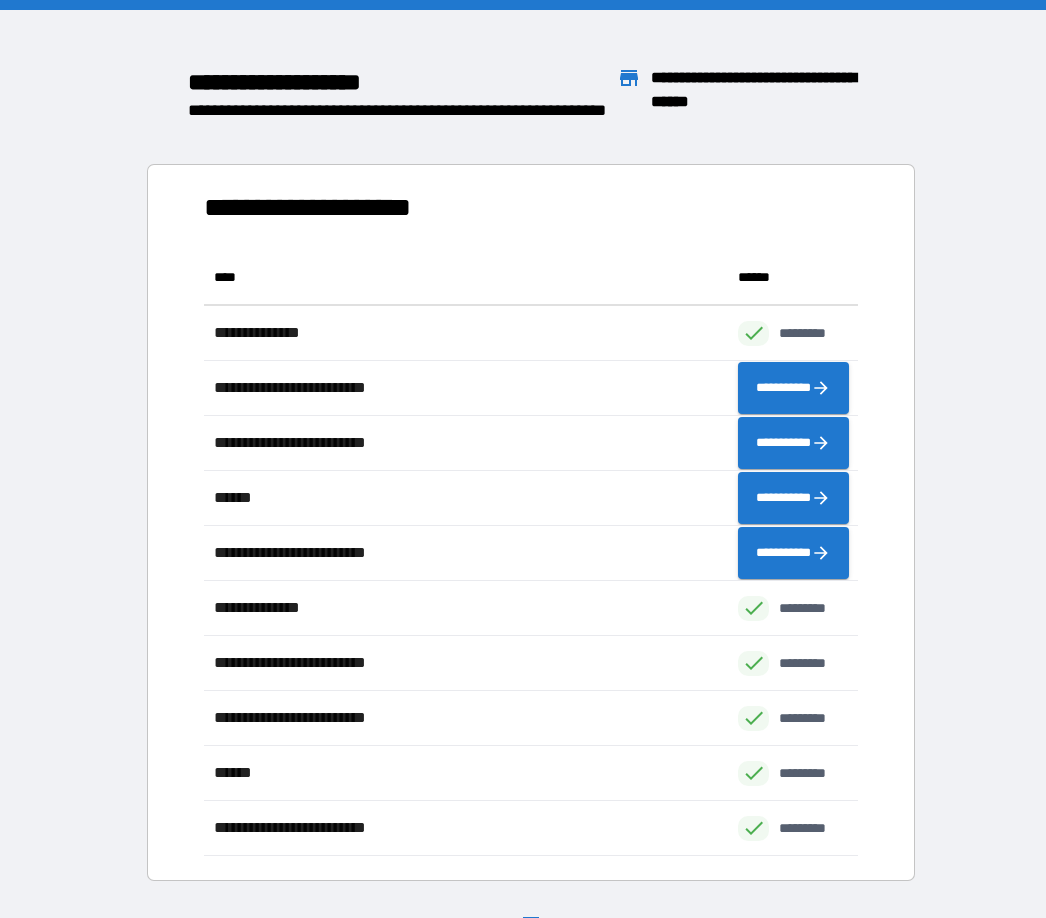 scroll, scrollTop: 1, scrollLeft: 1, axis: both 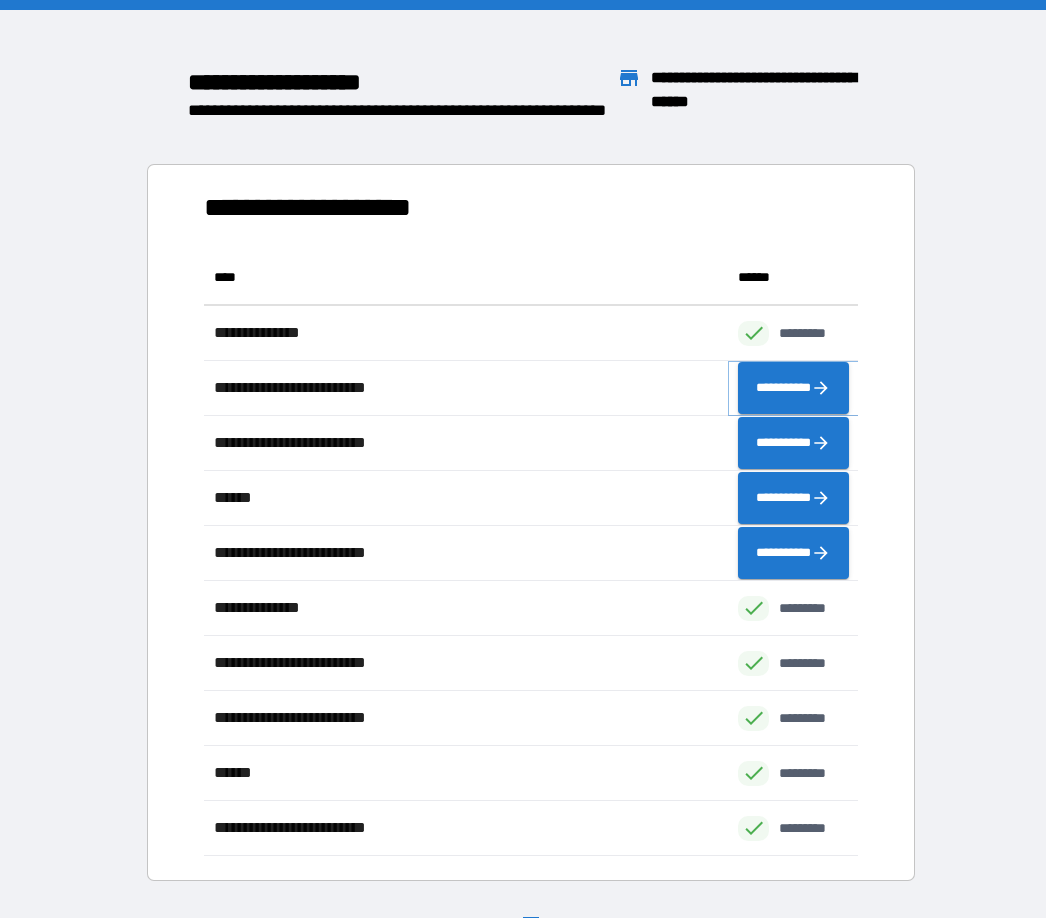 click on "**********" at bounding box center (793, 388) 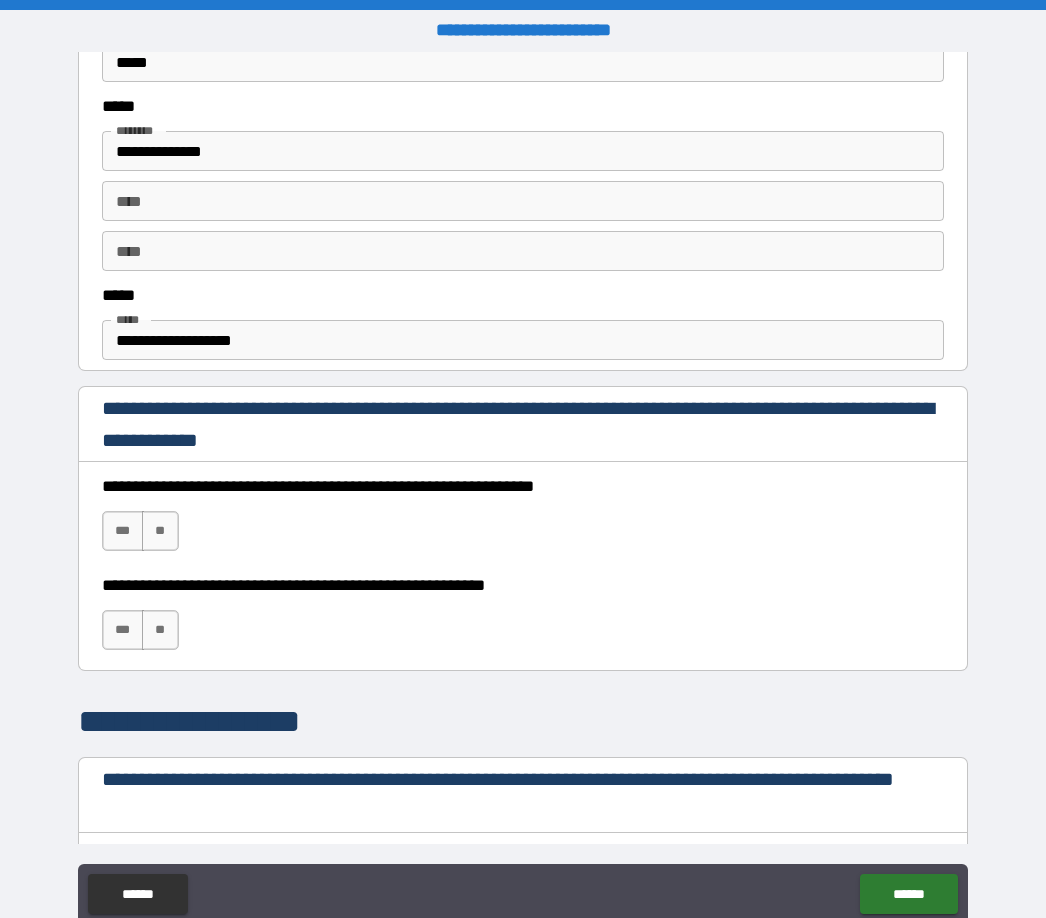 scroll, scrollTop: 1025, scrollLeft: 0, axis: vertical 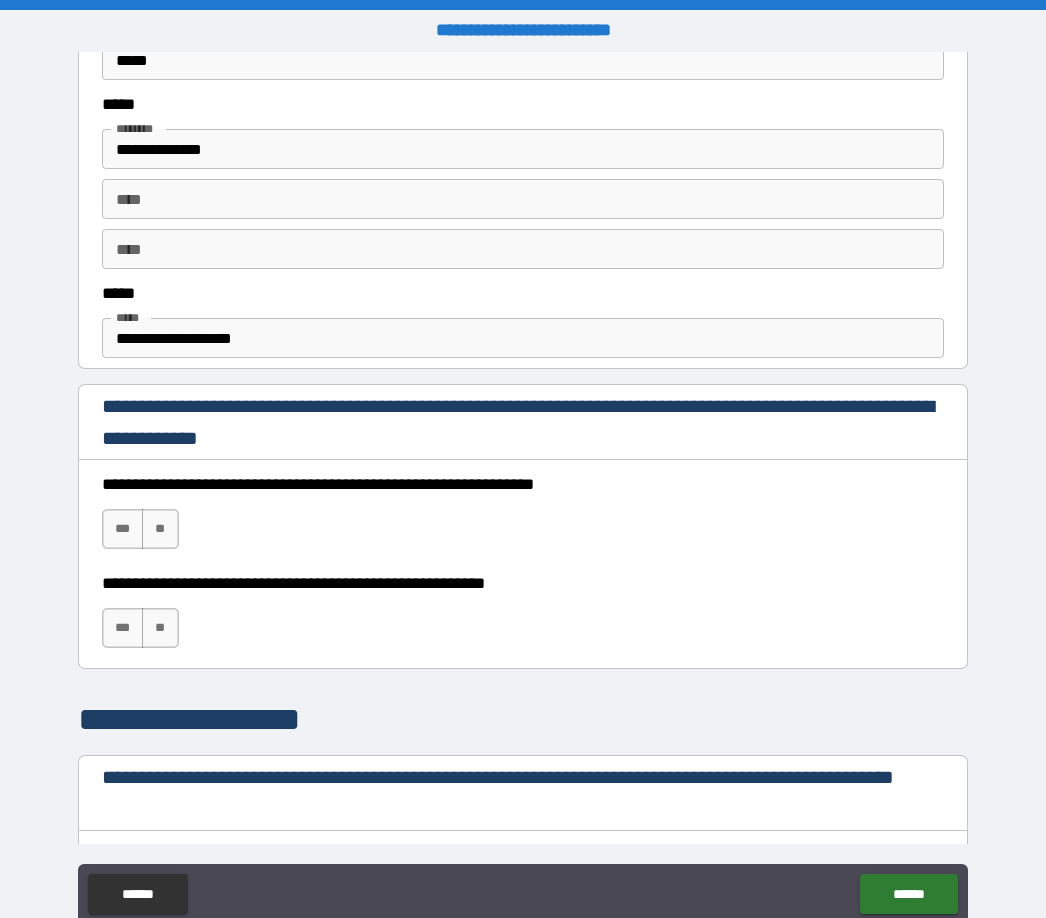 click on "***" at bounding box center [123, 529] 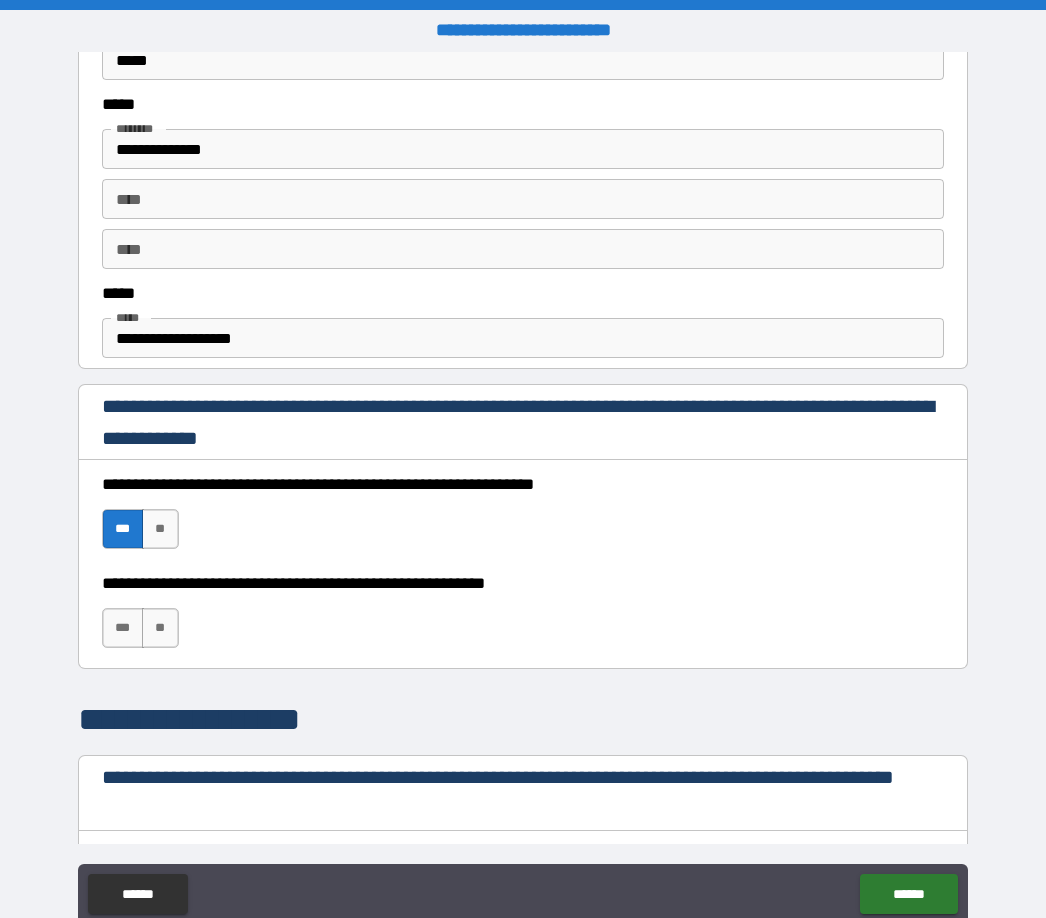 click on "***" at bounding box center (123, 628) 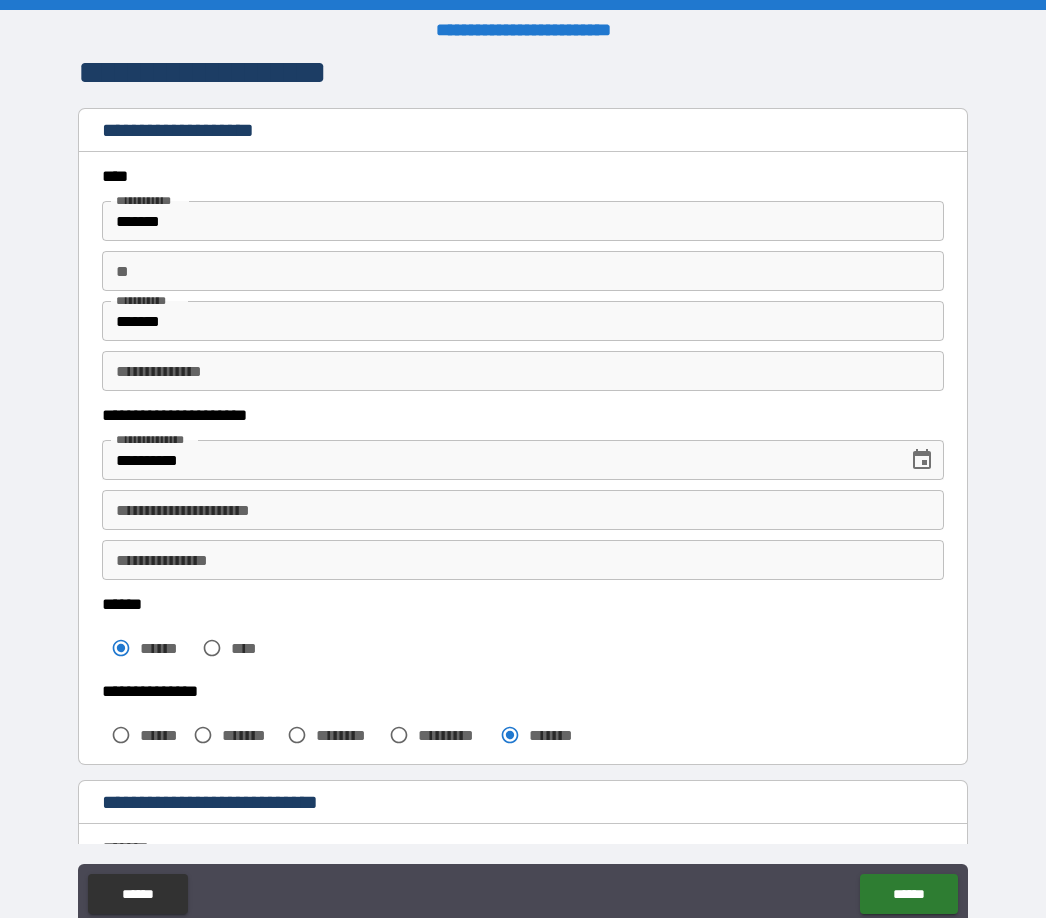 scroll, scrollTop: 0, scrollLeft: 0, axis: both 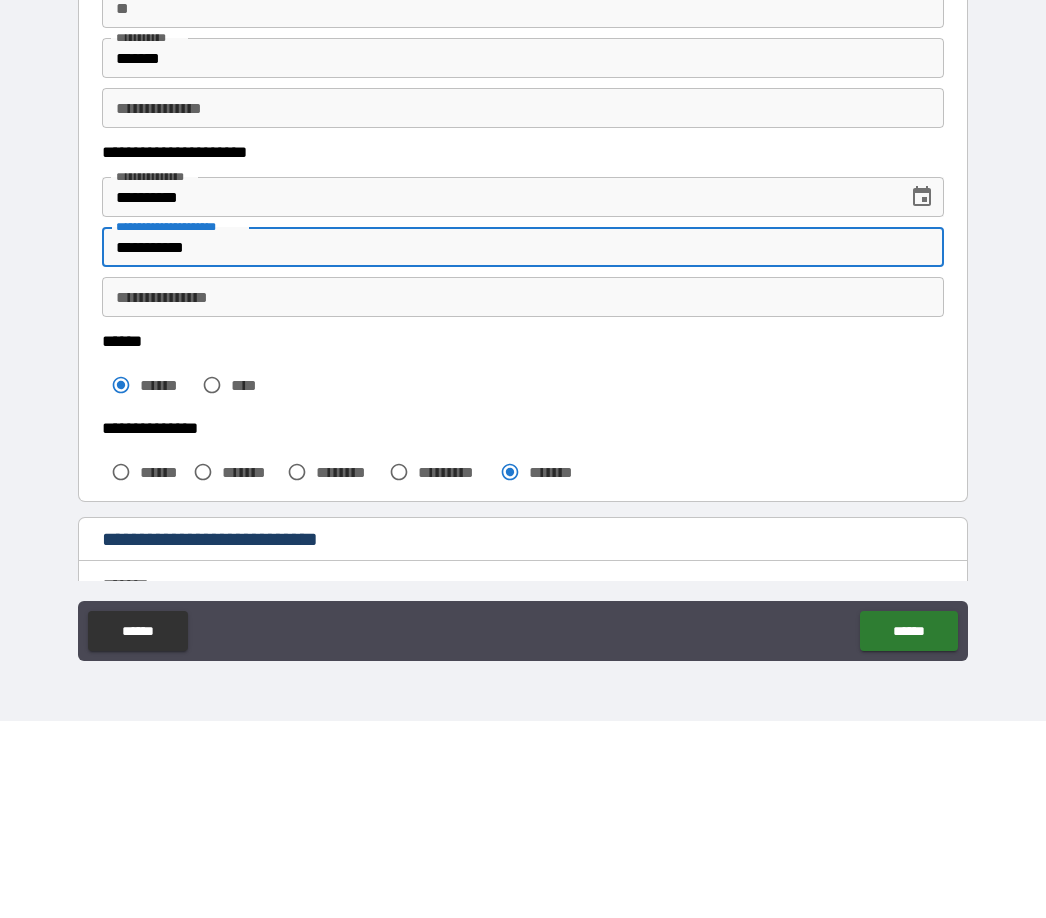 type on "**********" 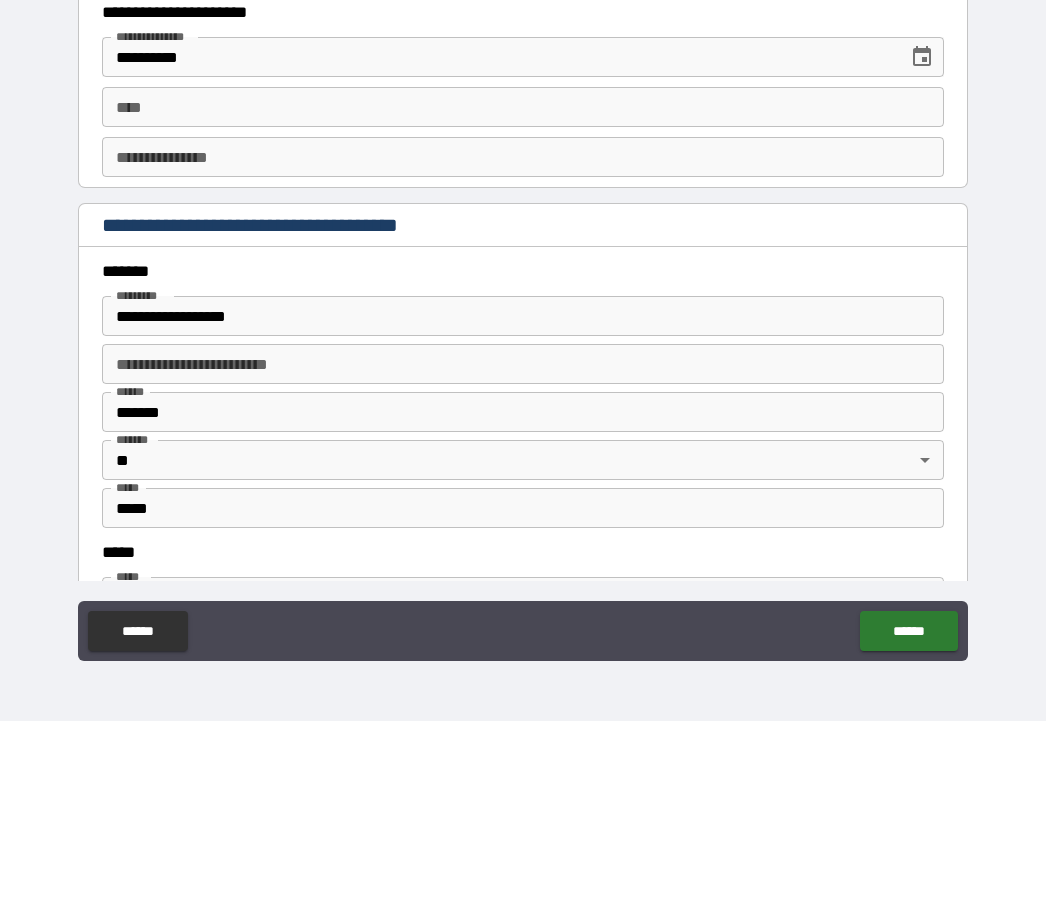 scroll, scrollTop: 1931, scrollLeft: 0, axis: vertical 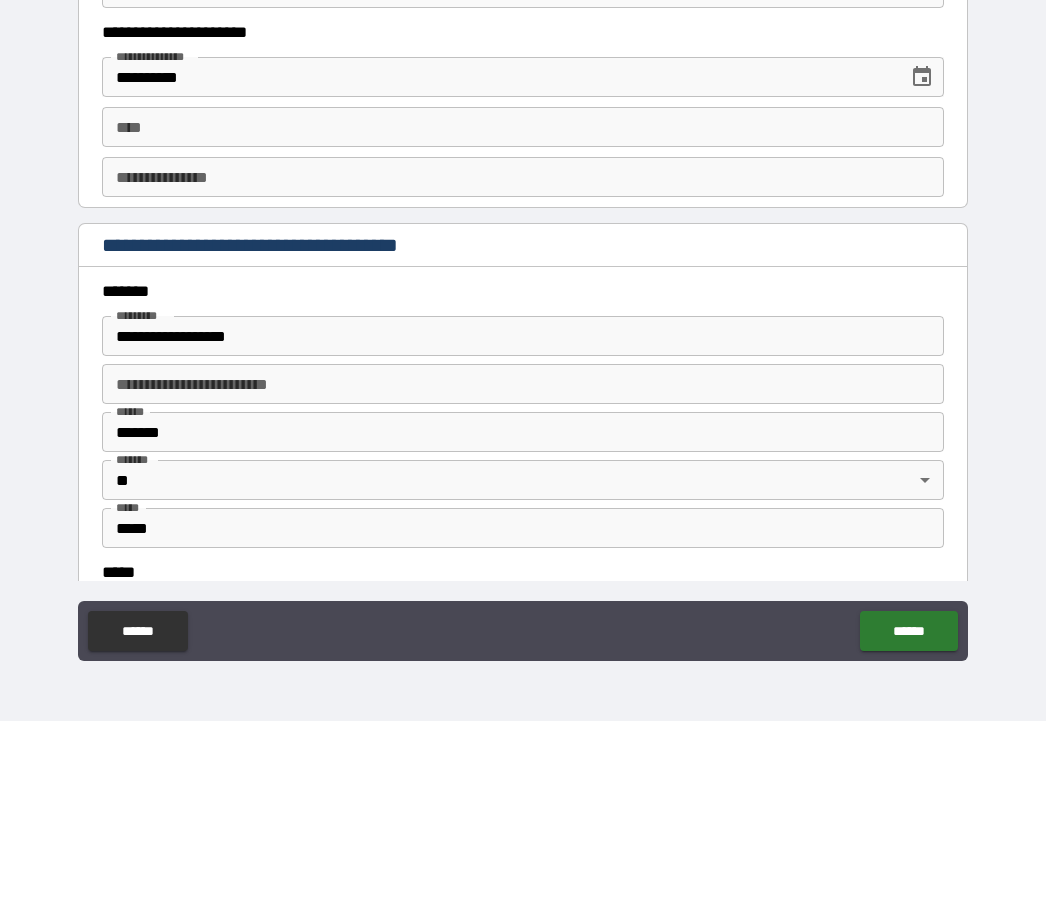 type on "********" 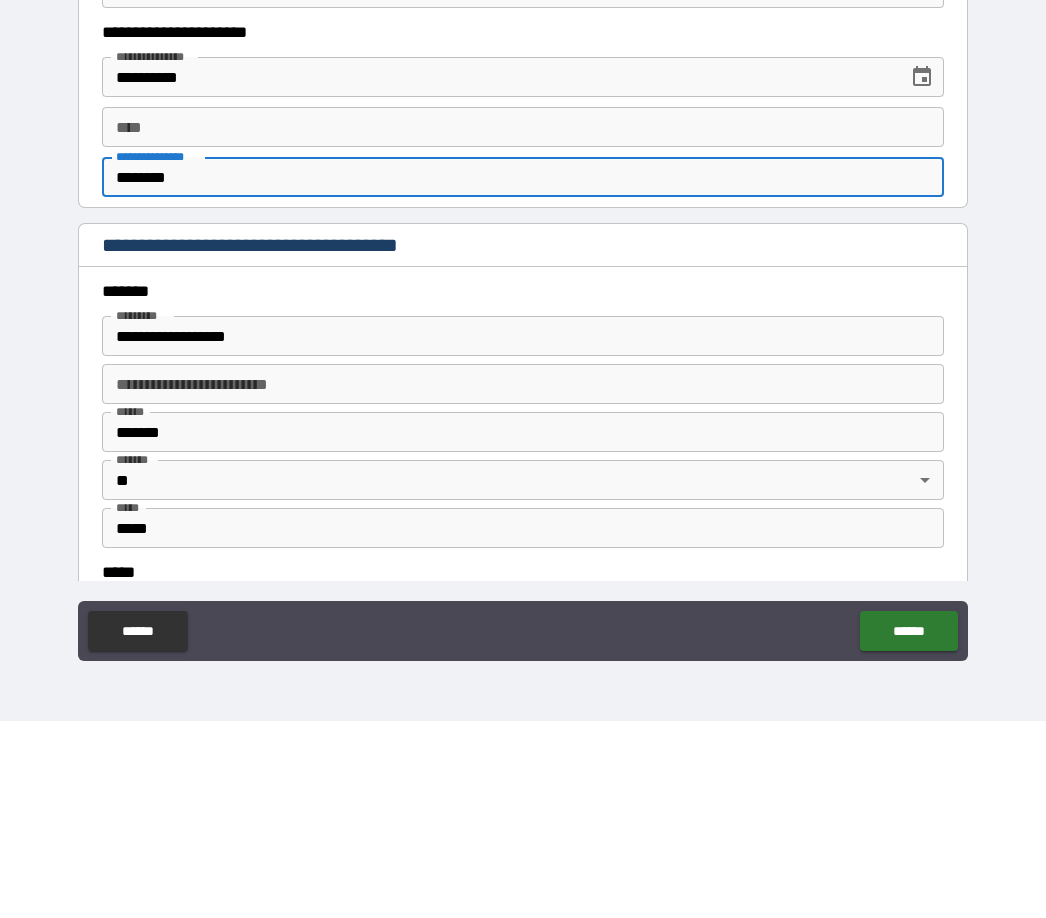type on "********" 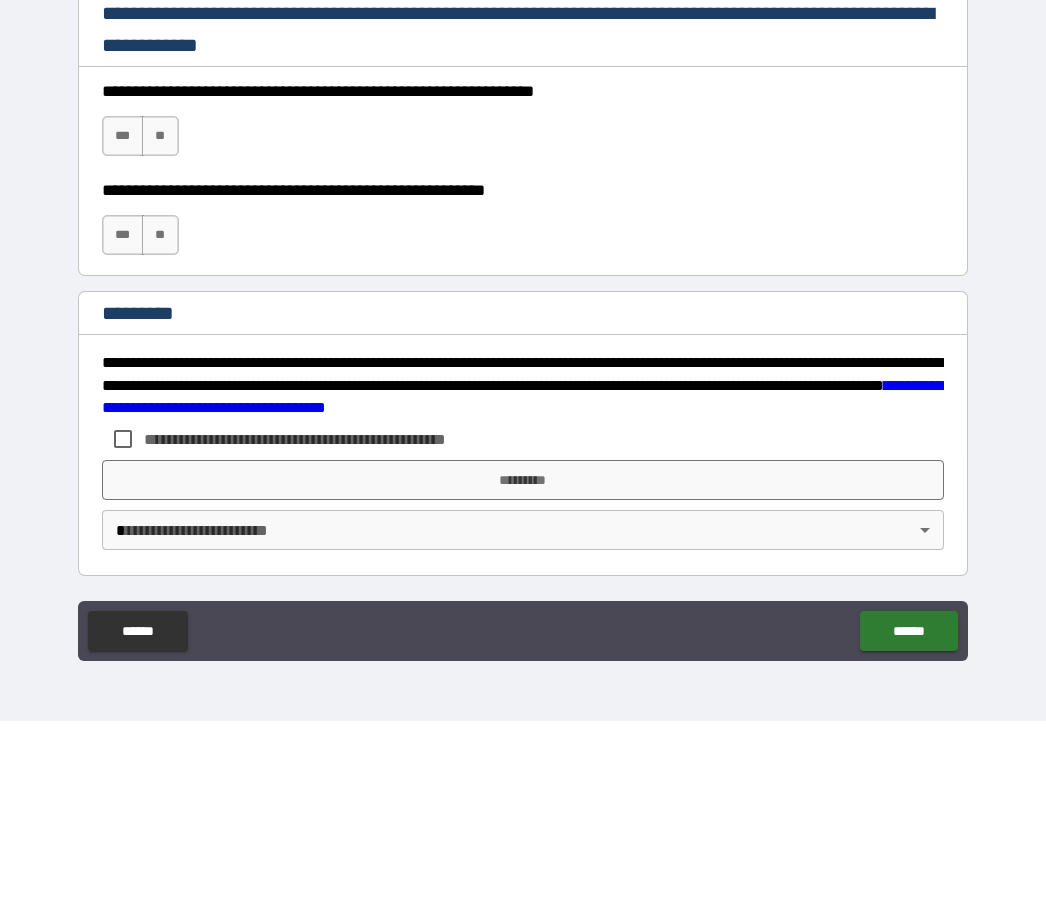 scroll, scrollTop: 2792, scrollLeft: 0, axis: vertical 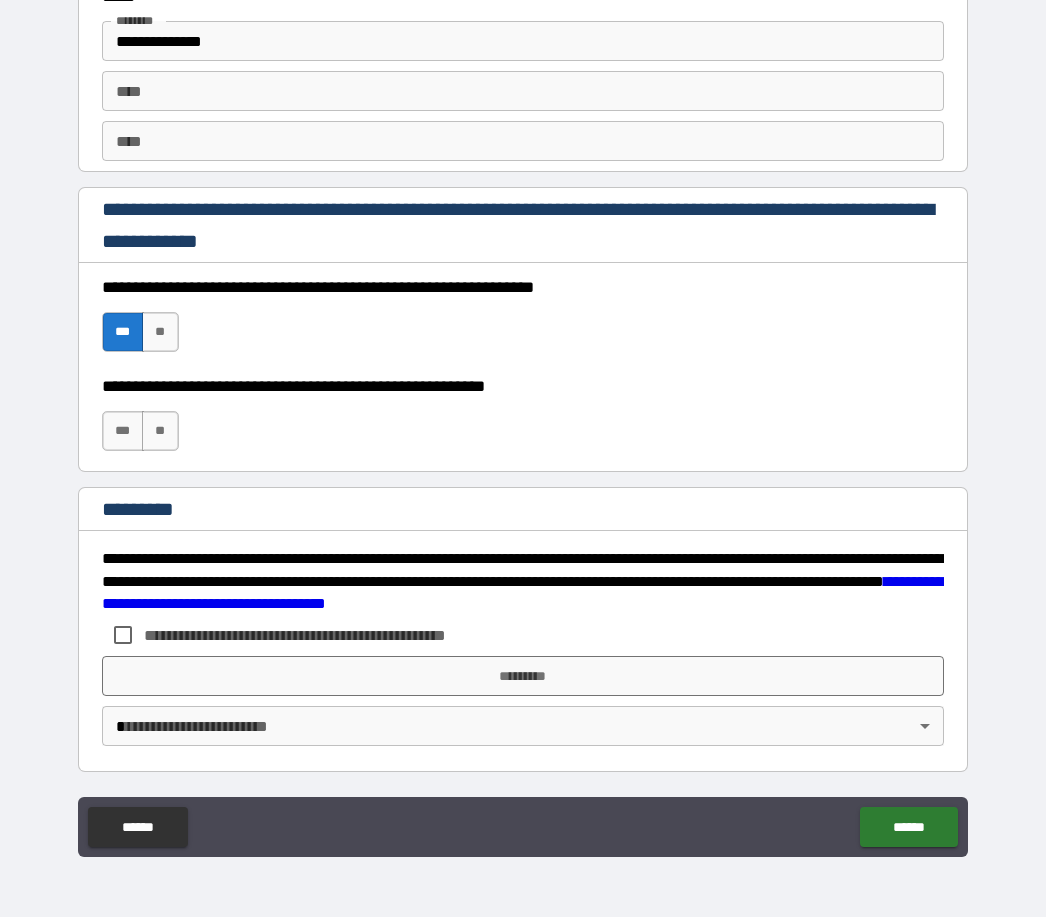 click on "***" at bounding box center [123, 432] 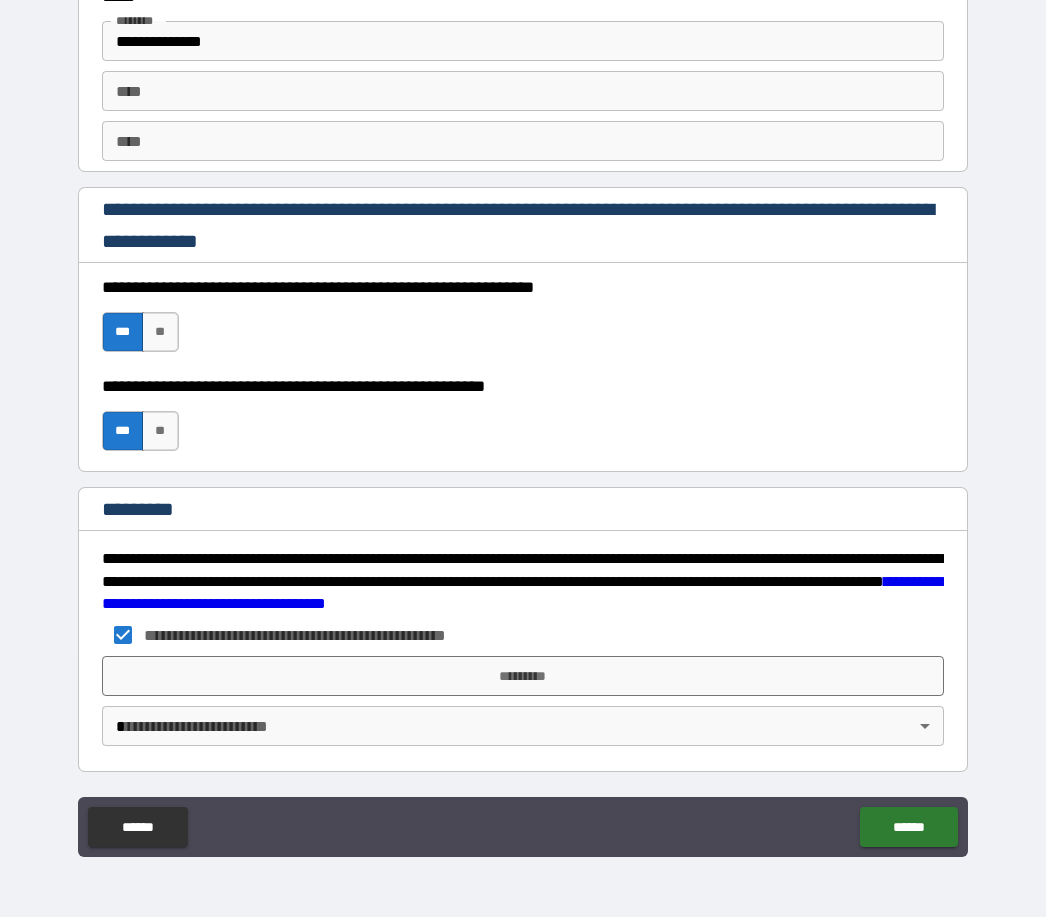 click on "*********" at bounding box center (523, 677) 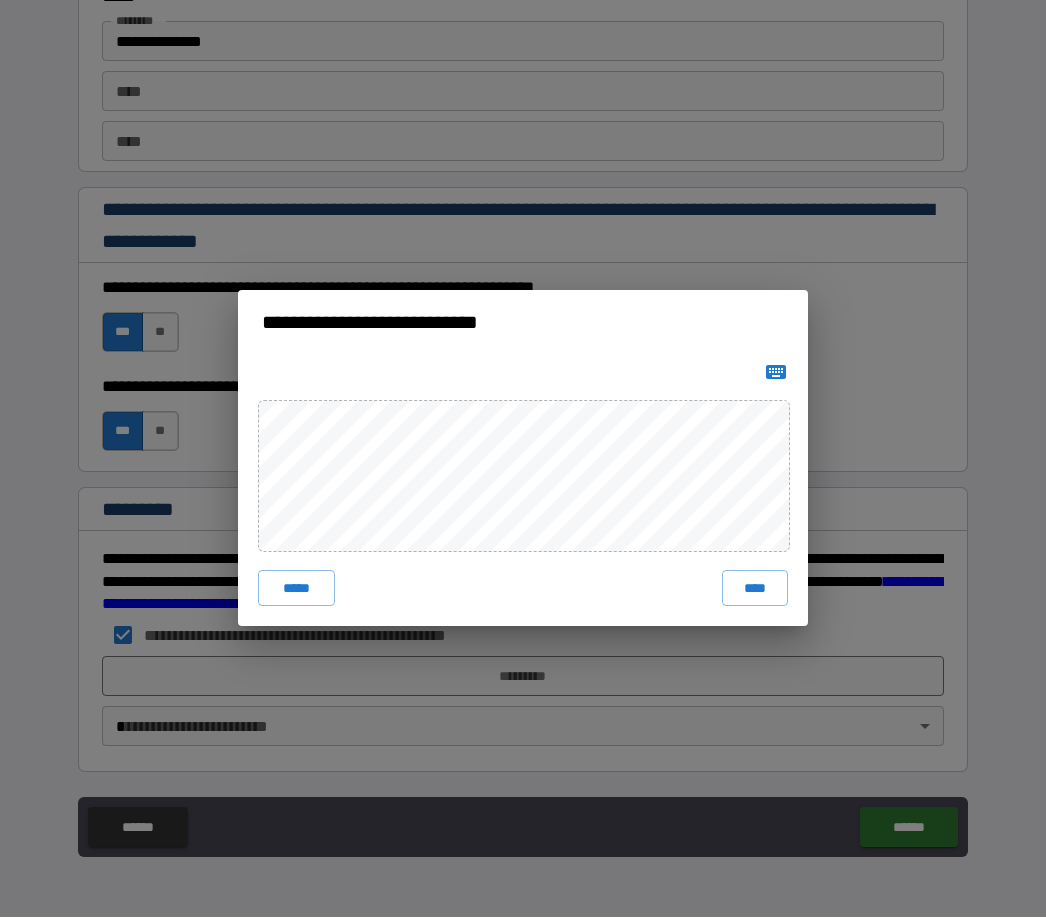 click on "****" at bounding box center [755, 589] 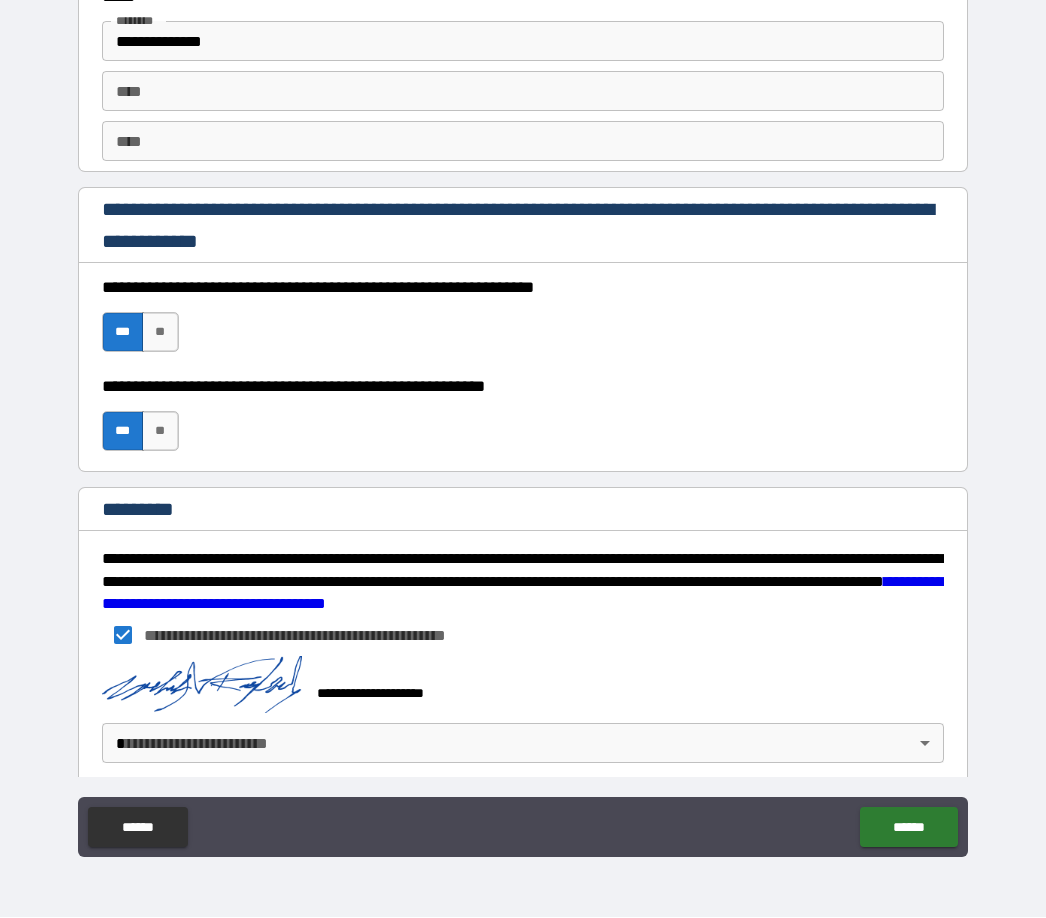 click on "**********" at bounding box center (523, 426) 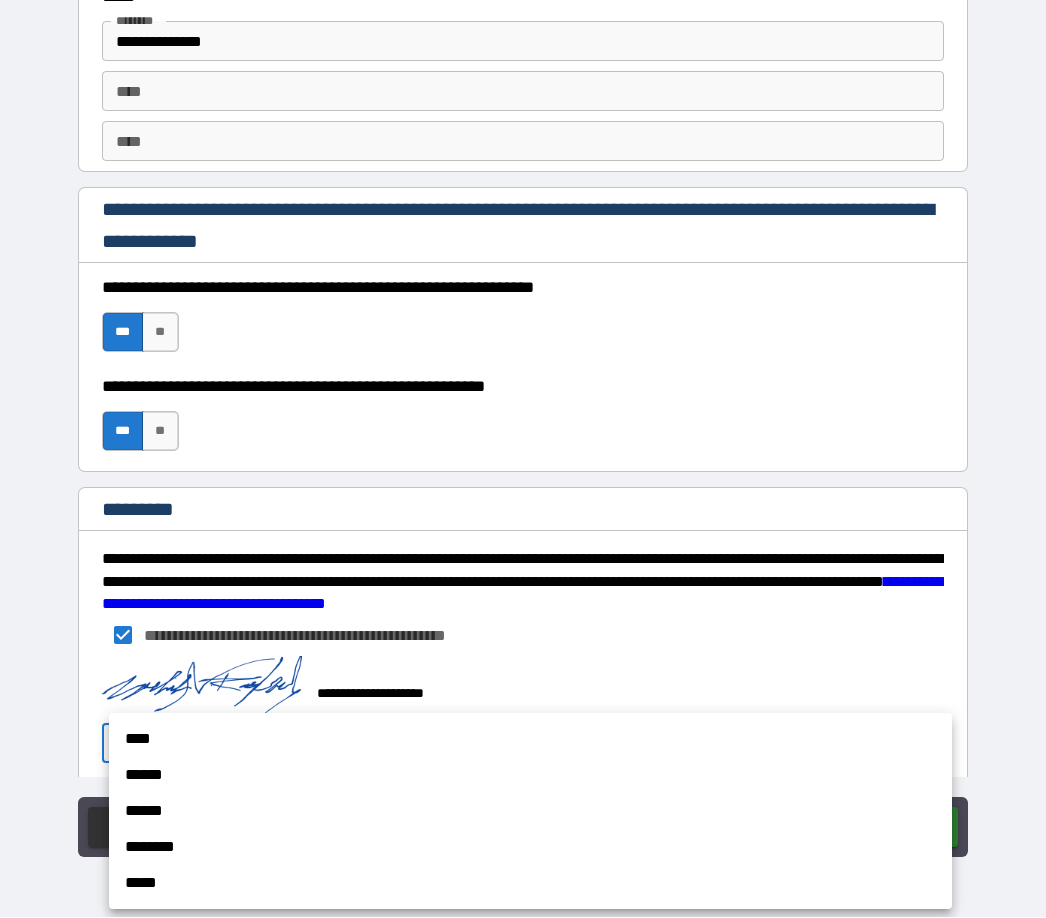 click on "****" at bounding box center [530, 740] 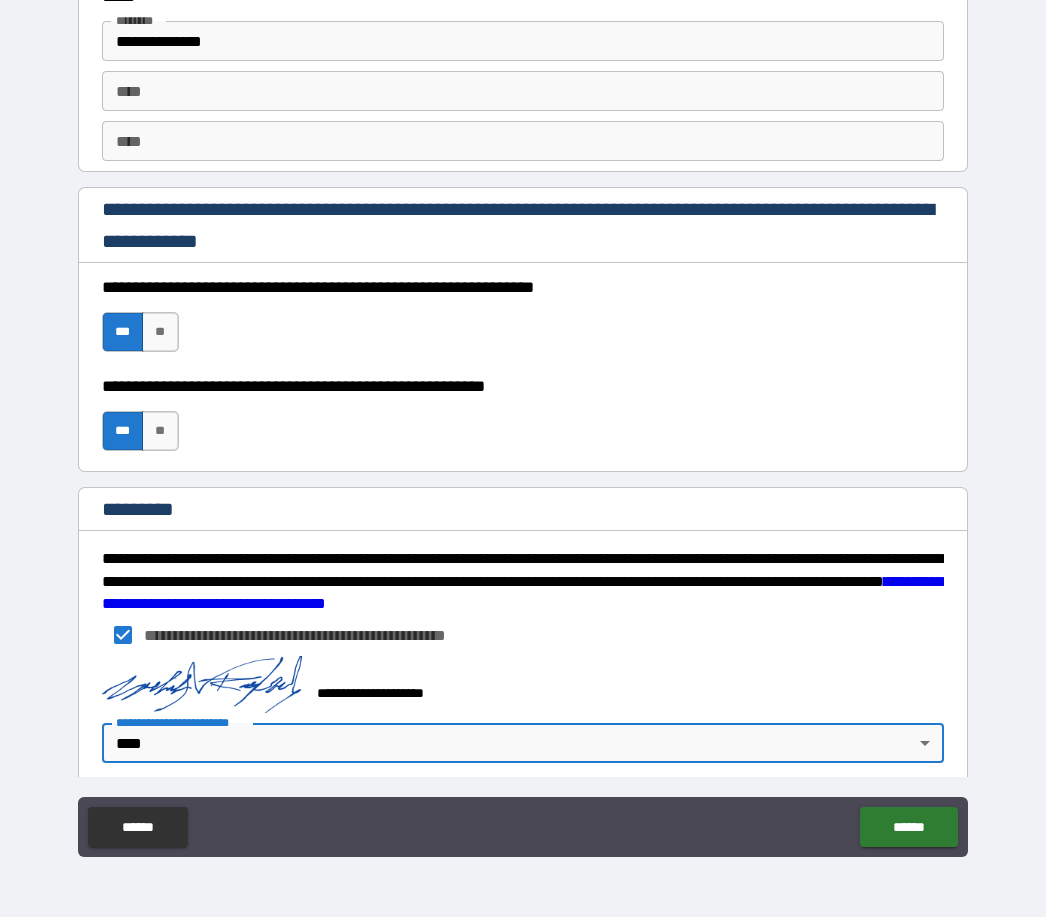 click on "******" at bounding box center [908, 828] 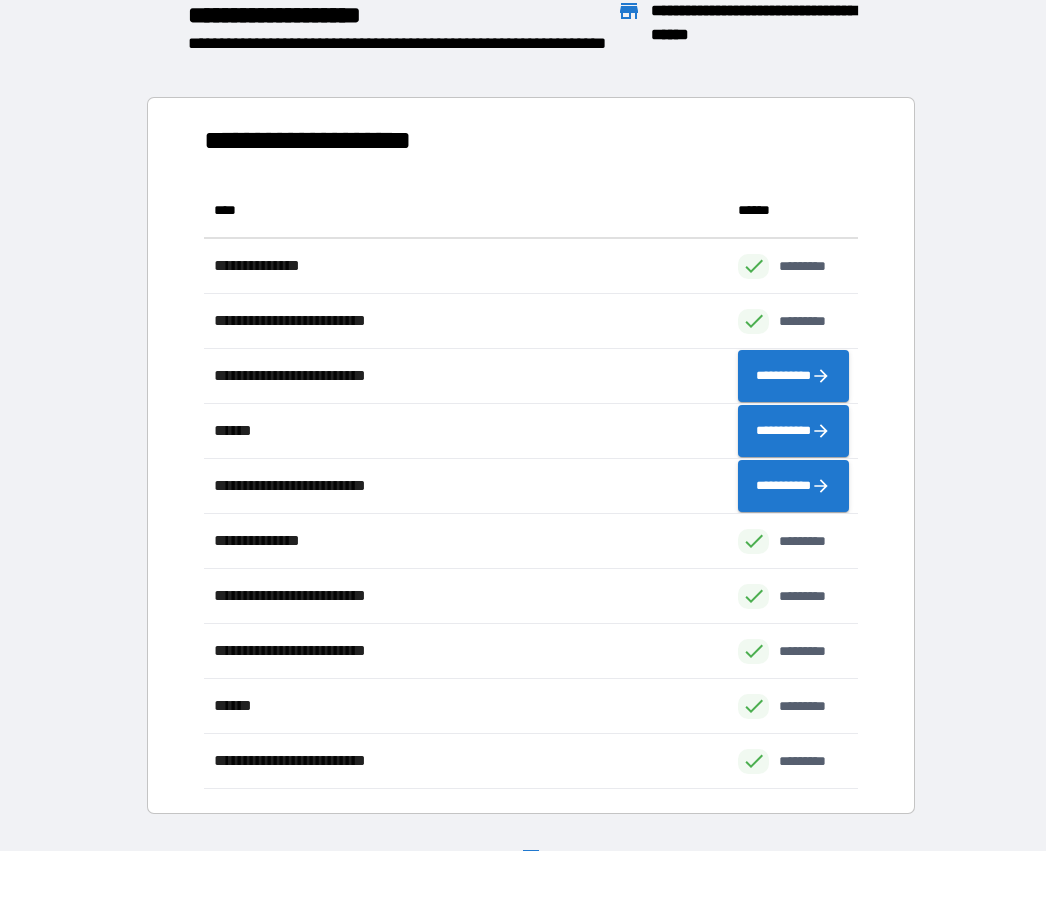 scroll, scrollTop: 606, scrollLeft: 654, axis: both 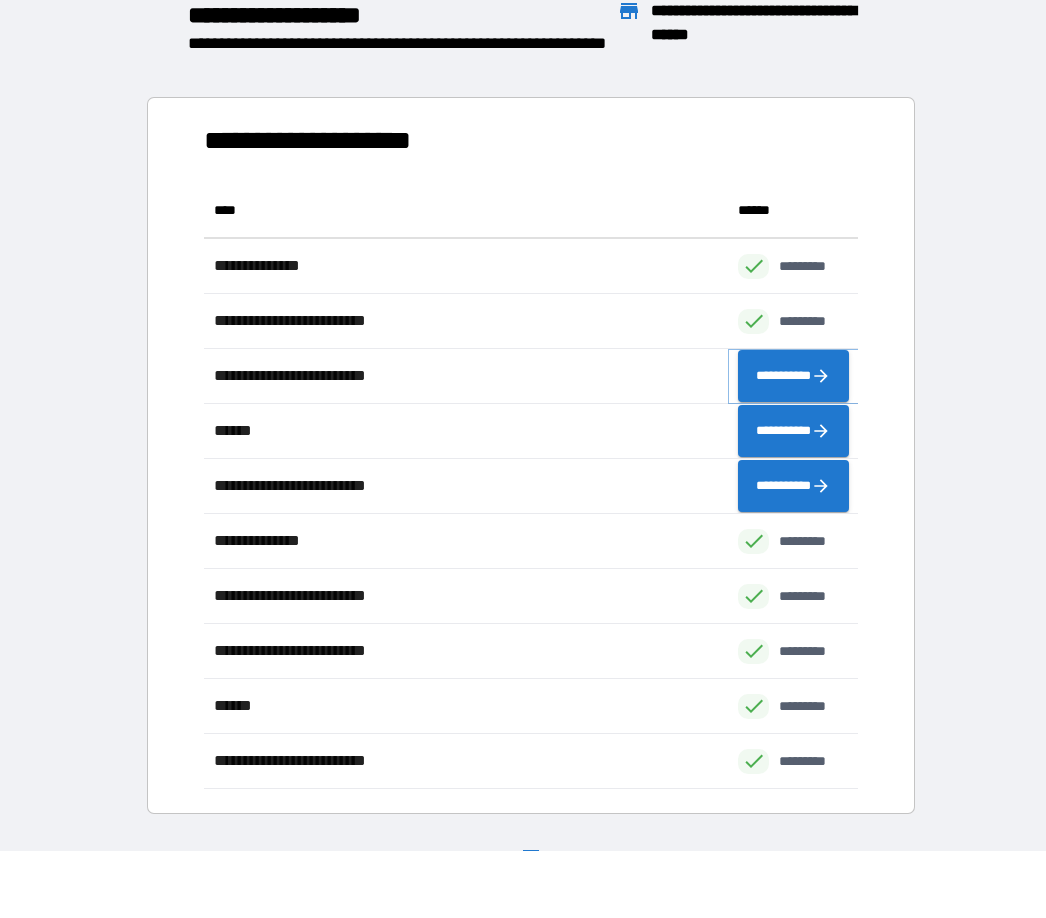 click on "**********" at bounding box center [793, 377] 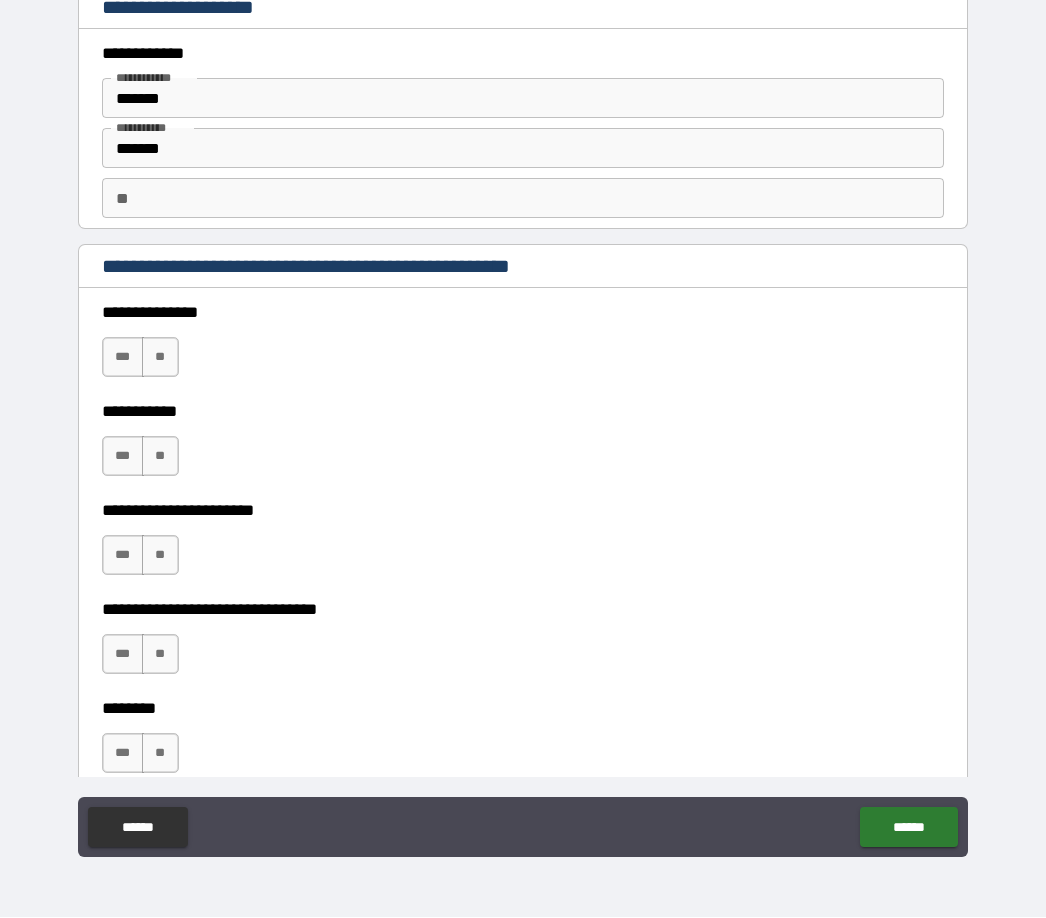 type on "*" 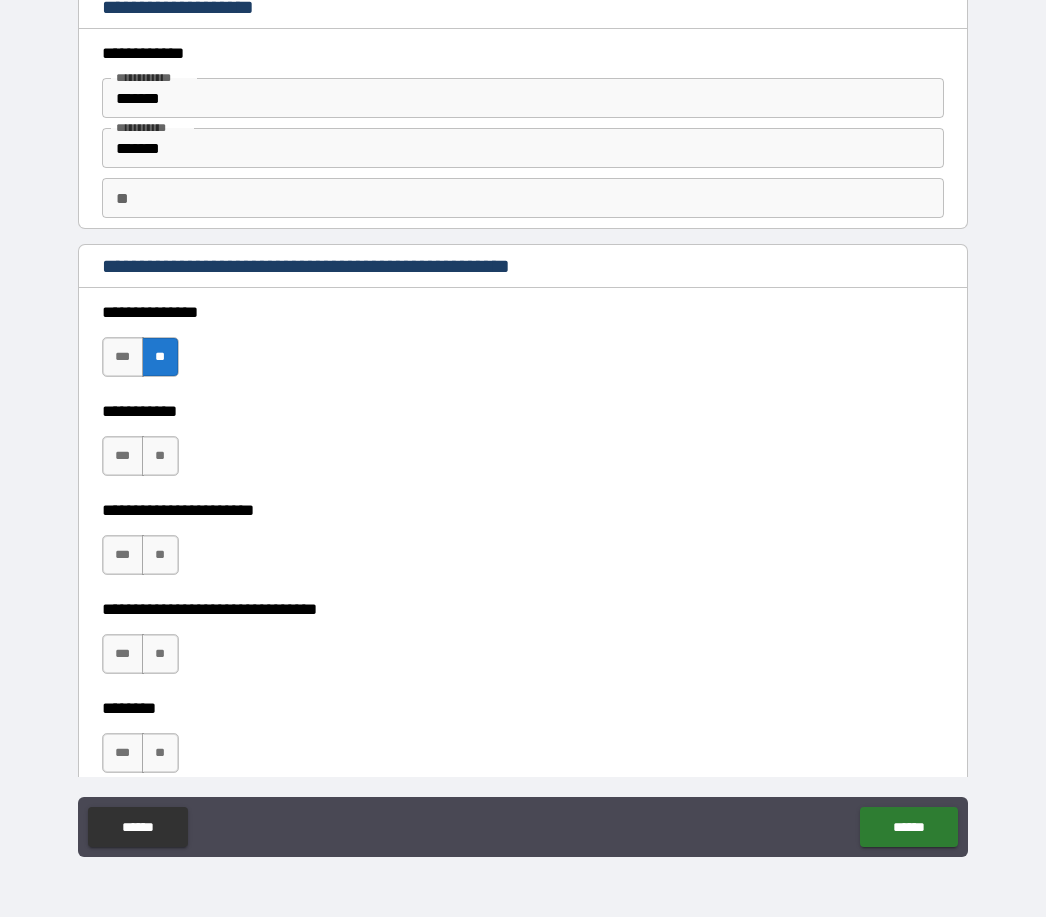 type on "*" 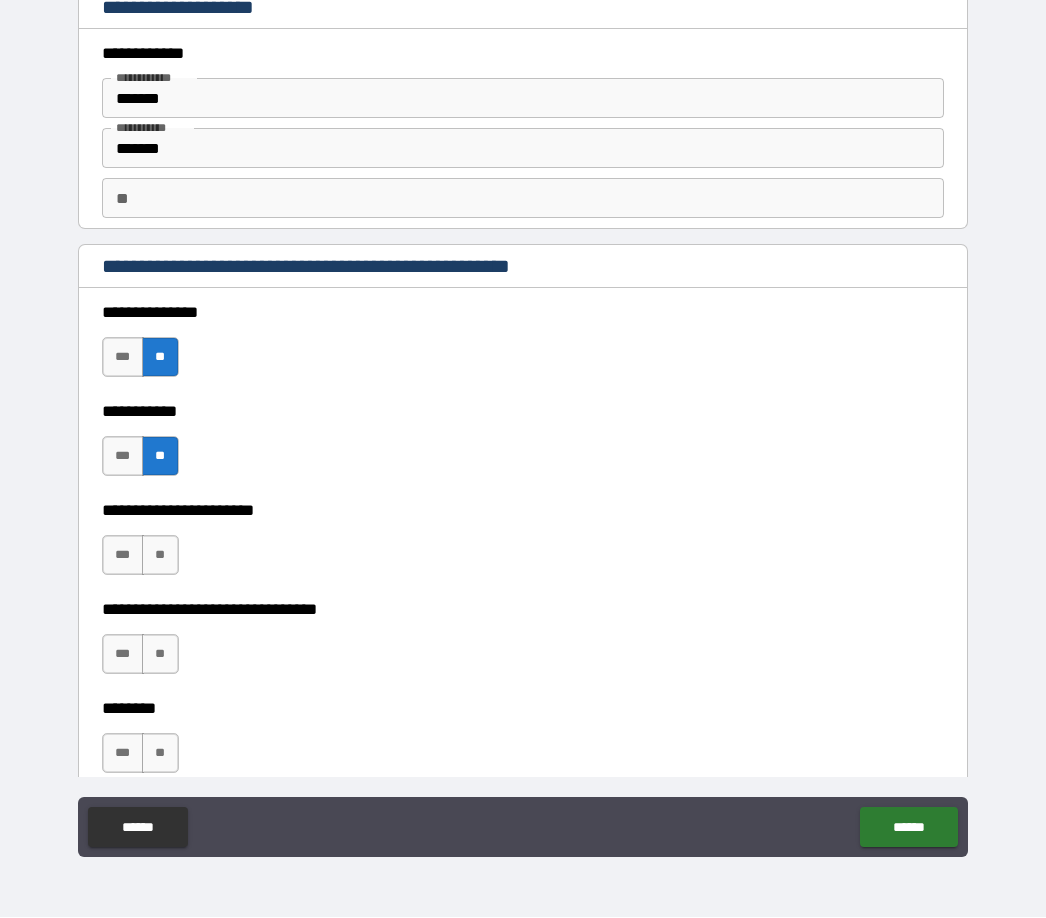 type on "*" 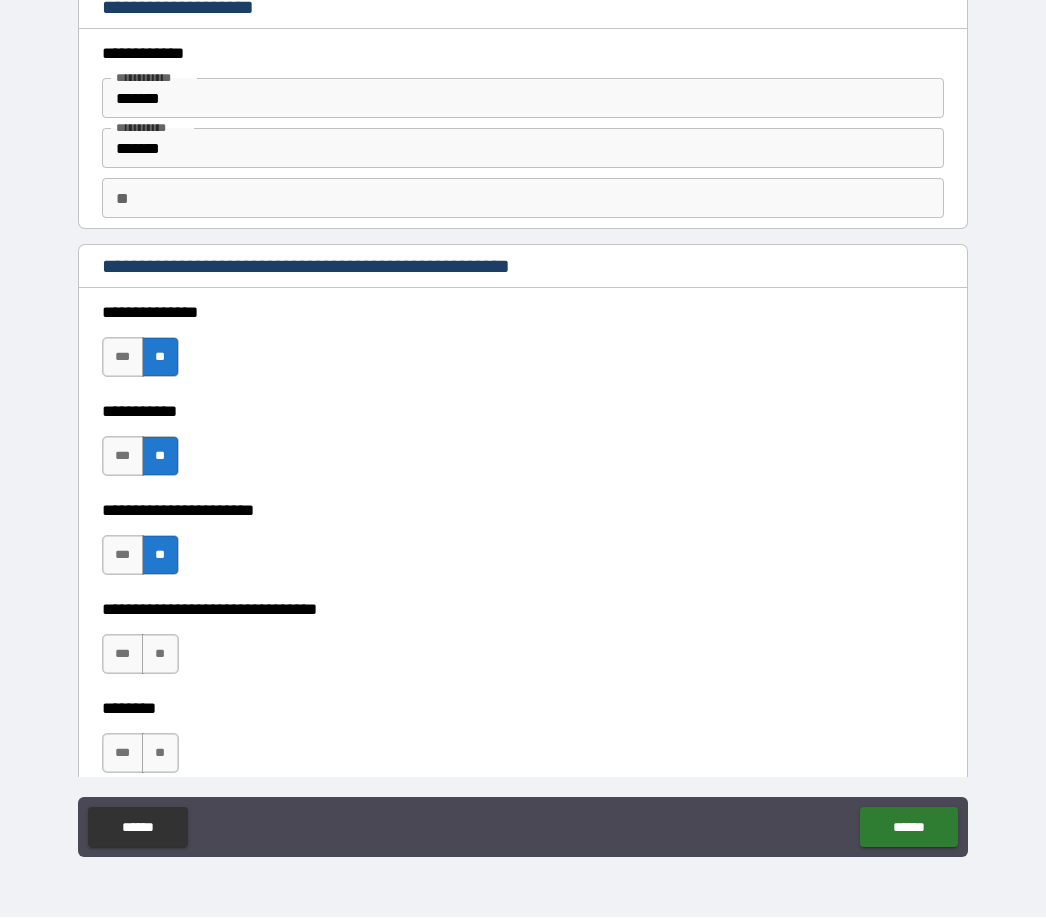 type on "*" 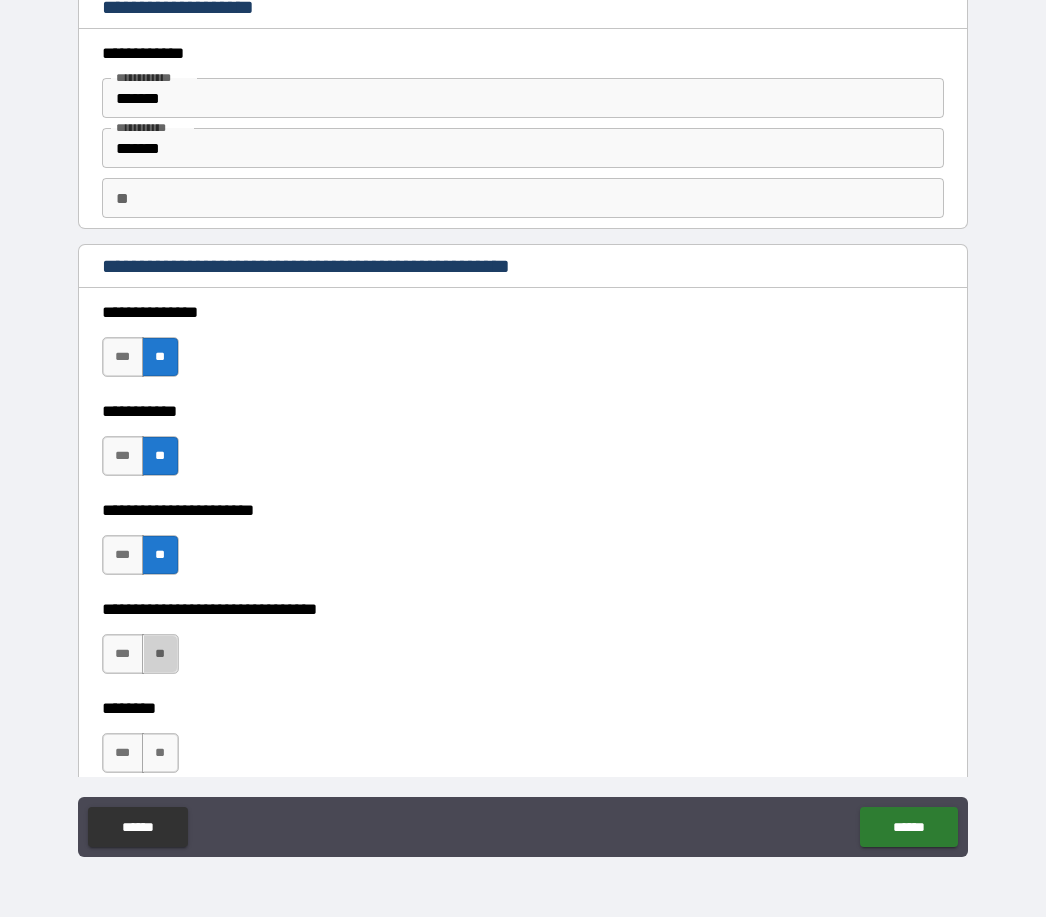 click on "**" at bounding box center [160, 655] 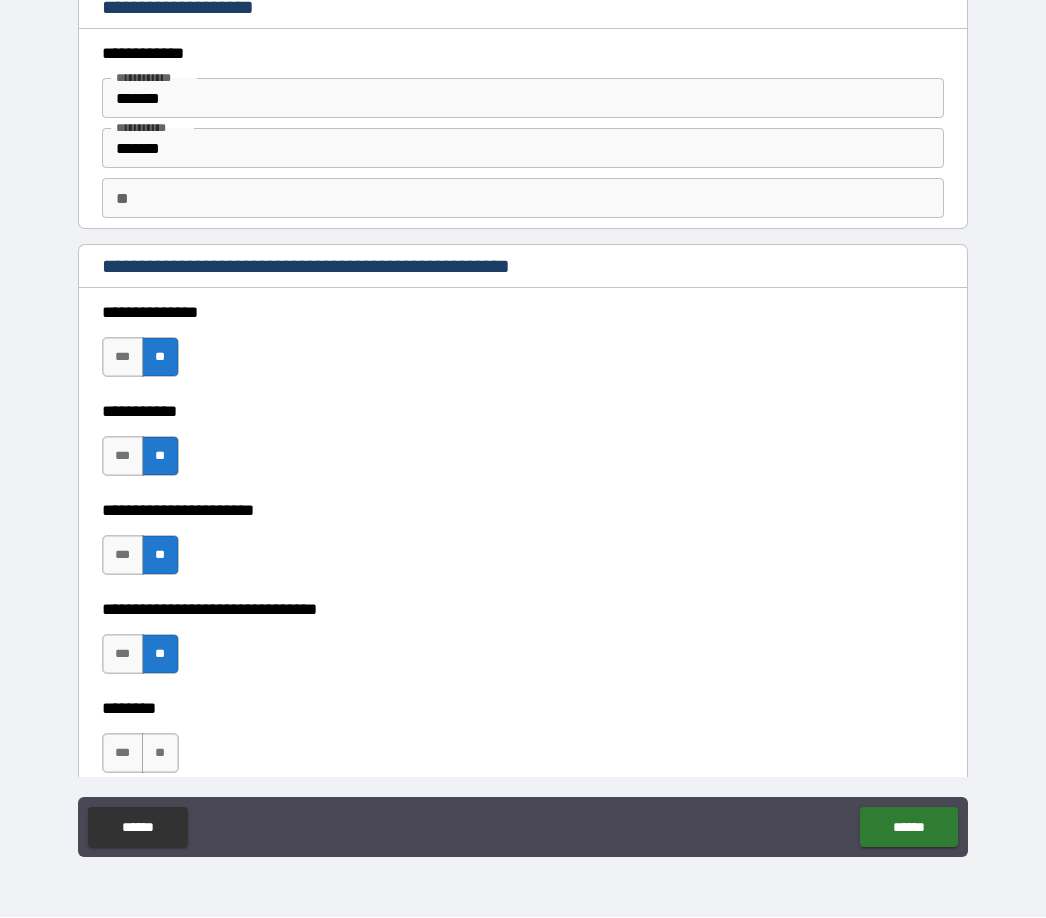 type on "*" 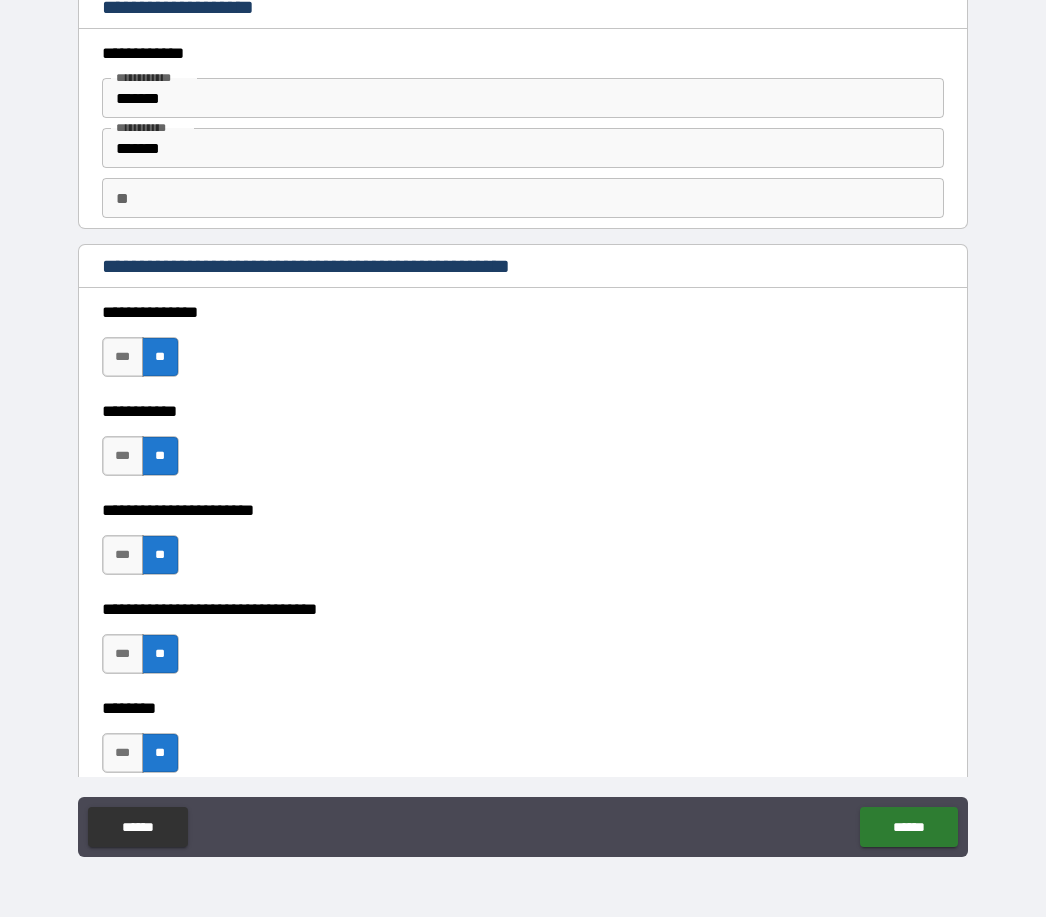 type on "*" 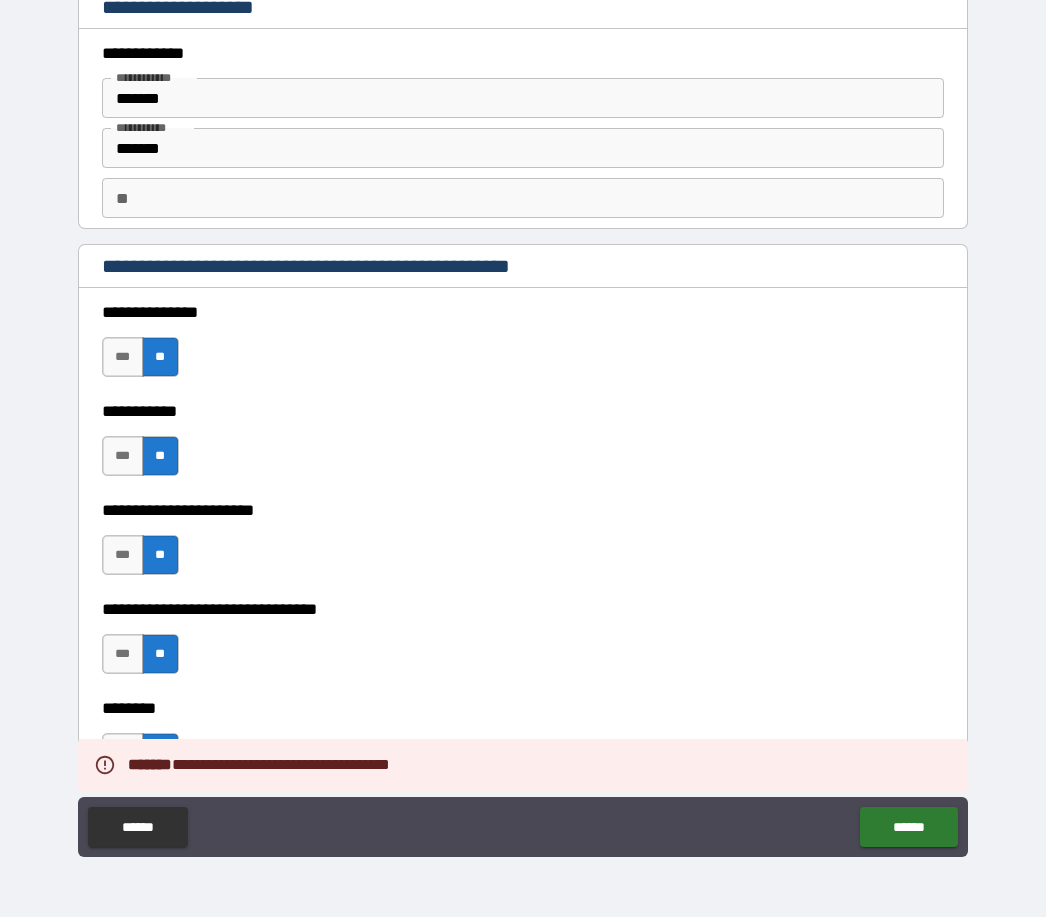 type on "*" 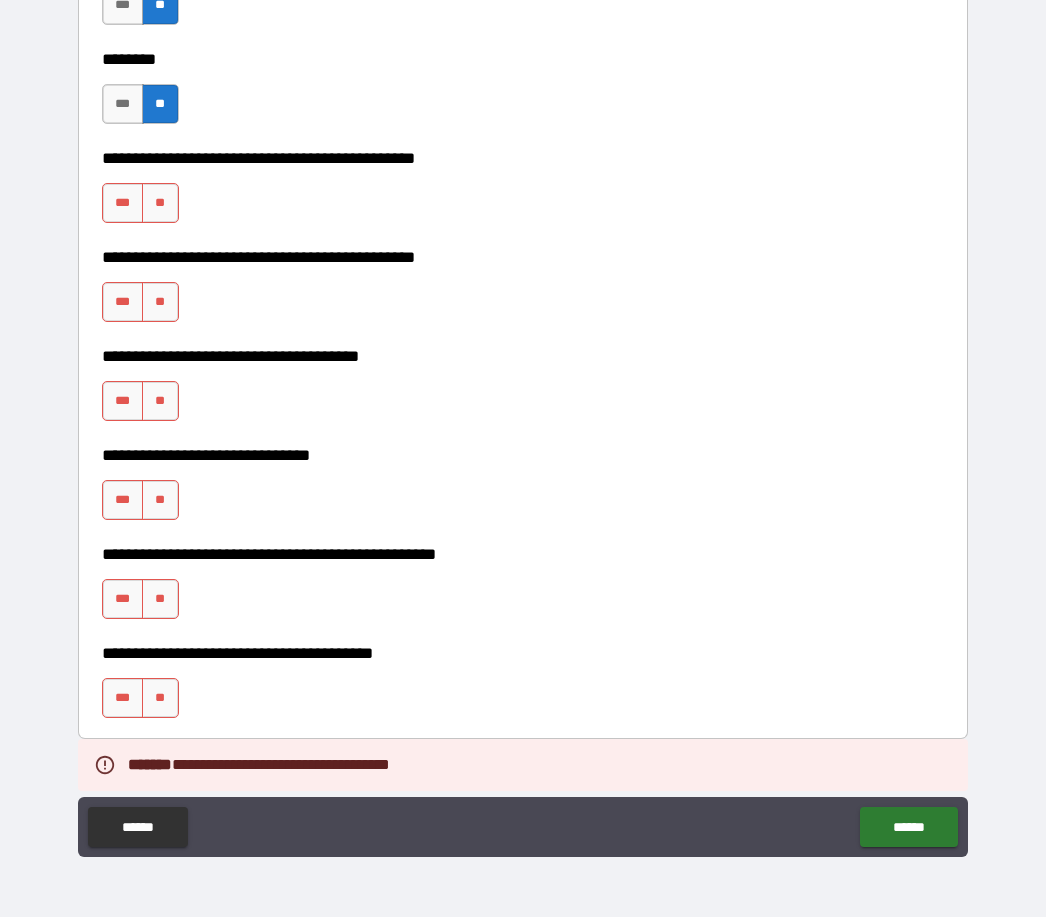 scroll, scrollTop: 650, scrollLeft: 0, axis: vertical 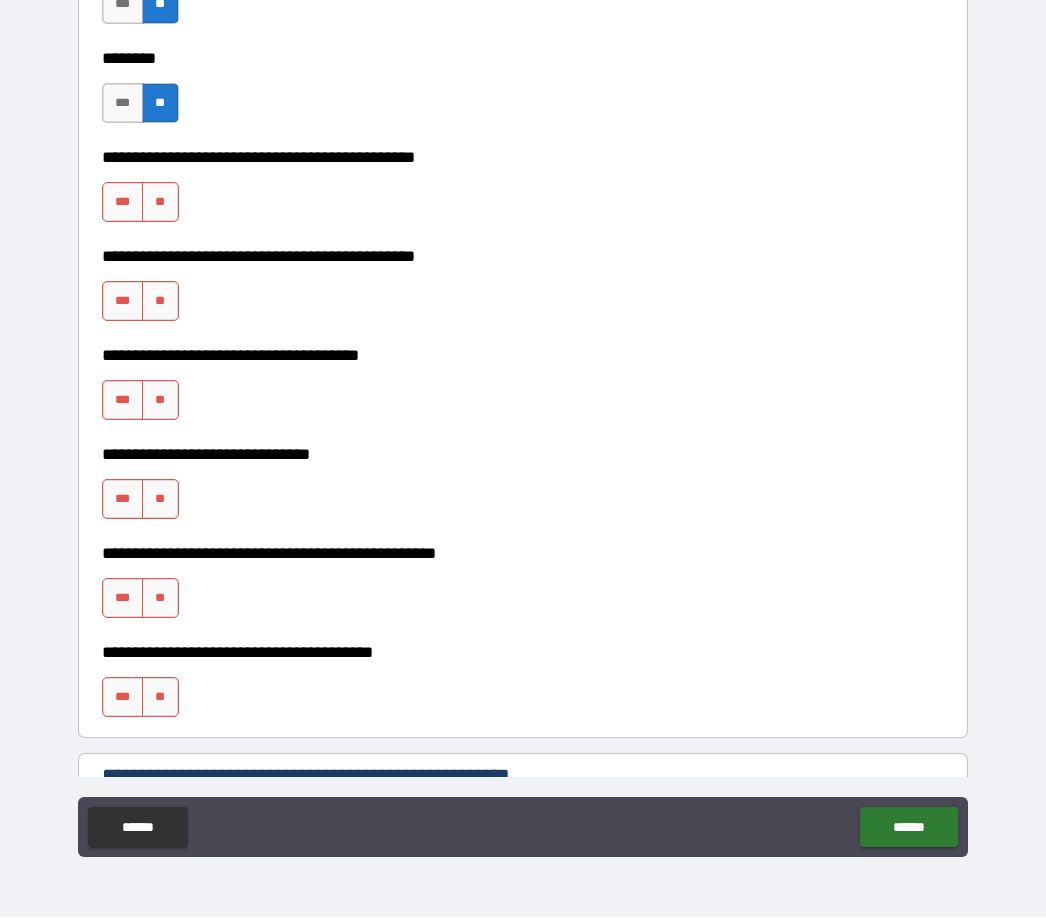 click on "**" at bounding box center (160, 203) 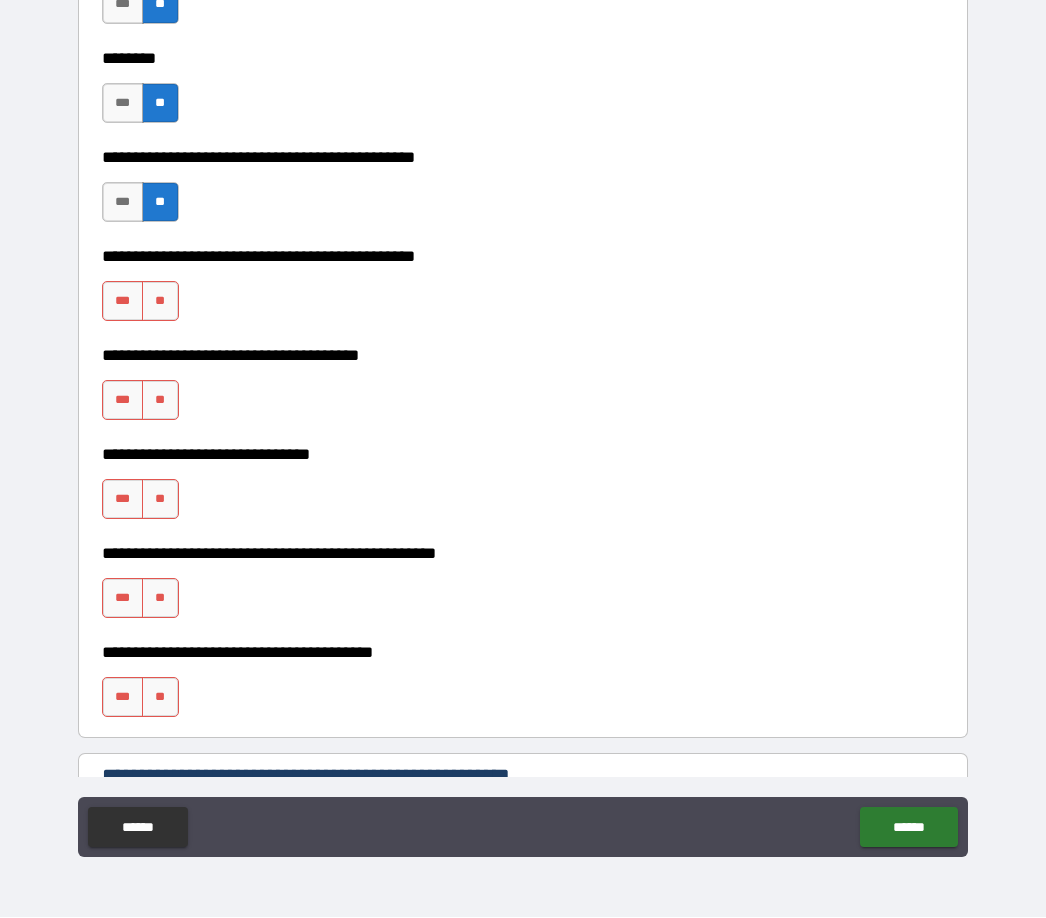 type on "*" 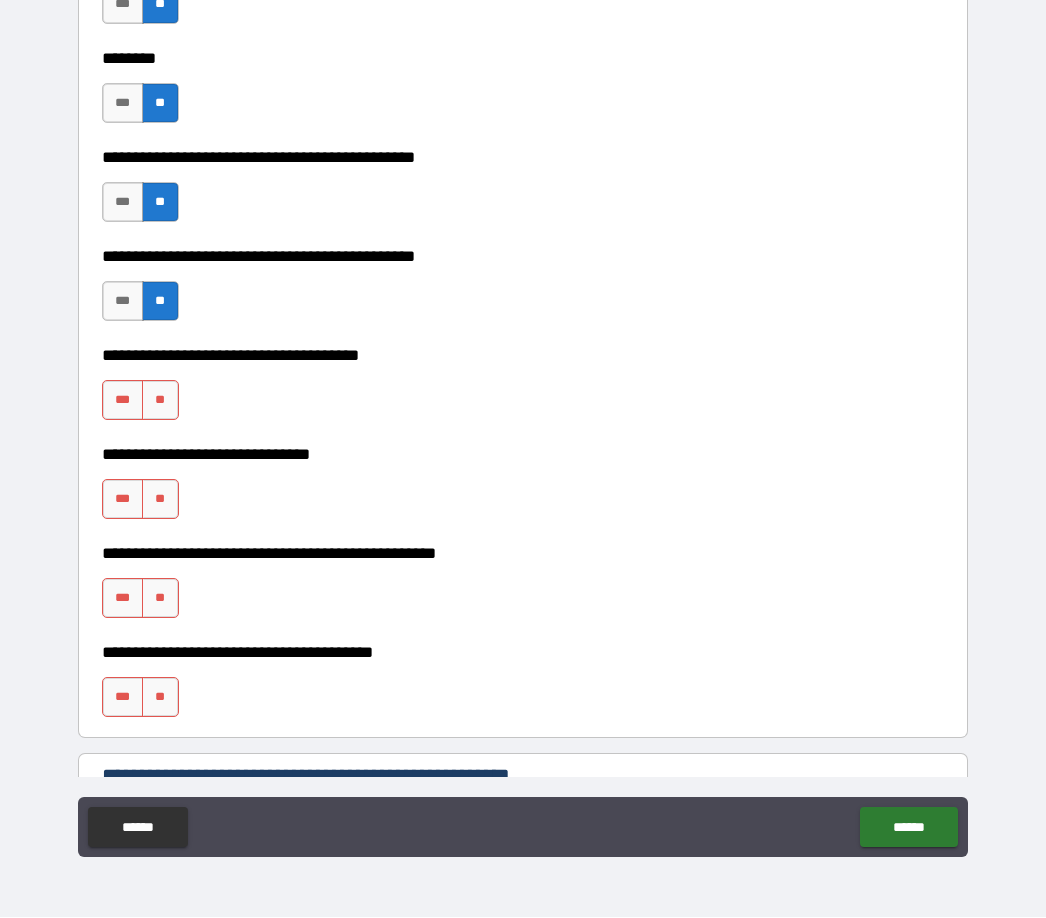 click on "**" at bounding box center (160, 401) 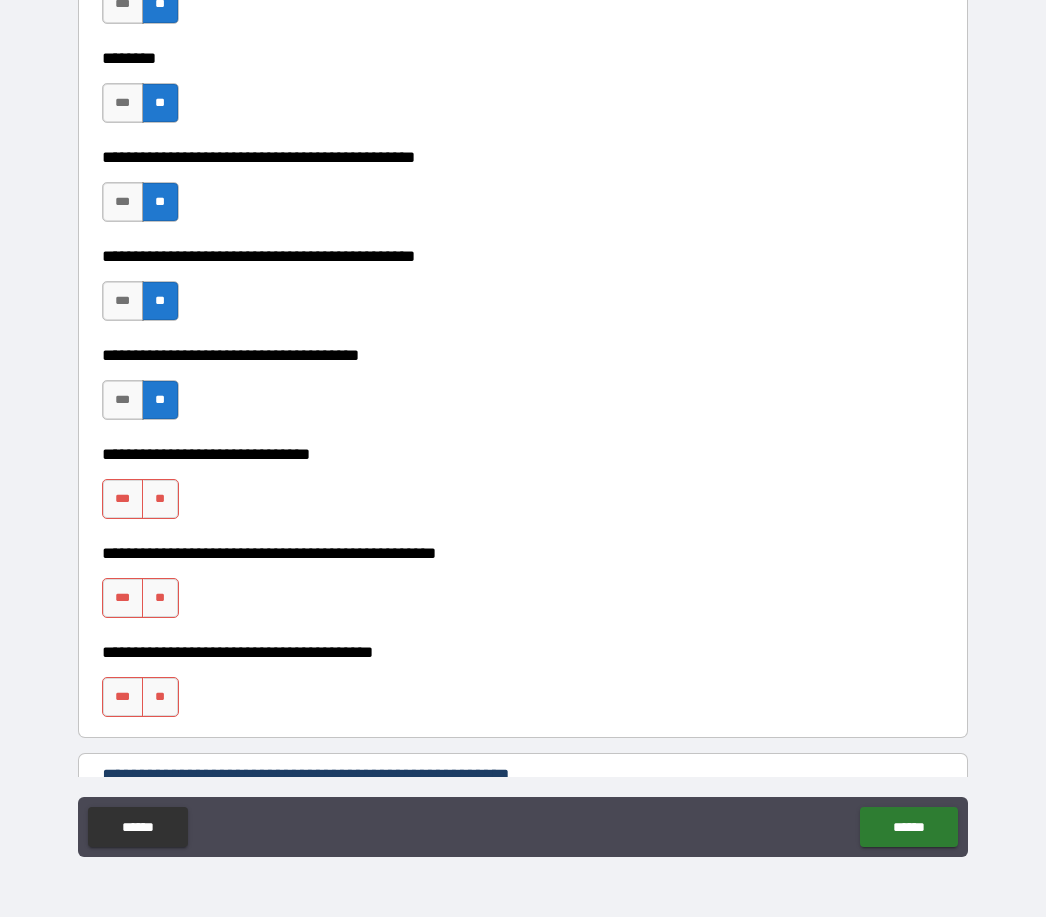 click on "**" at bounding box center [160, 500] 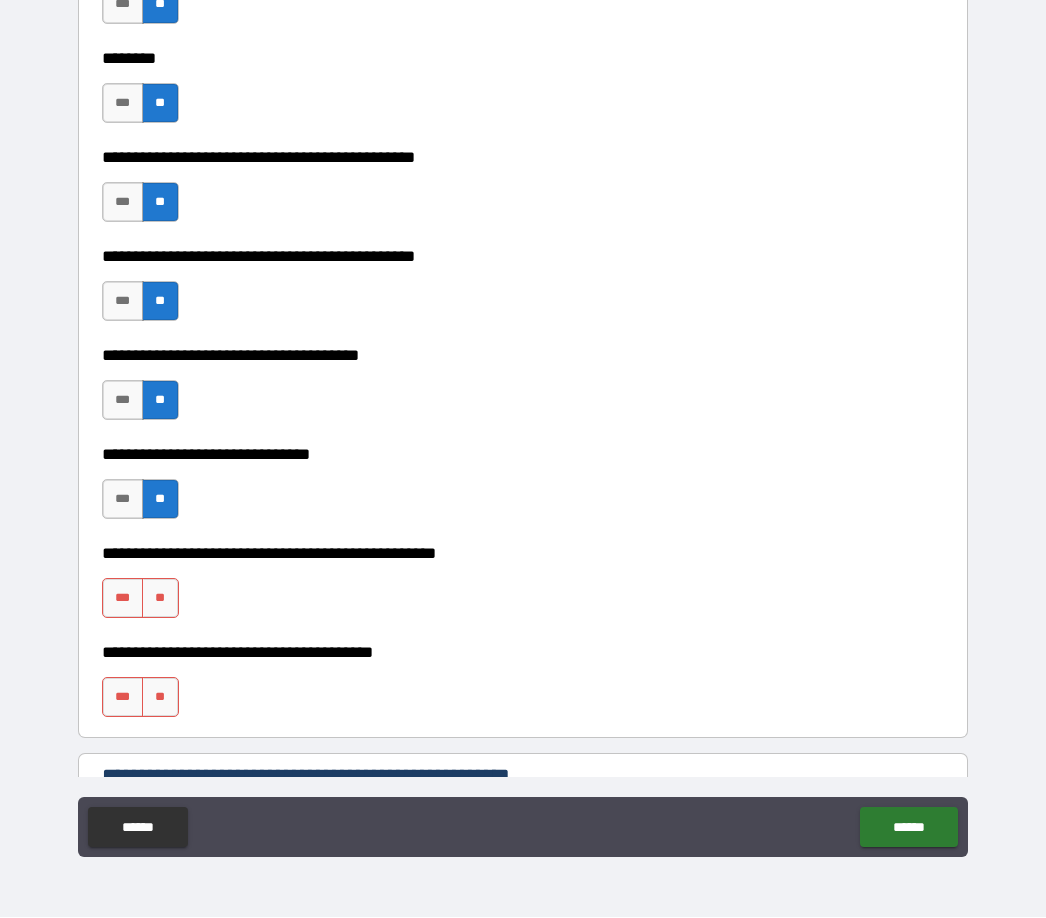 click on "**" at bounding box center (160, 599) 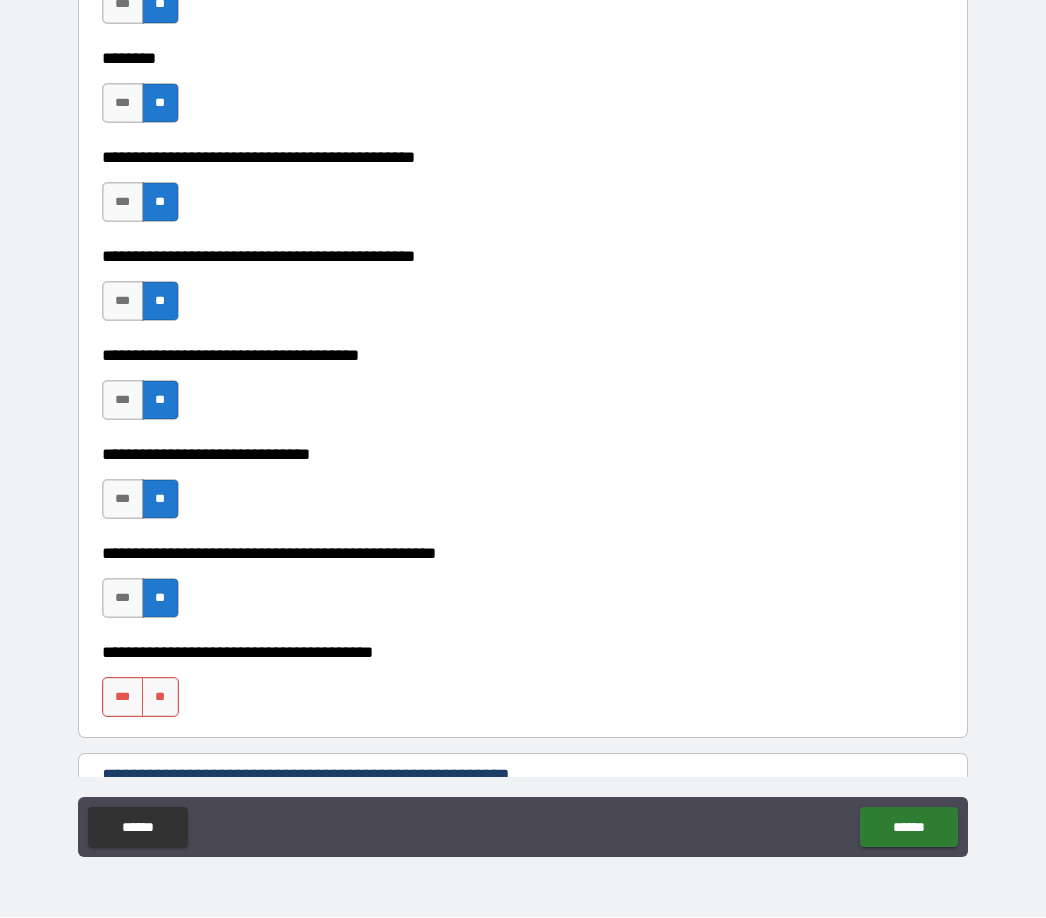 click on "**" at bounding box center [160, 698] 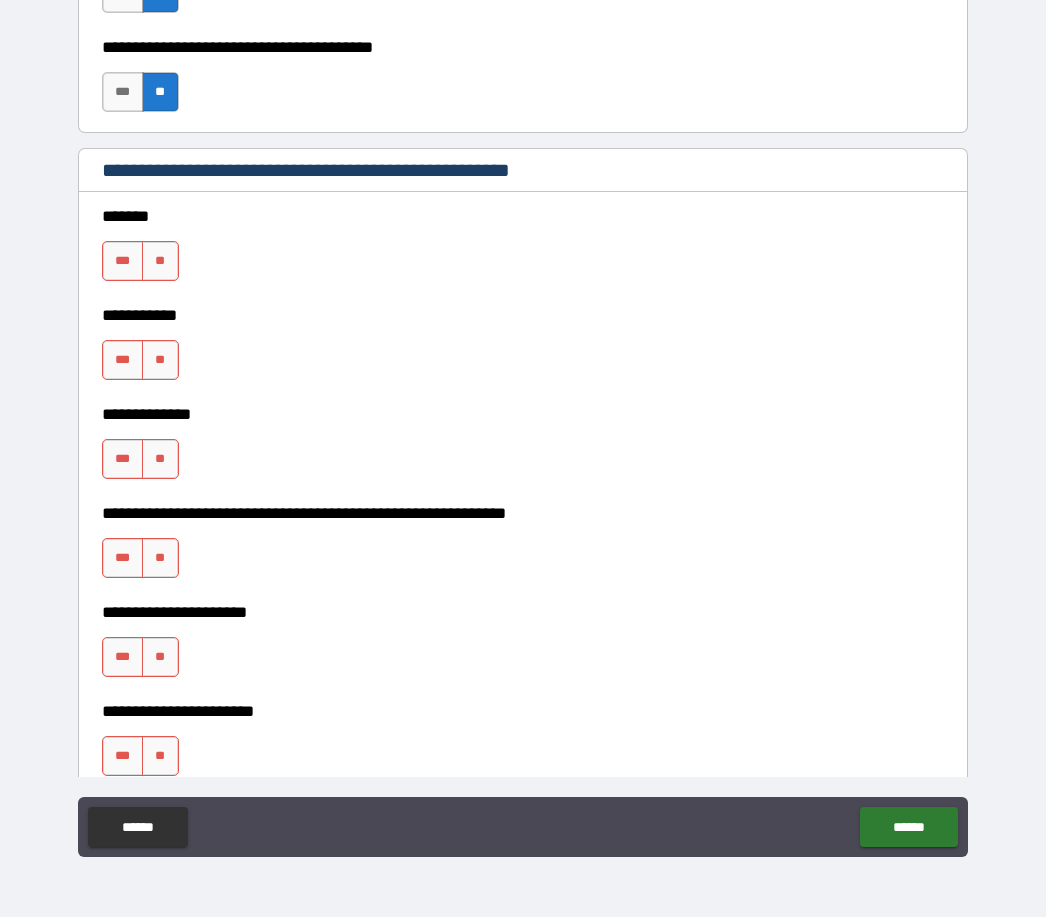 scroll, scrollTop: 1256, scrollLeft: 0, axis: vertical 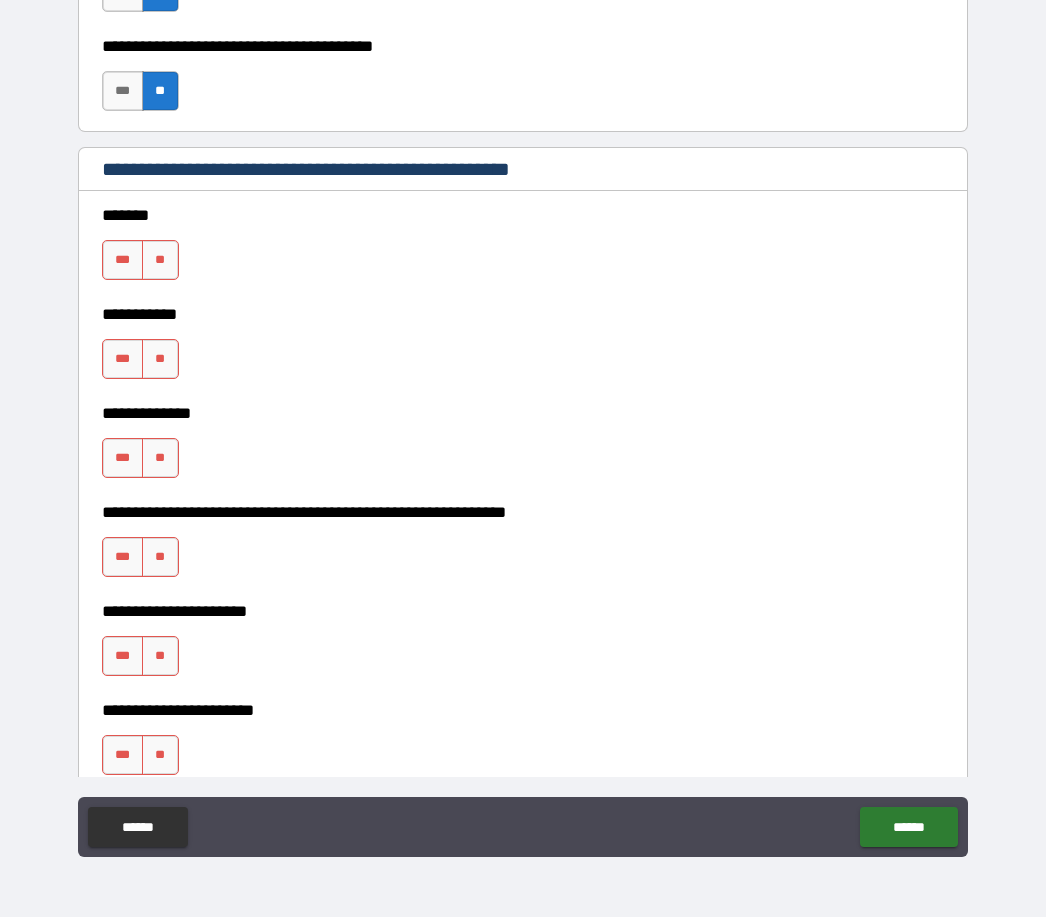 click on "**" at bounding box center [160, 261] 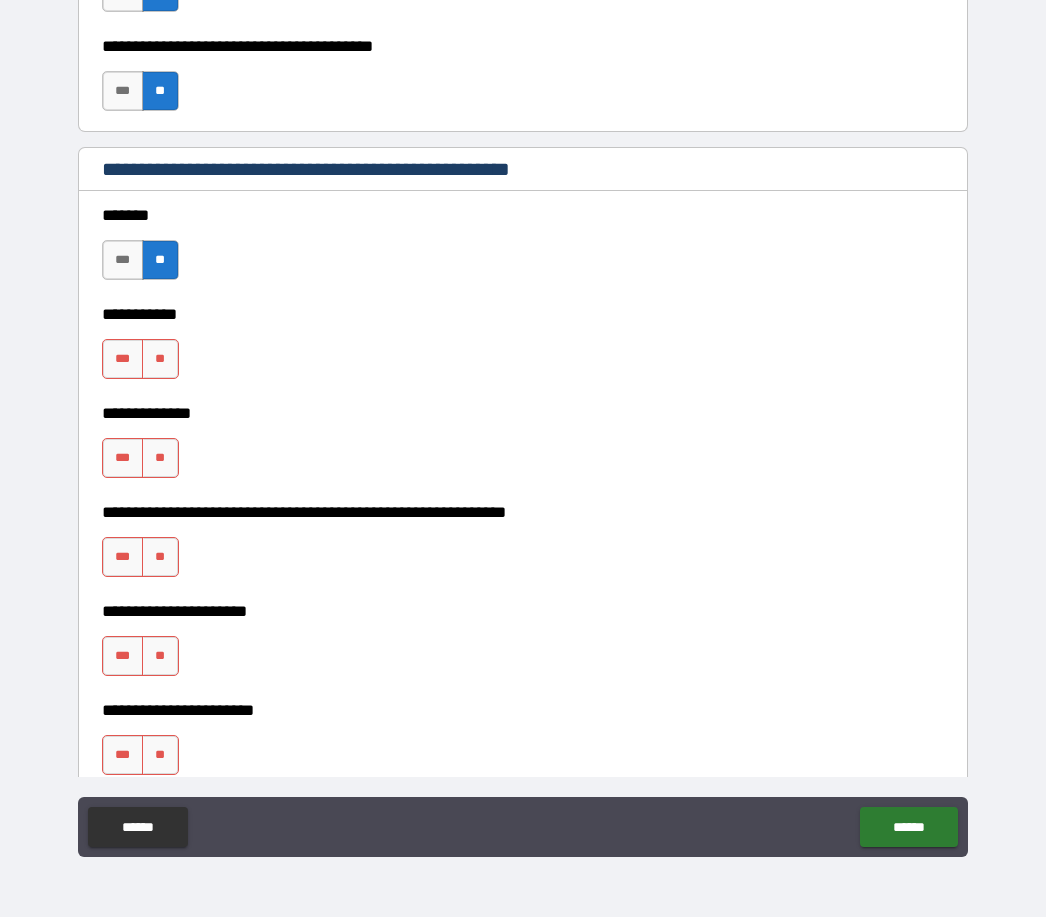 click on "**" at bounding box center [160, 360] 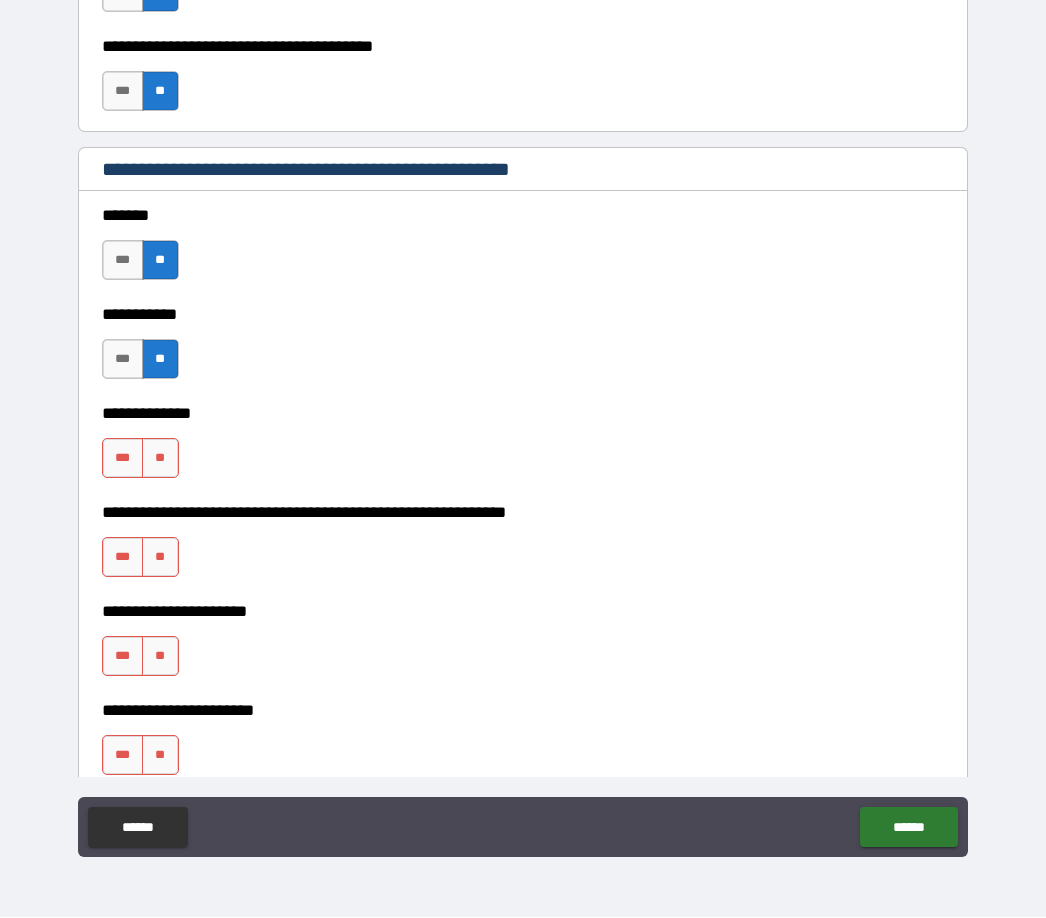 click on "**" at bounding box center (160, 459) 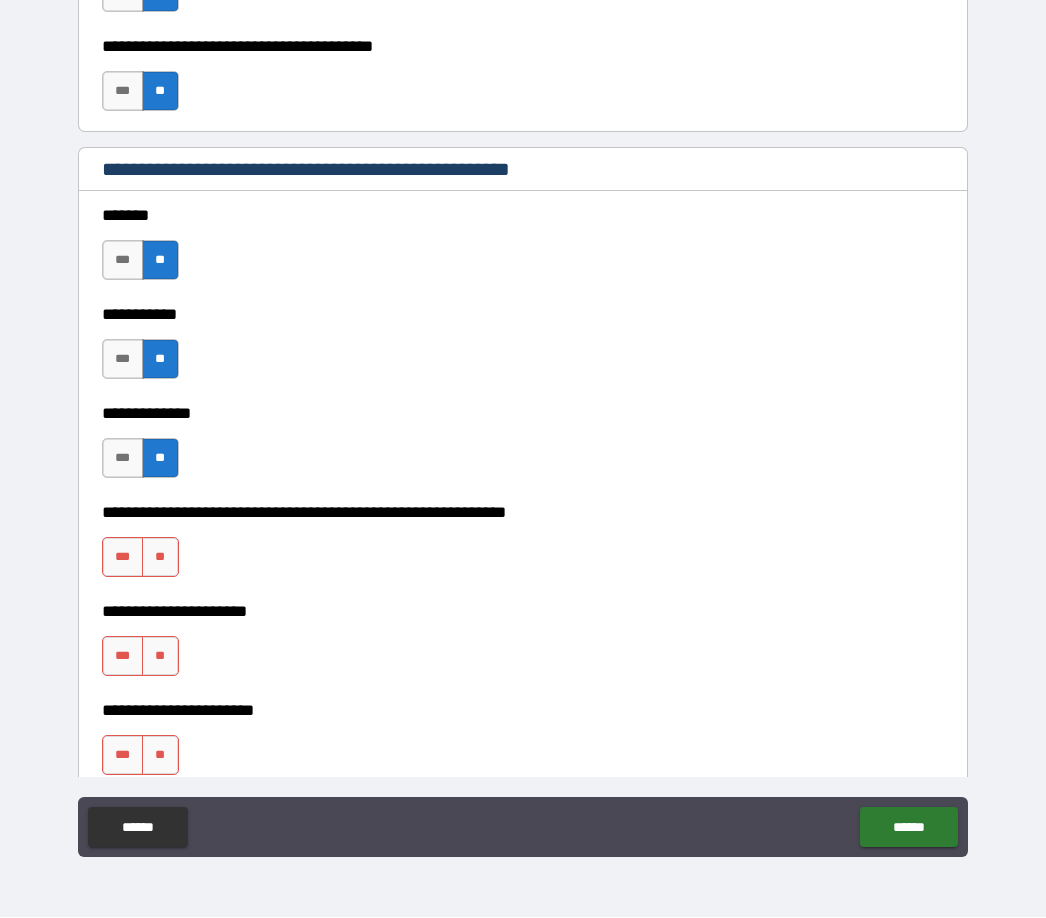 click on "**" at bounding box center [160, 558] 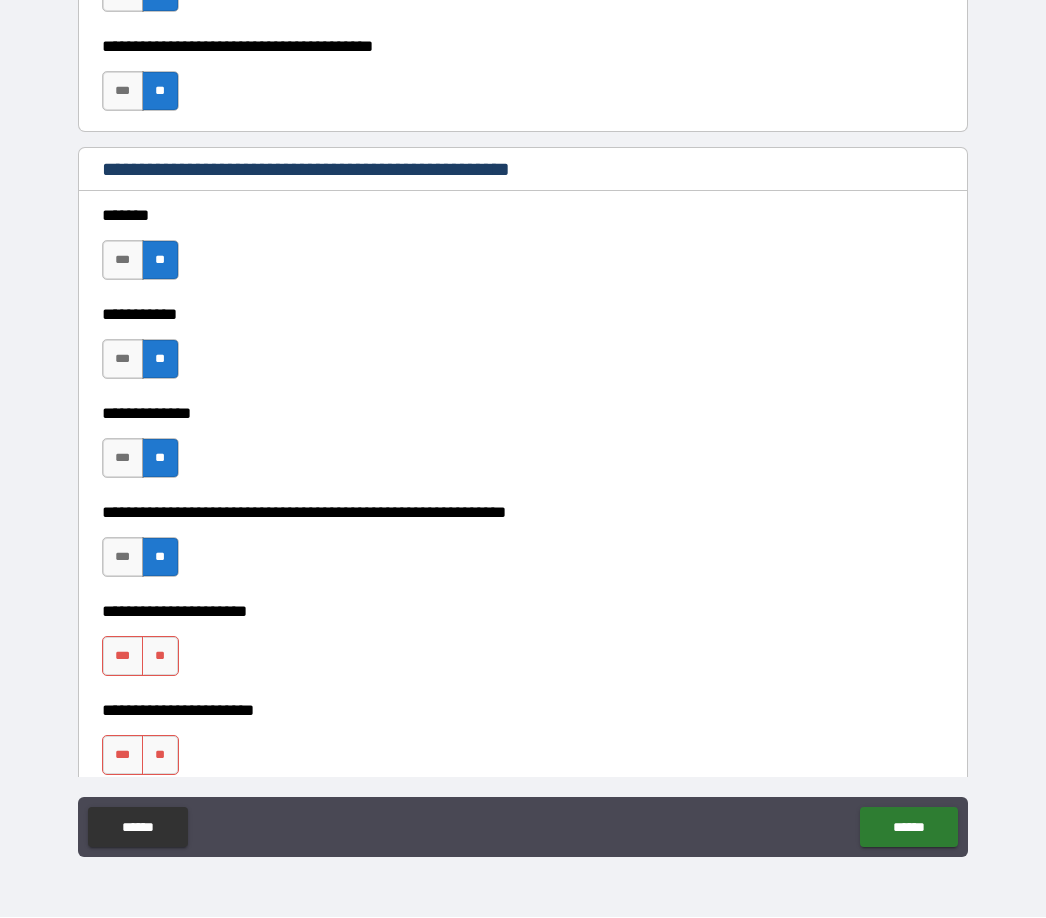 click on "**" at bounding box center (160, 657) 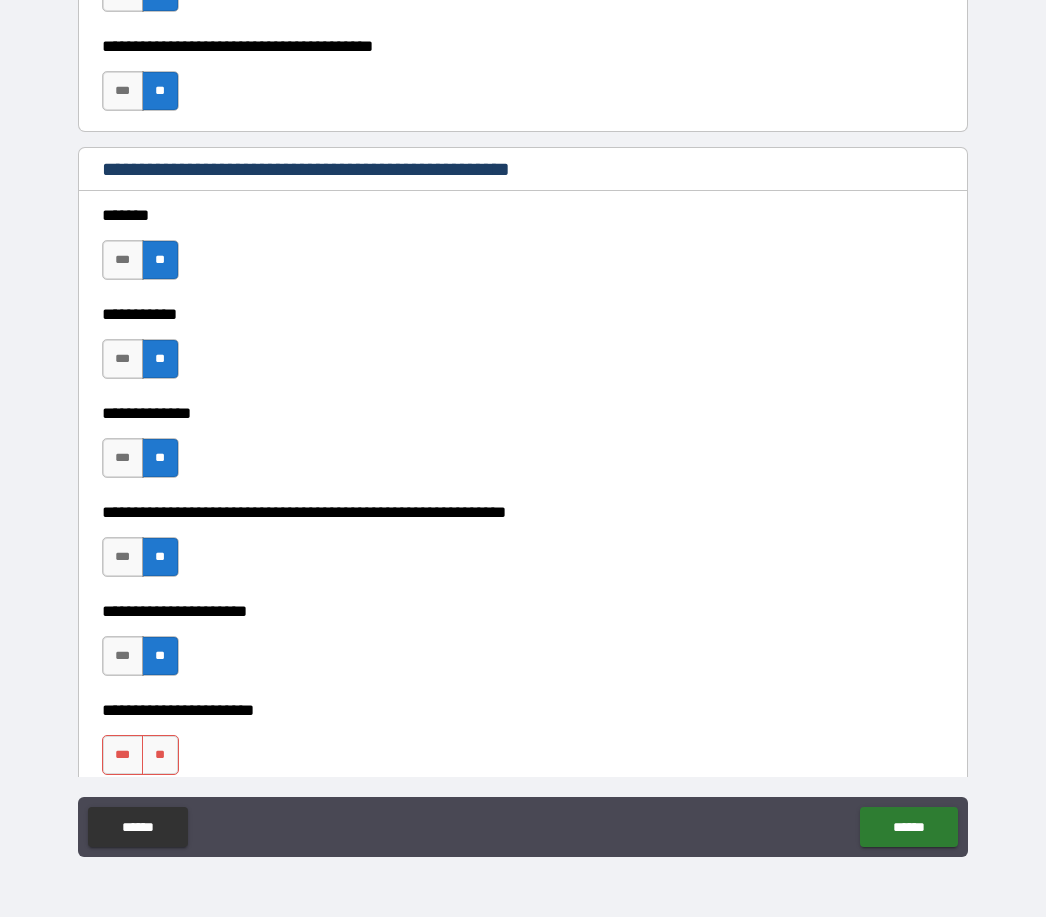 click on "**" at bounding box center (160, 756) 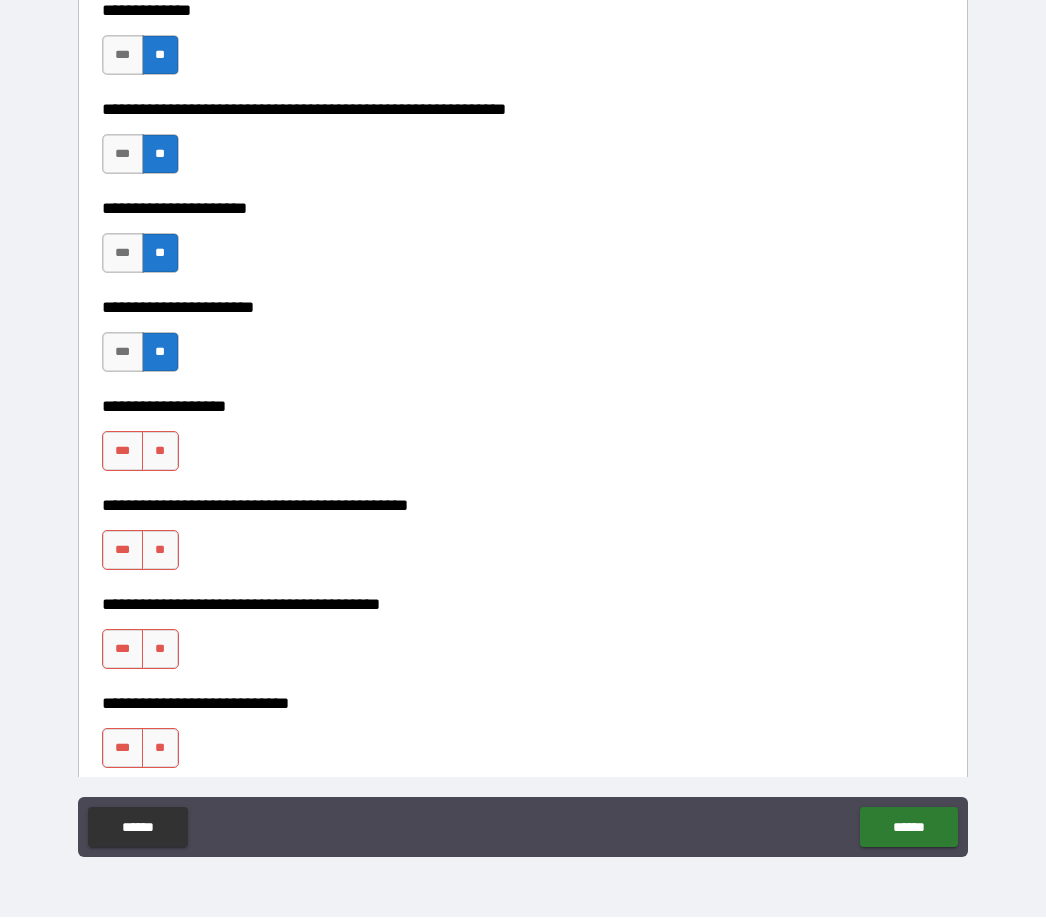 scroll, scrollTop: 1663, scrollLeft: 0, axis: vertical 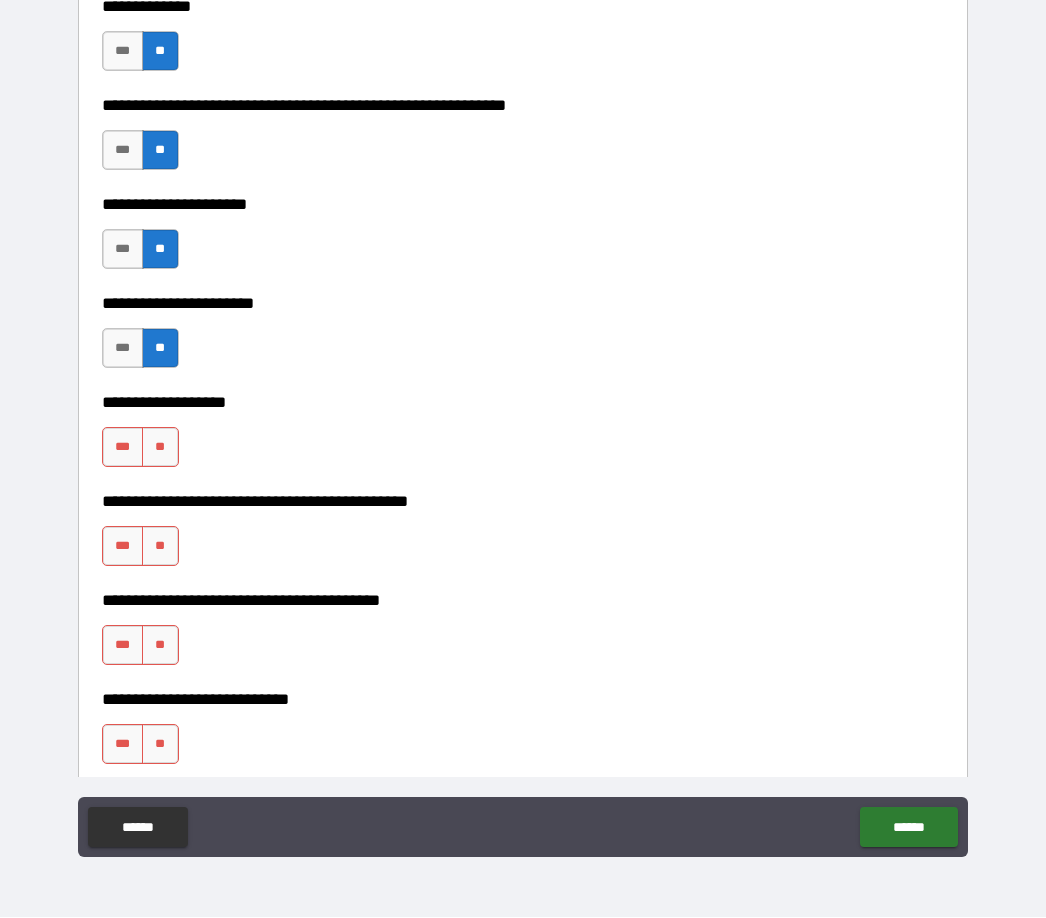 click on "***" at bounding box center (123, 349) 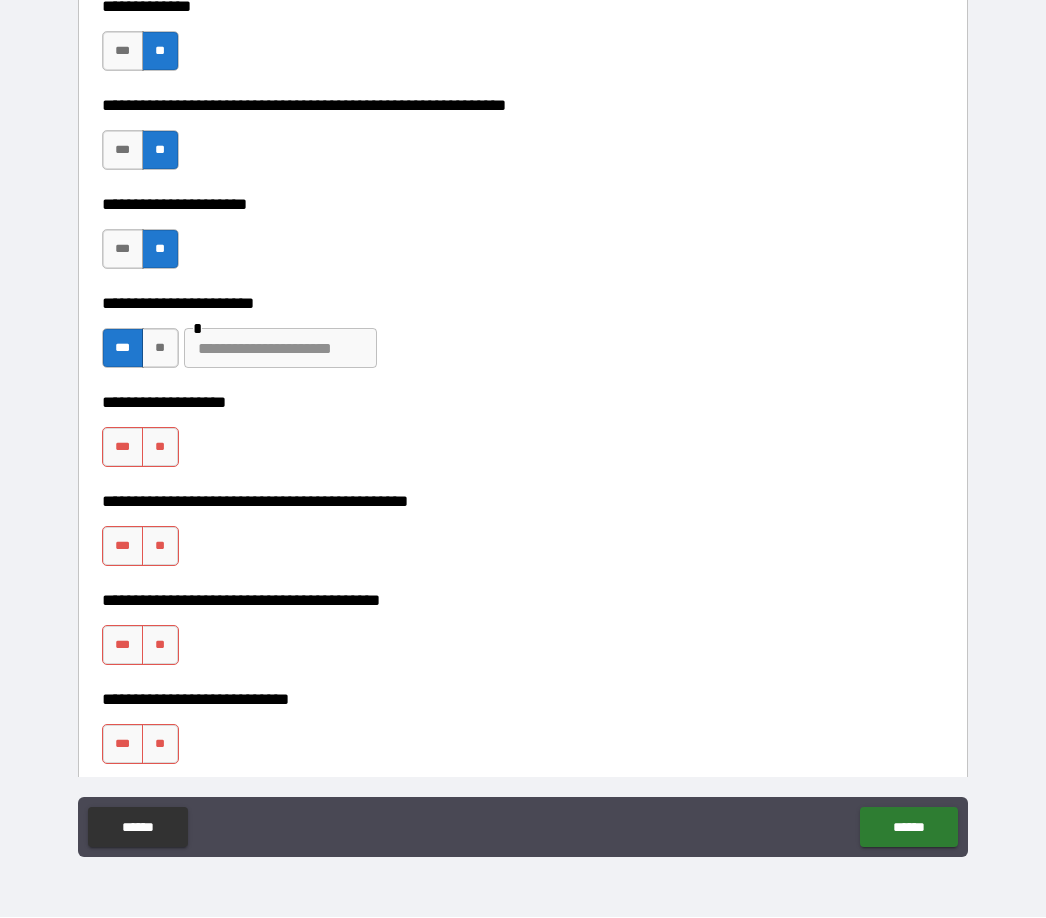 click on "**" at bounding box center (160, 349) 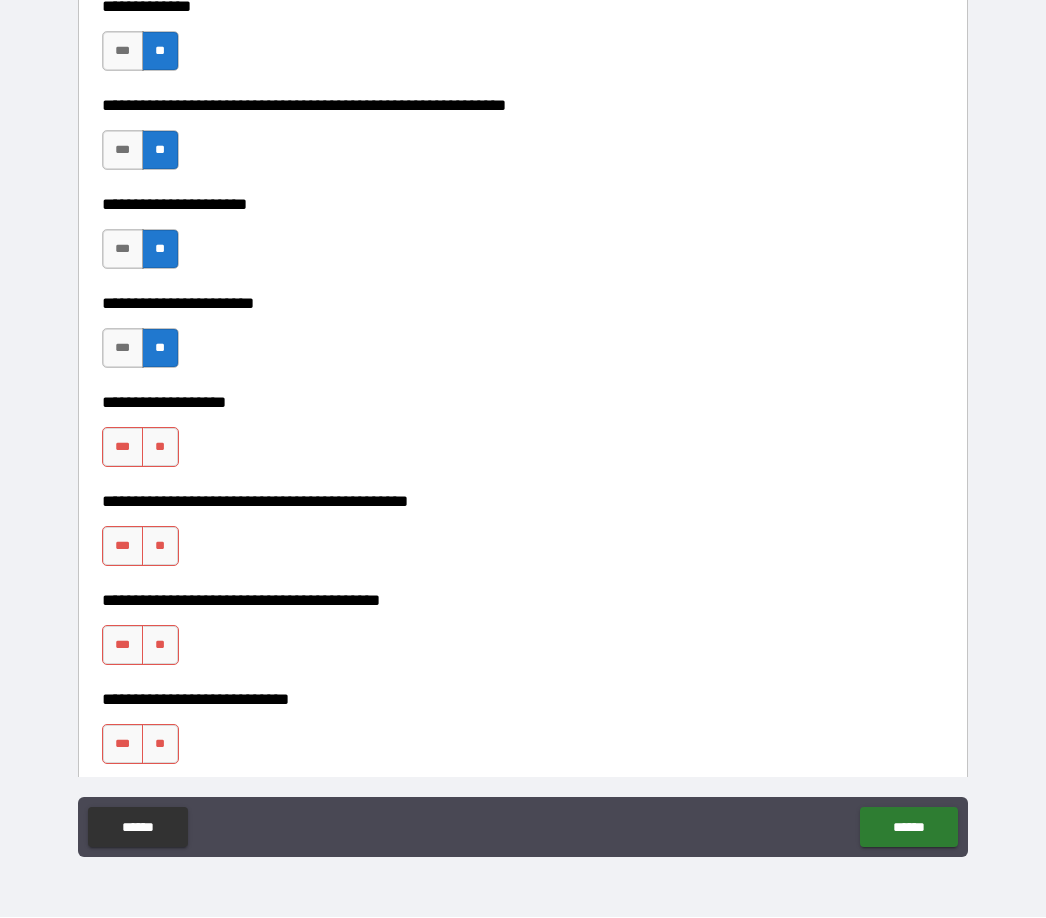 click on "**" at bounding box center (160, 448) 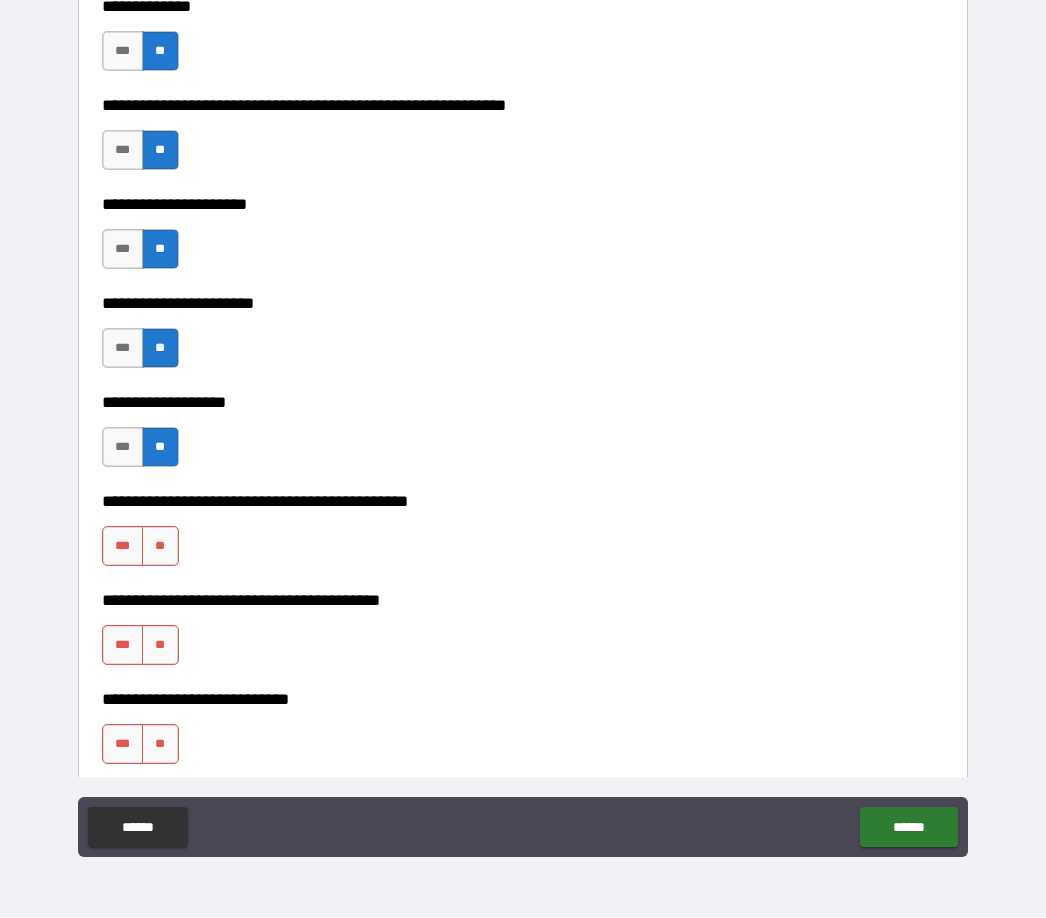 click on "**" at bounding box center (160, 547) 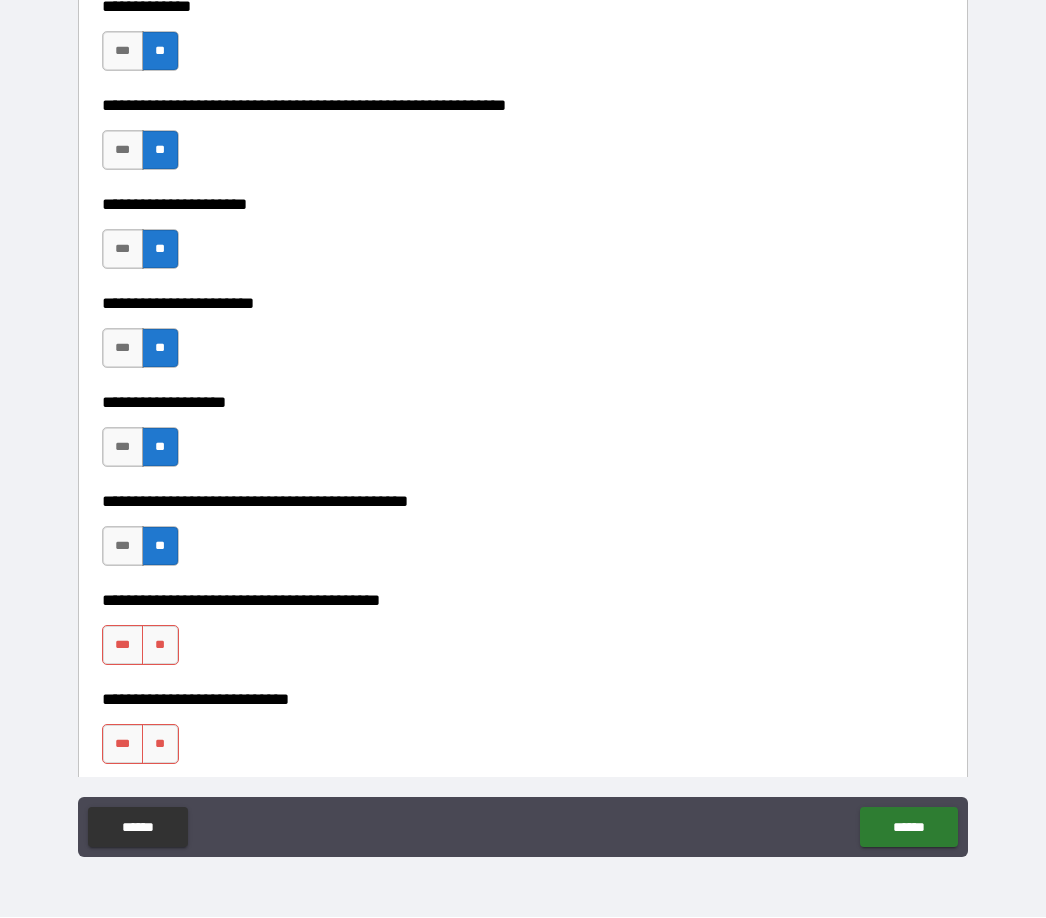 click on "**" at bounding box center (160, 646) 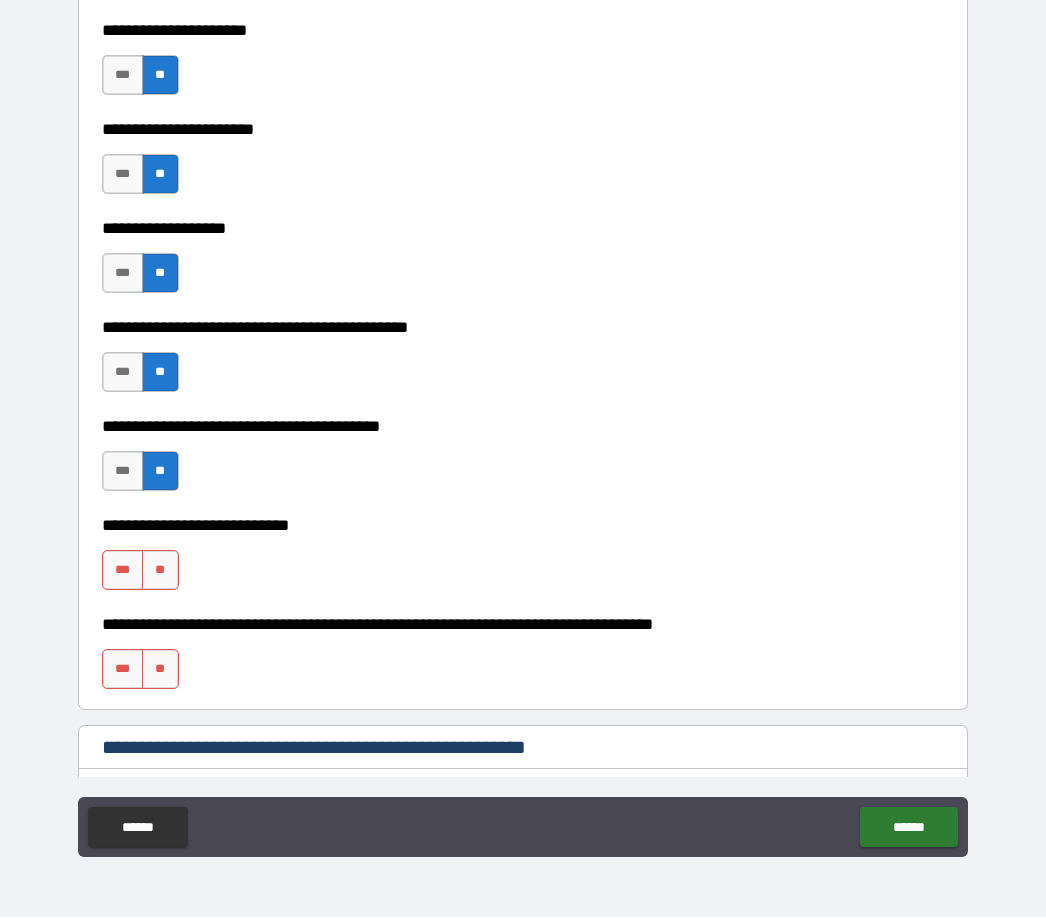 scroll, scrollTop: 1865, scrollLeft: 0, axis: vertical 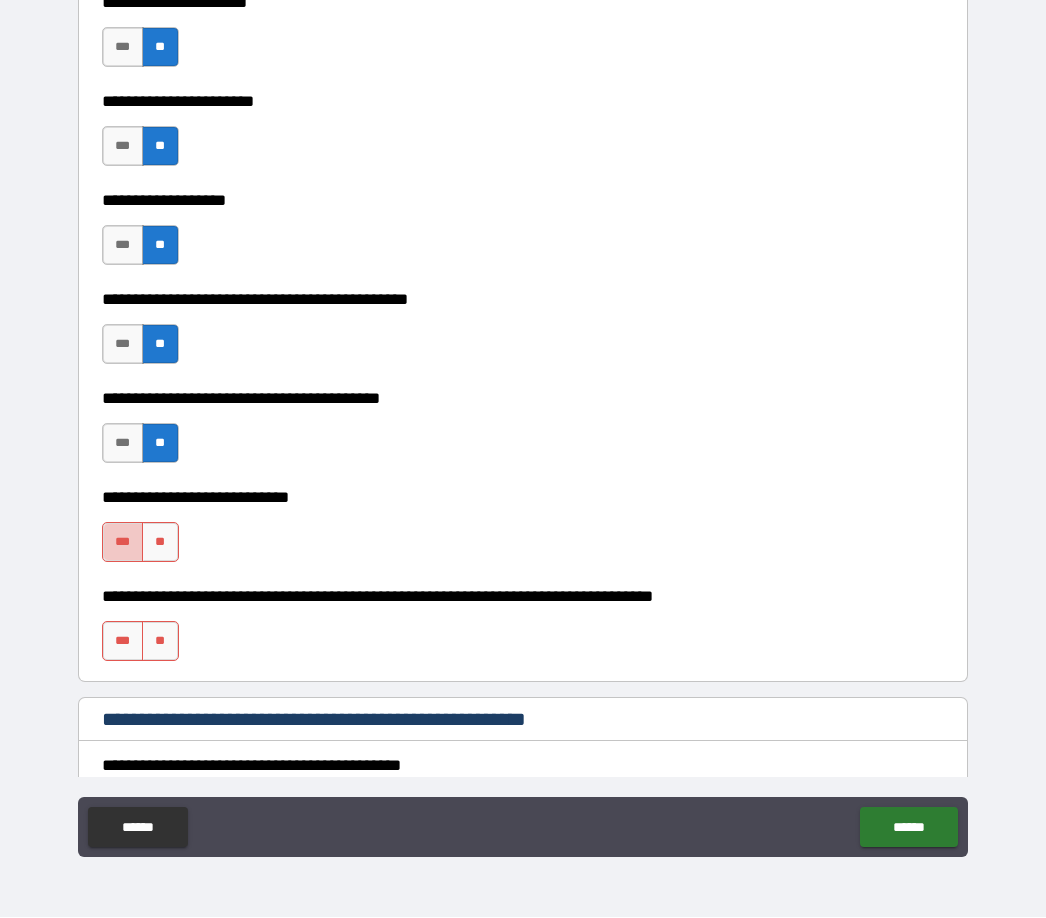click on "***" at bounding box center (123, 543) 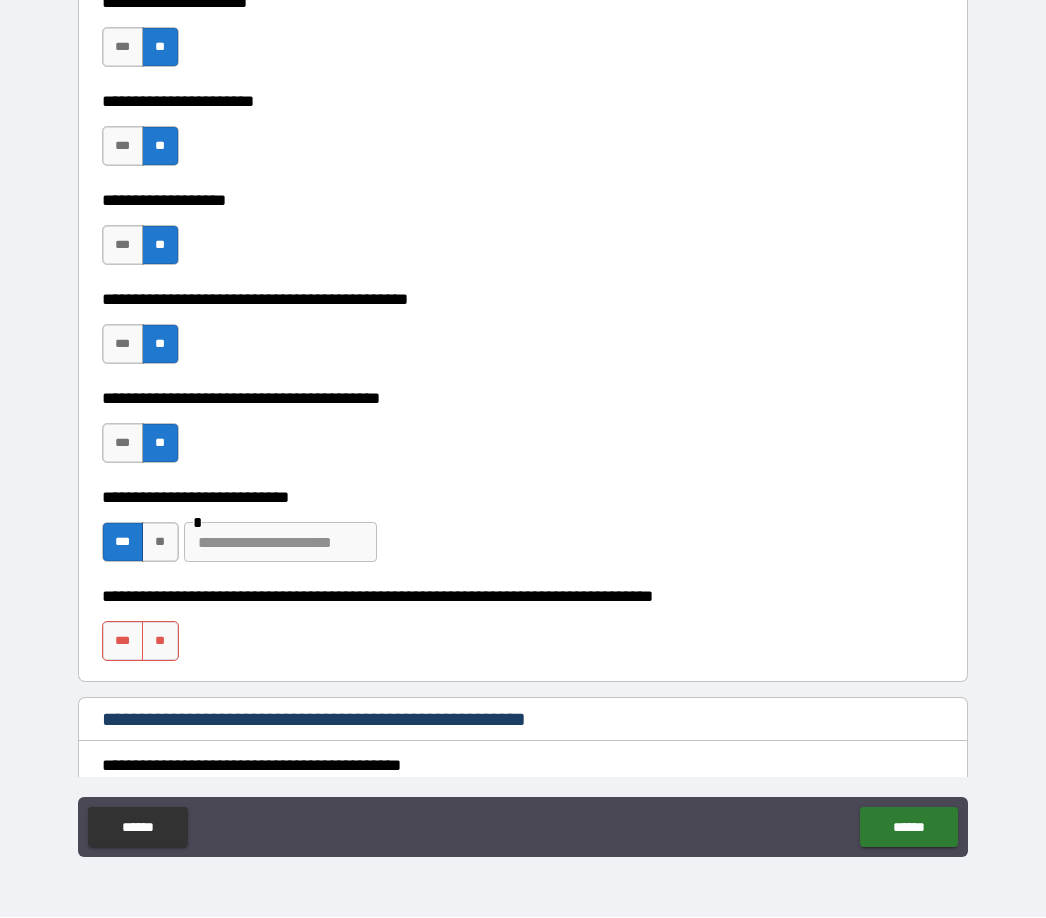 click on "**" at bounding box center (160, 642) 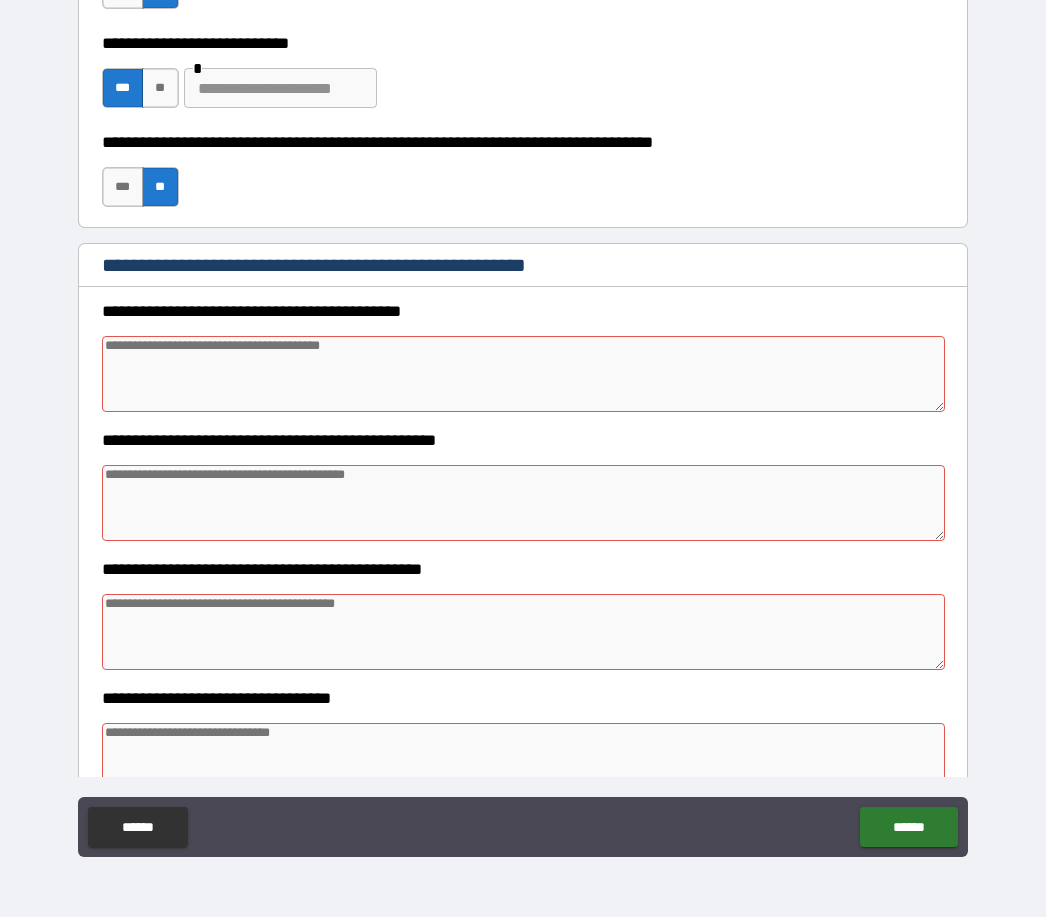 scroll, scrollTop: 2320, scrollLeft: 0, axis: vertical 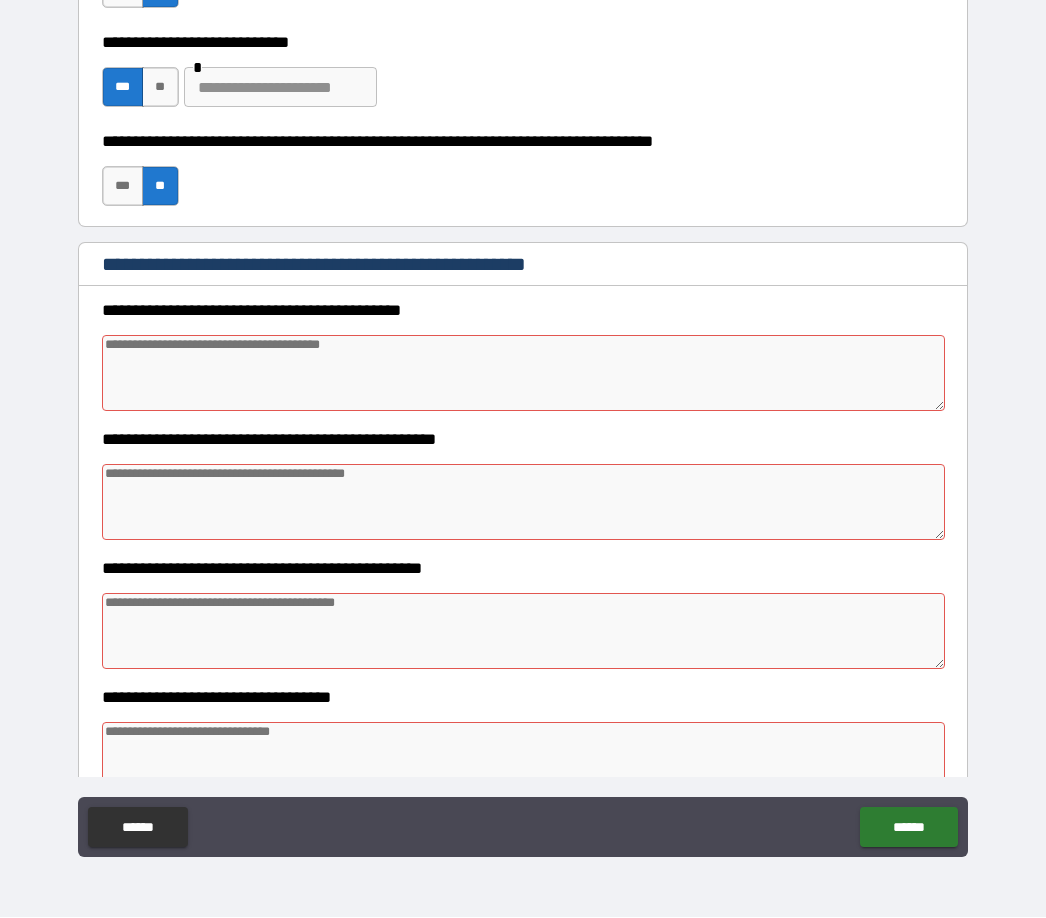 click at bounding box center [524, 374] 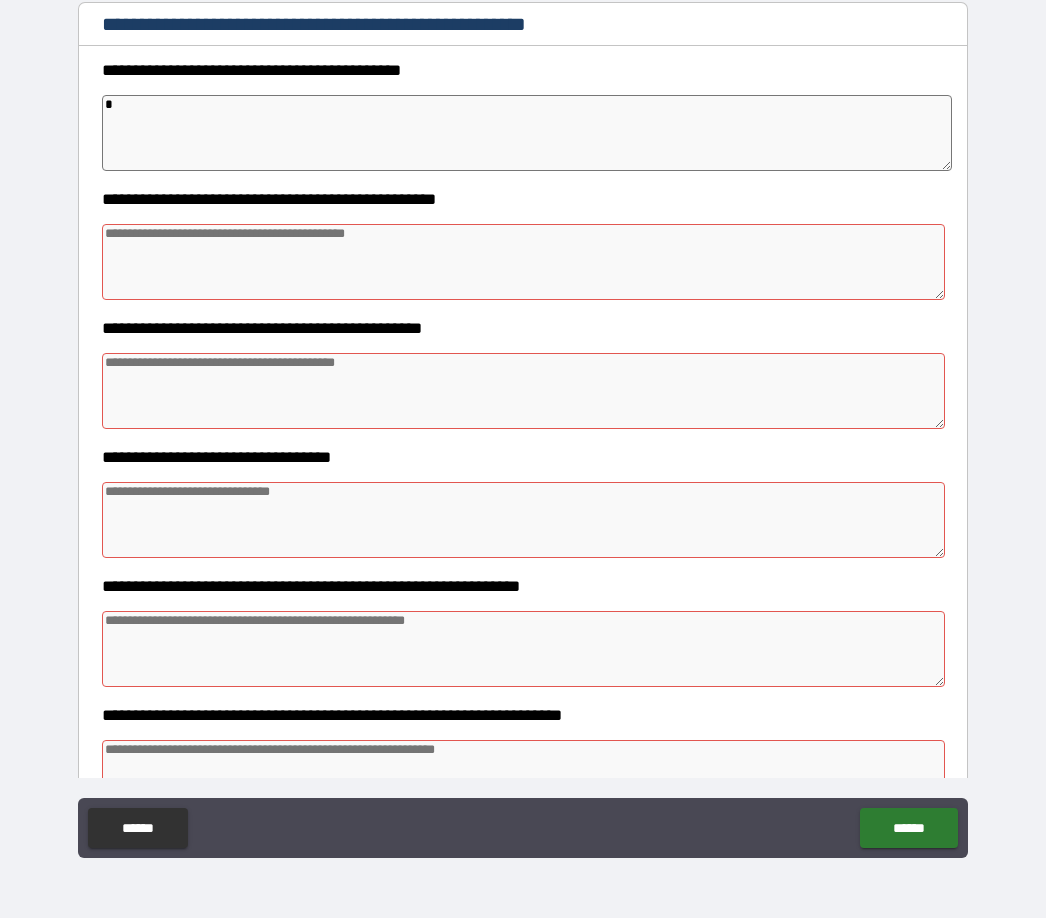 scroll, scrollTop: 2569, scrollLeft: 0, axis: vertical 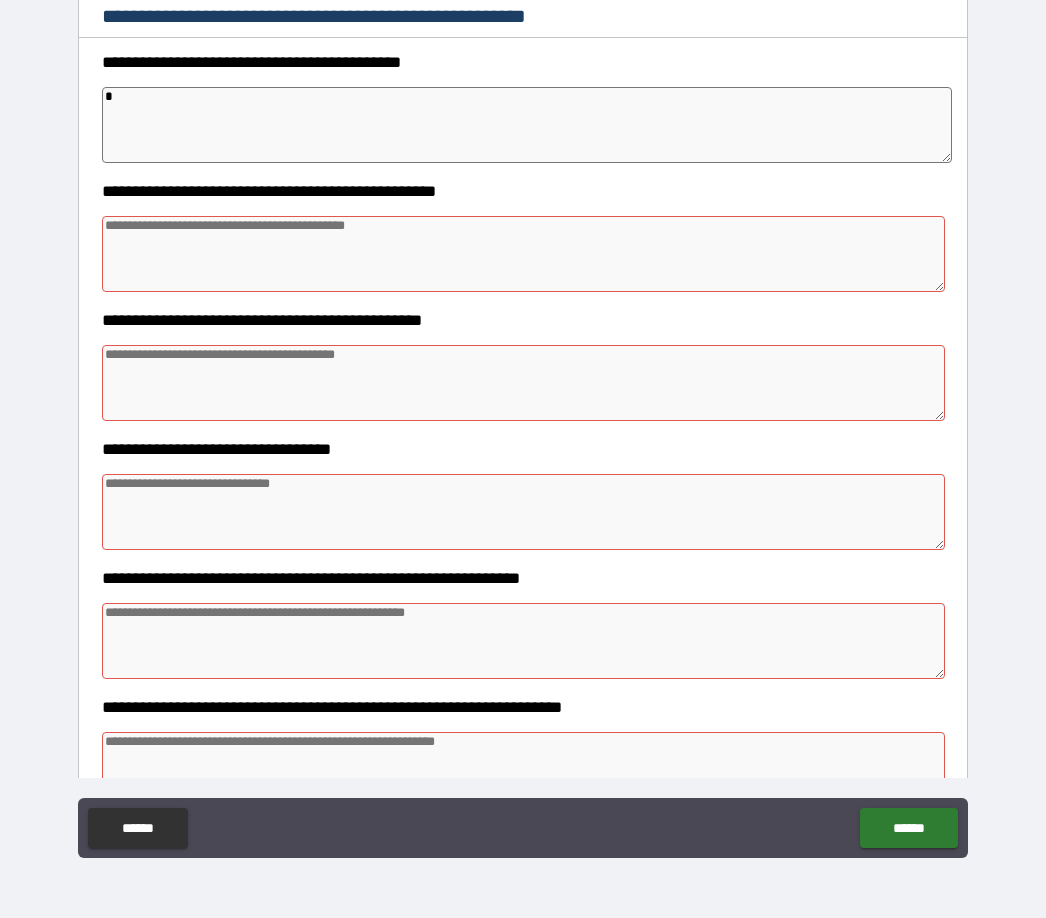 click at bounding box center (524, 254) 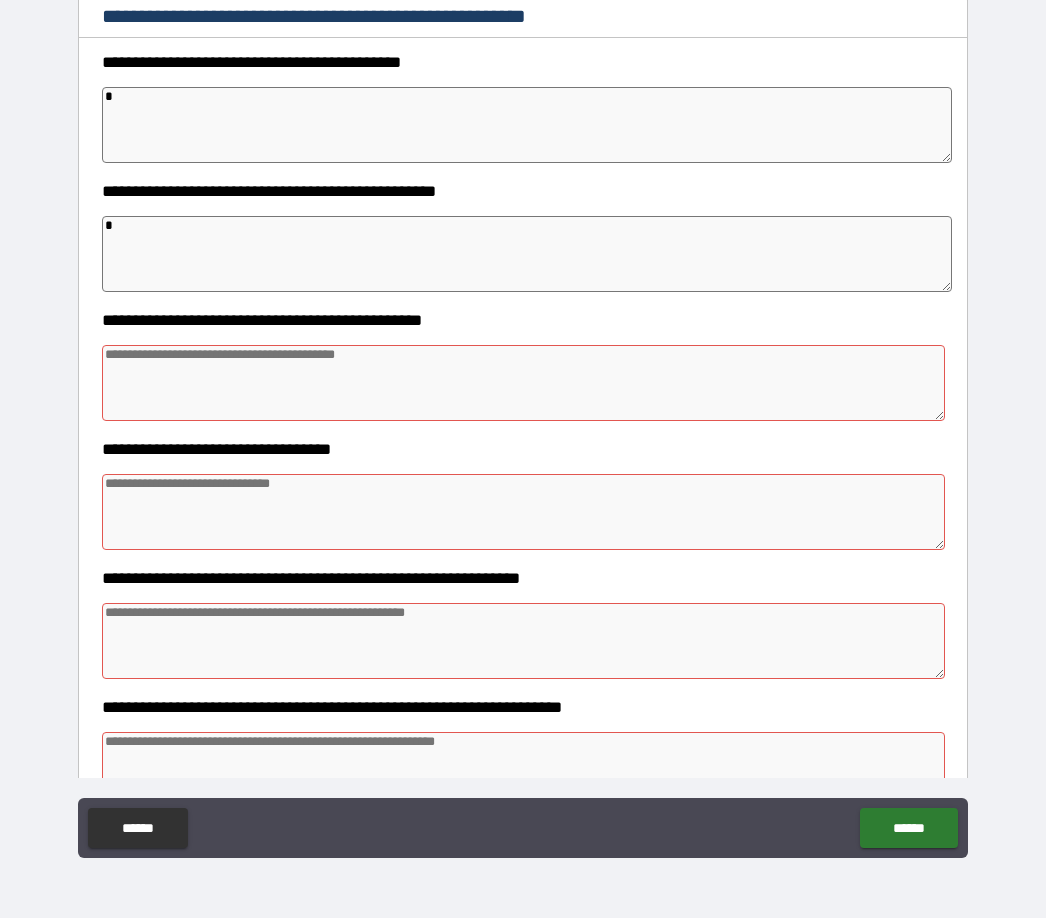 click at bounding box center (524, 383) 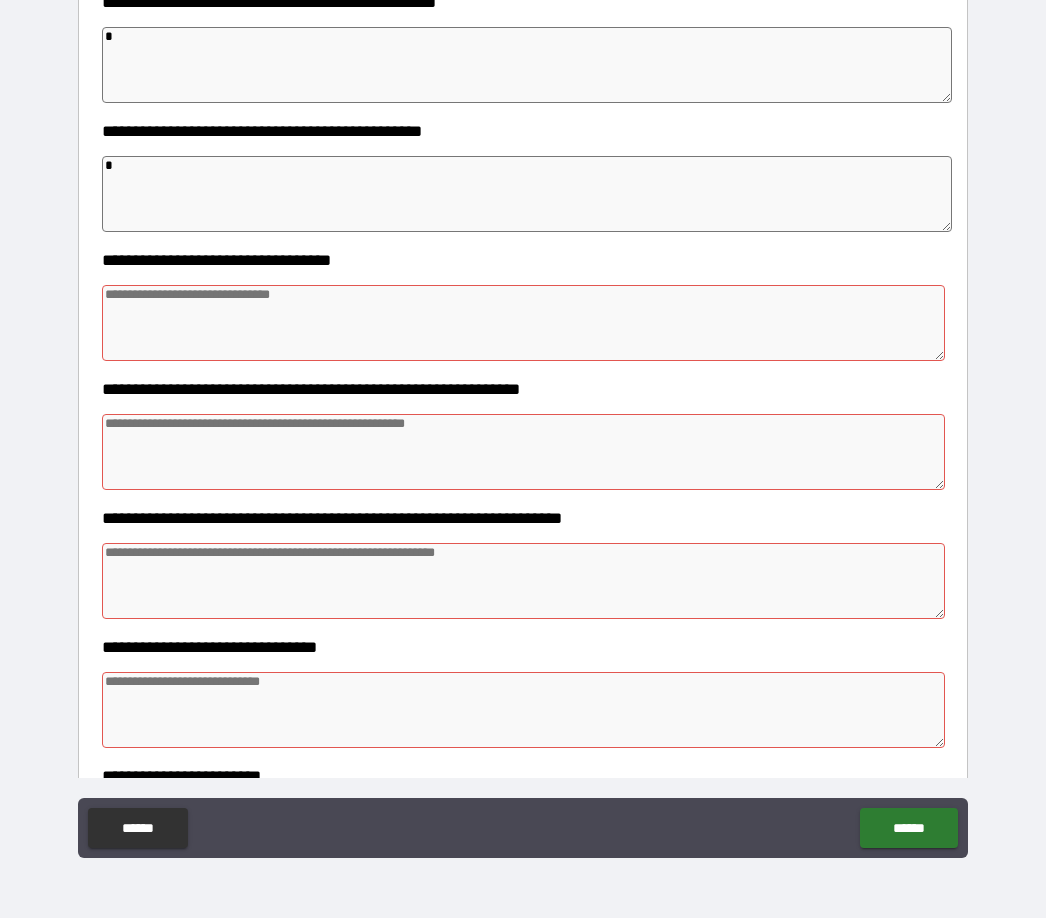 scroll, scrollTop: 2758, scrollLeft: 0, axis: vertical 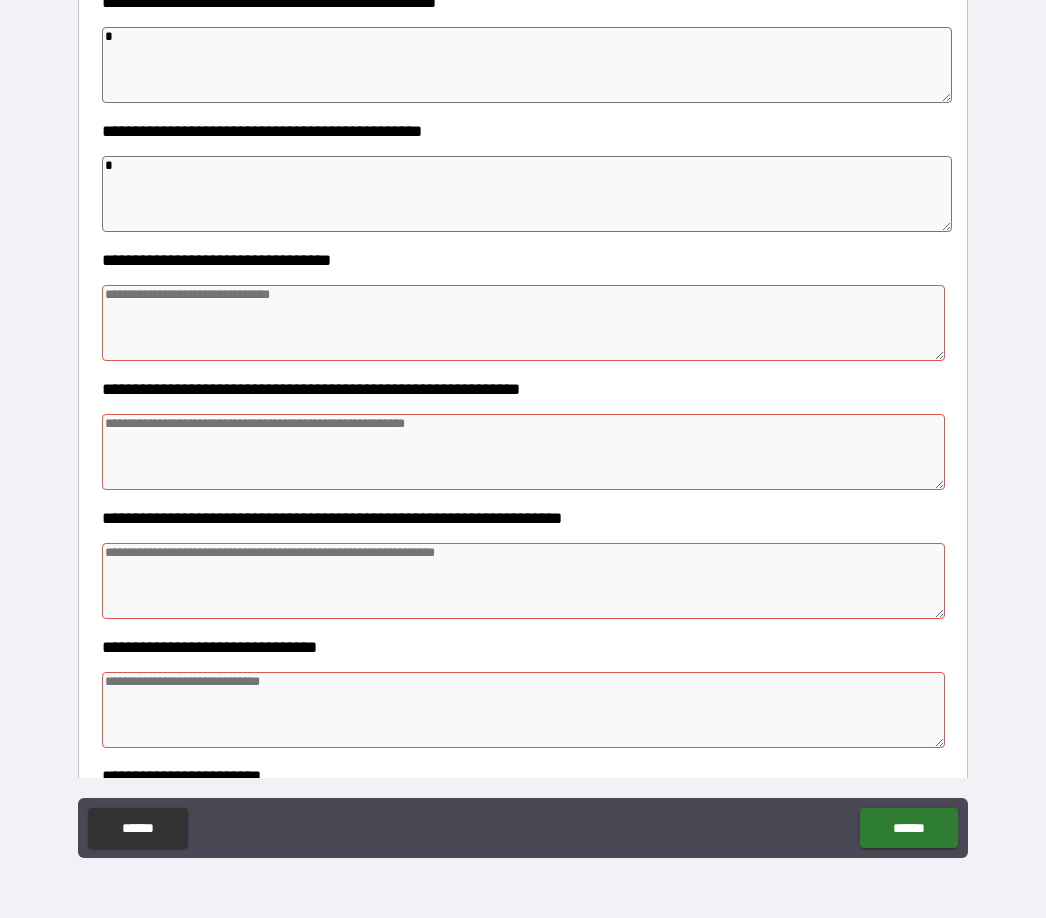 click at bounding box center (524, 323) 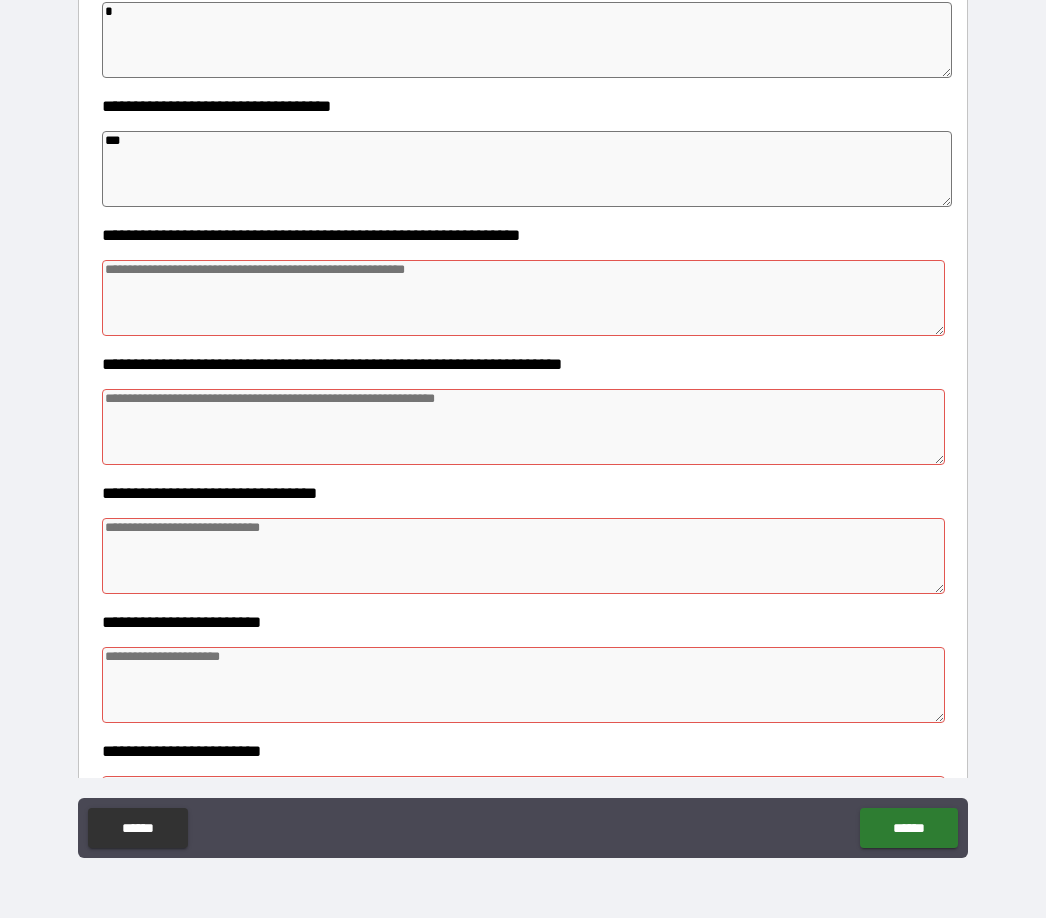 scroll, scrollTop: 2913, scrollLeft: 0, axis: vertical 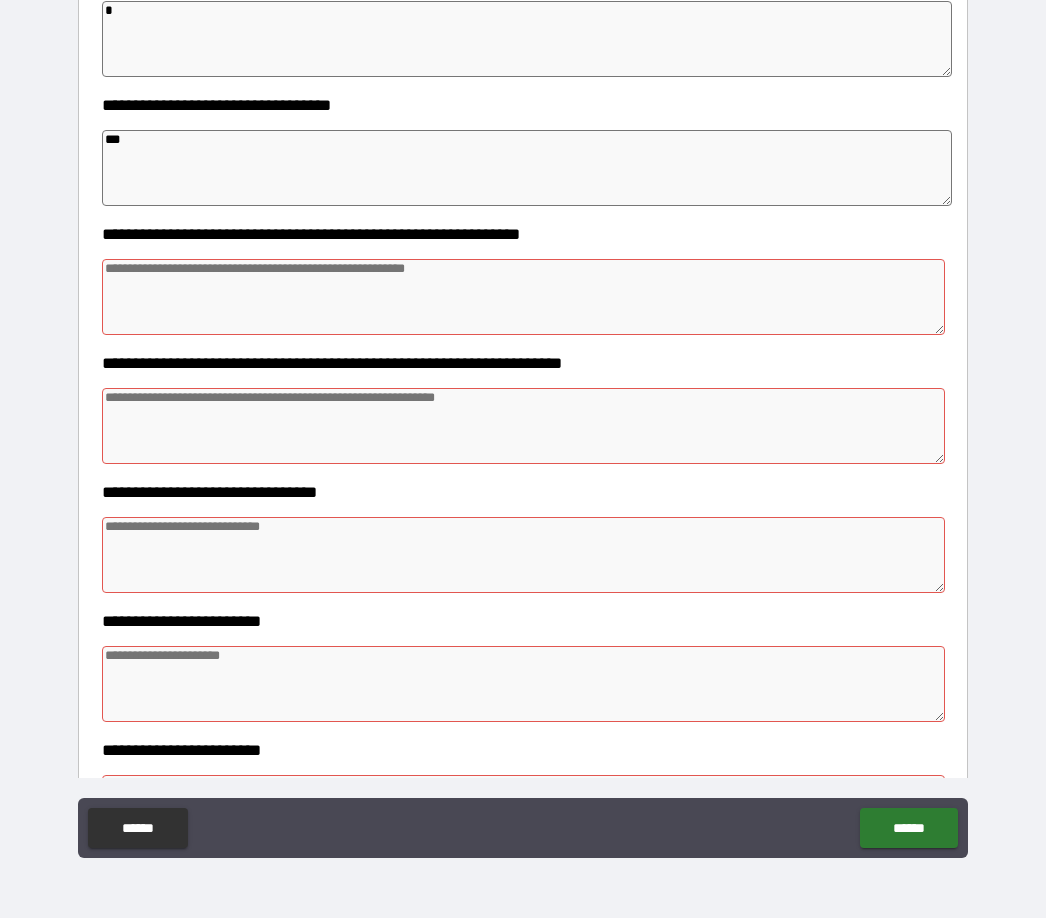 click at bounding box center [524, 297] 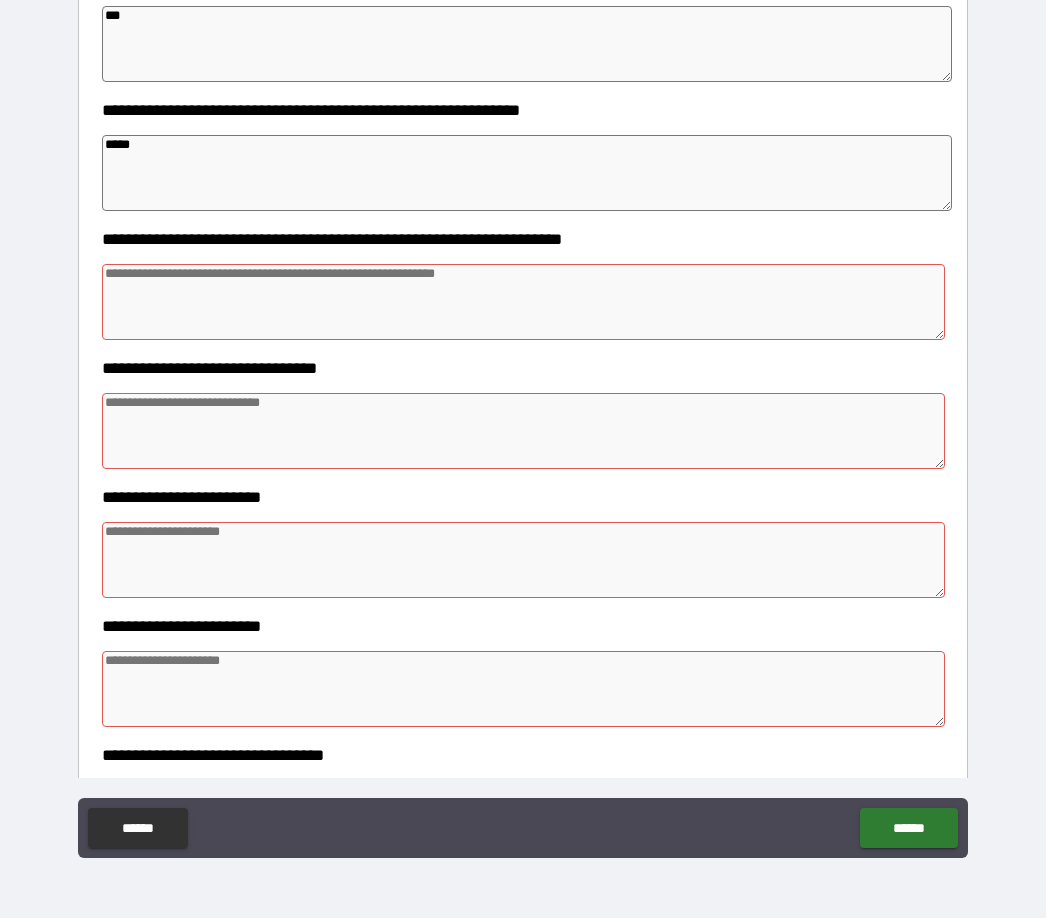 scroll, scrollTop: 3056, scrollLeft: 0, axis: vertical 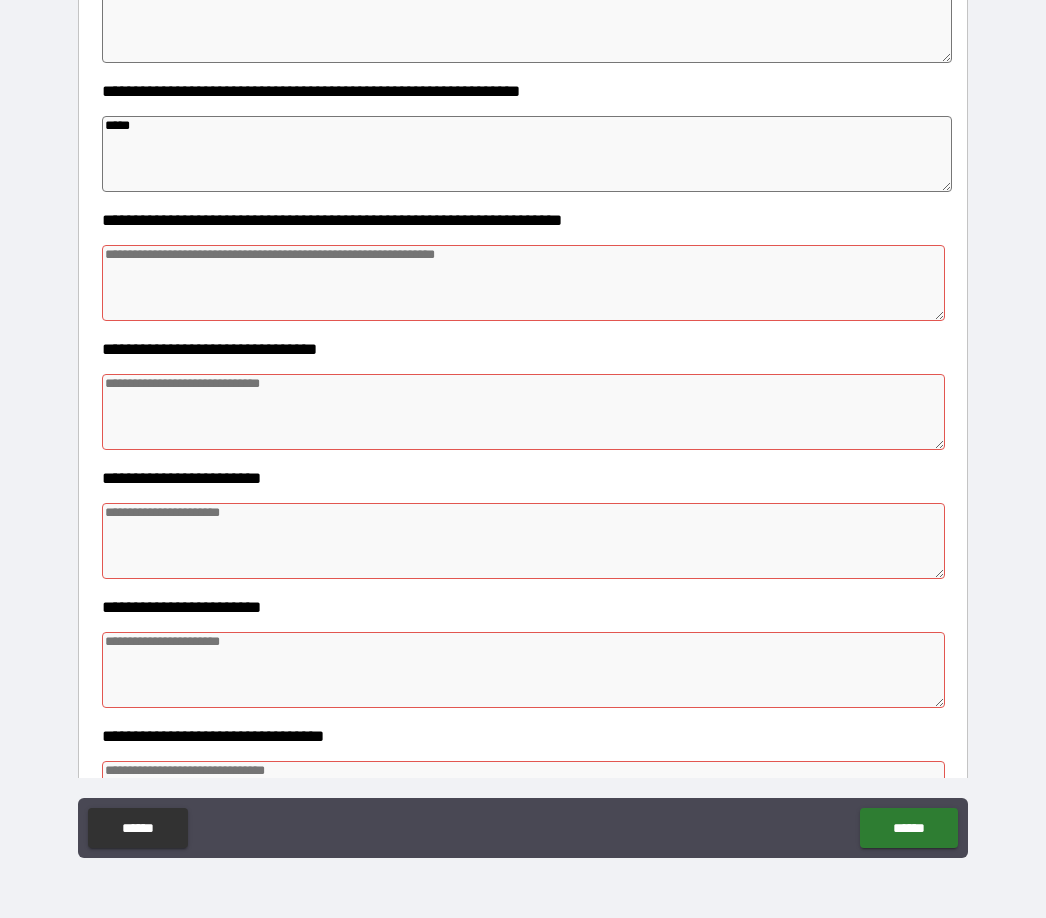 click at bounding box center (524, 283) 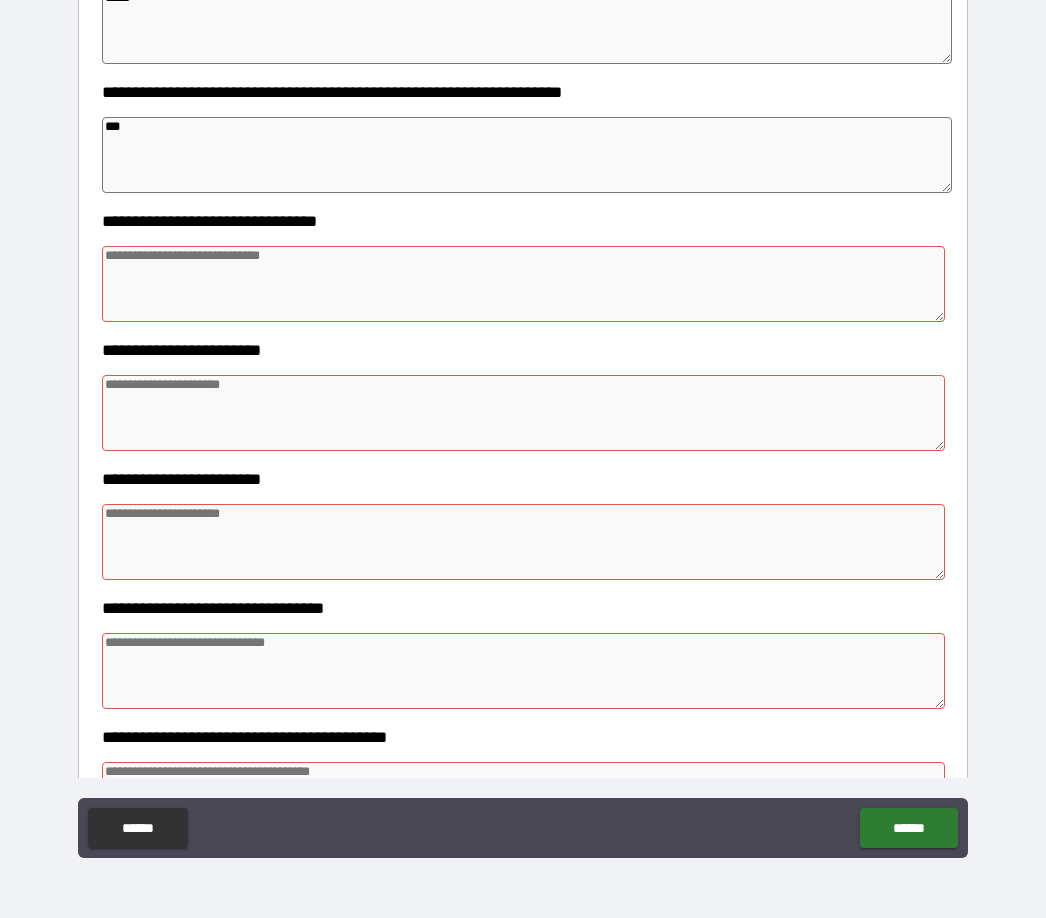 scroll, scrollTop: 3187, scrollLeft: 0, axis: vertical 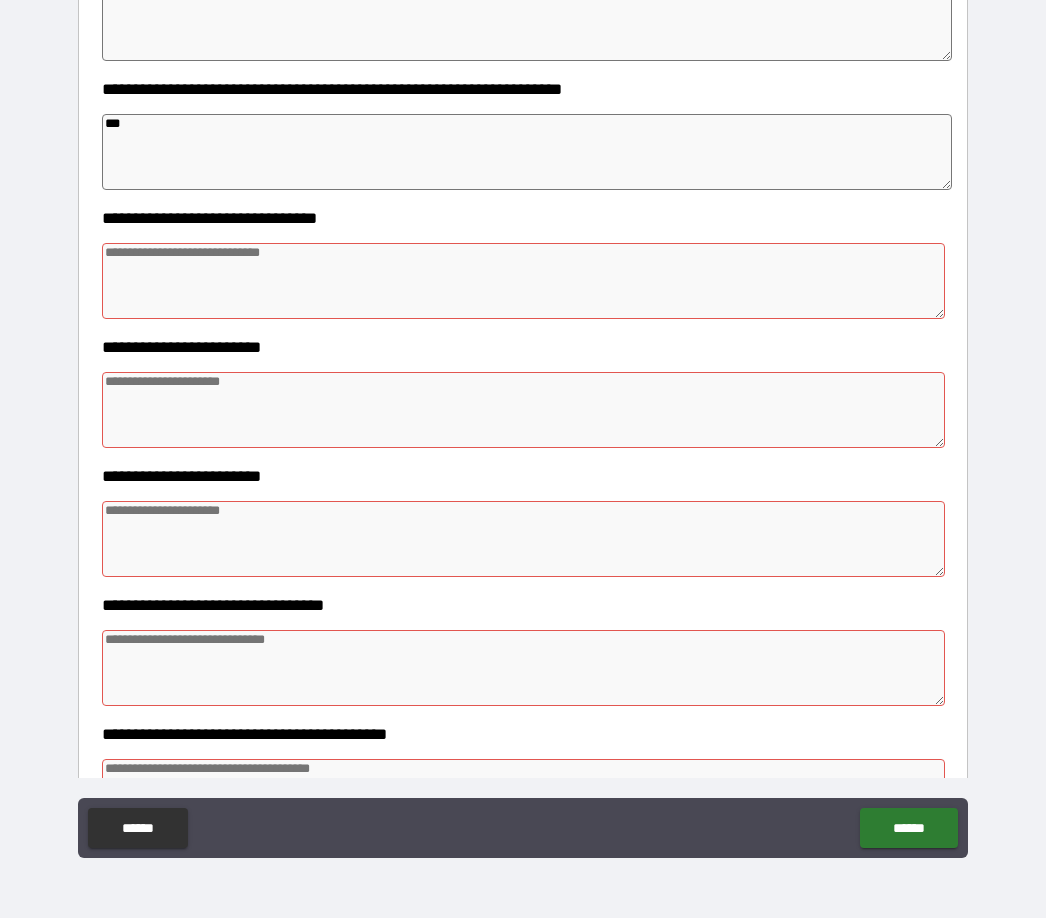 click at bounding box center (524, 281) 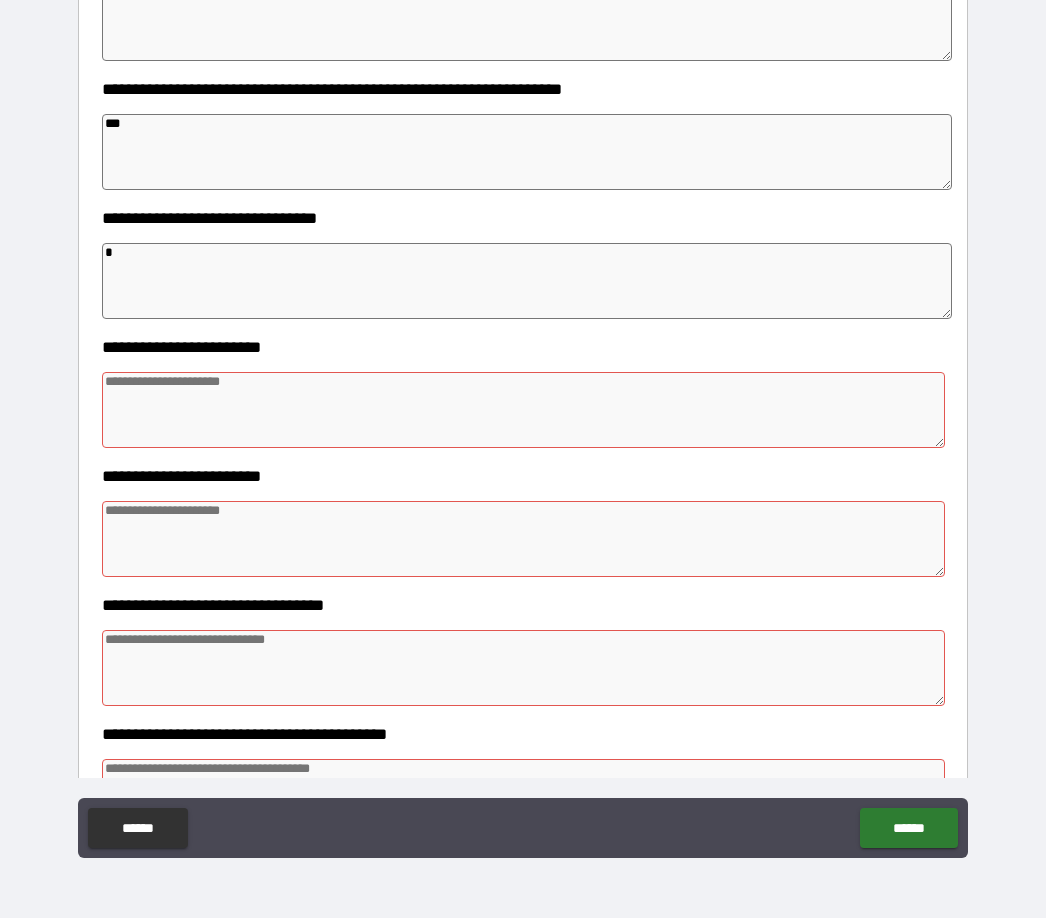 click at bounding box center [524, 410] 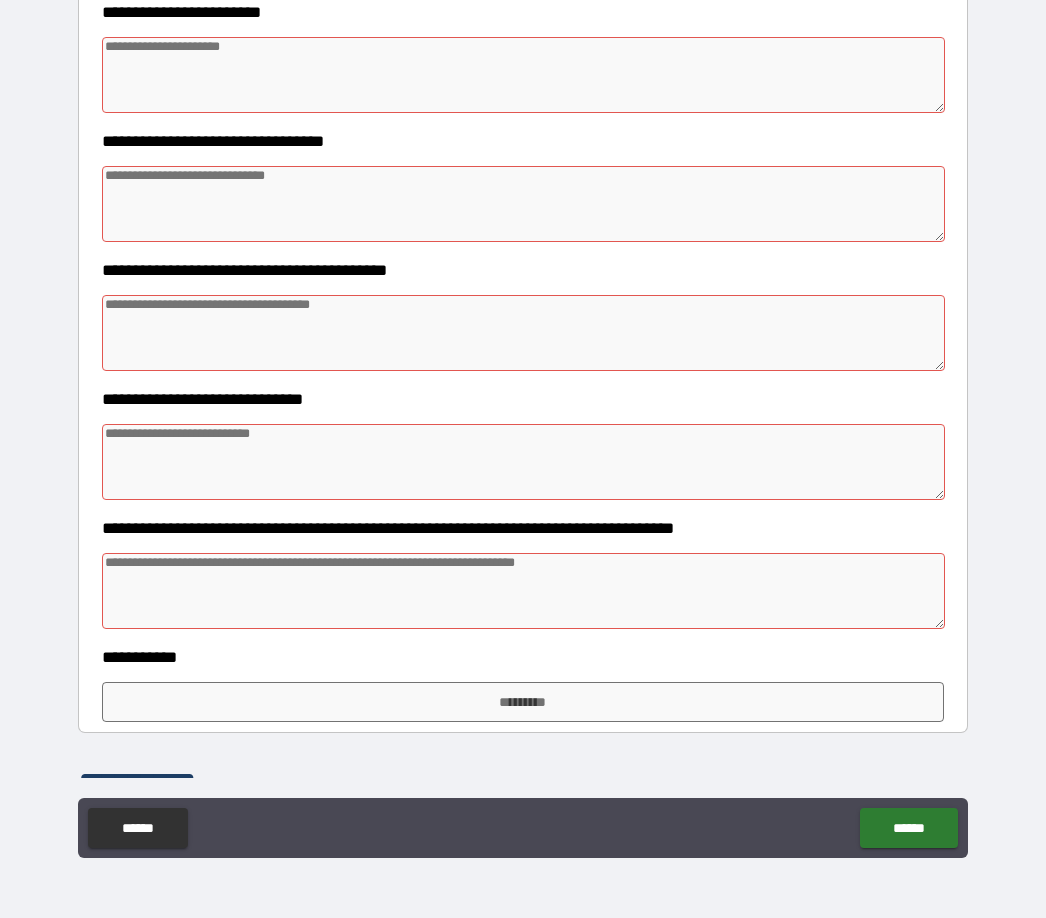 scroll, scrollTop: 3652, scrollLeft: 0, axis: vertical 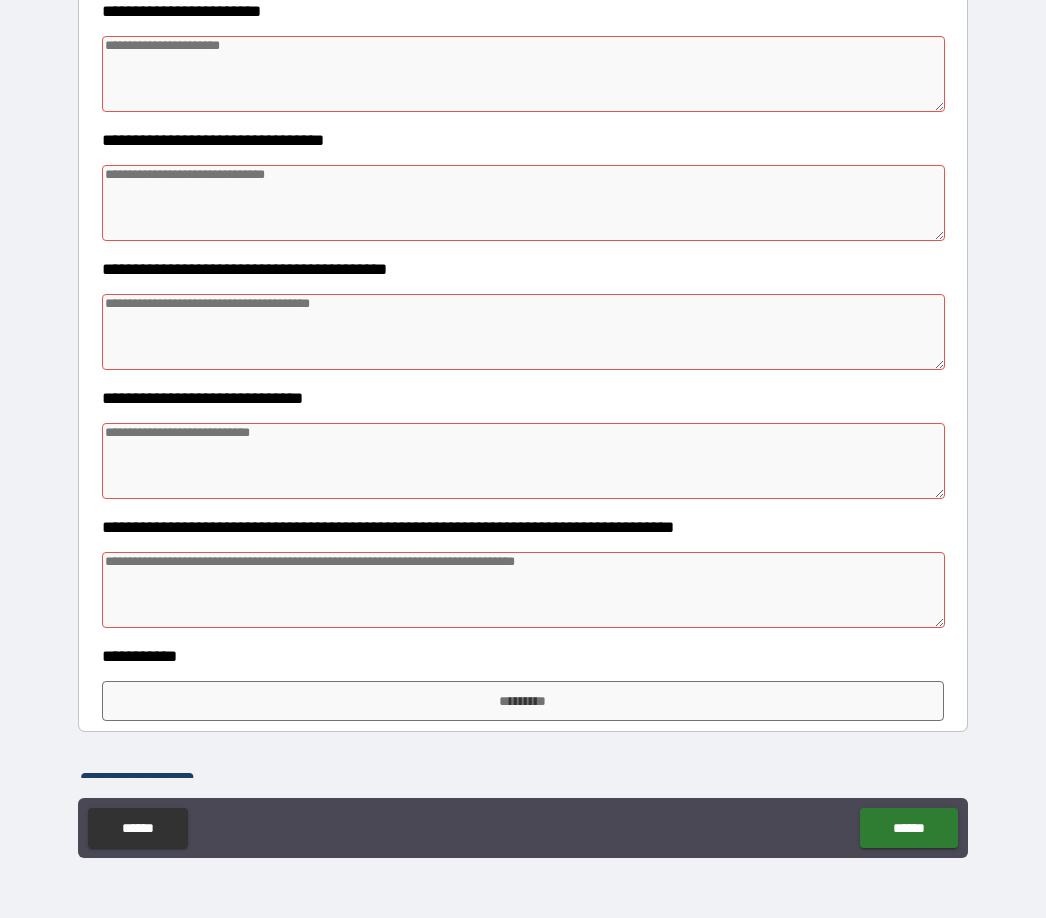 click at bounding box center (524, 74) 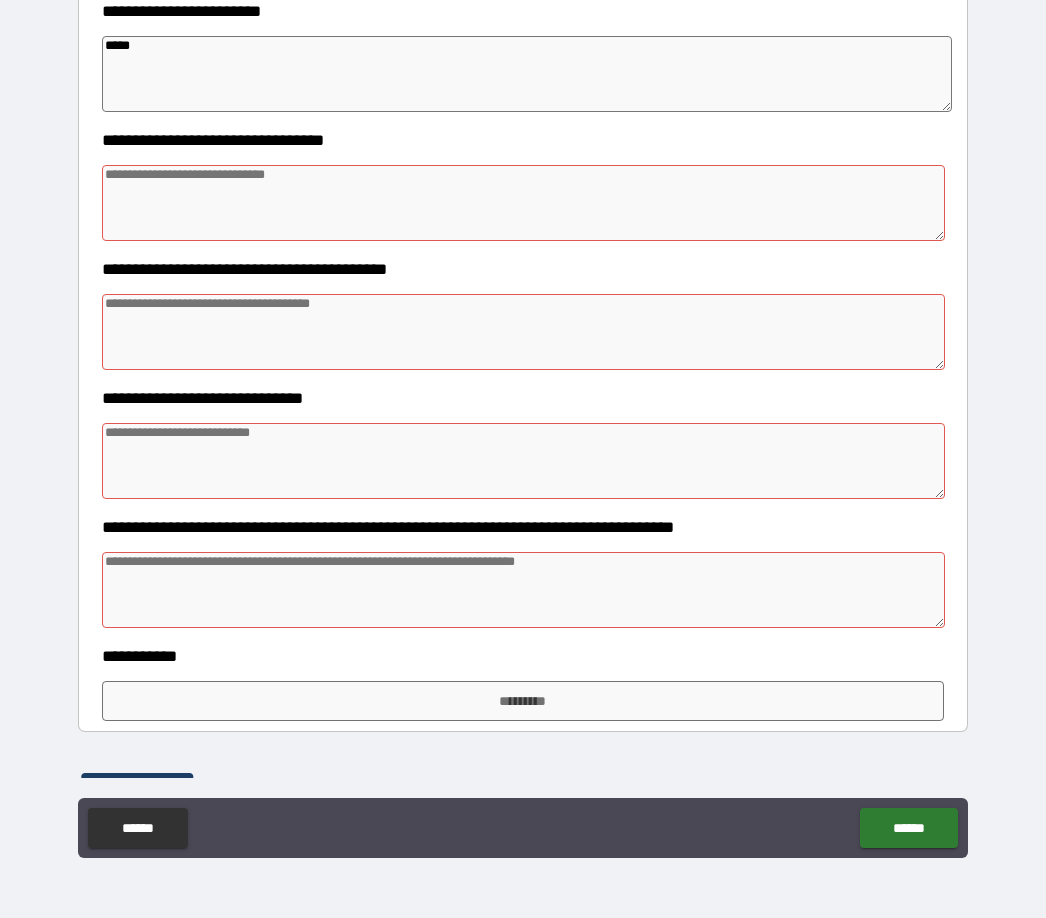 click at bounding box center [524, 203] 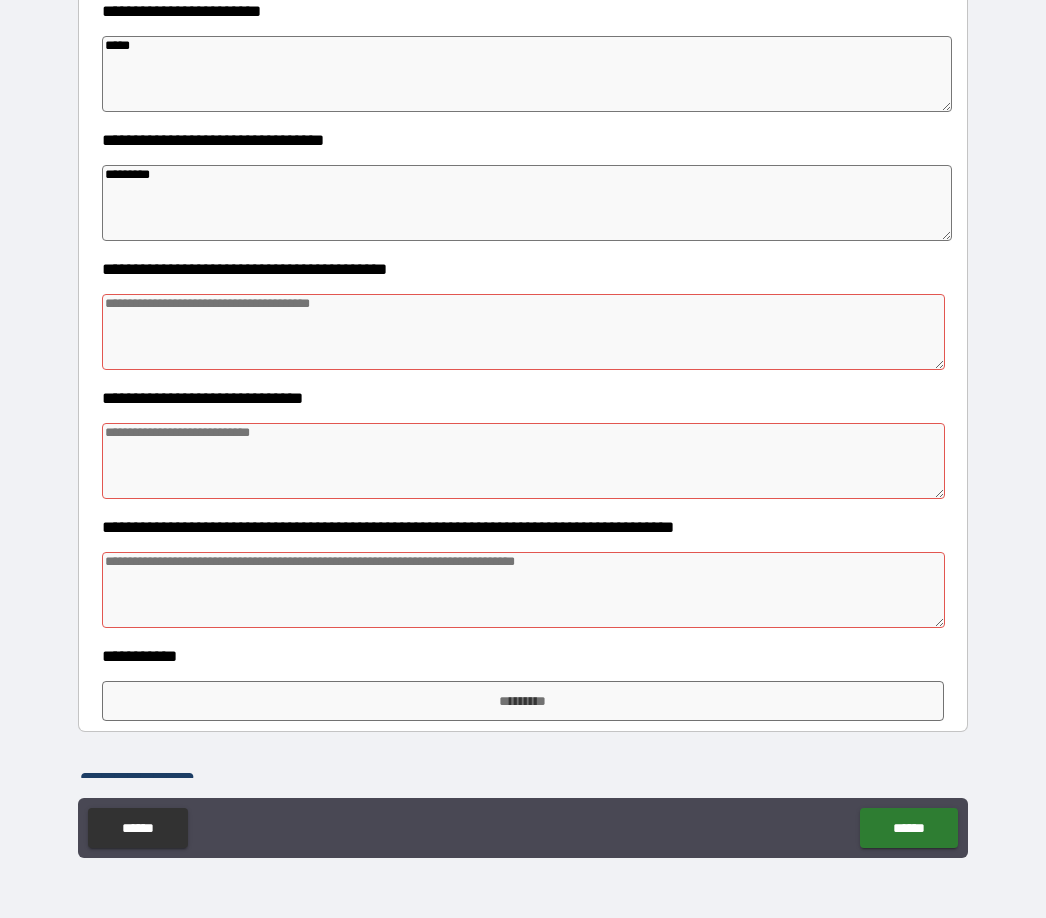 click at bounding box center (524, 332) 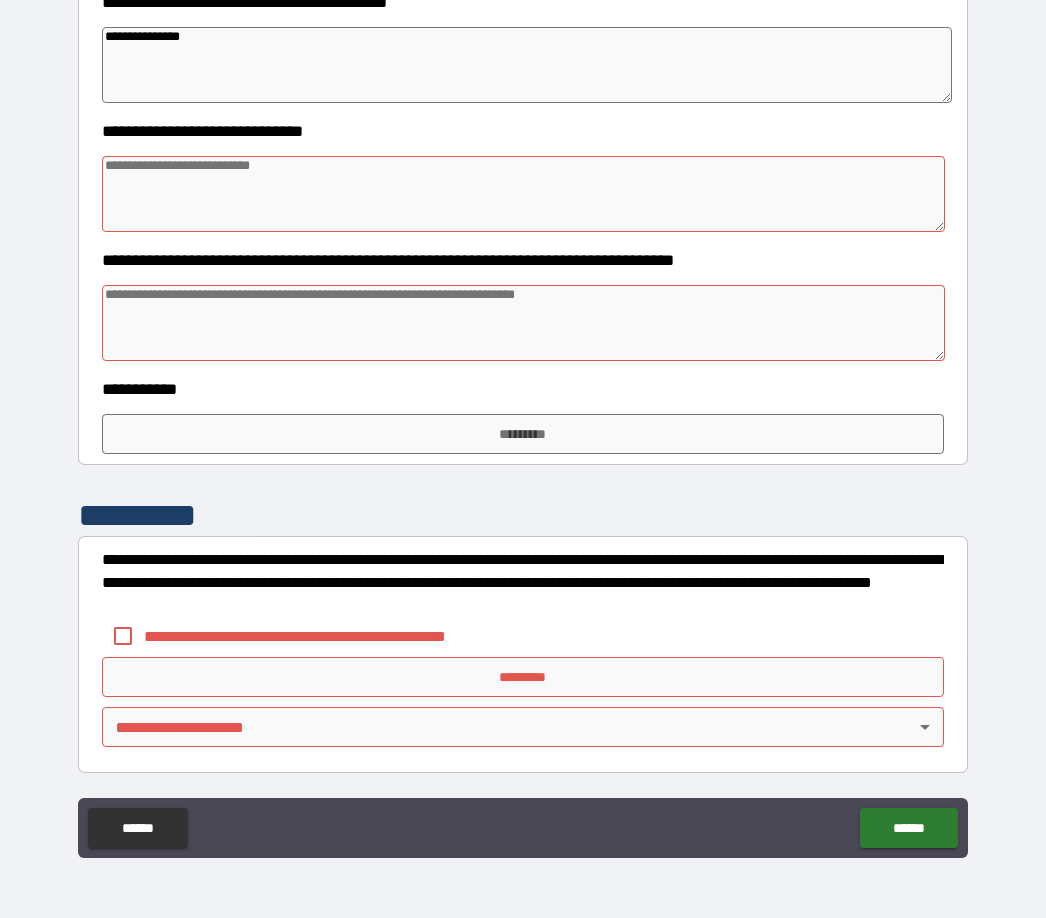 scroll, scrollTop: 3919, scrollLeft: 0, axis: vertical 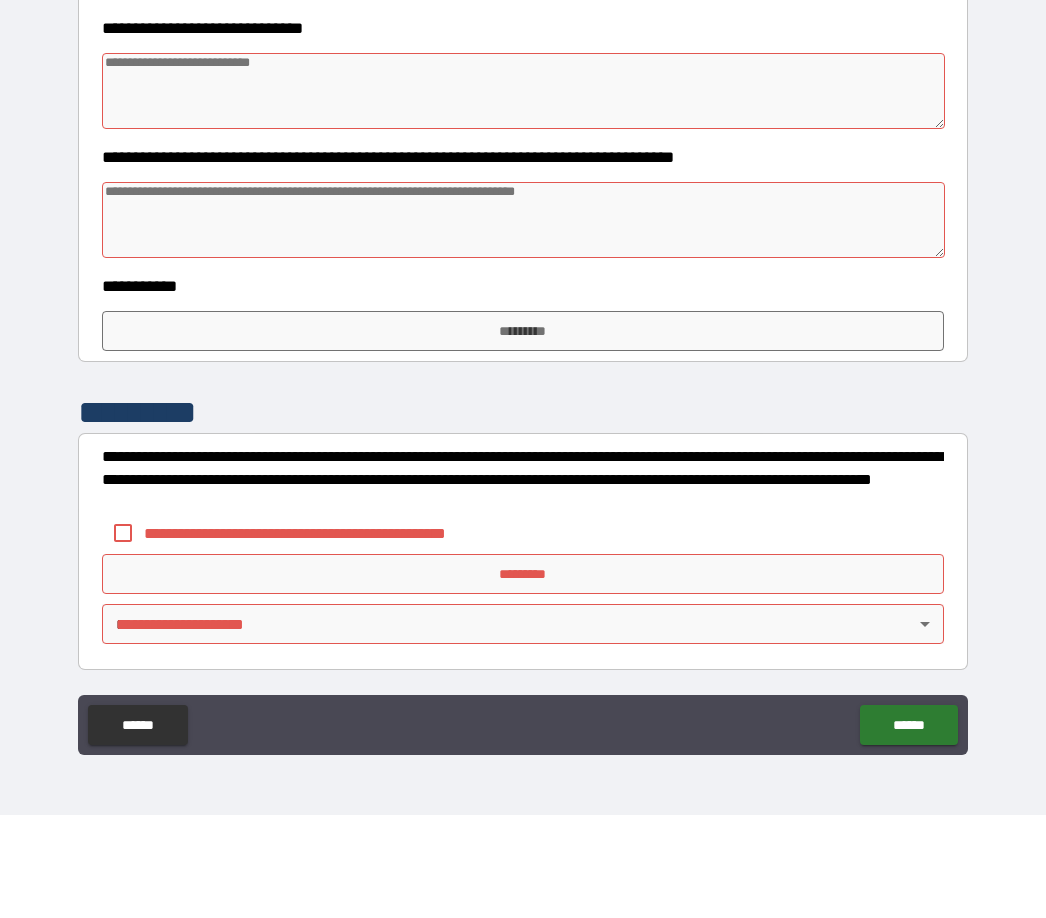click on "*********" at bounding box center (523, 434) 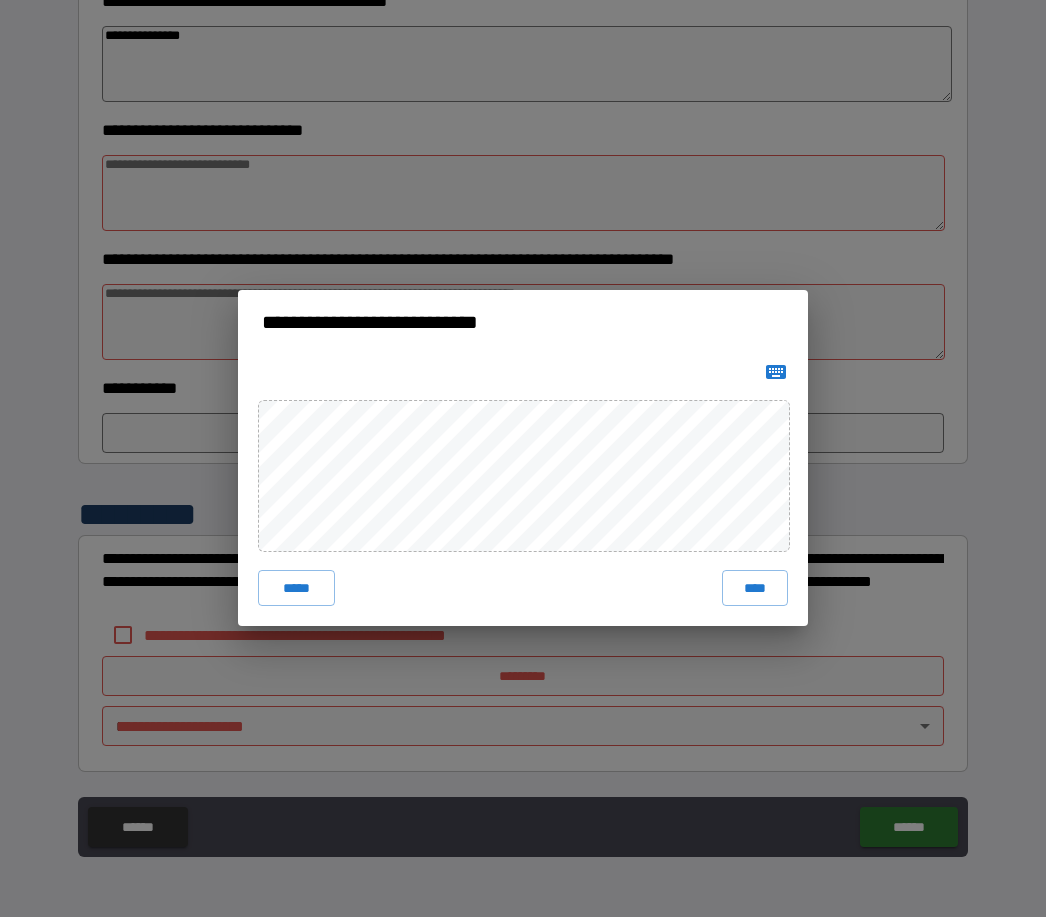 click on "****" at bounding box center [755, 589] 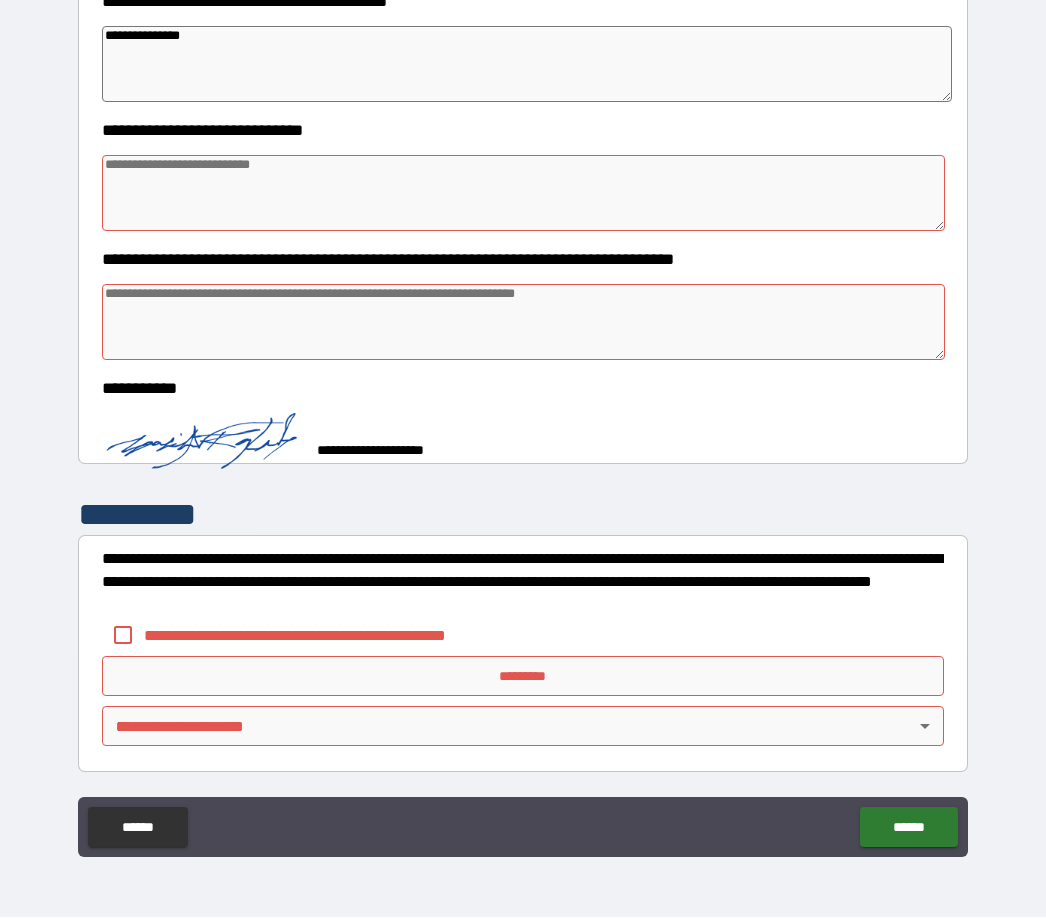 scroll, scrollTop: 3909, scrollLeft: 0, axis: vertical 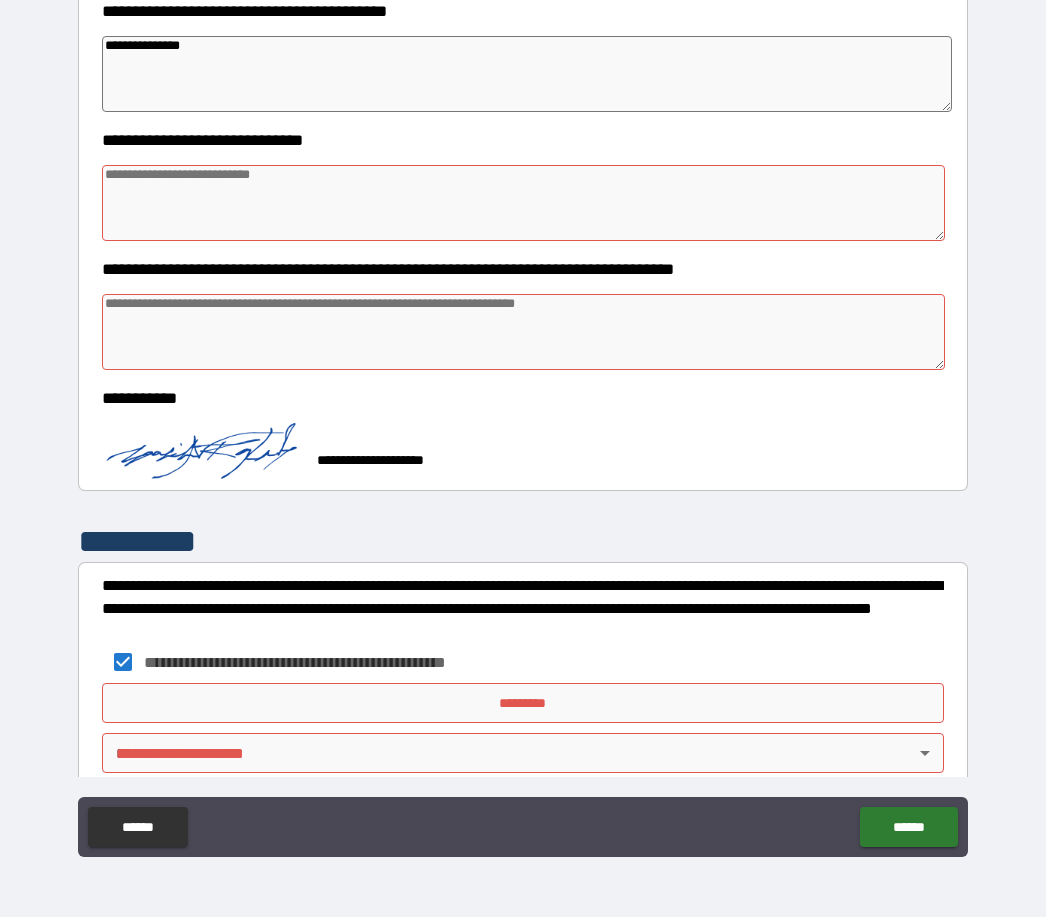 click on "**********" at bounding box center (523, 426) 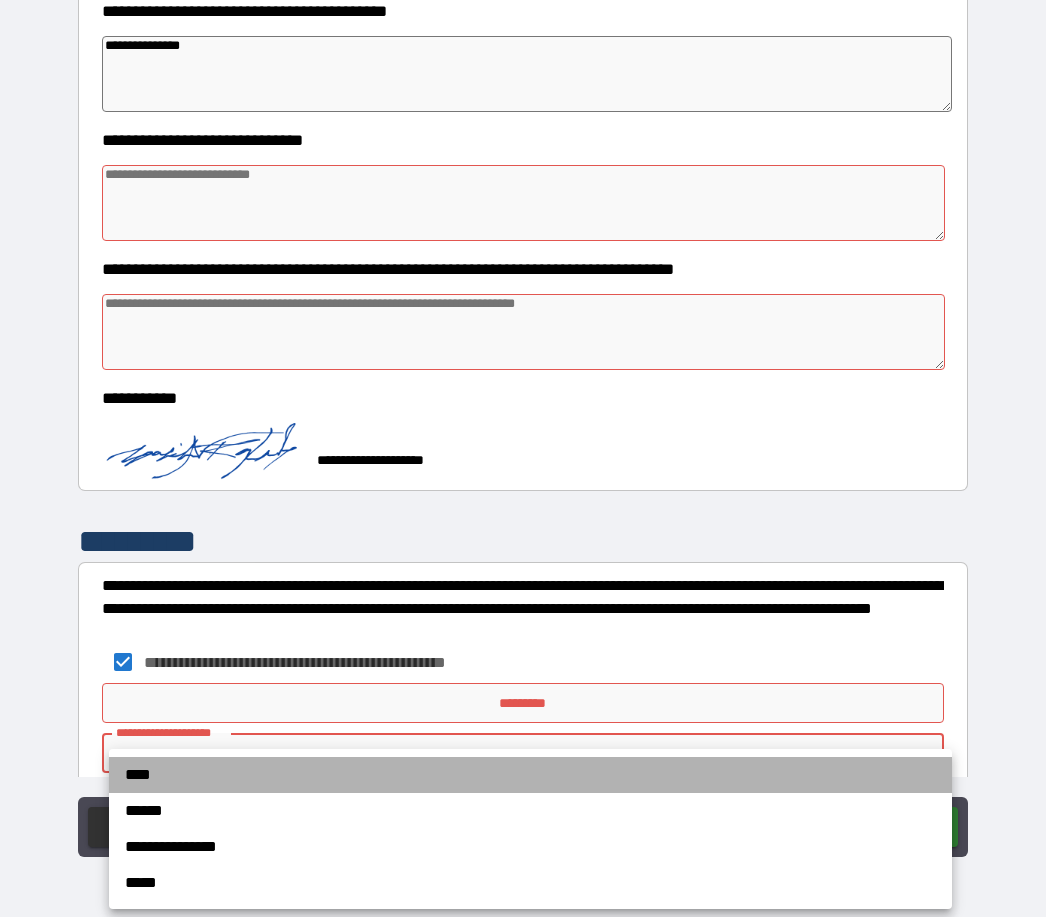 click on "****" at bounding box center (530, 776) 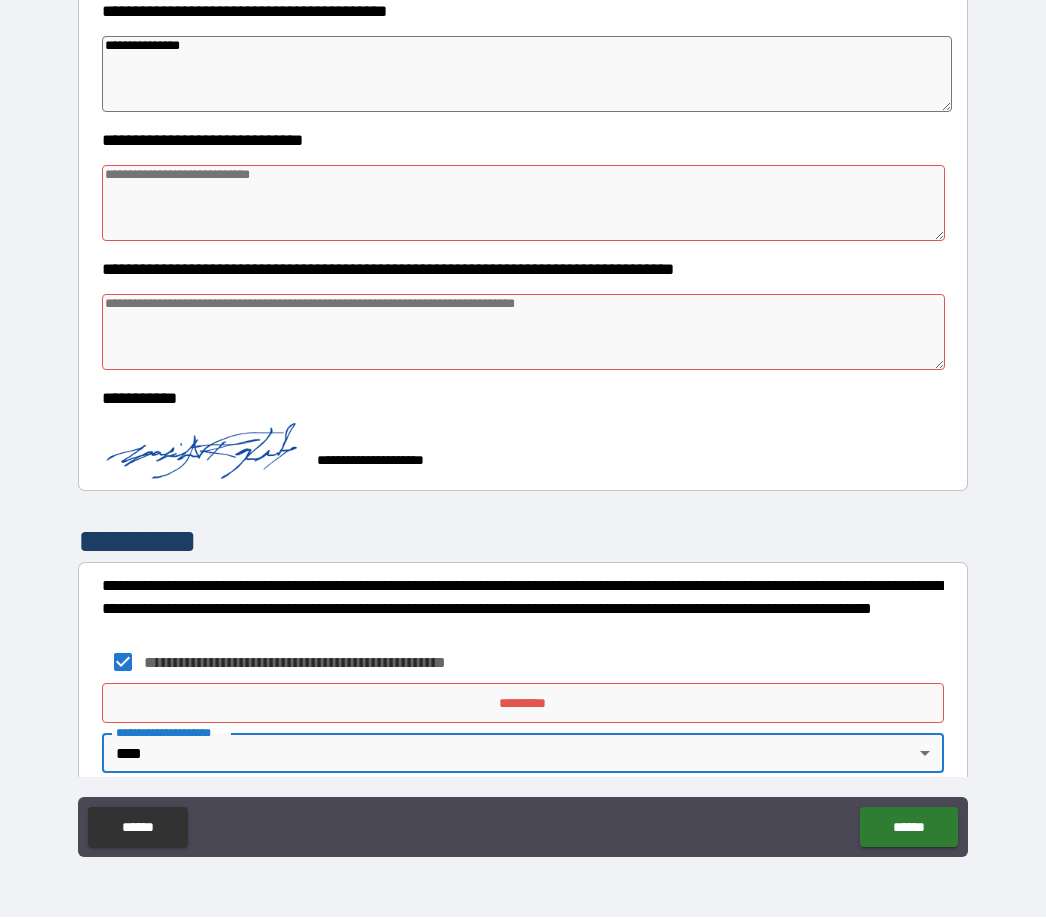 click on "*********" at bounding box center [523, 704] 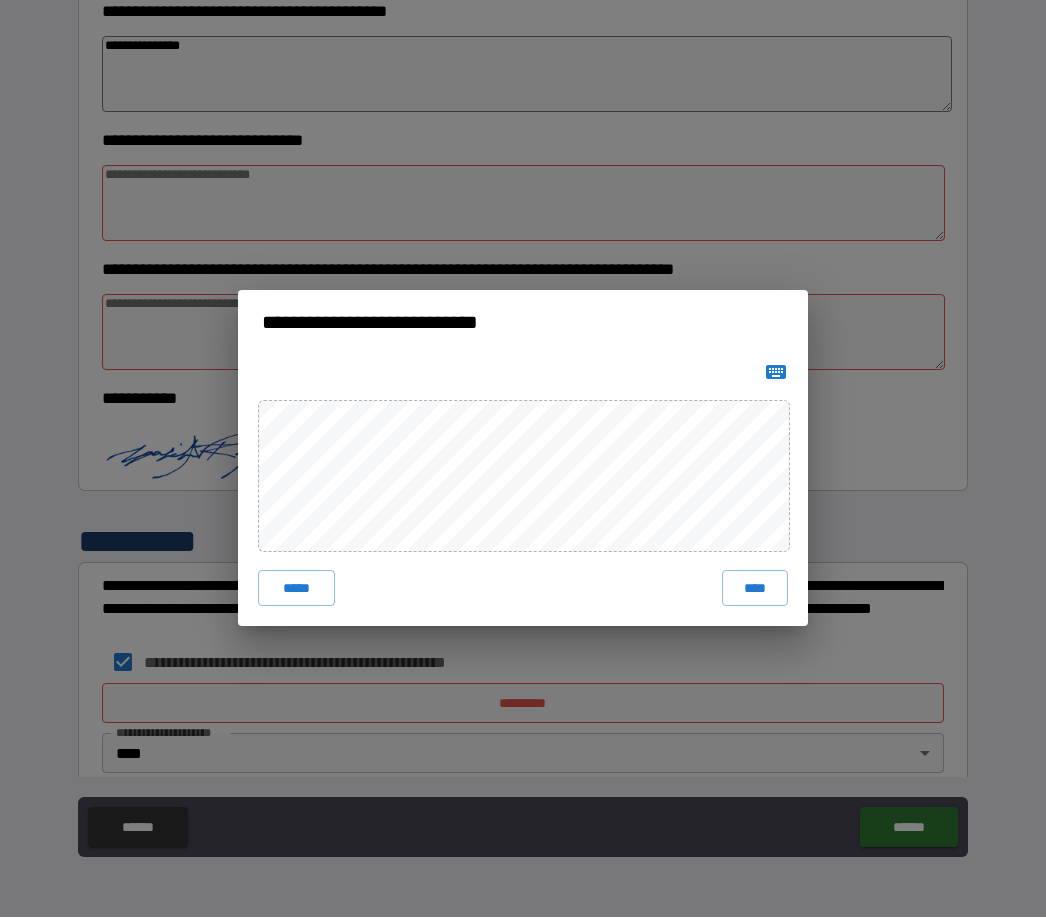 click on "****" at bounding box center (755, 589) 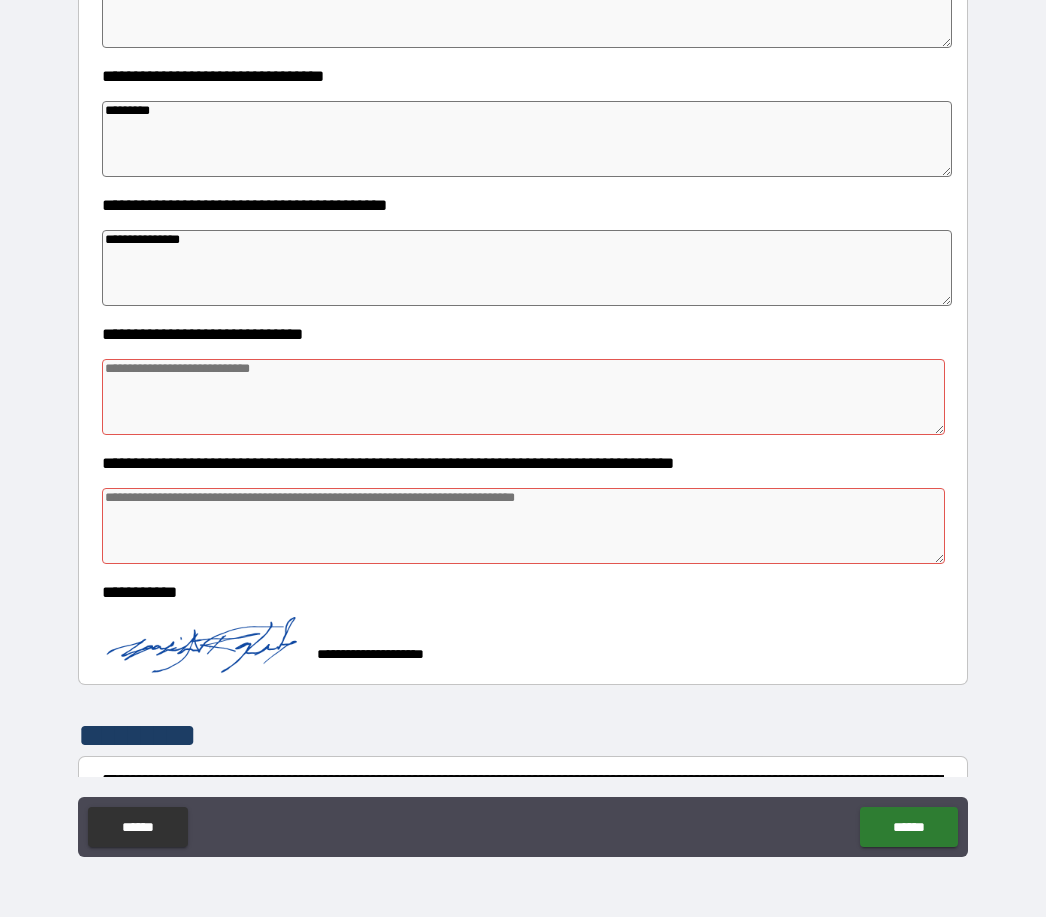 scroll, scrollTop: 3708, scrollLeft: 0, axis: vertical 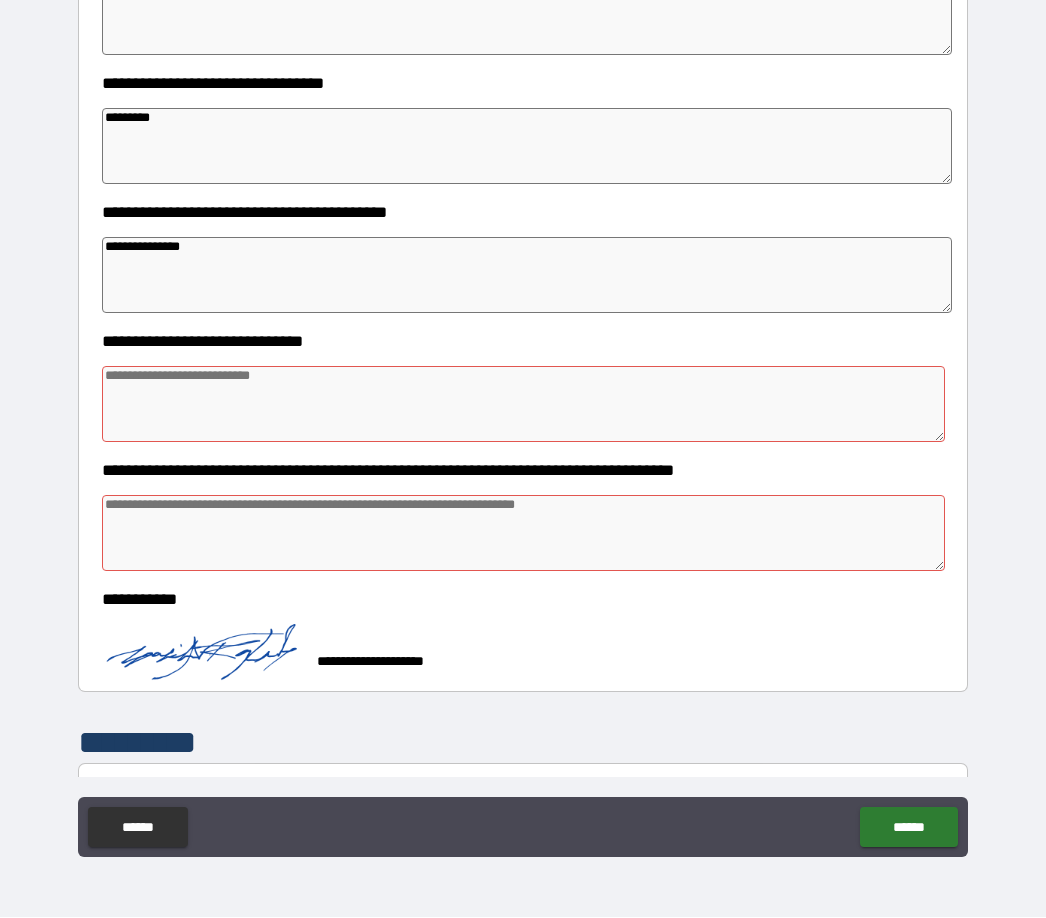 click at bounding box center [524, 405] 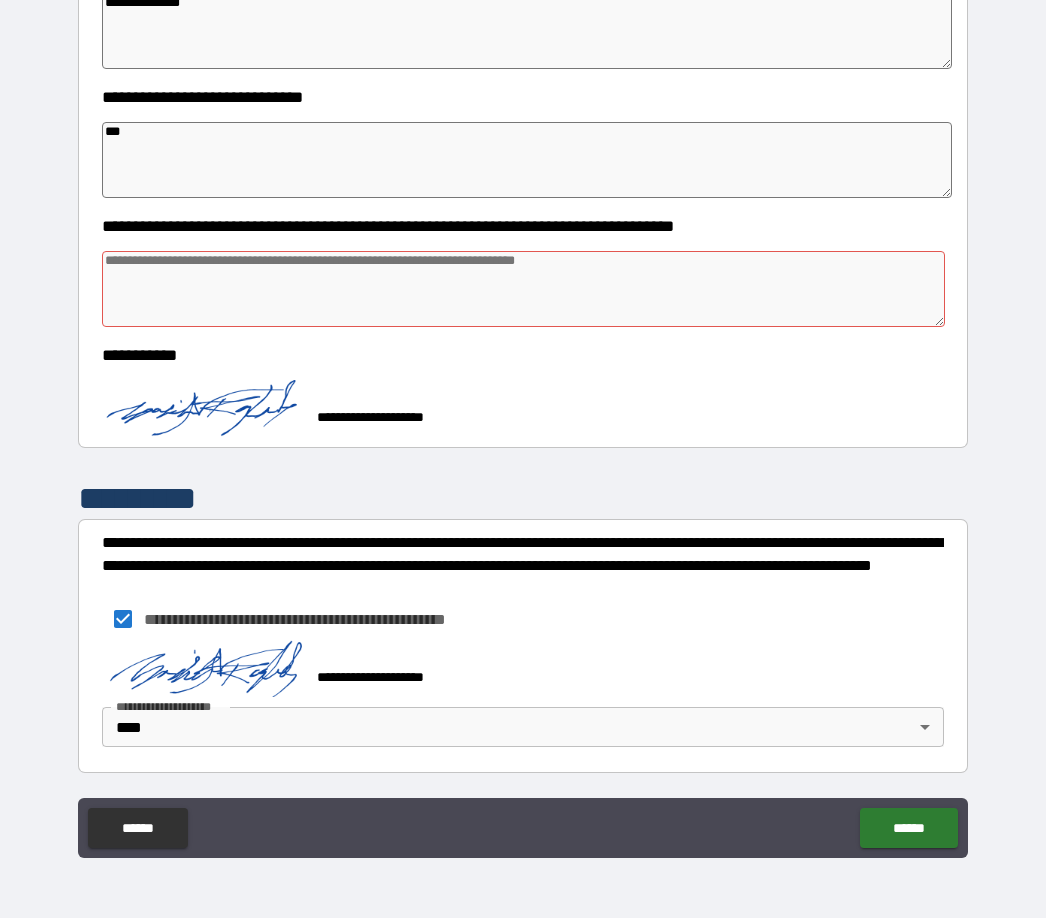scroll, scrollTop: 3953, scrollLeft: 0, axis: vertical 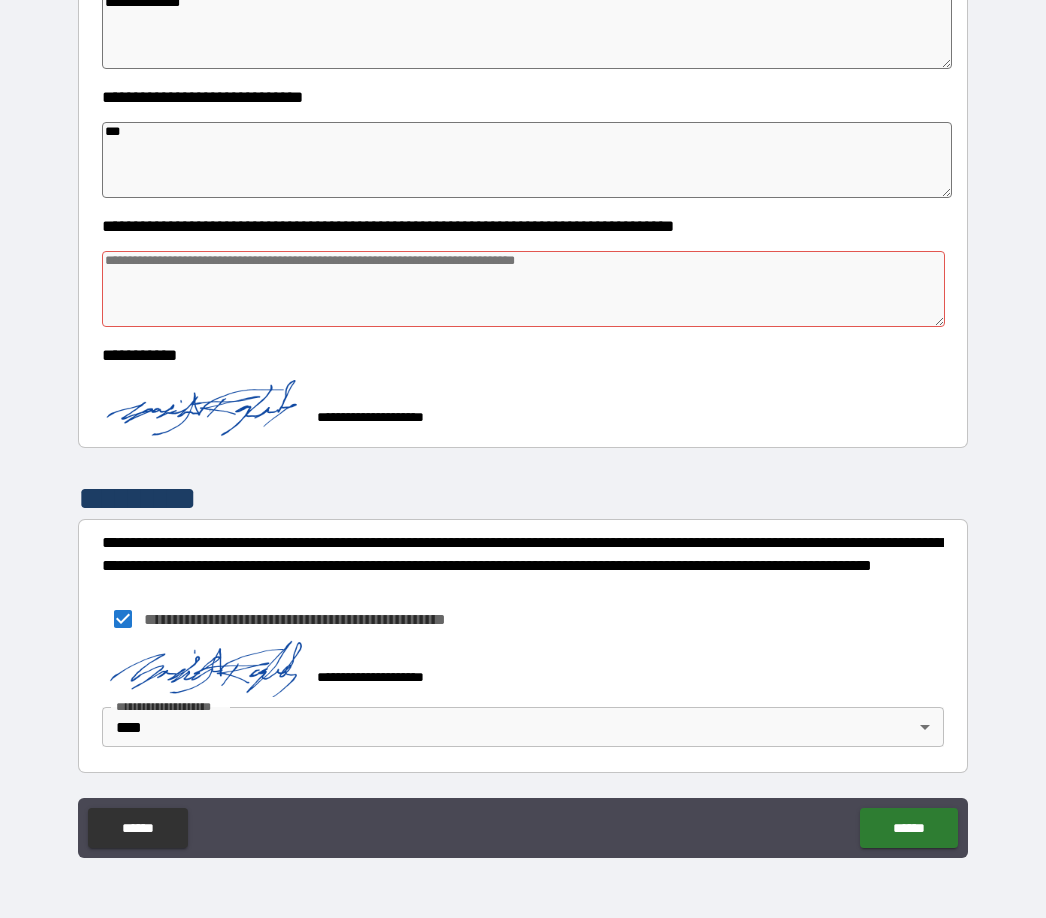 click at bounding box center [524, 289] 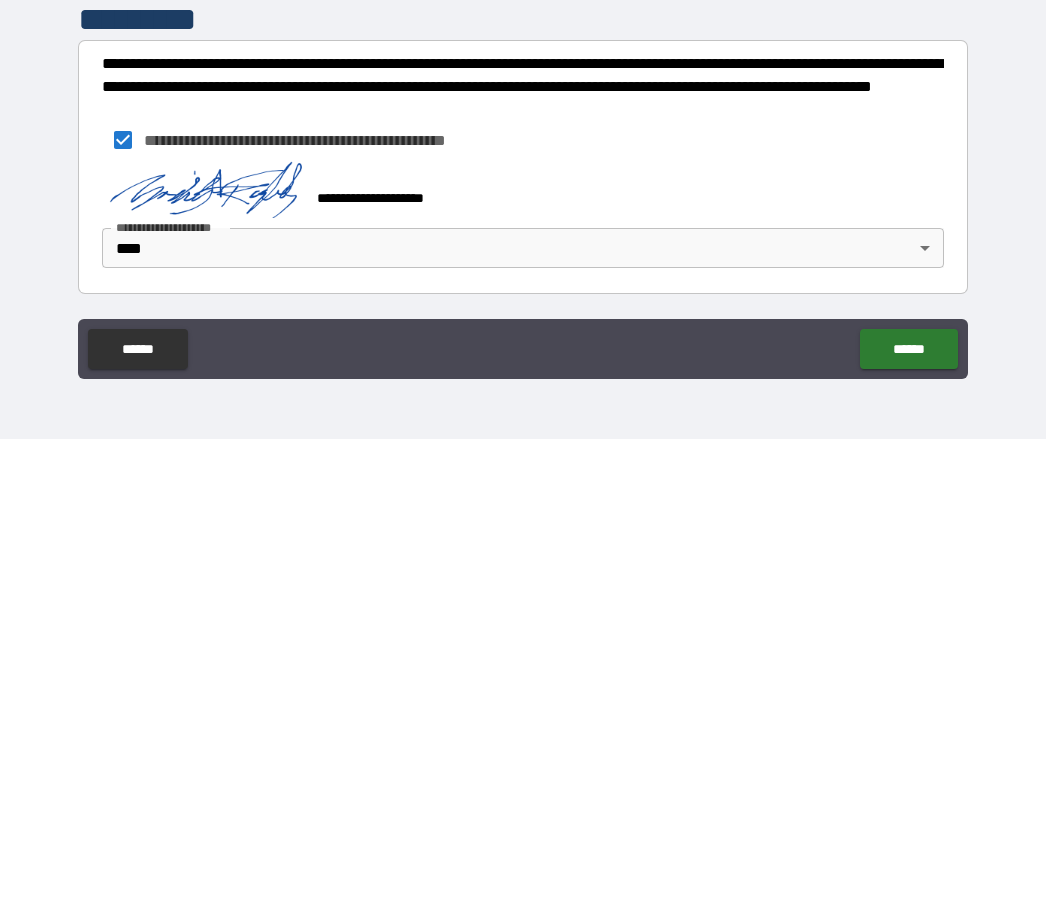 click on "******" at bounding box center (908, 828) 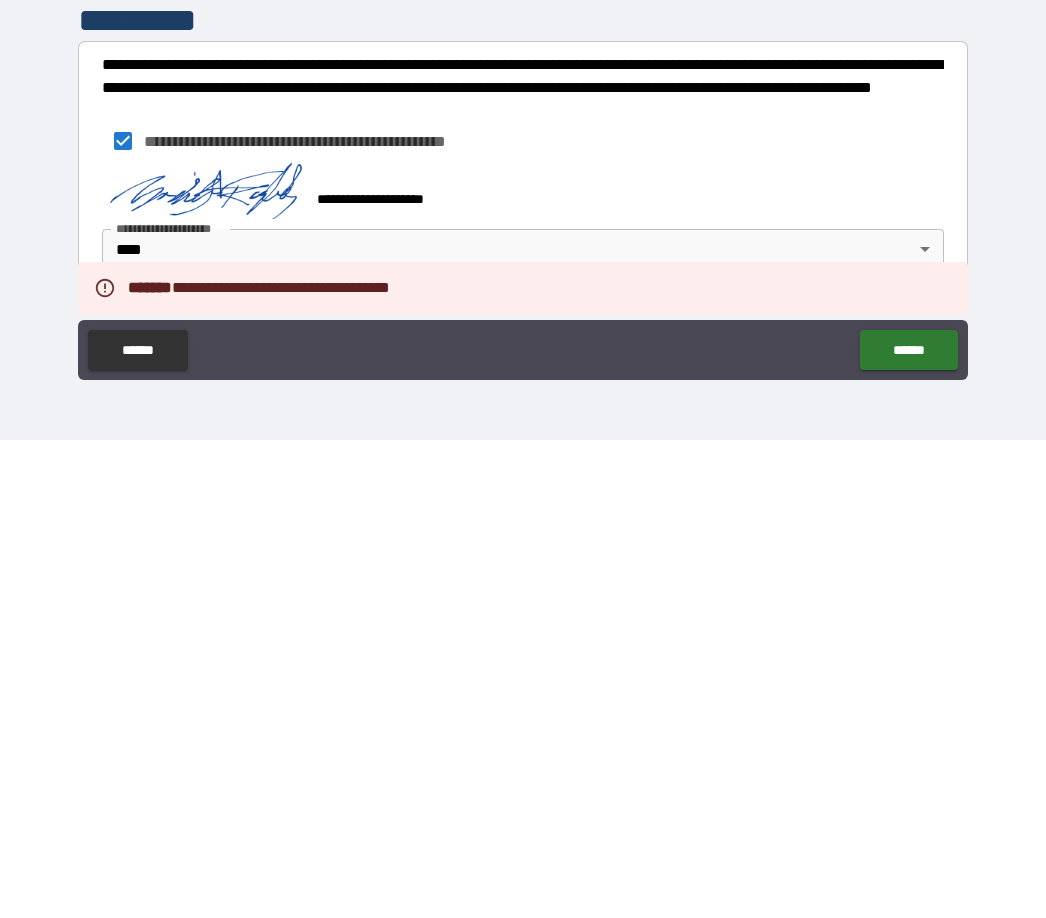 scroll, scrollTop: 66, scrollLeft: 0, axis: vertical 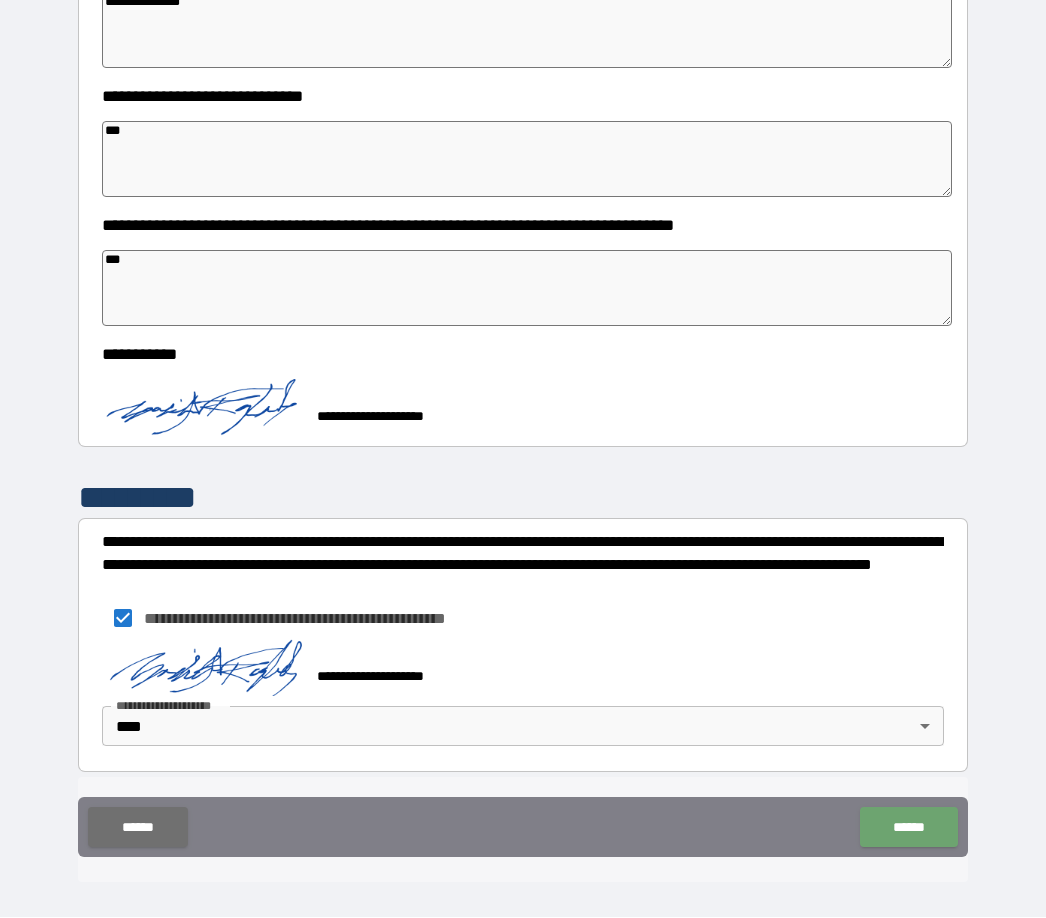 click on "******" at bounding box center [908, 828] 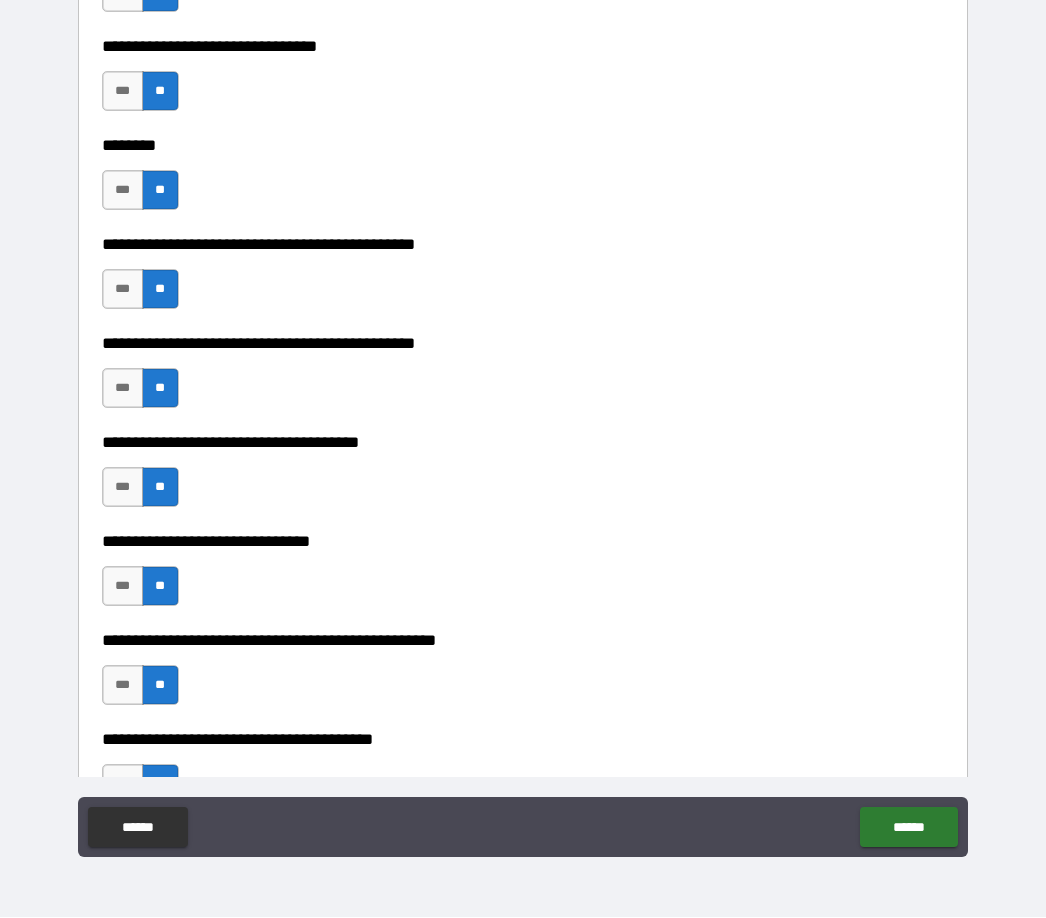 scroll, scrollTop: 527, scrollLeft: 0, axis: vertical 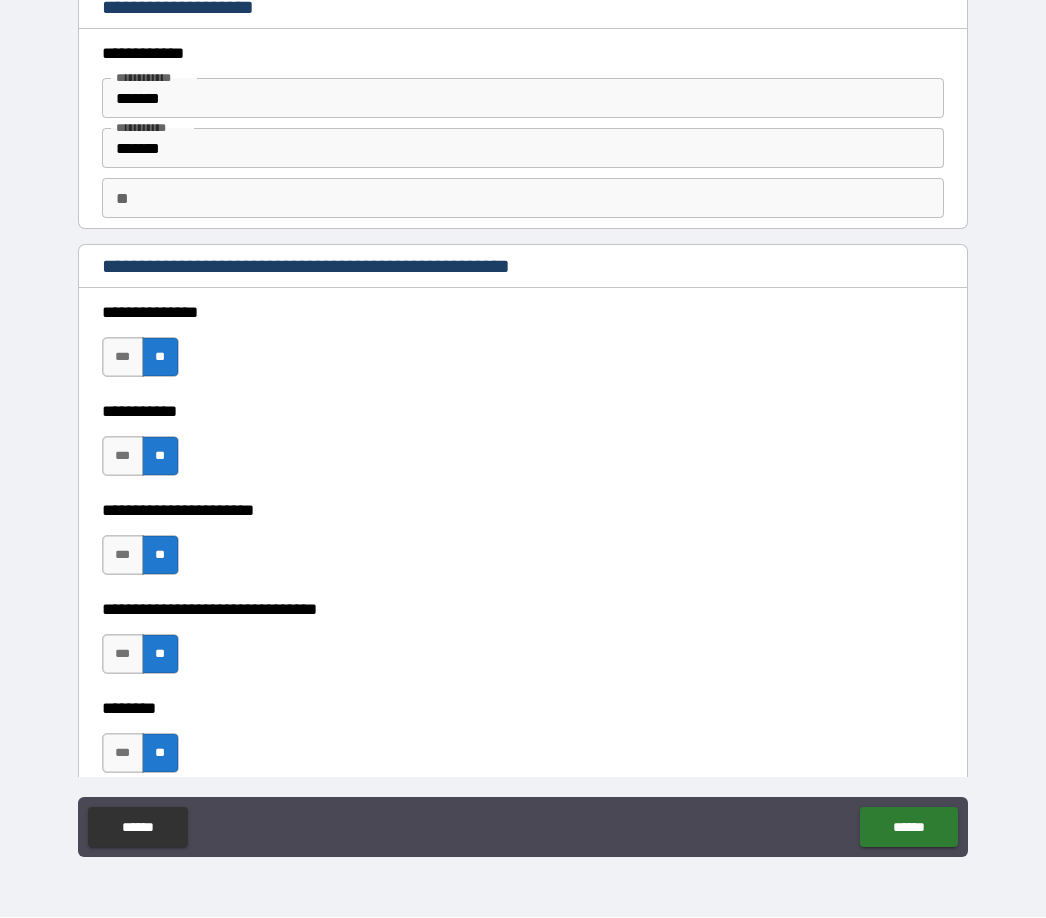 click on "******   ******" at bounding box center (522, 830) 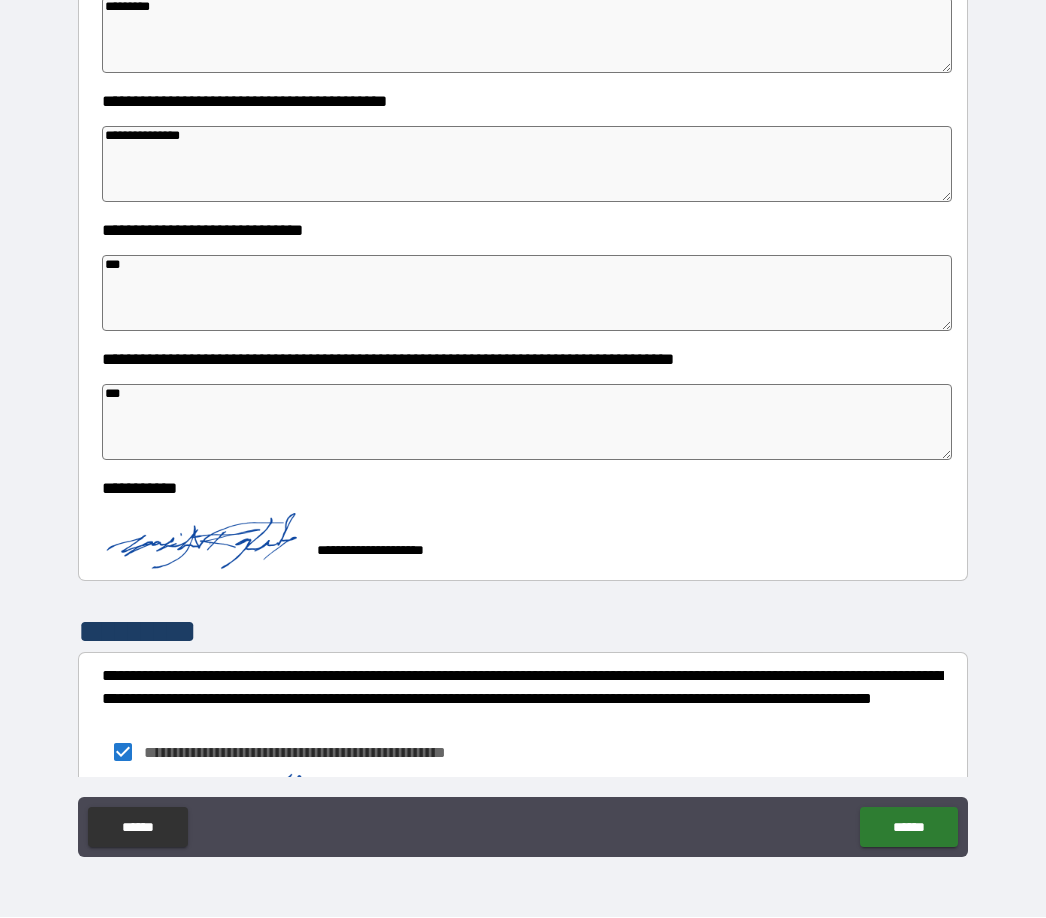 scroll, scrollTop: 3953, scrollLeft: 0, axis: vertical 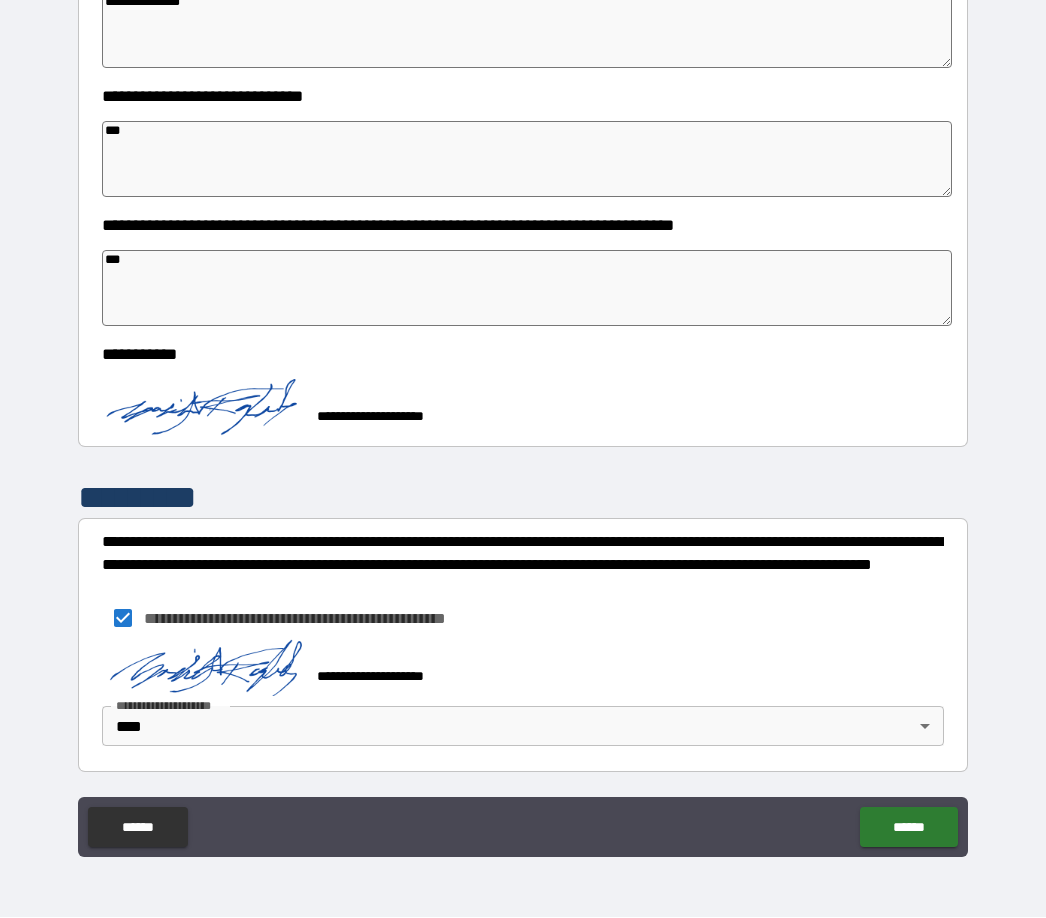 click on "******" 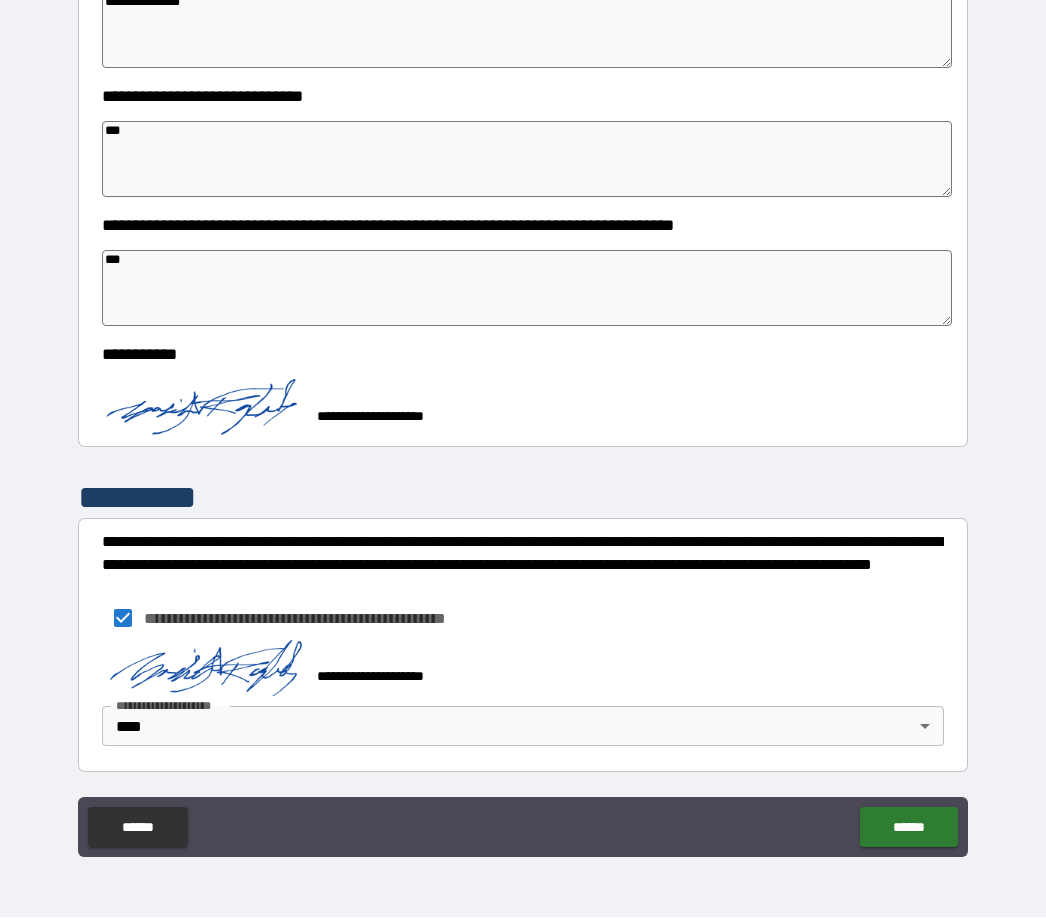 scroll, scrollTop: 3953, scrollLeft: 0, axis: vertical 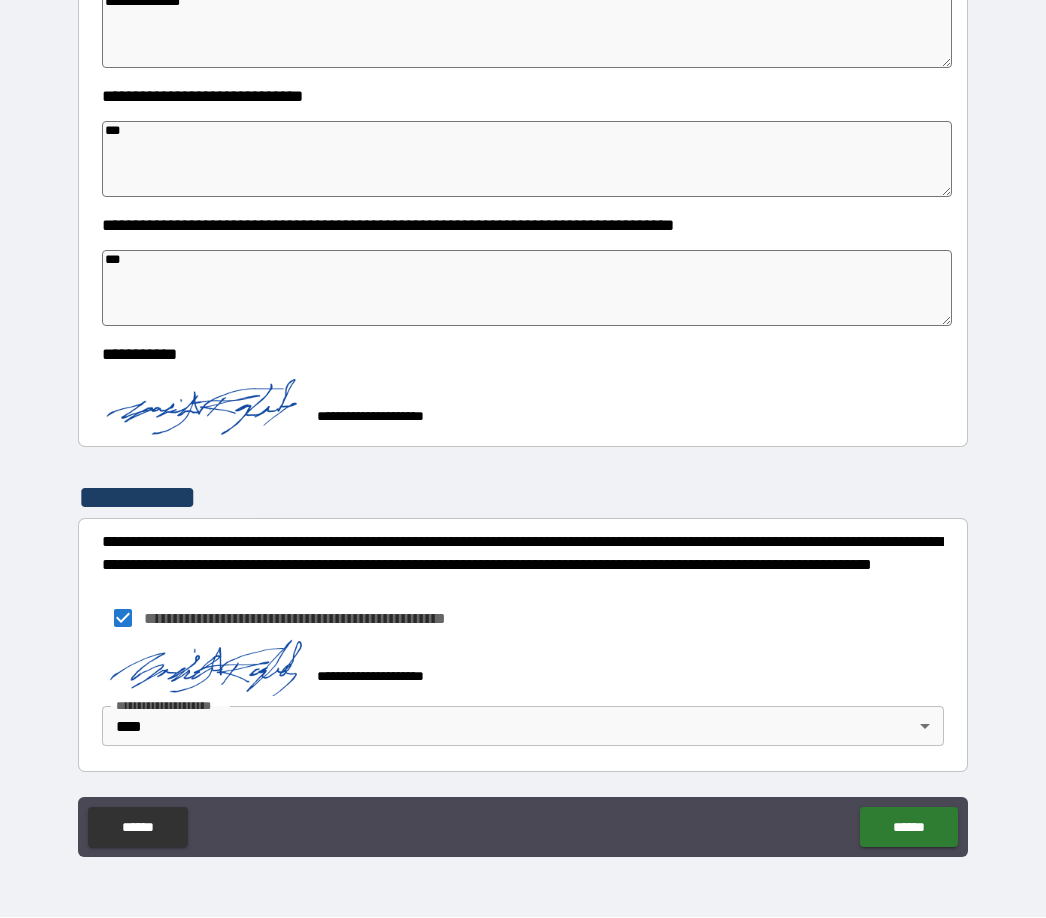 click on "******" at bounding box center [908, 828] 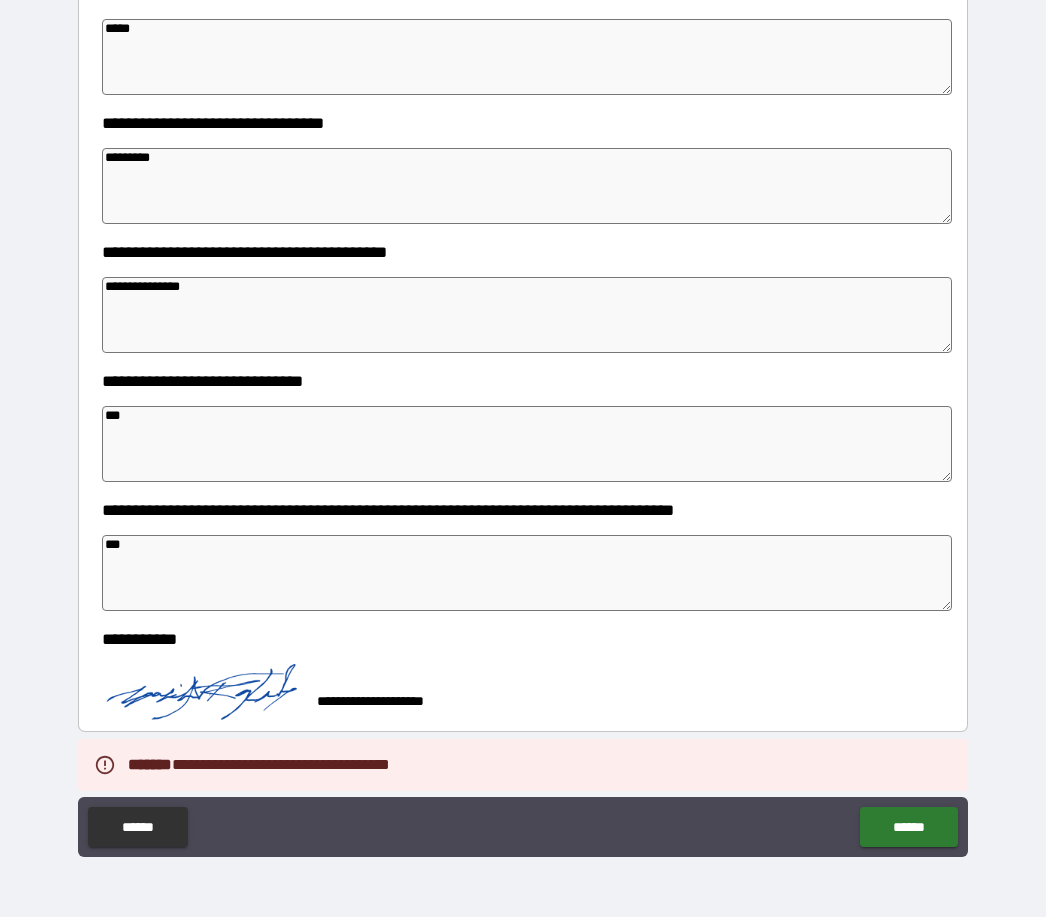 scroll, scrollTop: 3524, scrollLeft: 0, axis: vertical 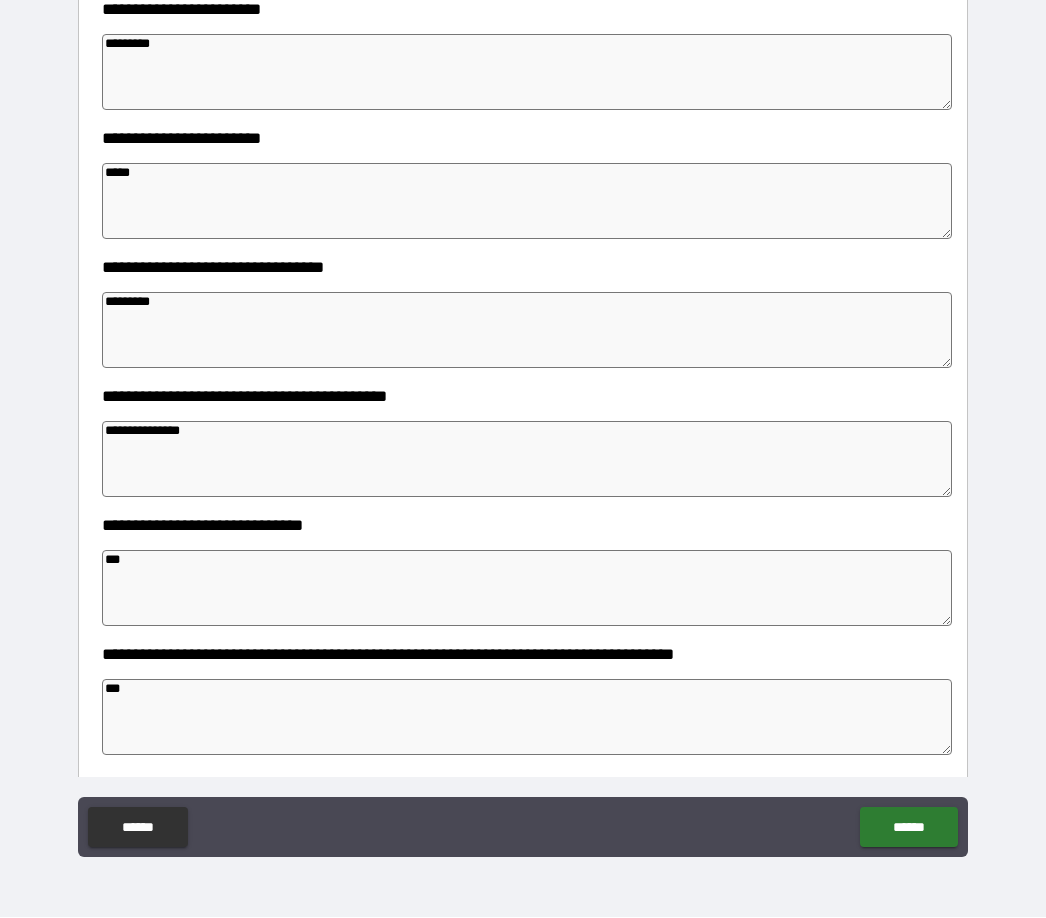 click on "***" at bounding box center [527, 589] 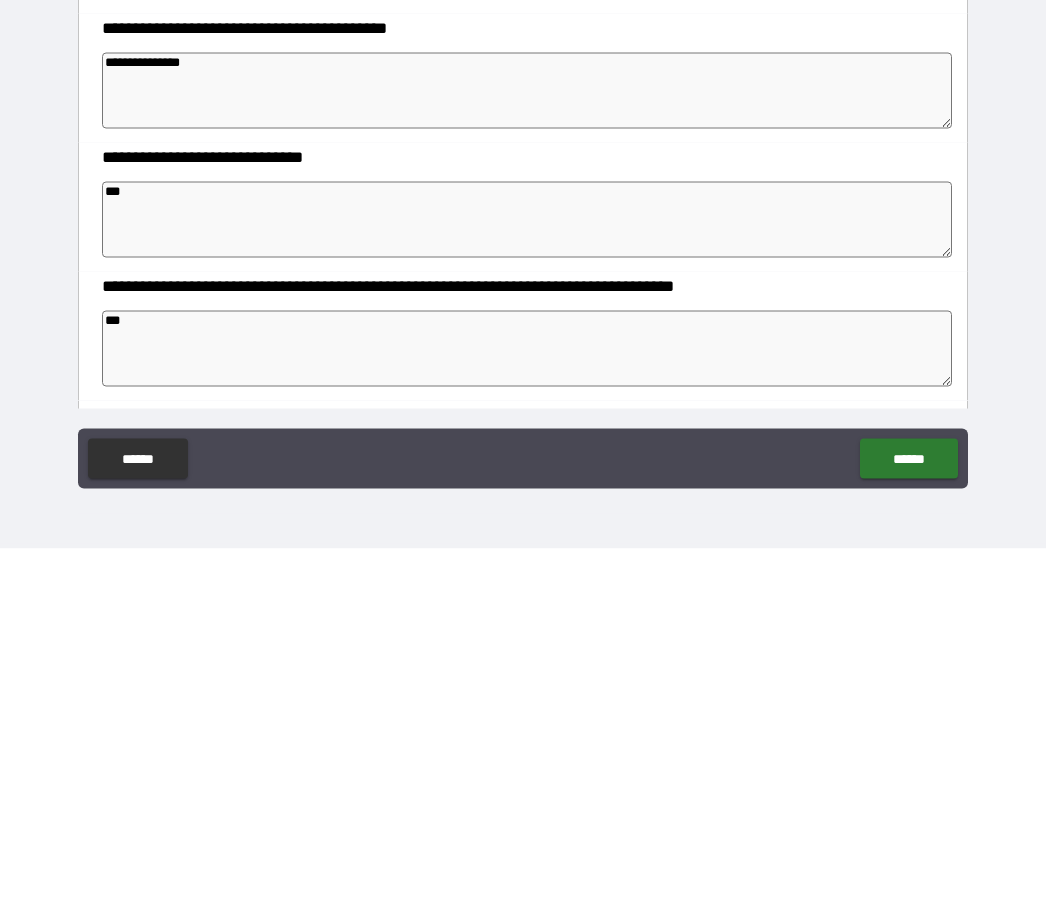 click on "***" at bounding box center [527, 718] 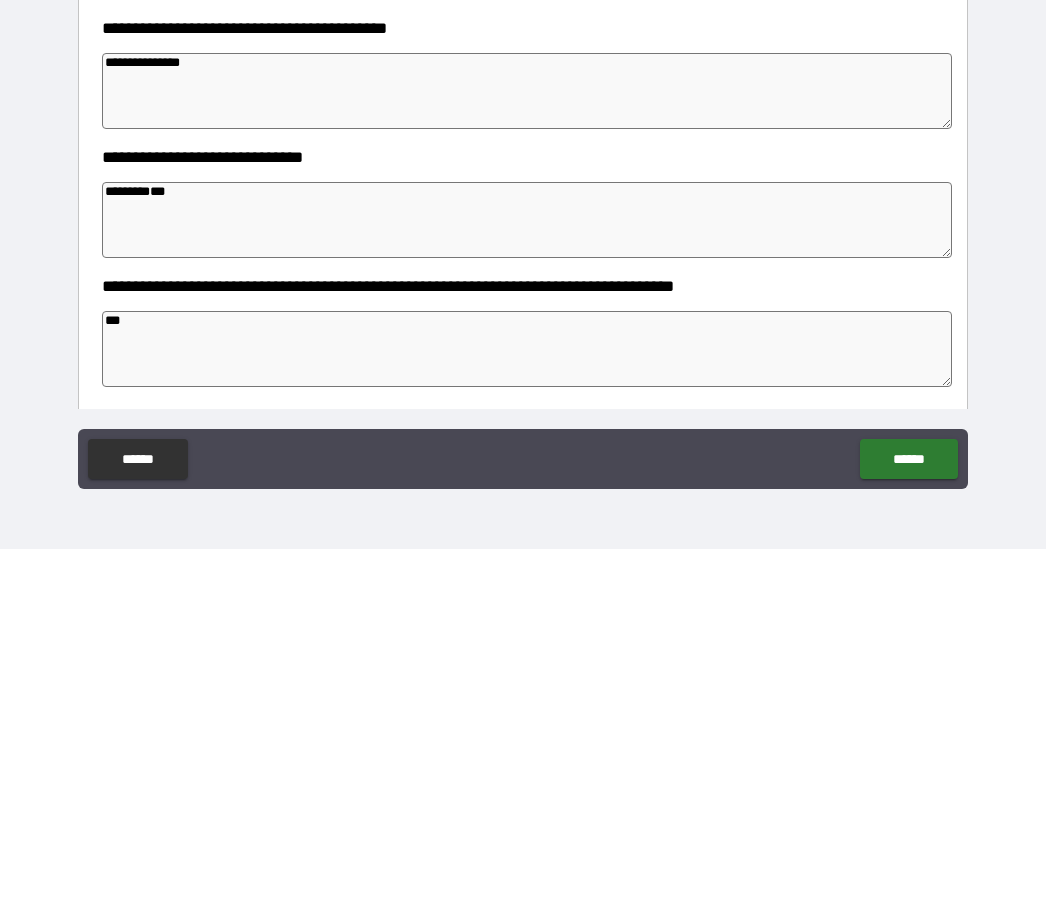 click on "***" at bounding box center [527, 718] 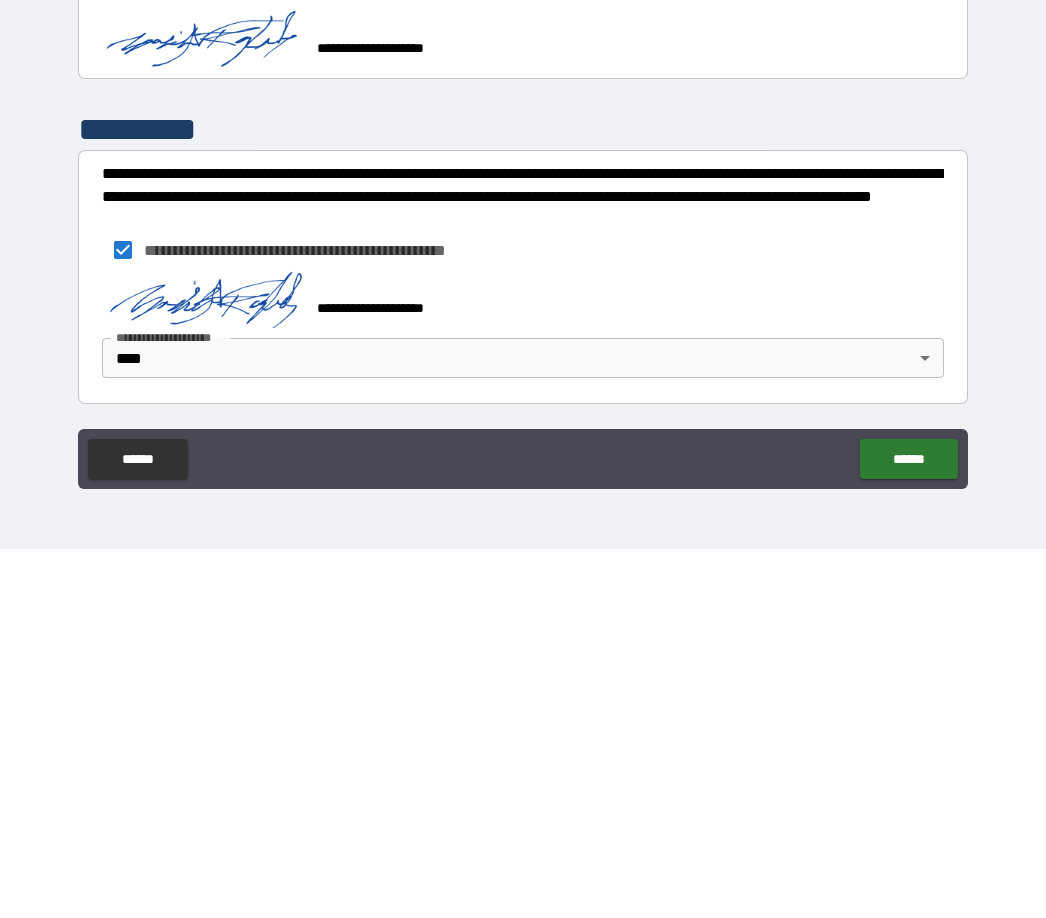 scroll, scrollTop: 3953, scrollLeft: 0, axis: vertical 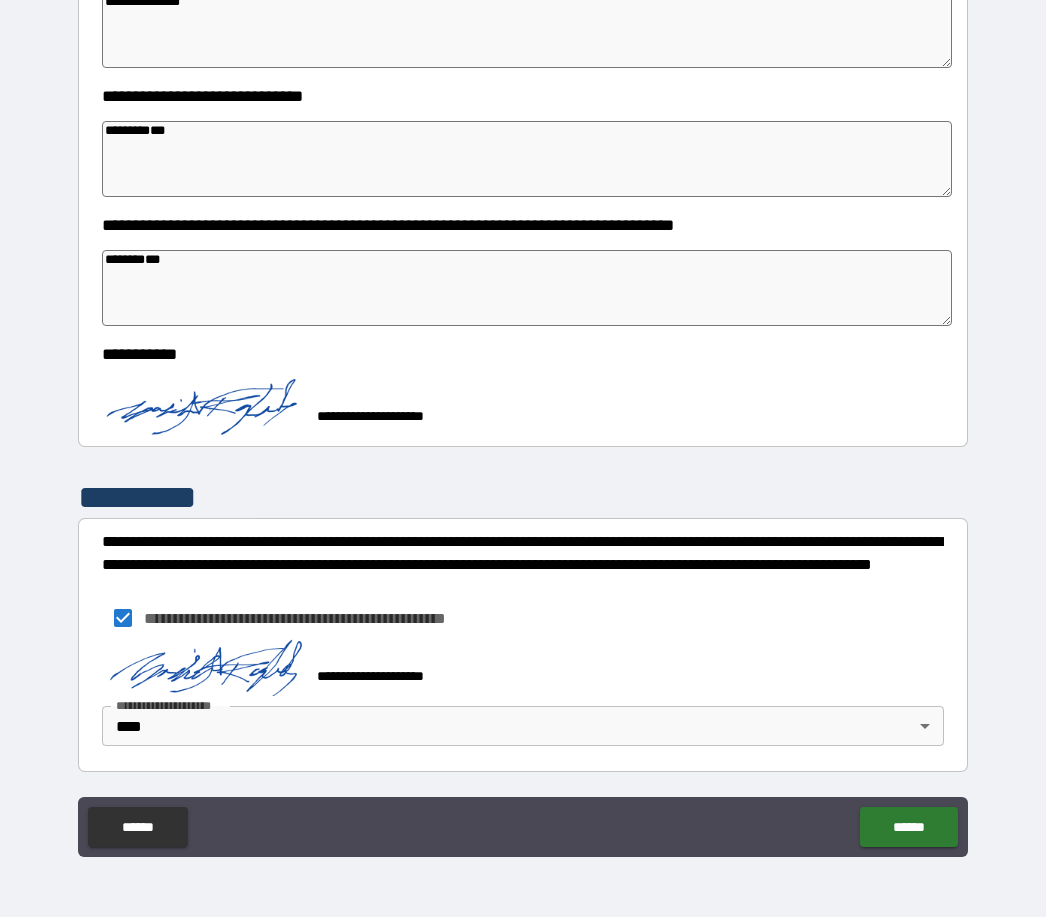 click on "******" at bounding box center [908, 828] 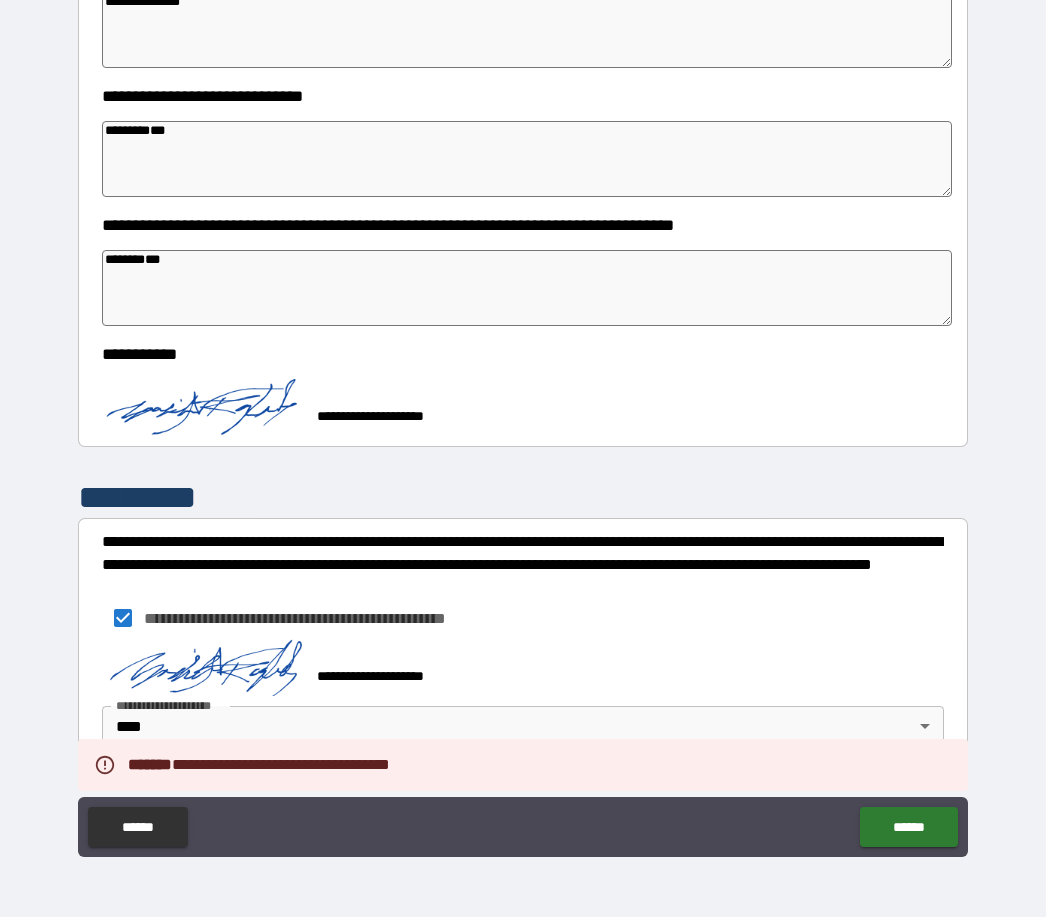 click on "******" at bounding box center [908, 828] 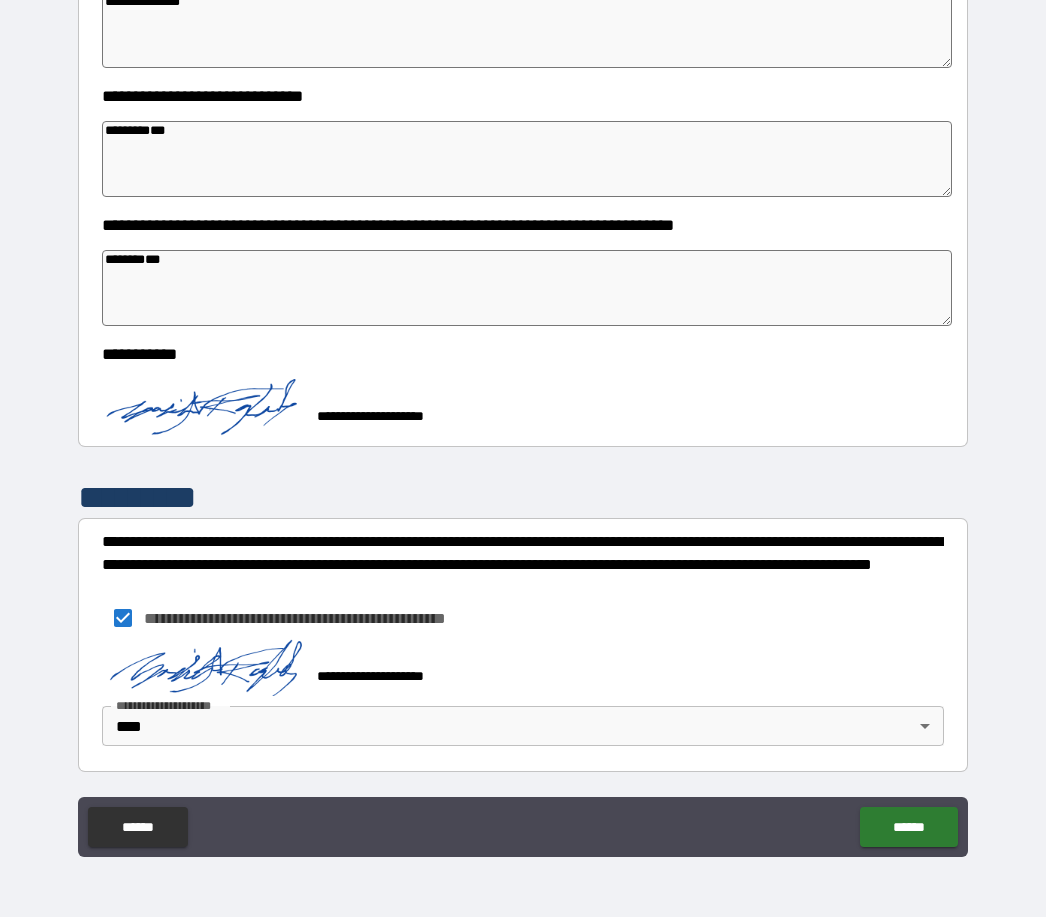 click on "******" at bounding box center [908, 828] 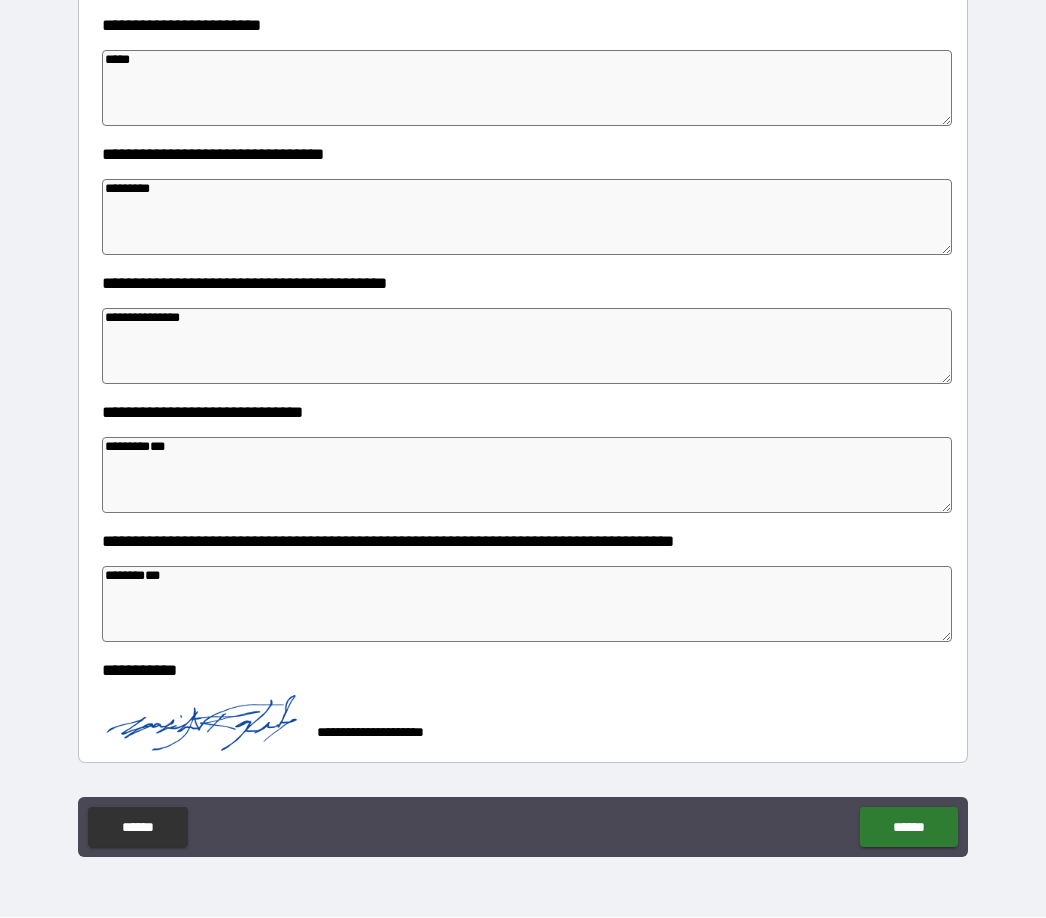 click on "******" at bounding box center (908, 828) 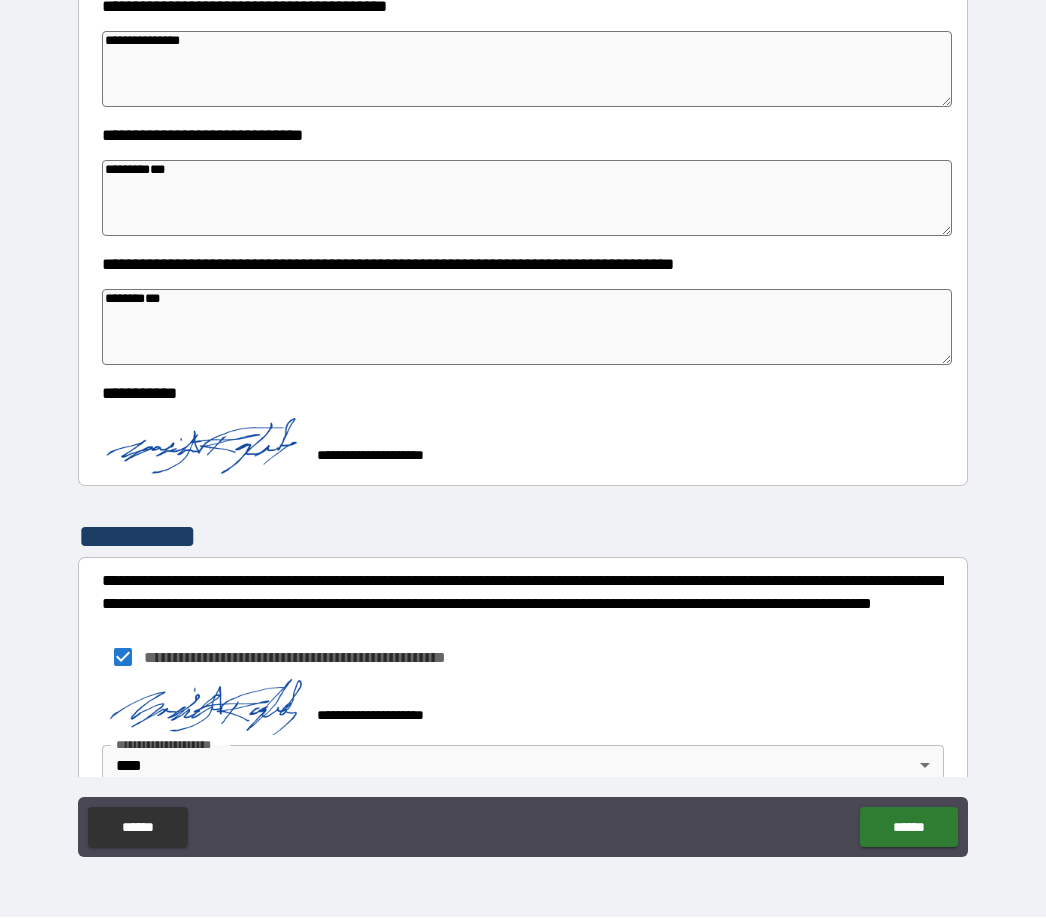 scroll, scrollTop: 3873, scrollLeft: 0, axis: vertical 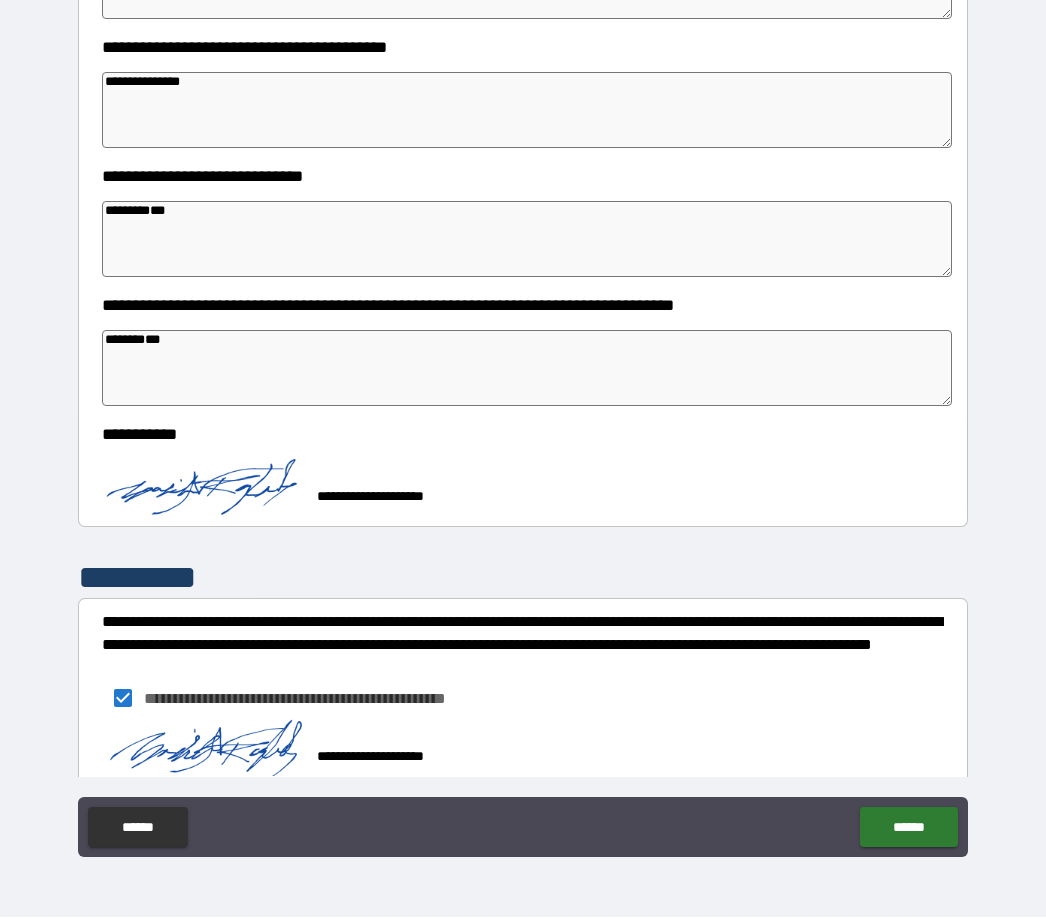 click on "******" at bounding box center [908, 828] 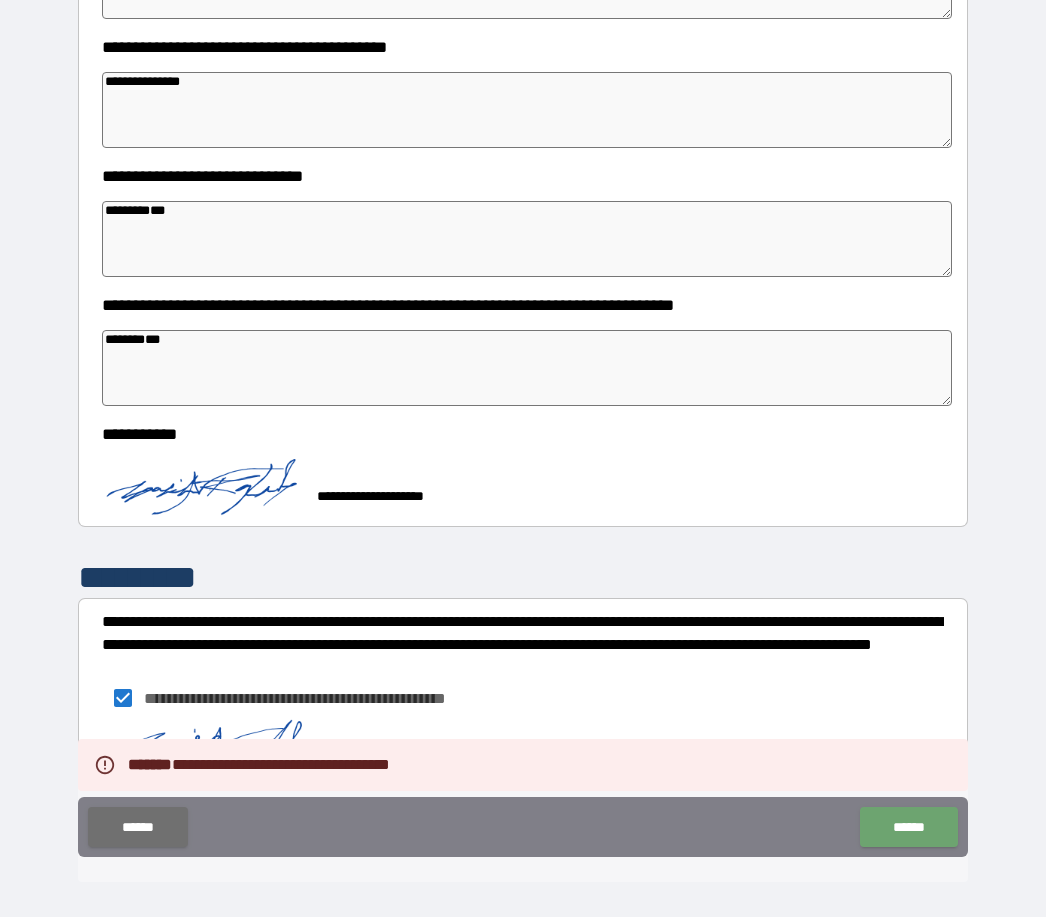 click on "******" at bounding box center (908, 828) 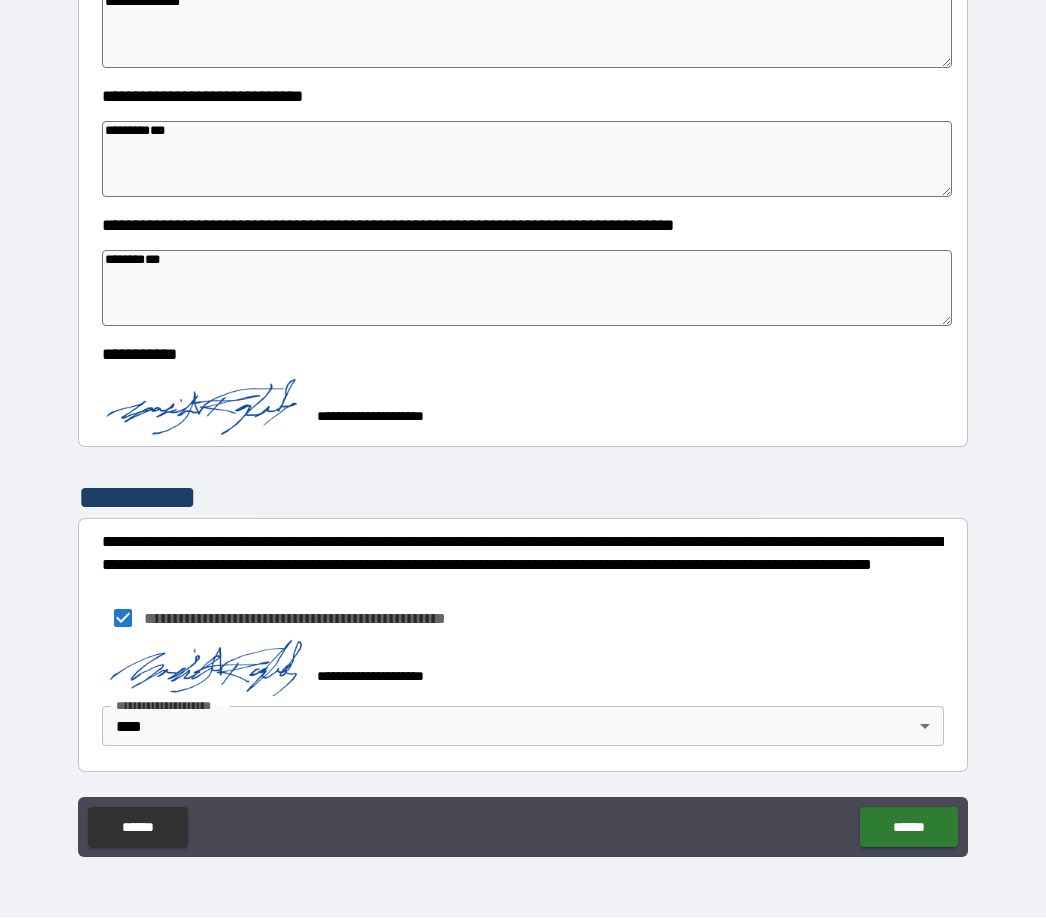 scroll, scrollTop: 3953, scrollLeft: 0, axis: vertical 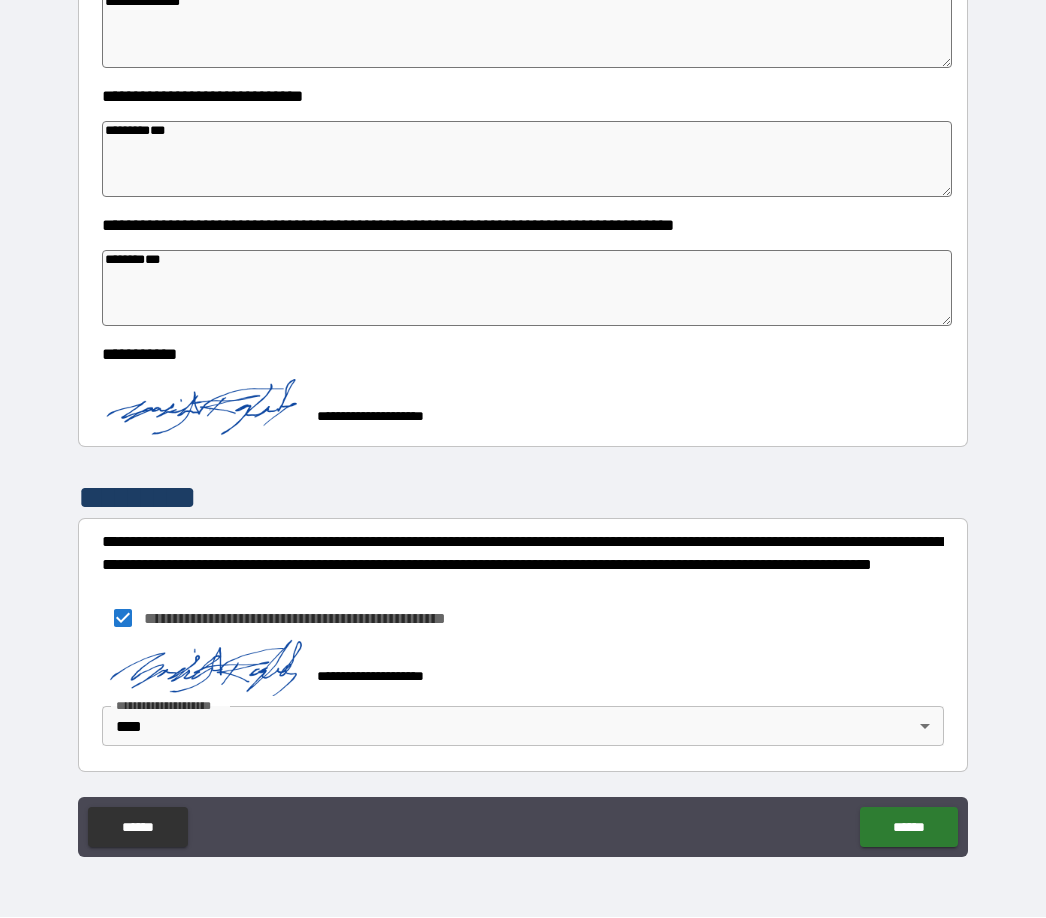 click on "******" at bounding box center (908, 828) 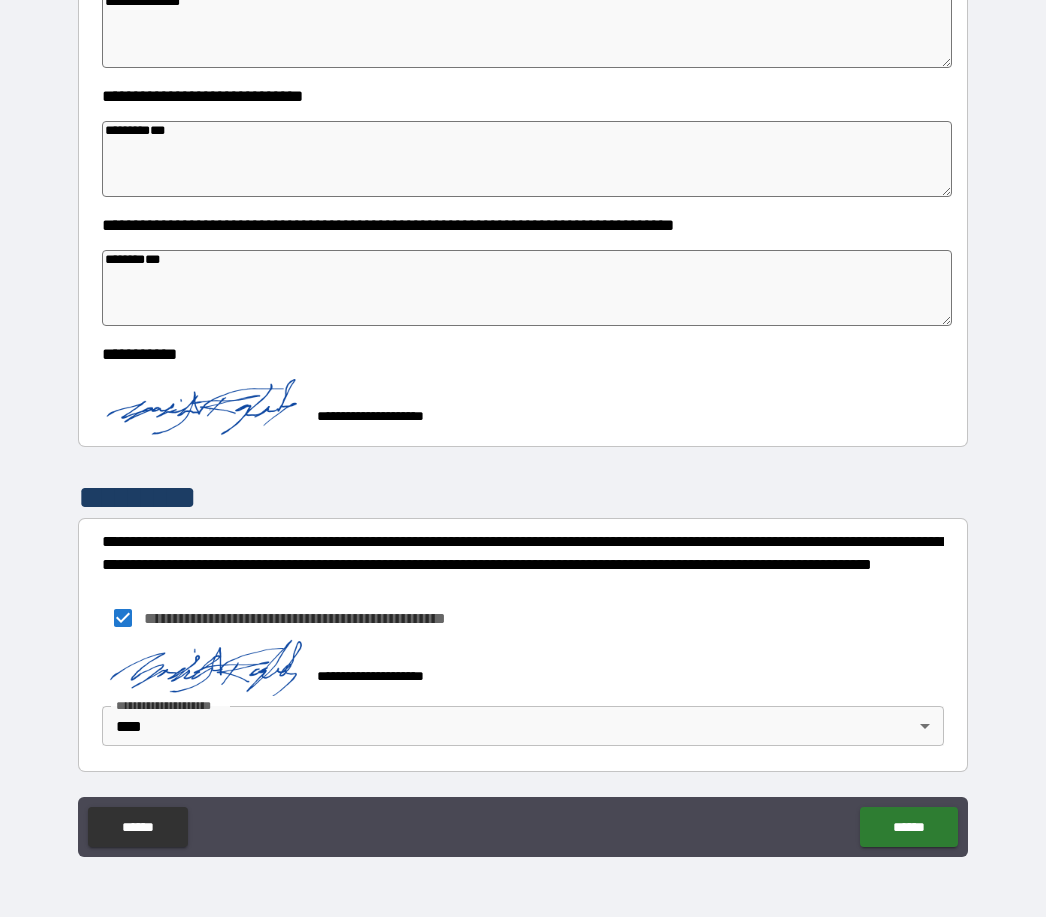 scroll, scrollTop: 3953, scrollLeft: 0, axis: vertical 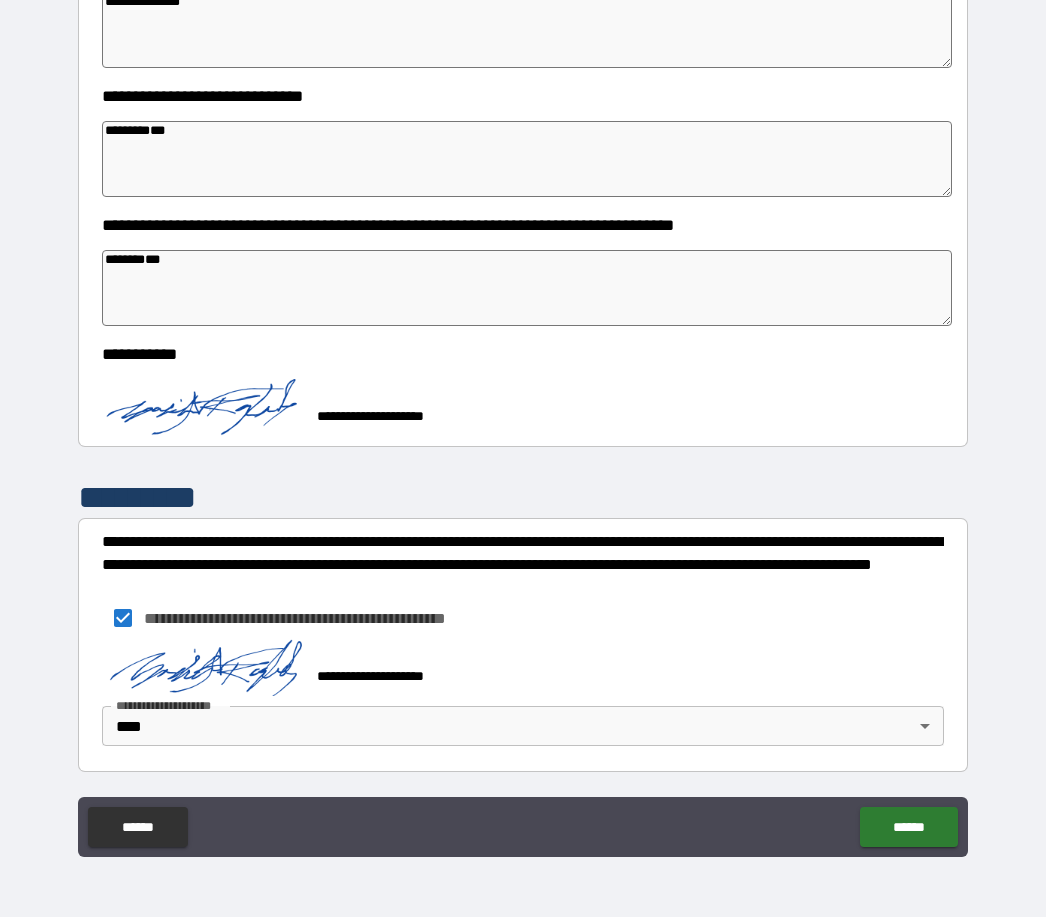 click on "******" at bounding box center (908, 828) 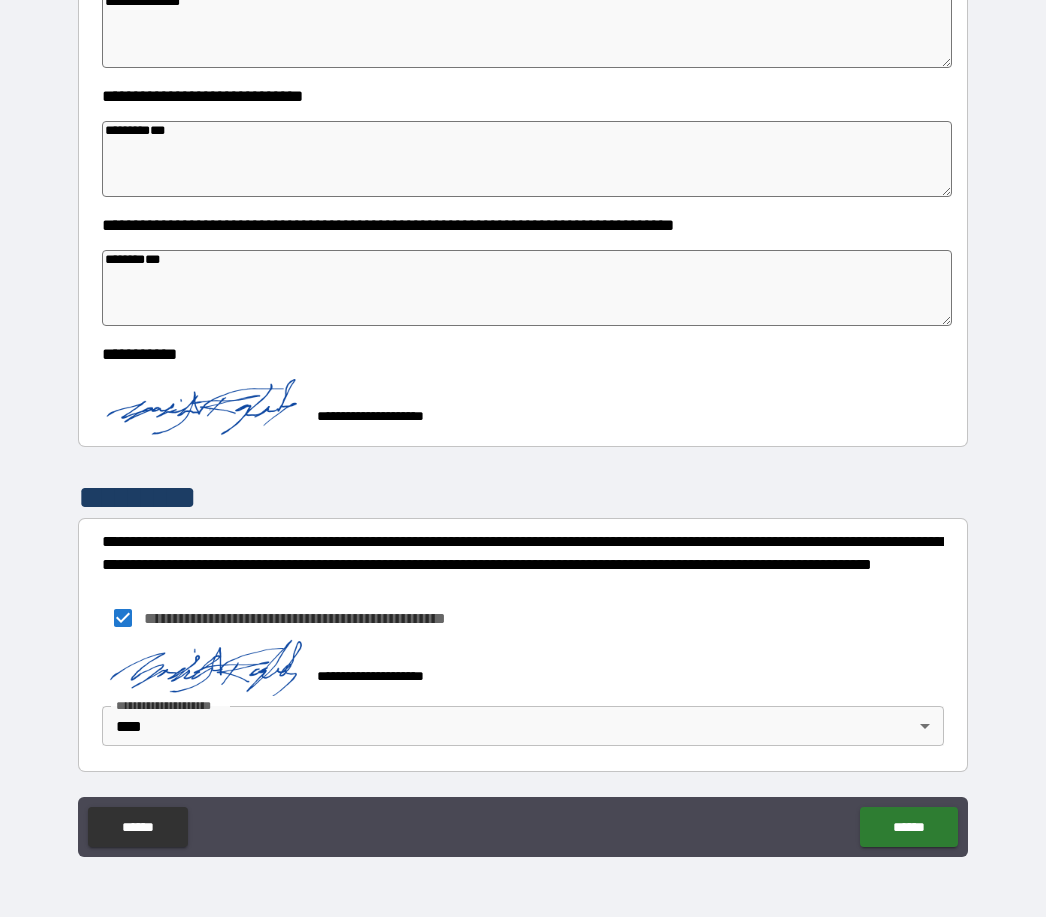 scroll, scrollTop: 3953, scrollLeft: 0, axis: vertical 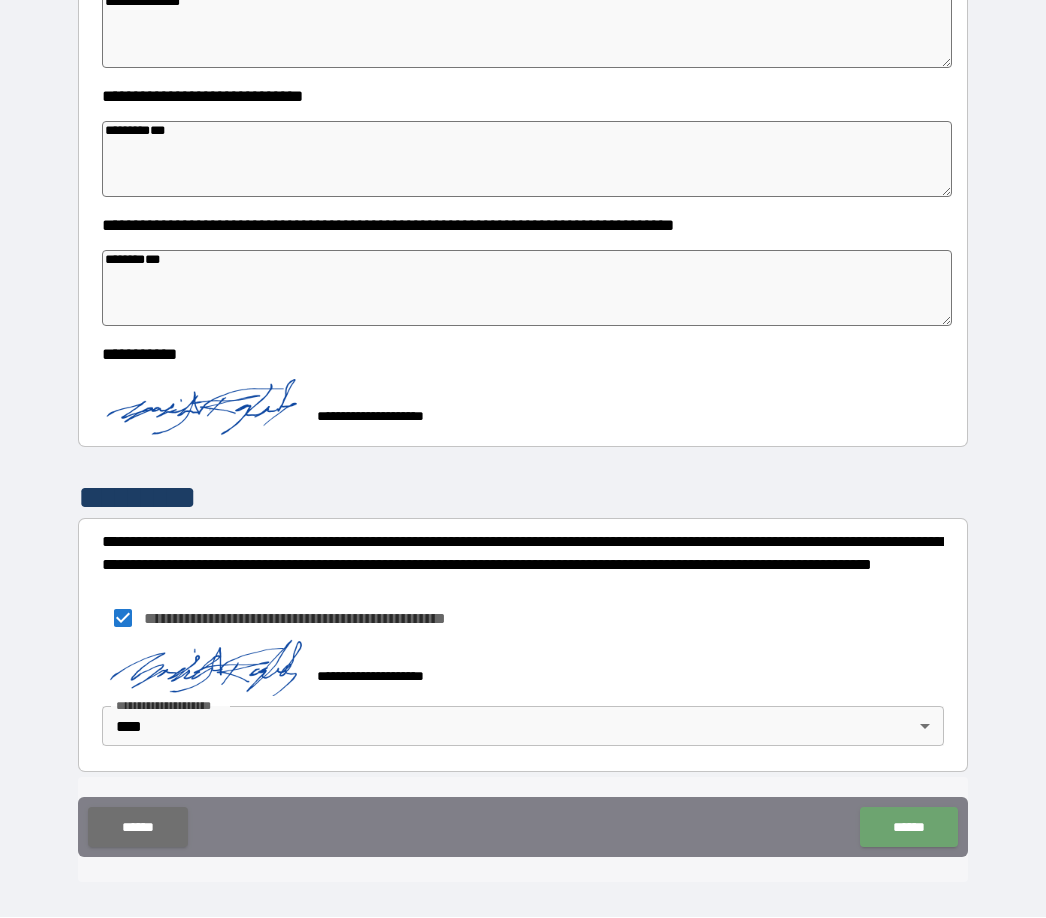click on "******" at bounding box center (908, 828) 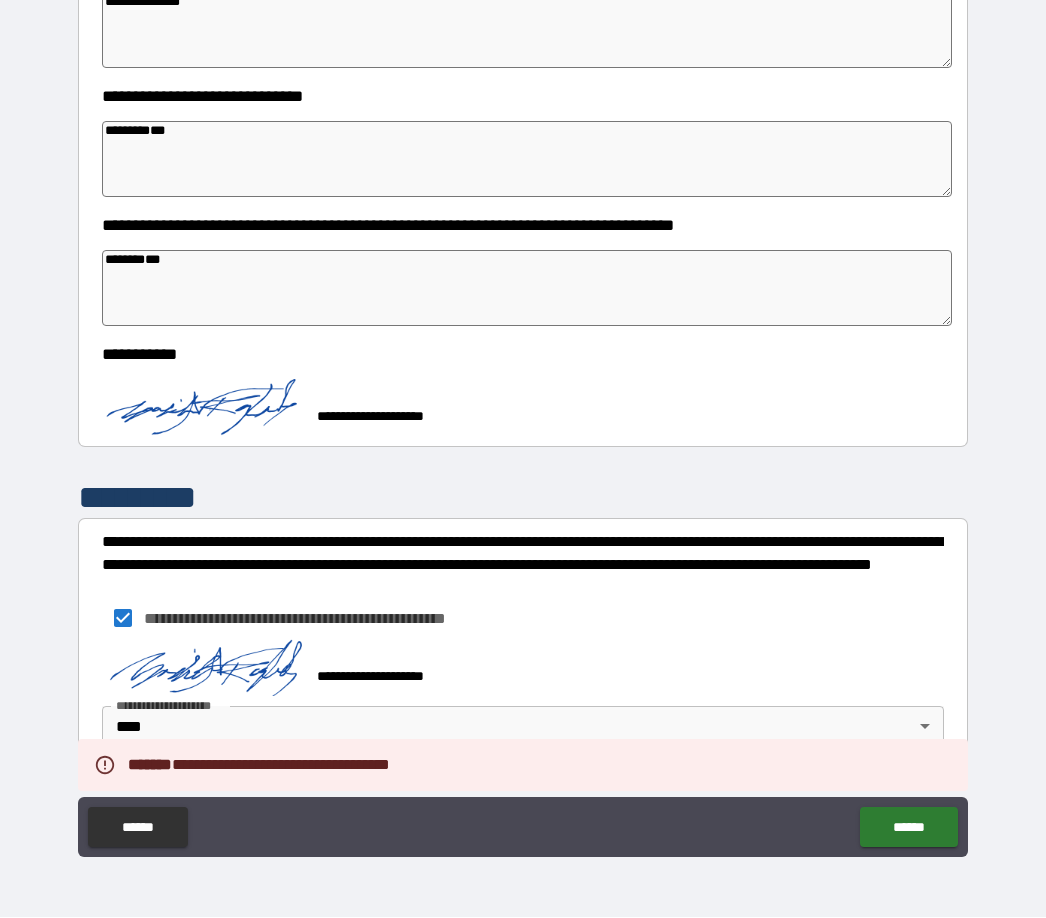 click on "**********" at bounding box center (522, 706) 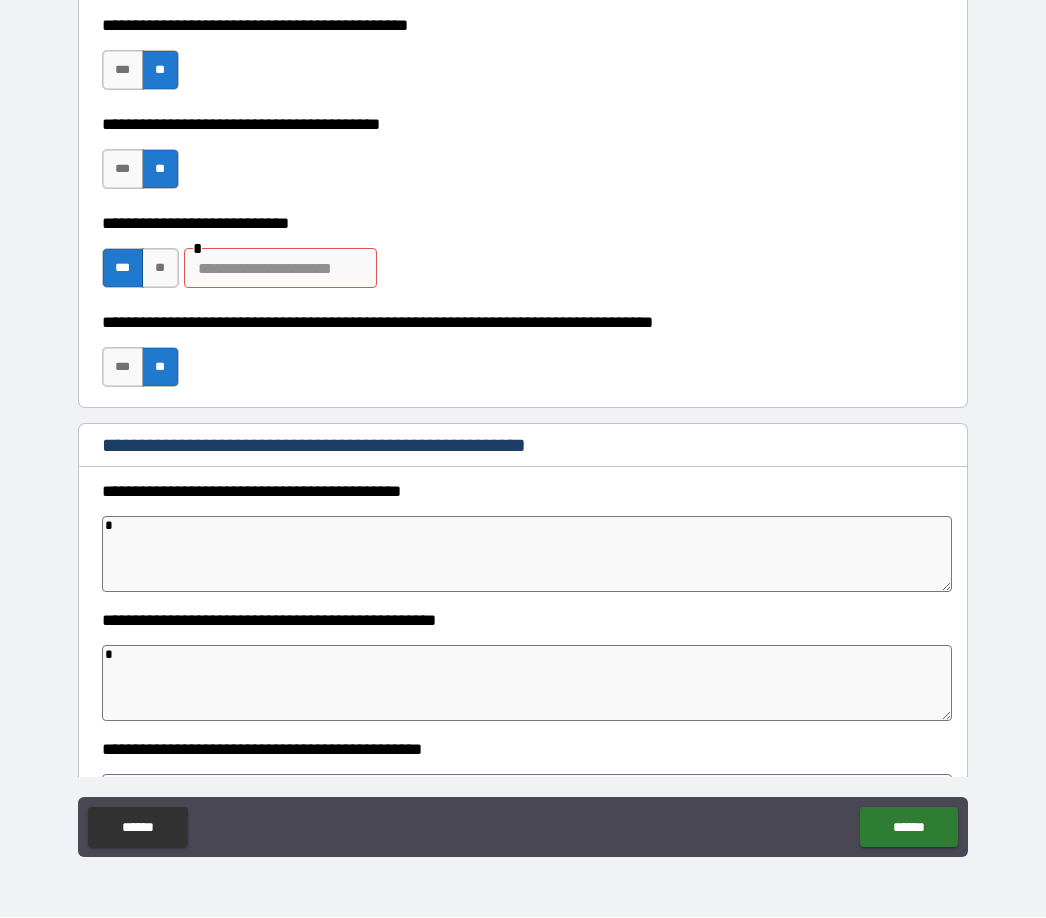 scroll, scrollTop: 2137, scrollLeft: 0, axis: vertical 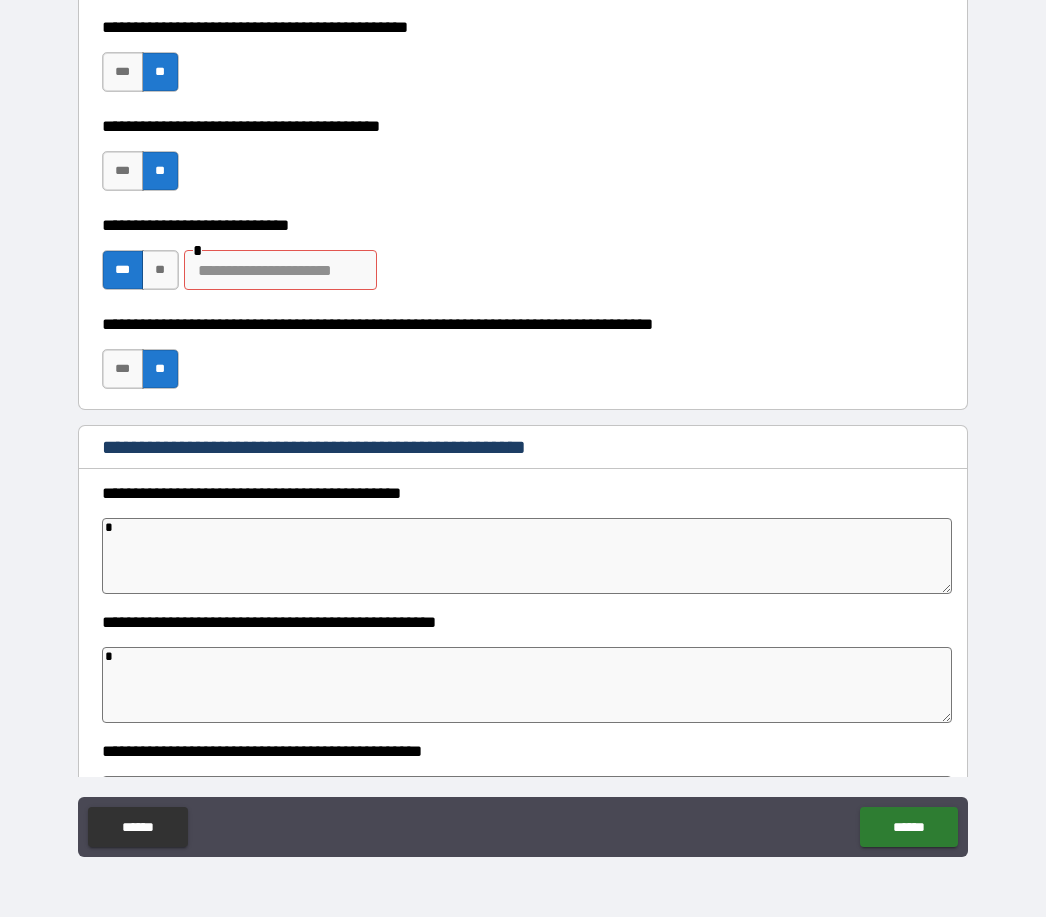 click at bounding box center [280, 271] 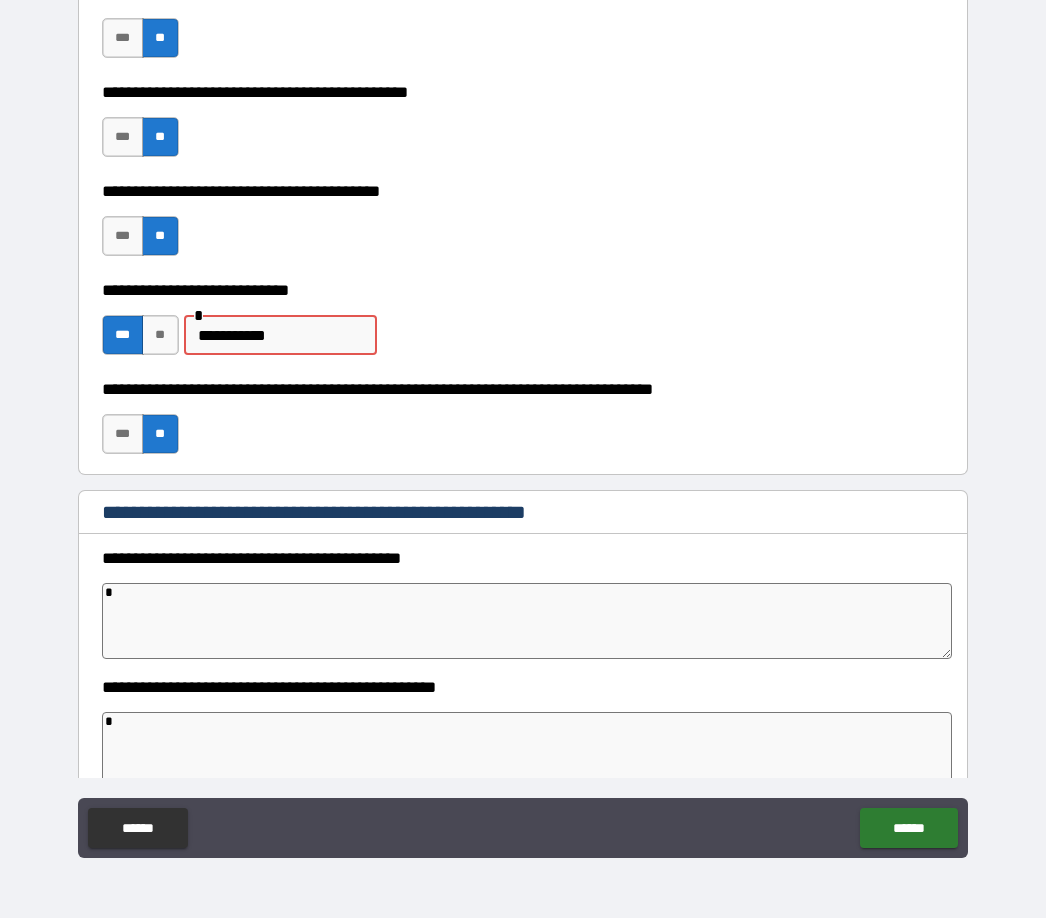 scroll, scrollTop: 2068, scrollLeft: 0, axis: vertical 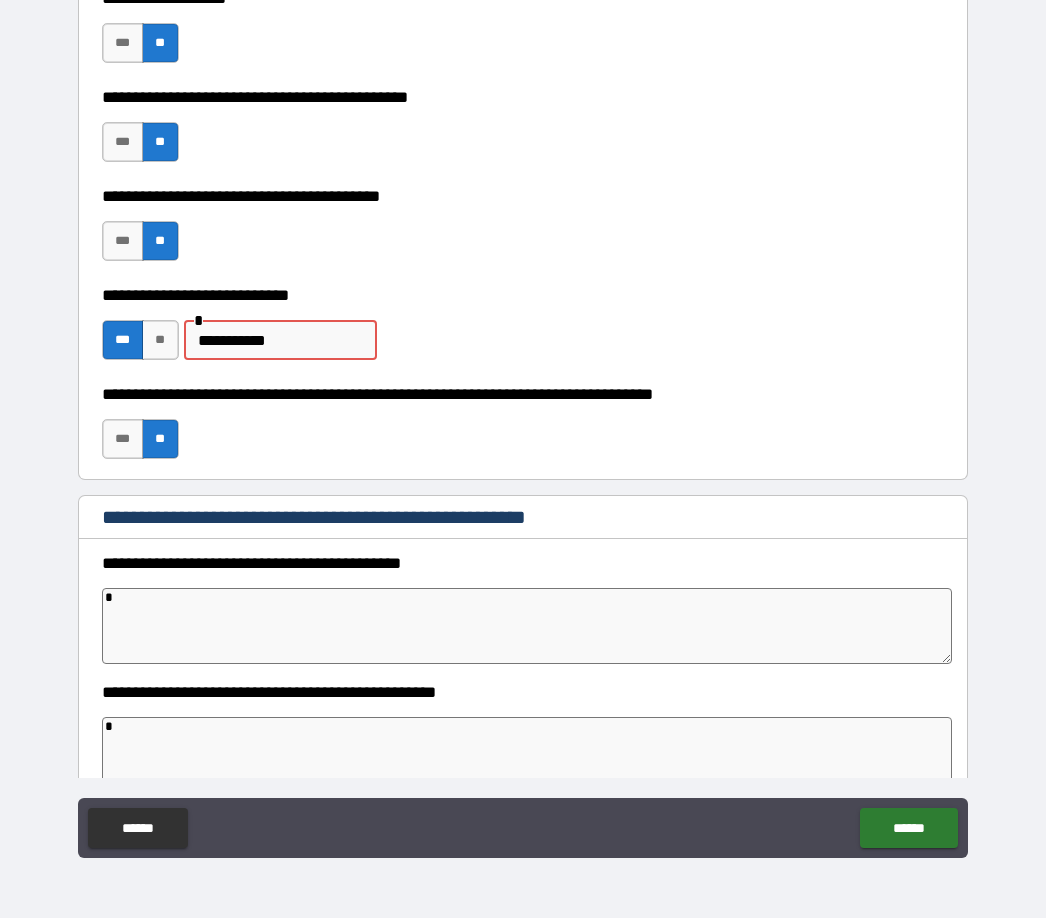 click on "******" at bounding box center [908, 828] 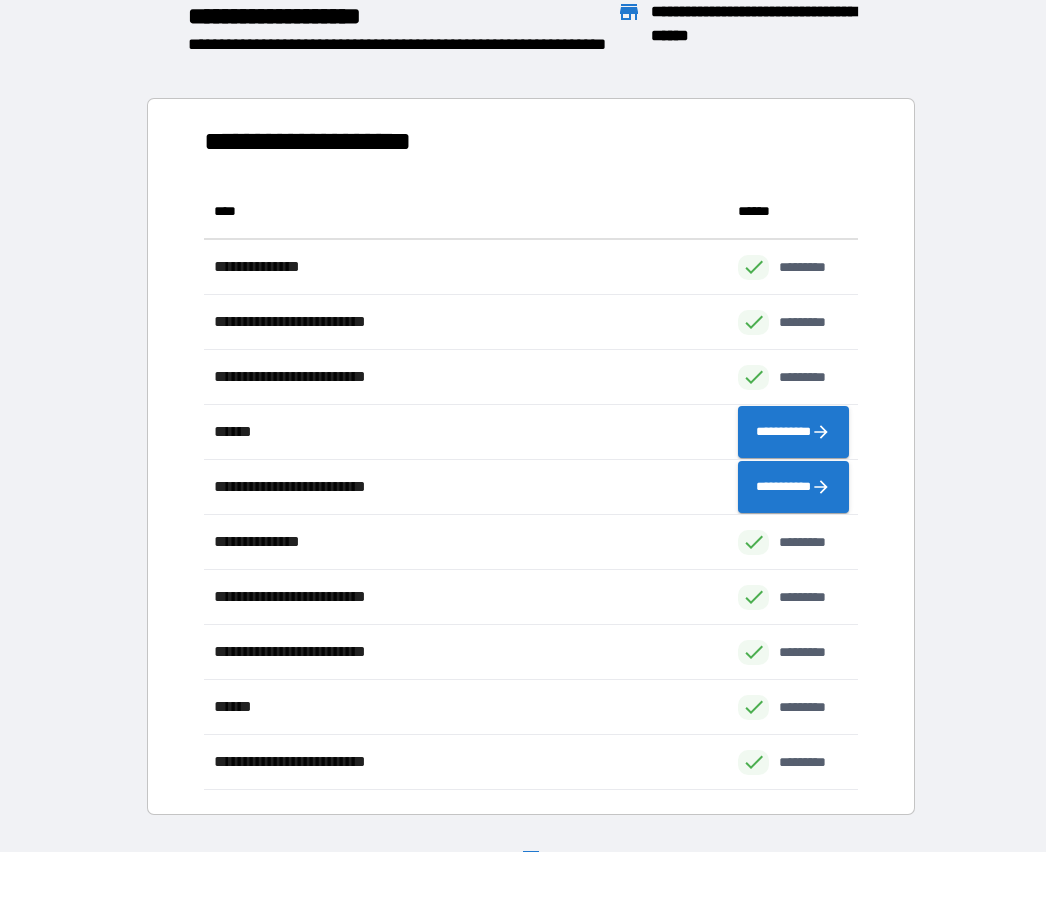 scroll, scrollTop: 606, scrollLeft: 654, axis: both 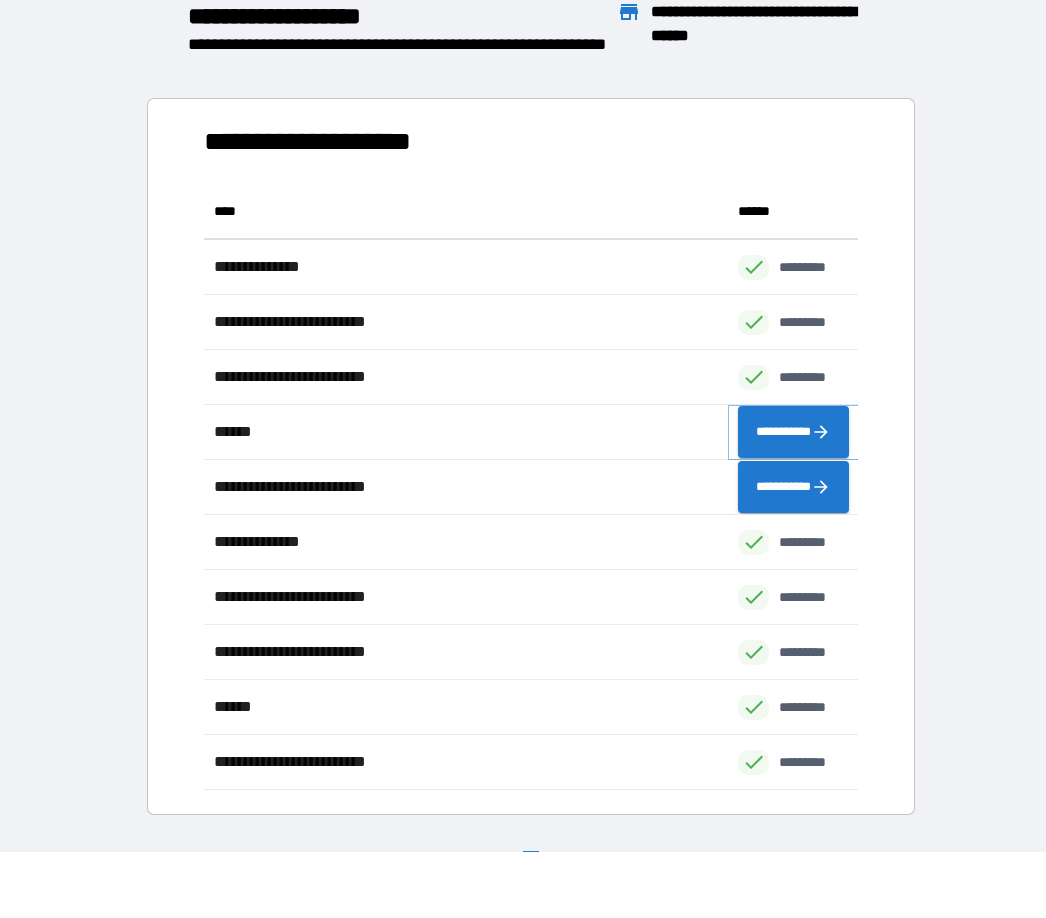 click on "**********" at bounding box center (793, 432) 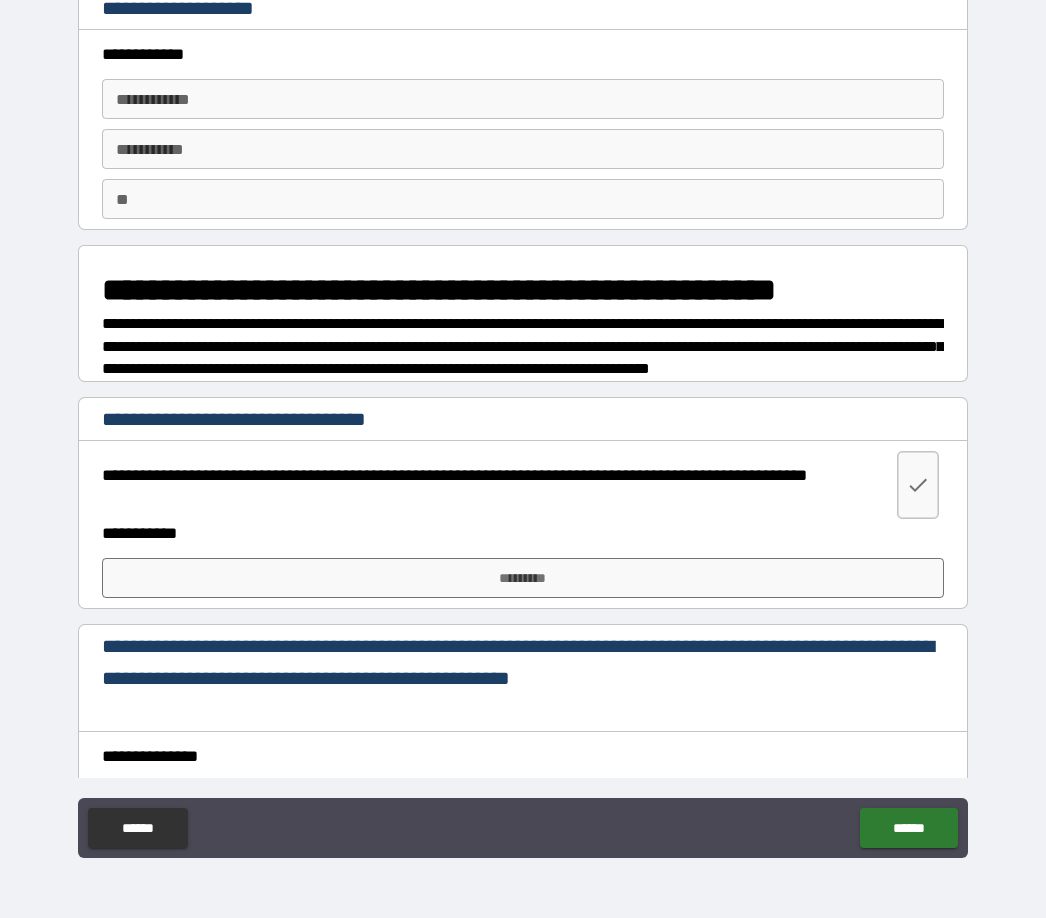 click on "*********" at bounding box center (523, 578) 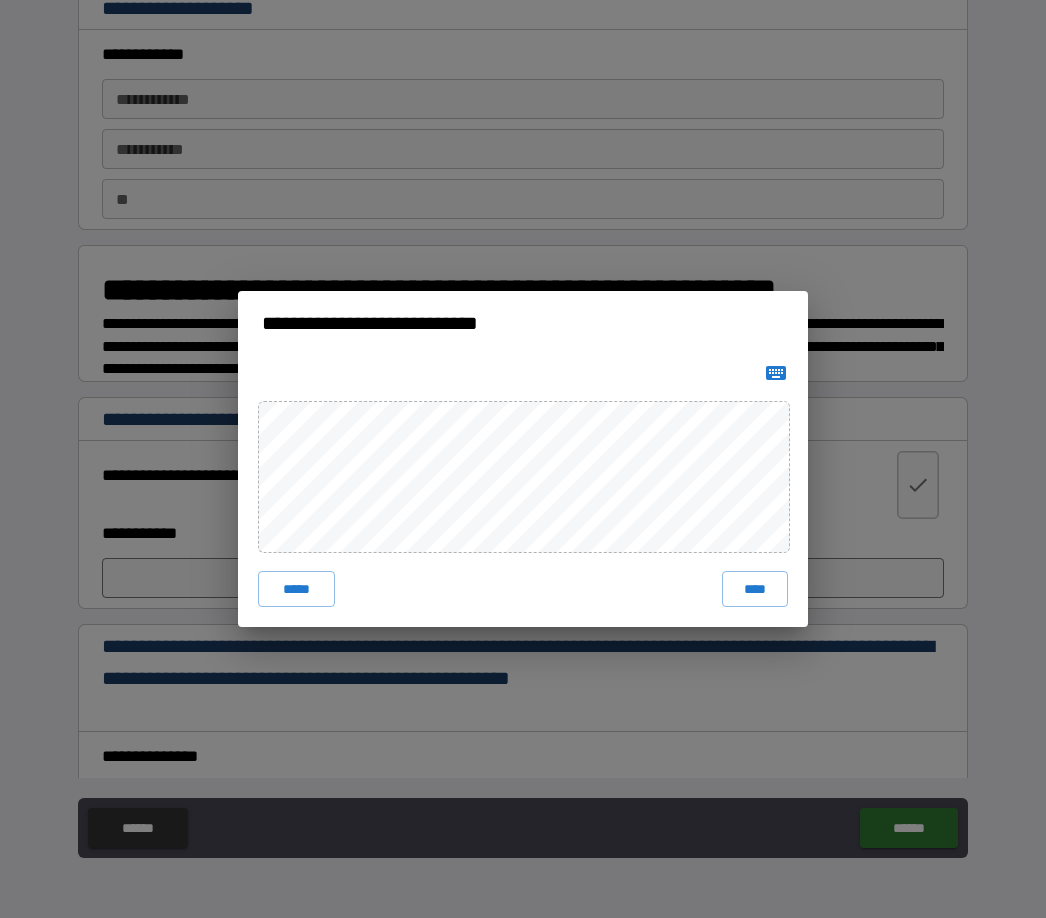 click on "**********" at bounding box center (523, 459) 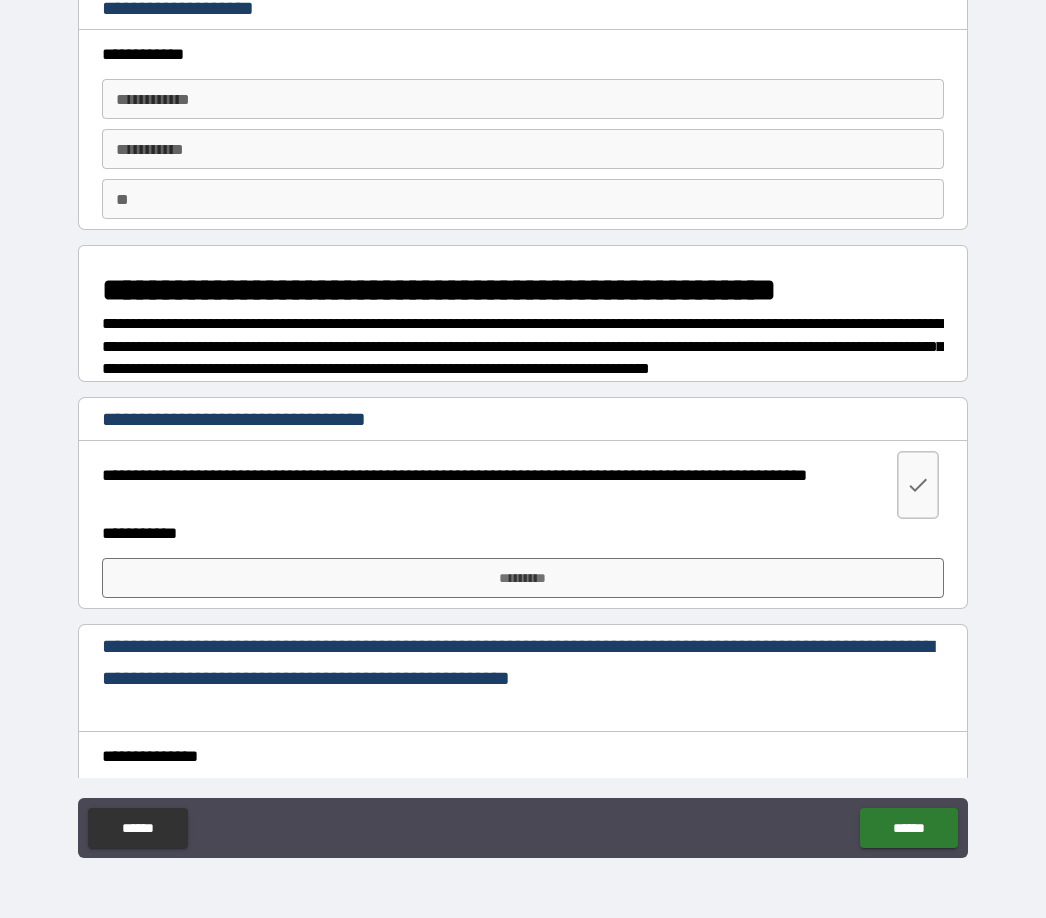 click on "**********" at bounding box center (523, 99) 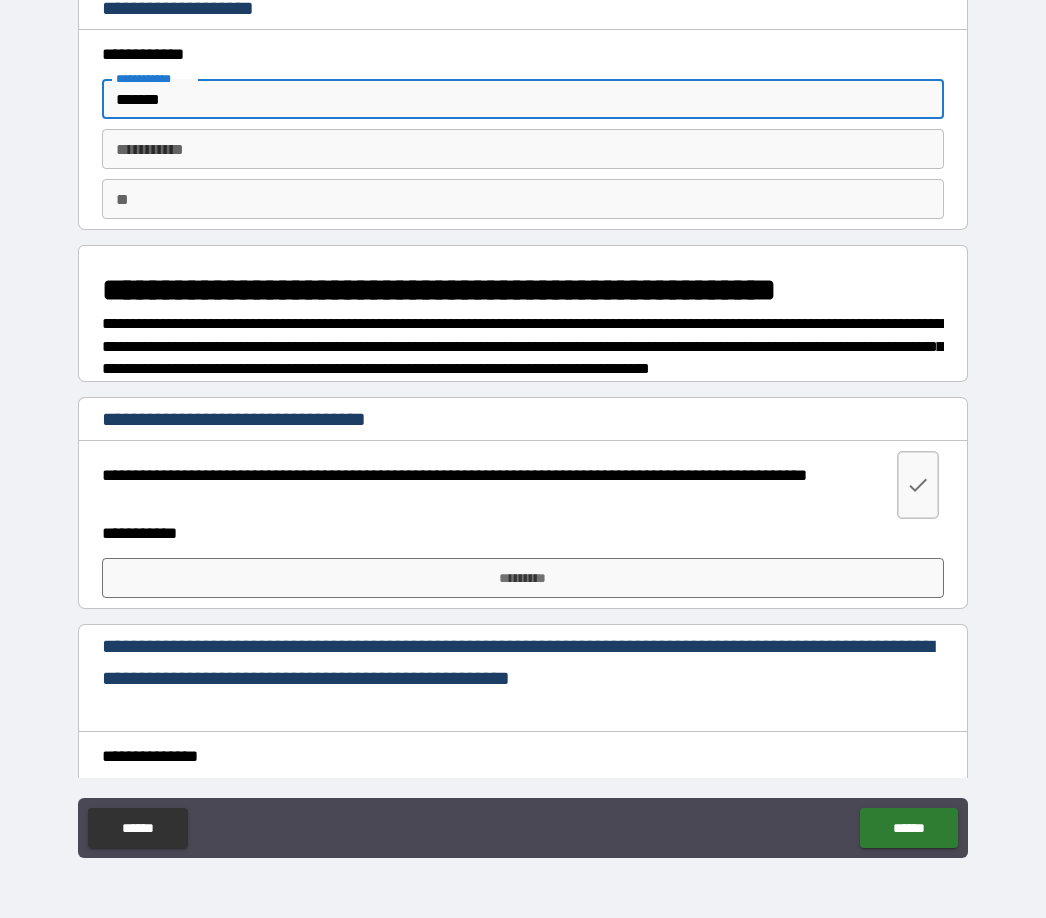 click on "*********   * *********   *" at bounding box center (523, 149) 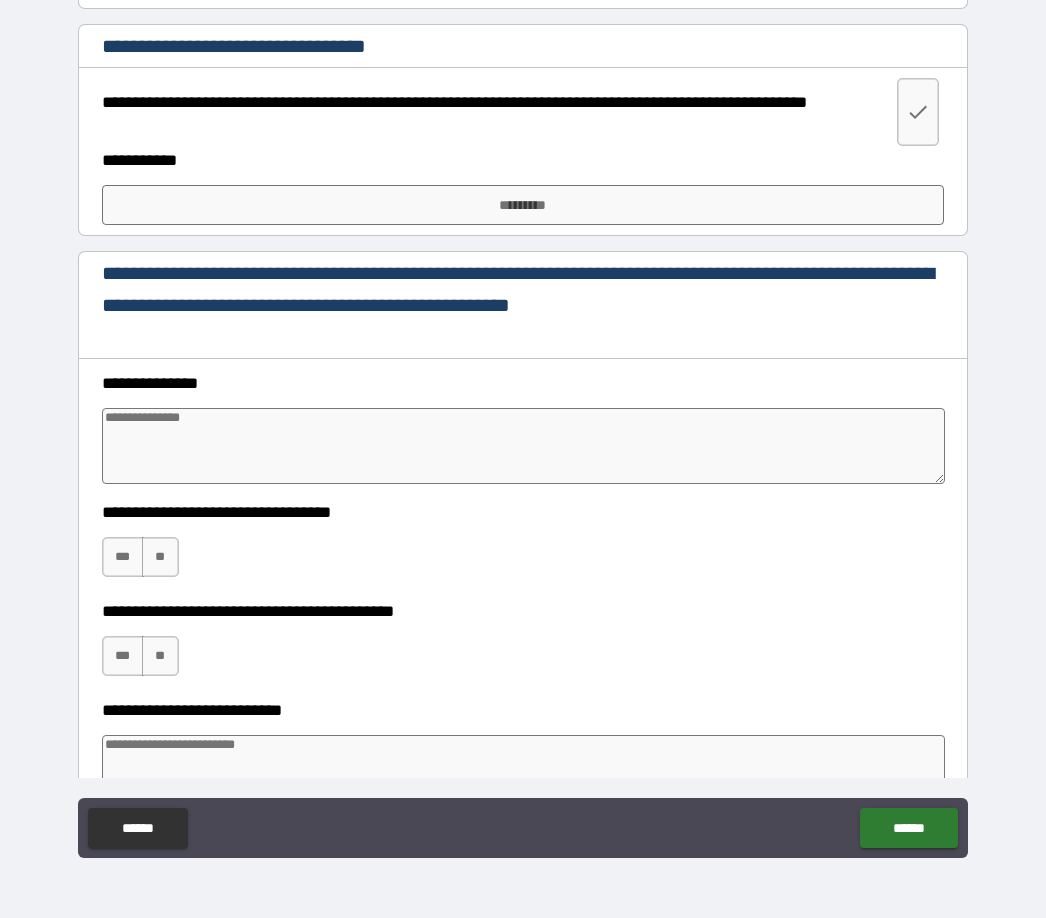 scroll, scrollTop: 374, scrollLeft: 0, axis: vertical 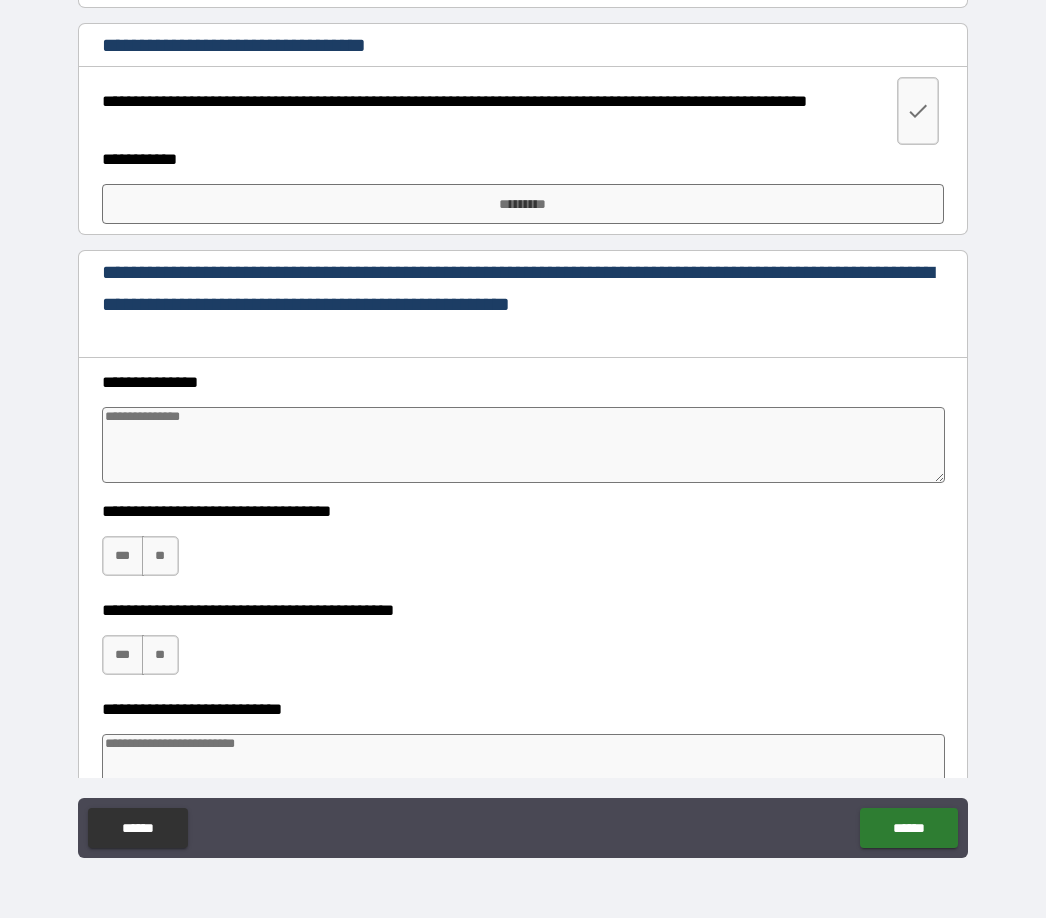 click on "*********" at bounding box center (523, 204) 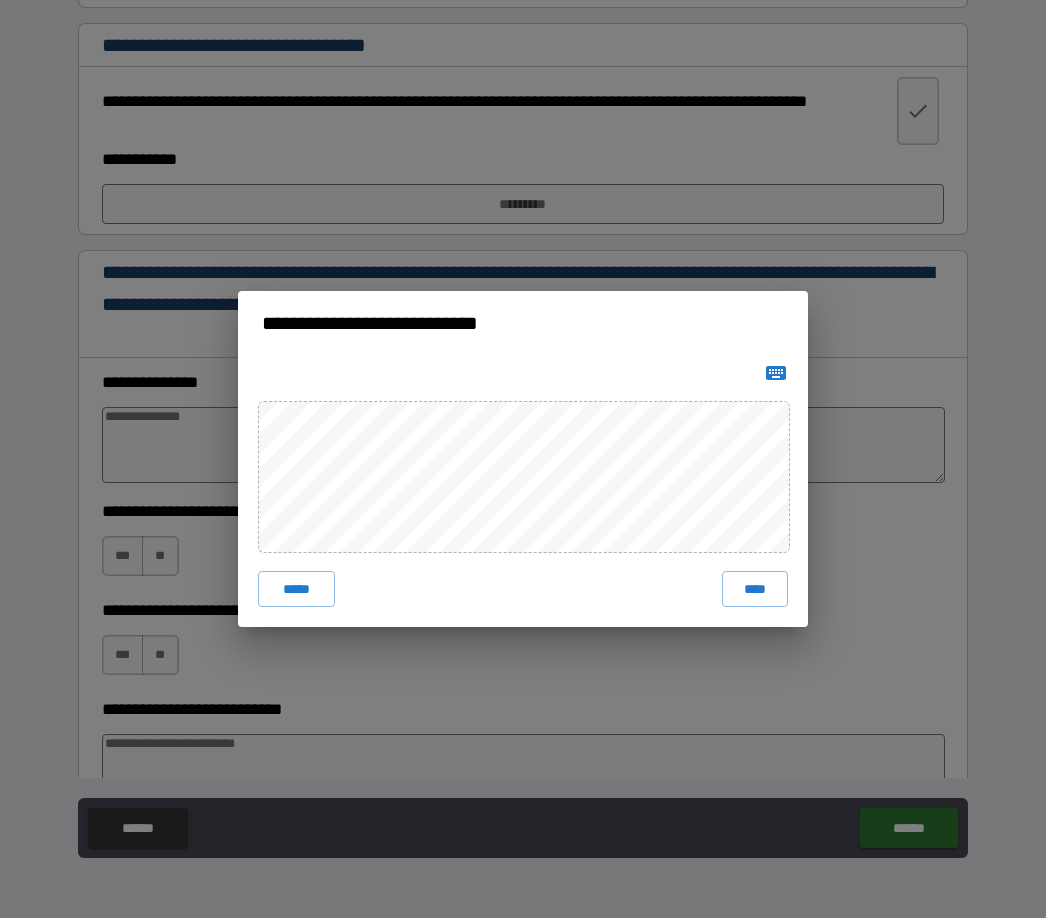 click on "****" at bounding box center [755, 589] 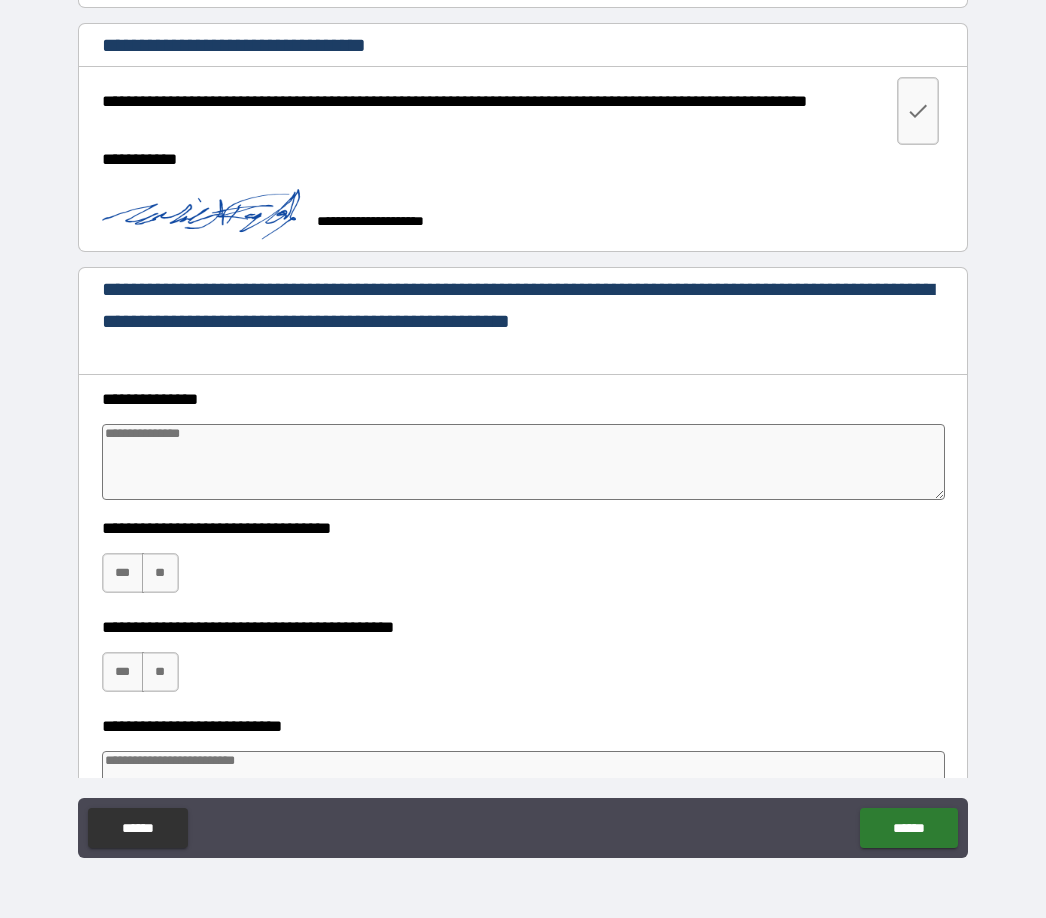 click at bounding box center (524, 462) 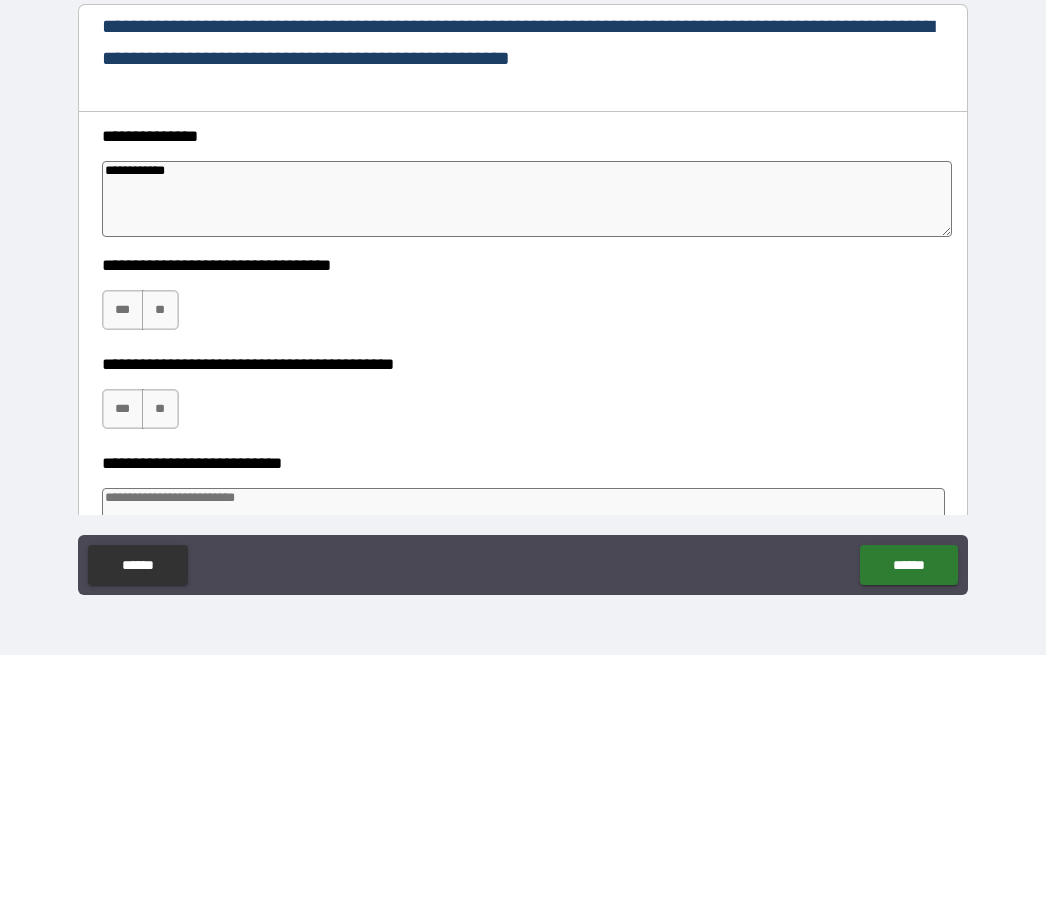click on "***" at bounding box center (123, 573) 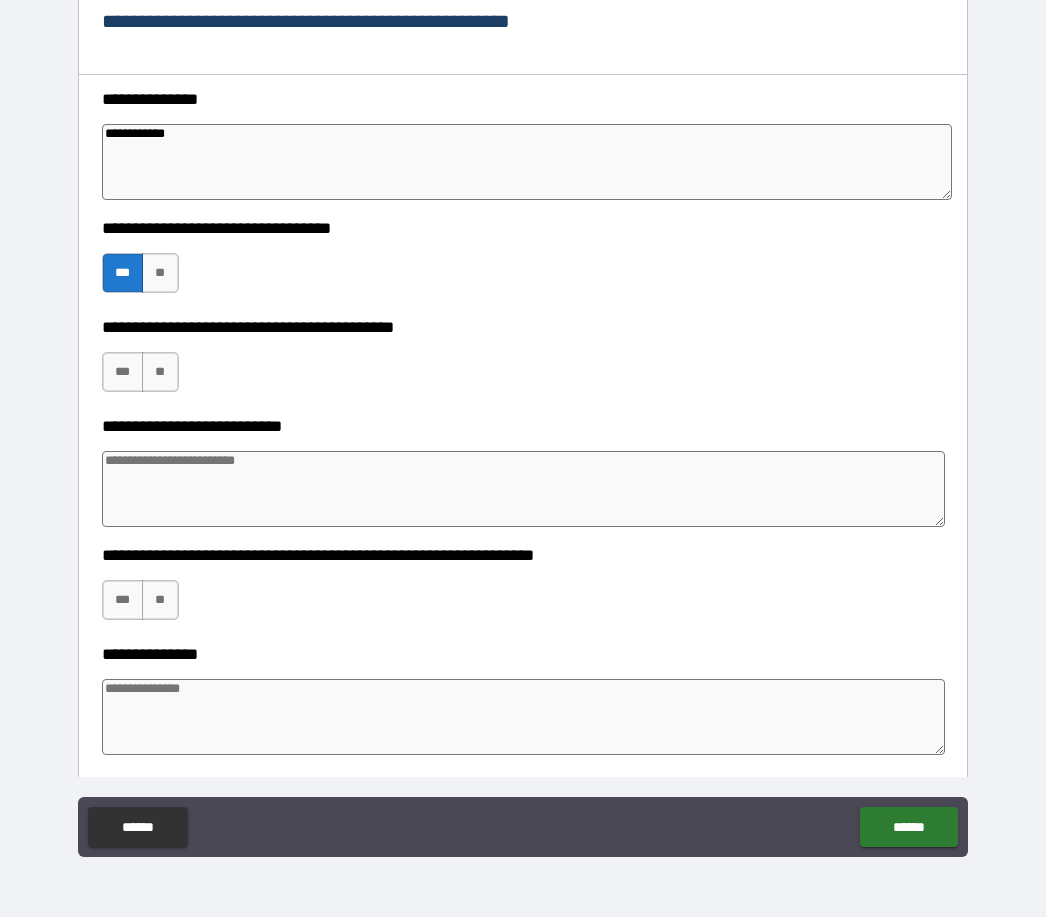 scroll, scrollTop: 670, scrollLeft: 0, axis: vertical 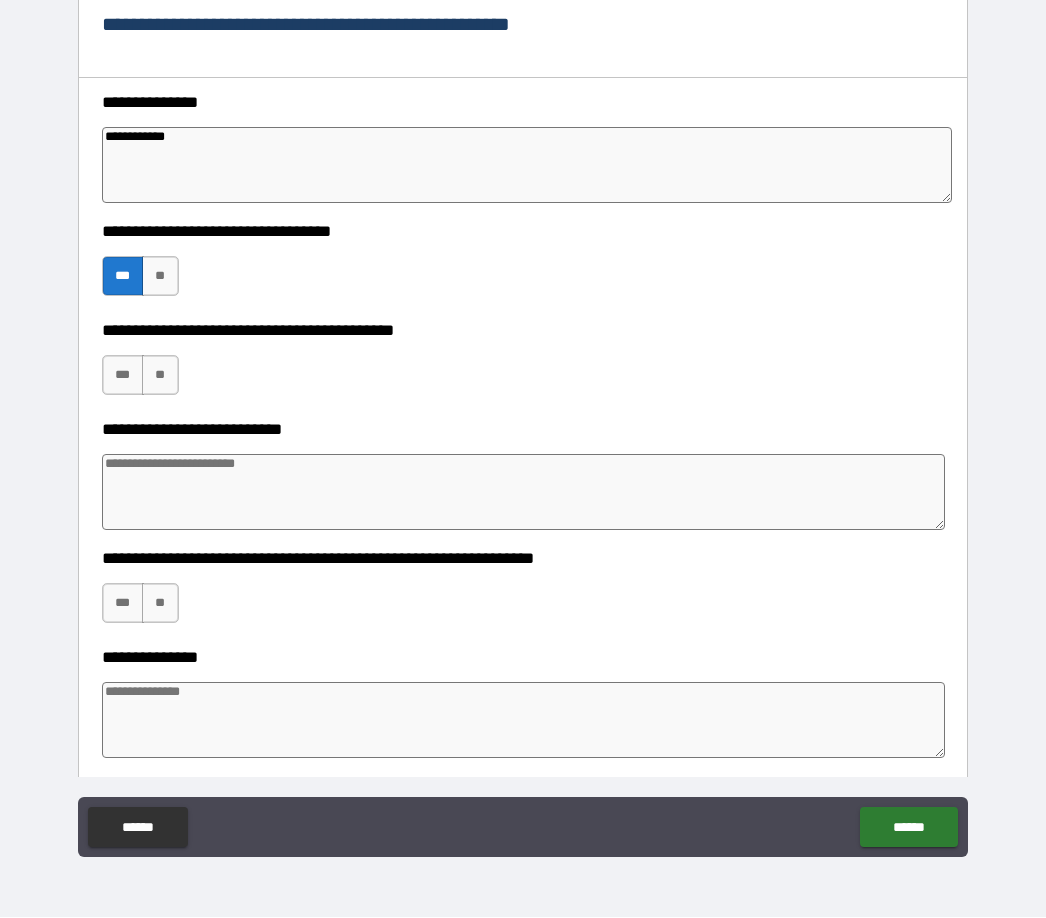 click on "***" at bounding box center (123, 604) 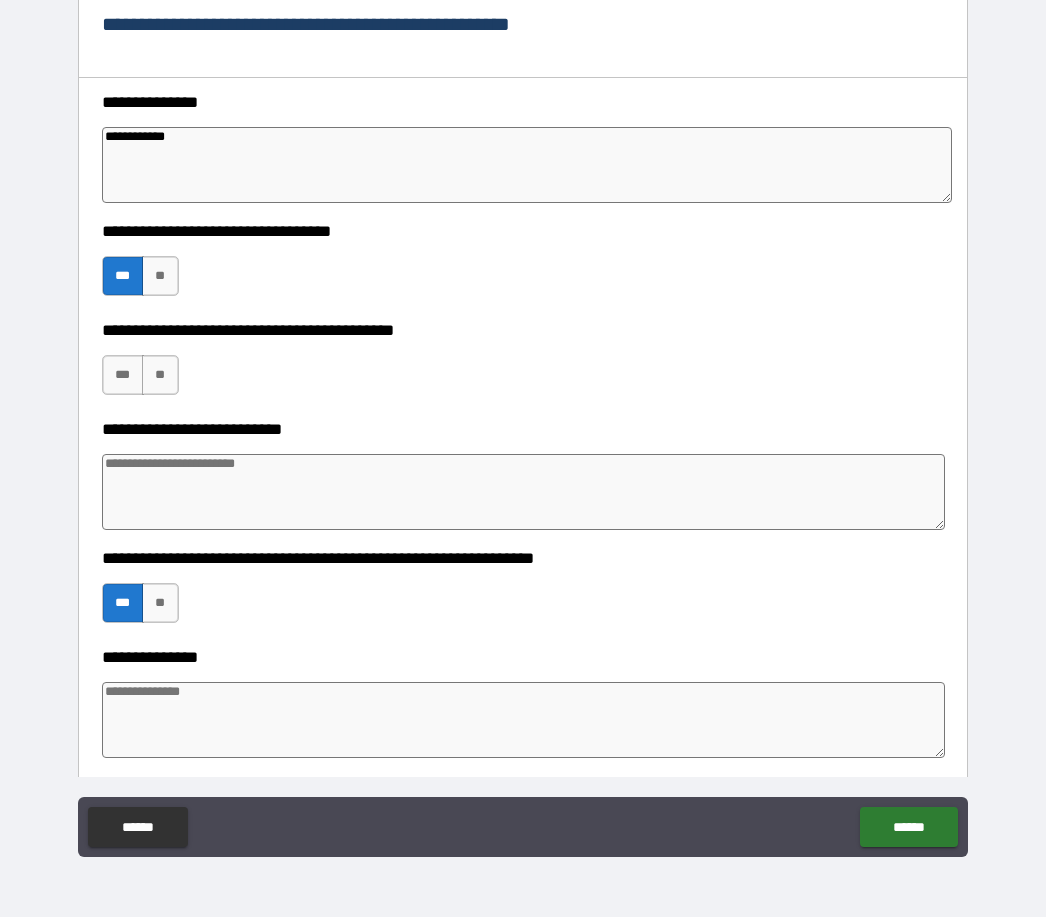 click at bounding box center (524, 493) 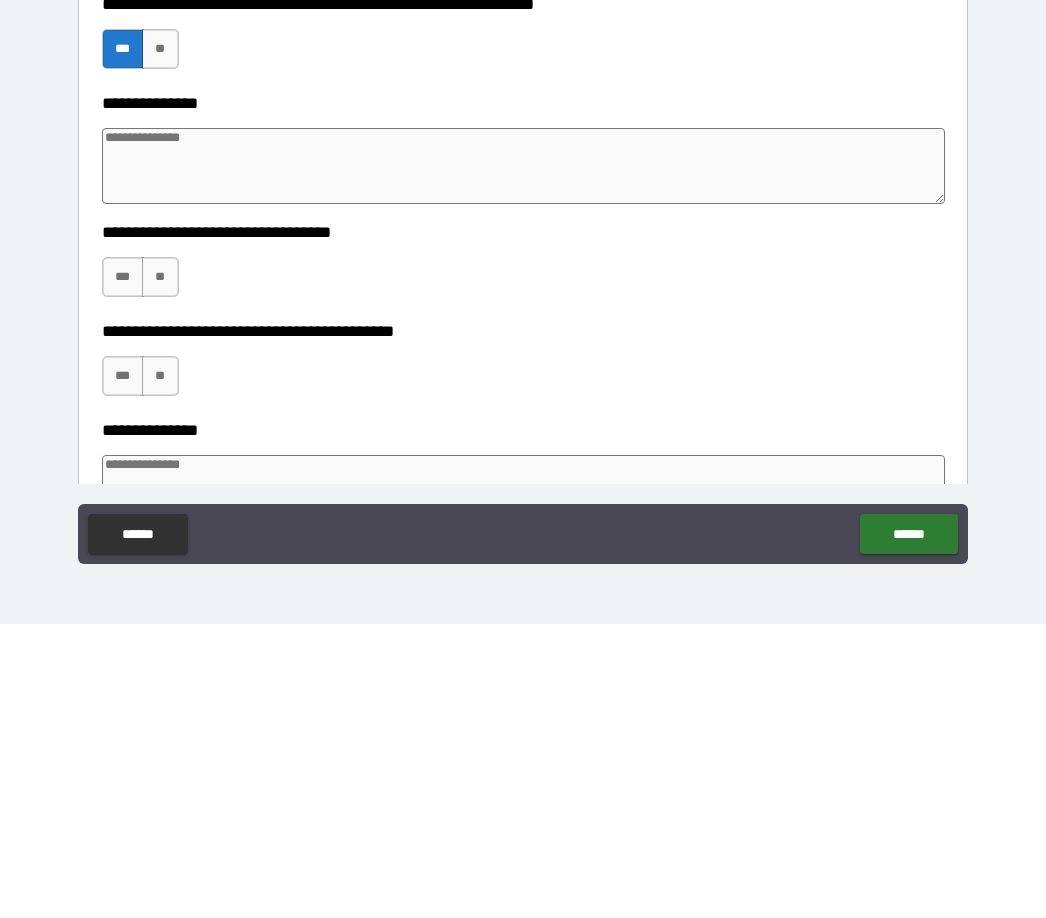 scroll, scrollTop: 917, scrollLeft: 0, axis: vertical 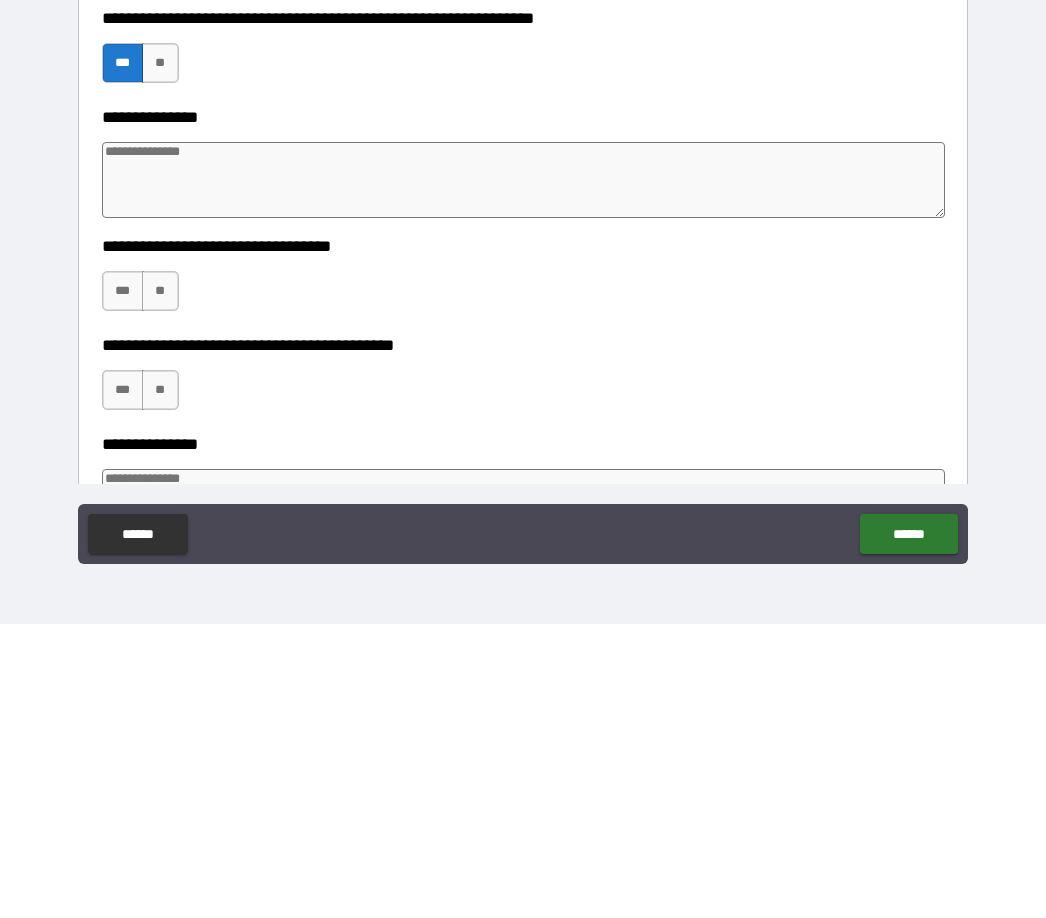 click at bounding box center [524, 474] 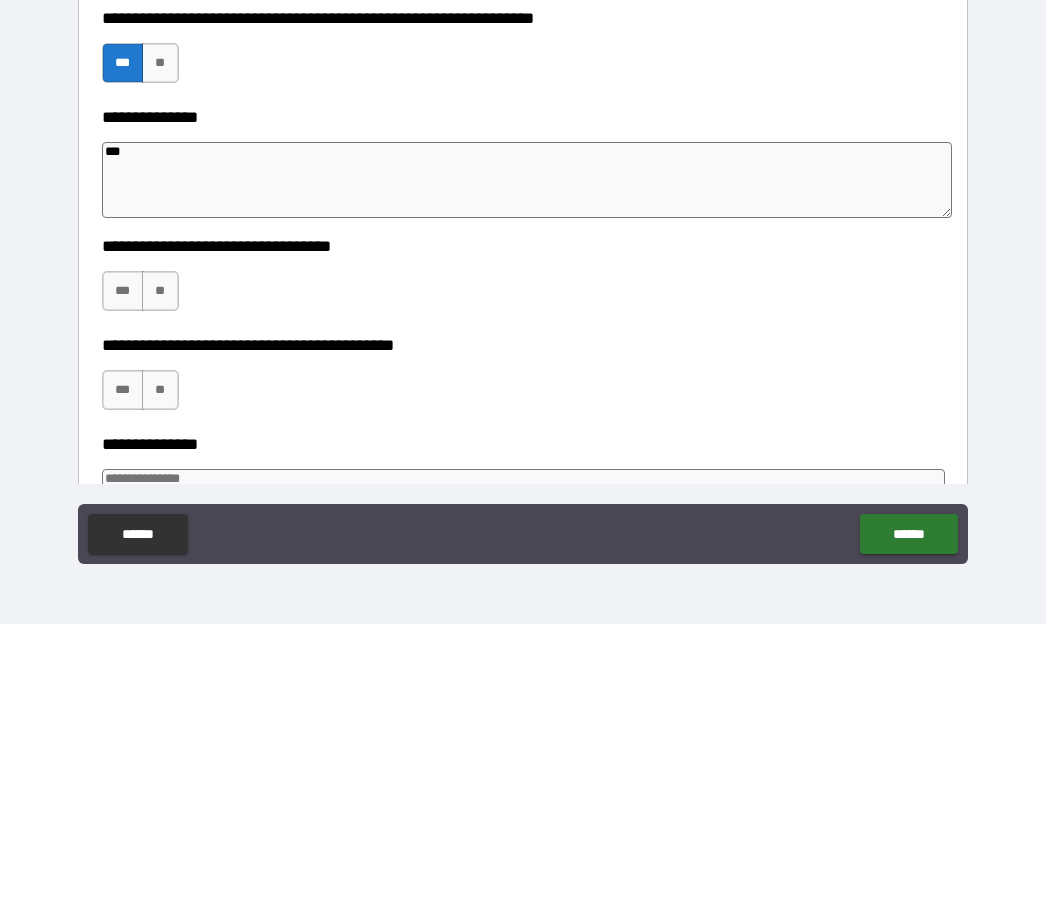 click on "***" at bounding box center (123, 585) 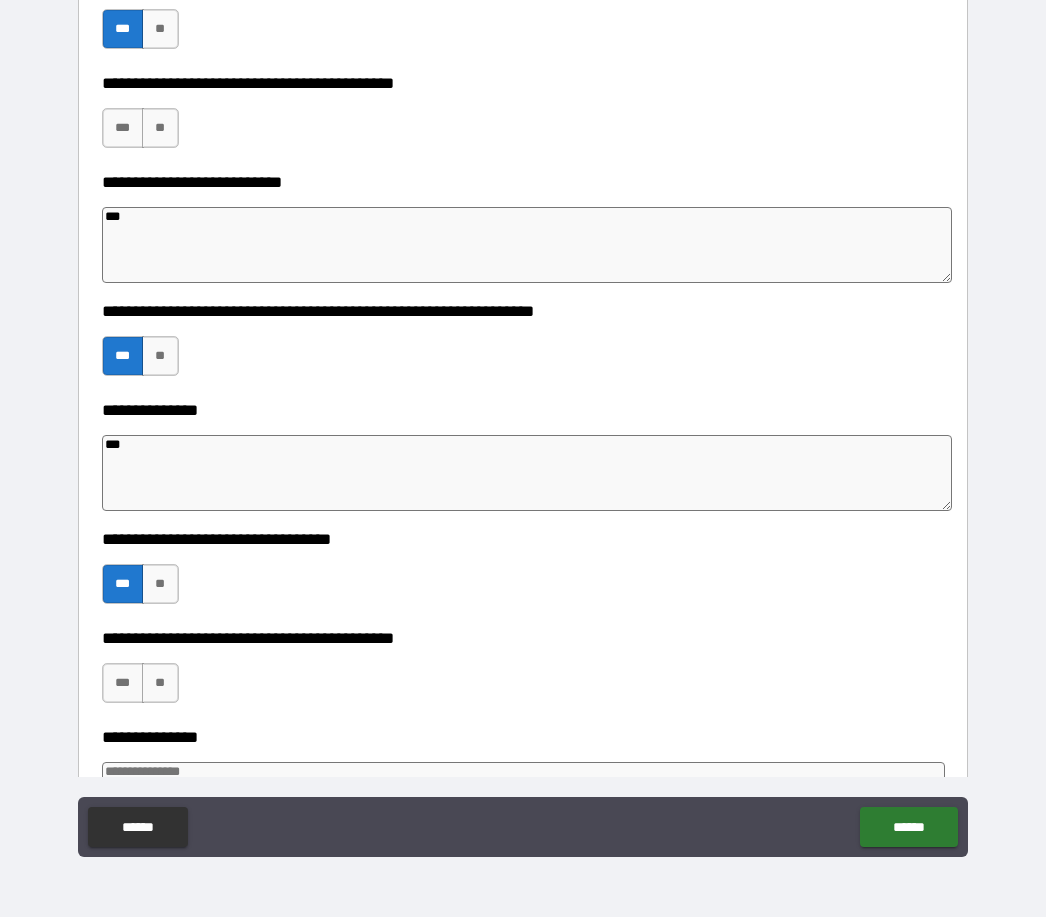click on "******" at bounding box center [908, 828] 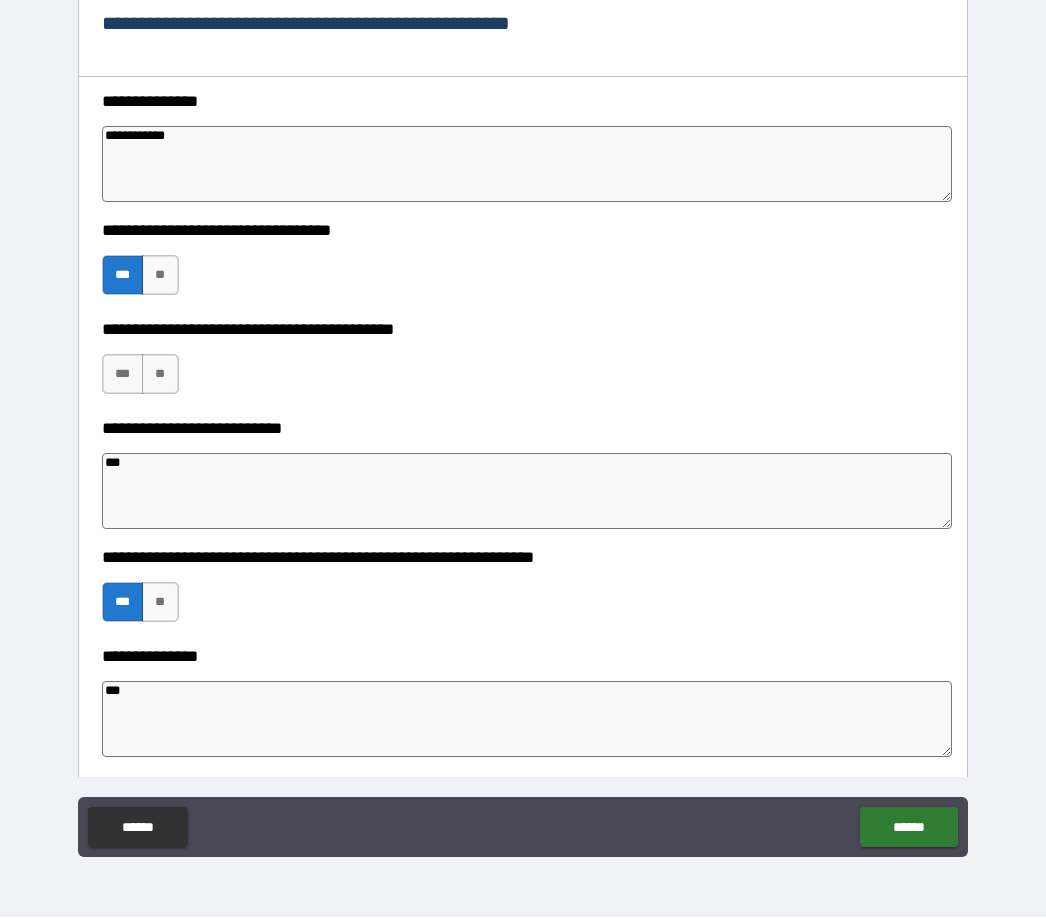scroll, scrollTop: 673, scrollLeft: 0, axis: vertical 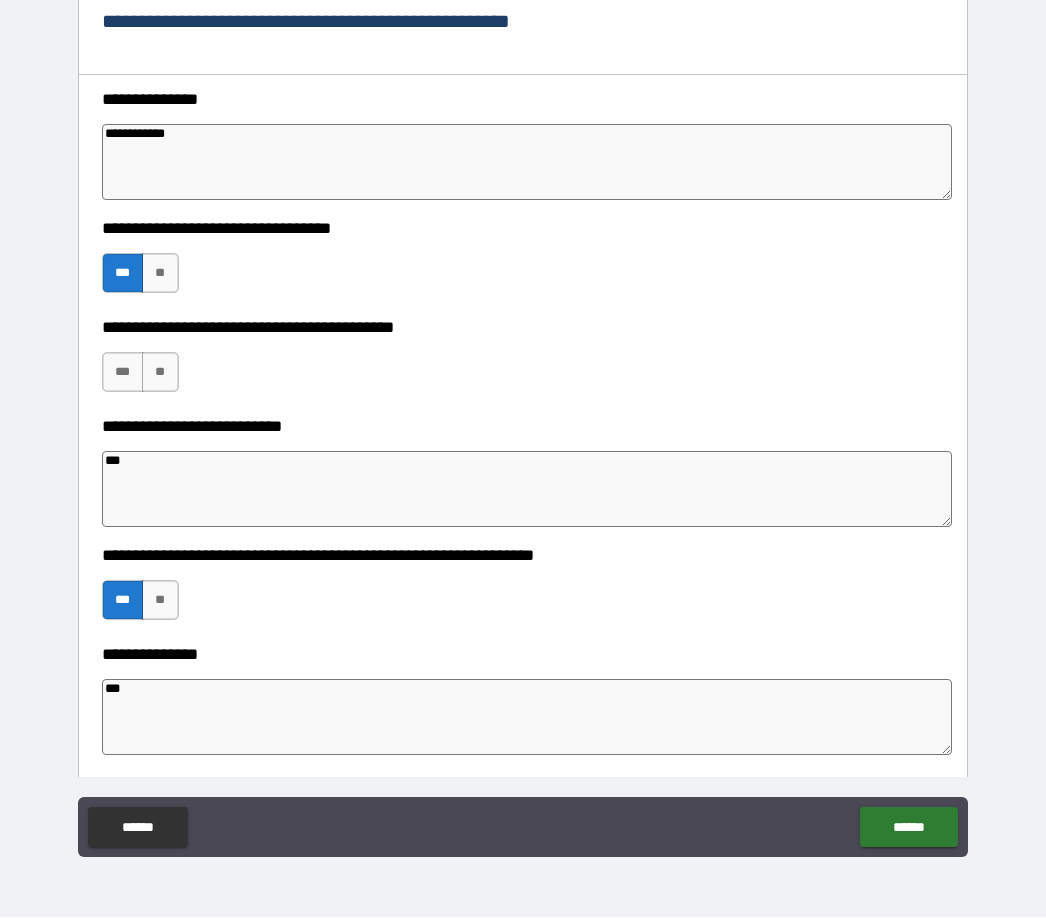 click on "**" at bounding box center [160, 373] 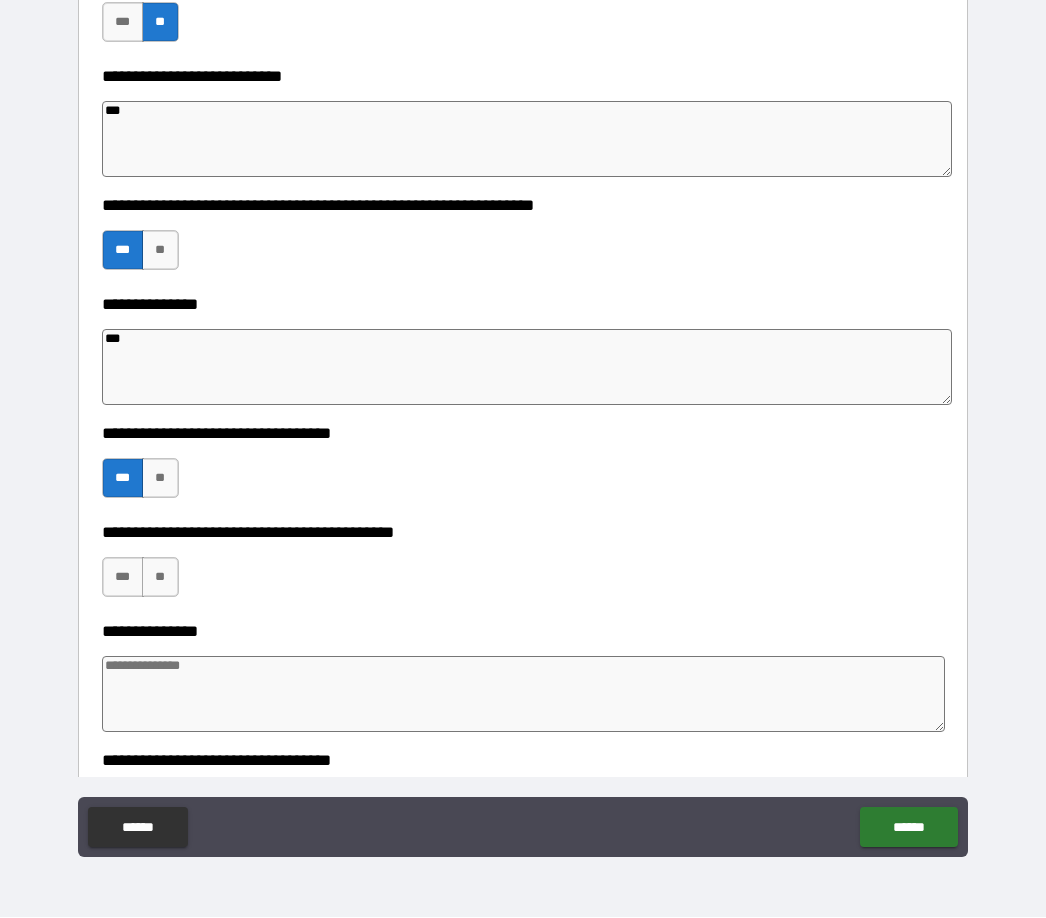 scroll, scrollTop: 1022, scrollLeft: 0, axis: vertical 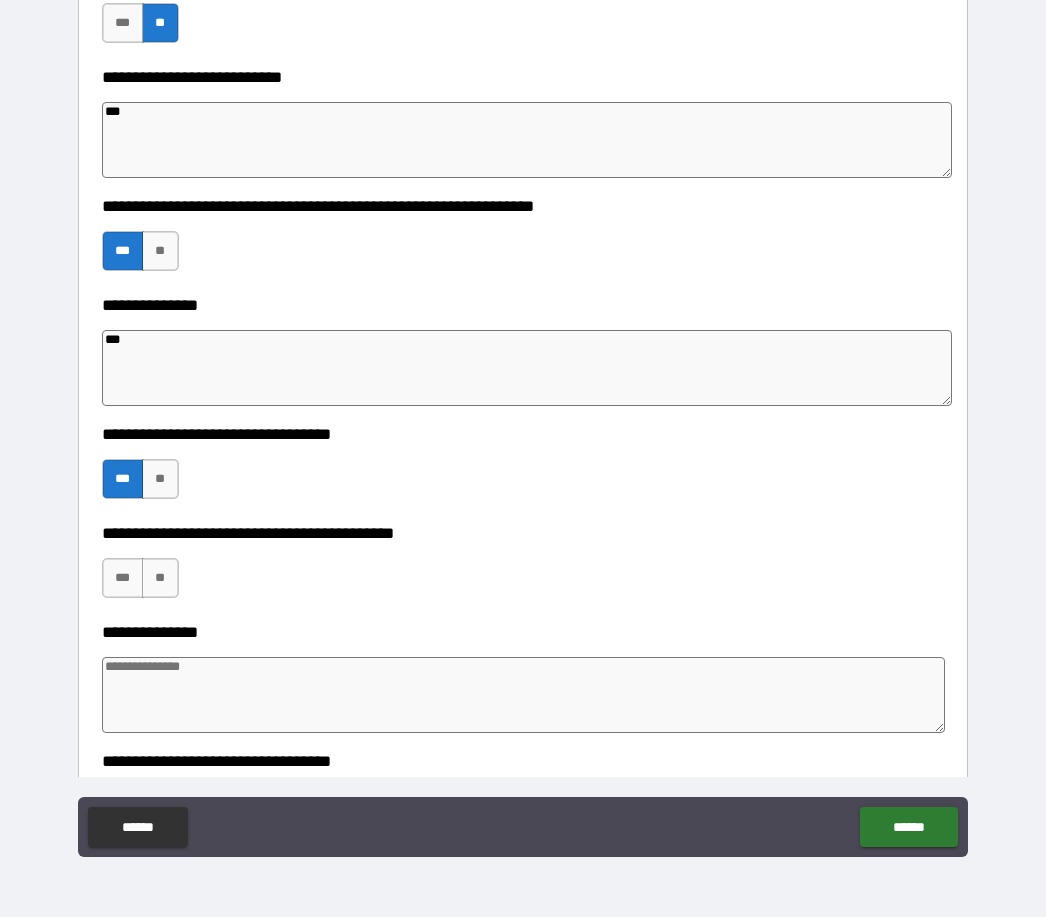 click on "**" at bounding box center [160, 579] 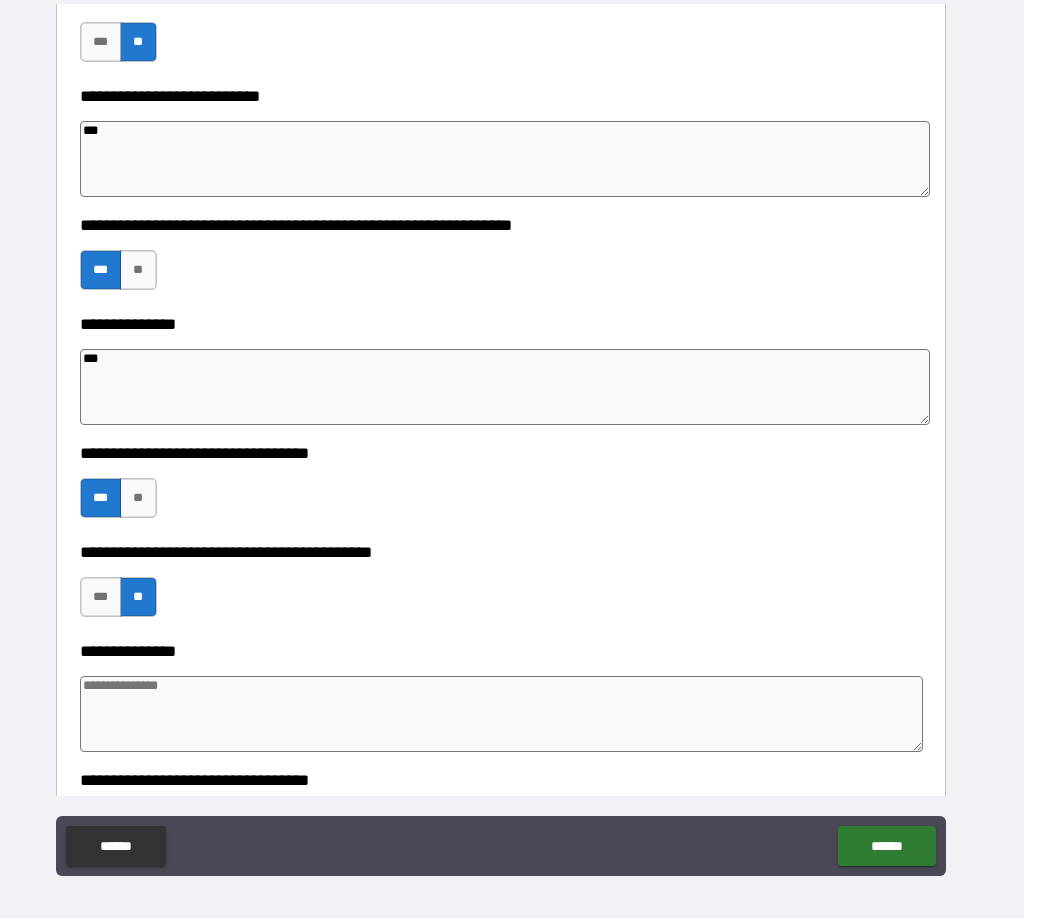 scroll, scrollTop: 44, scrollLeft: 0, axis: vertical 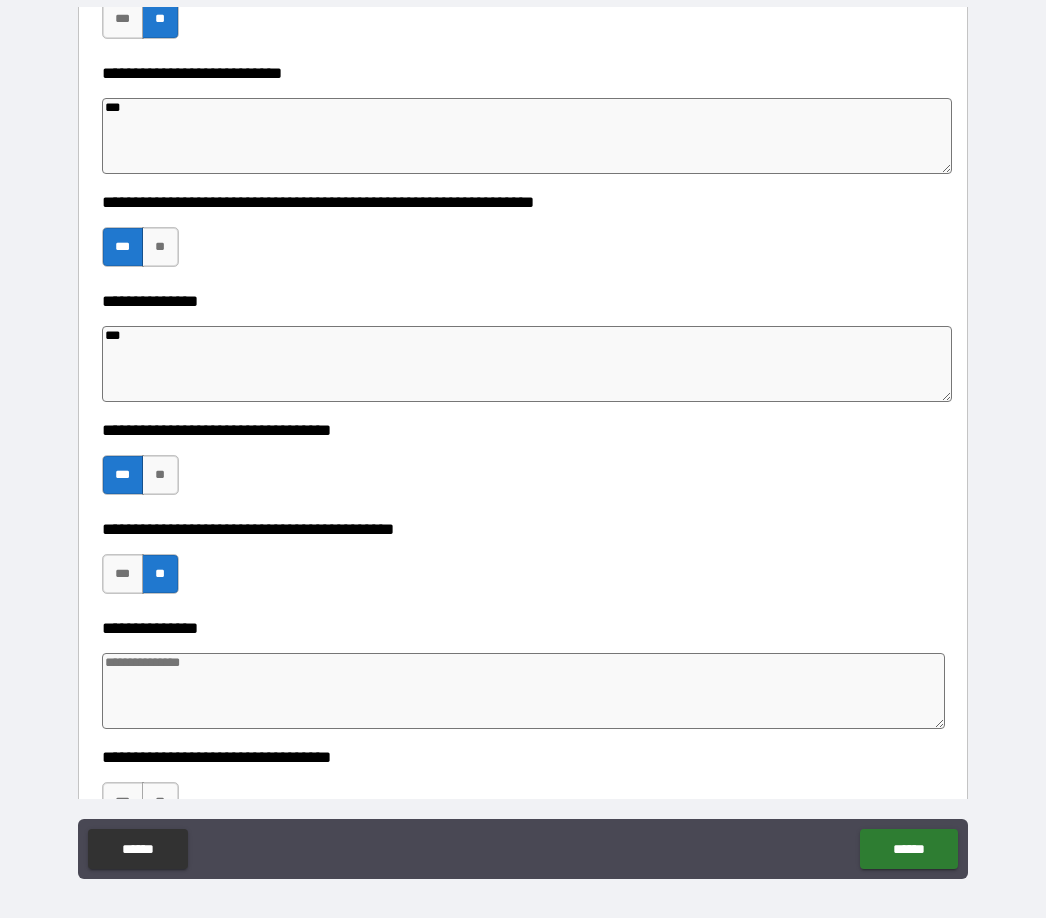 click at bounding box center (524, 691) 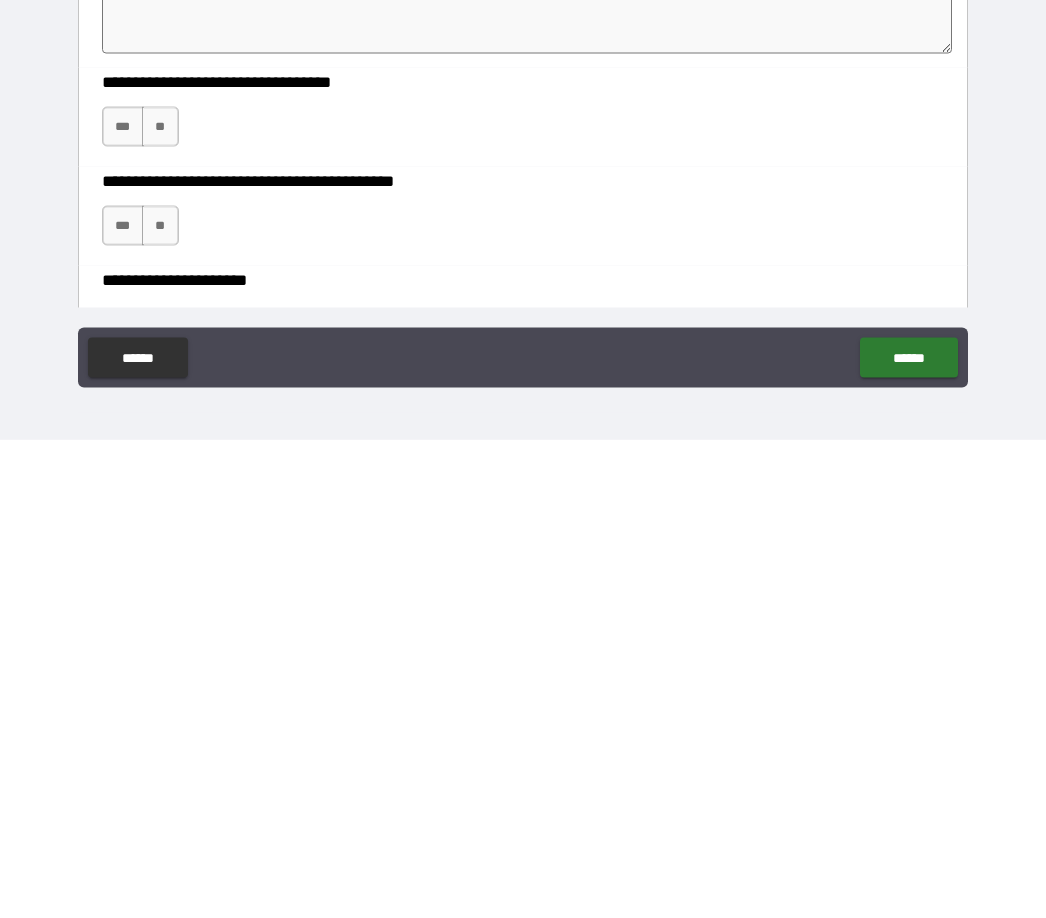 scroll, scrollTop: 1232, scrollLeft: 0, axis: vertical 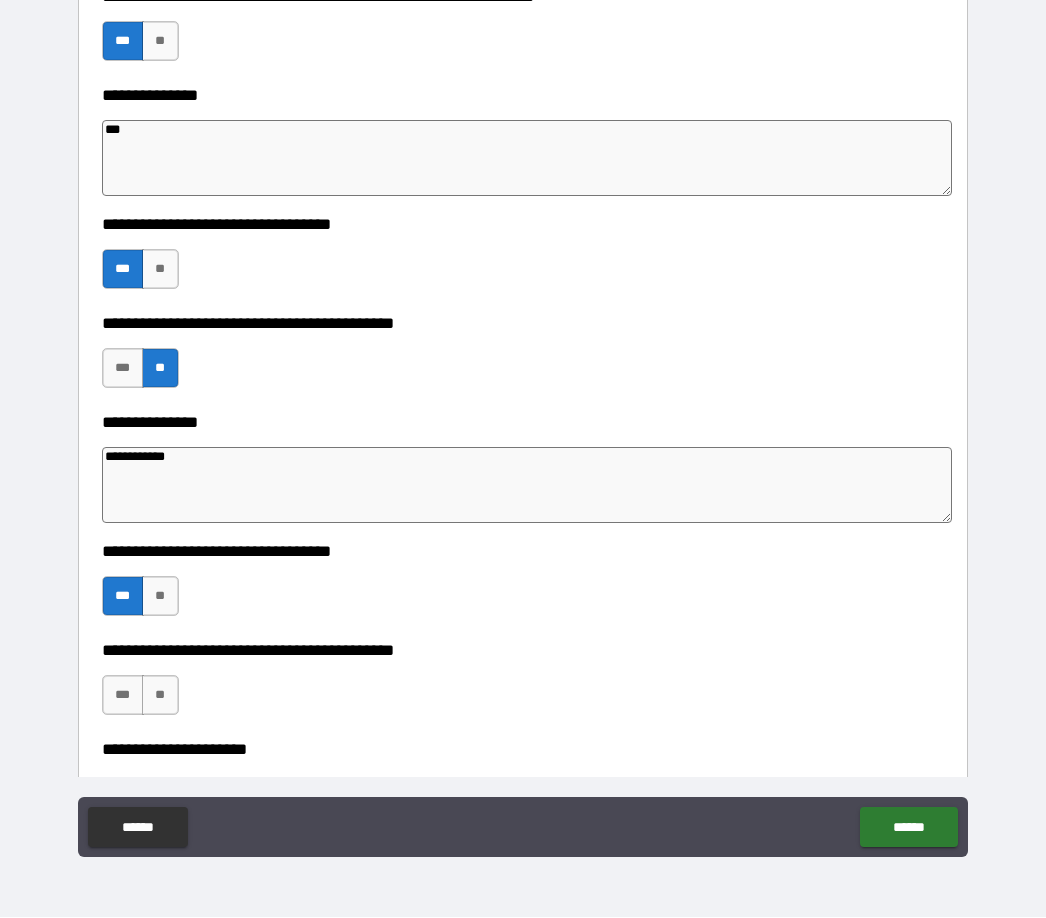 click on "**" at bounding box center (160, 696) 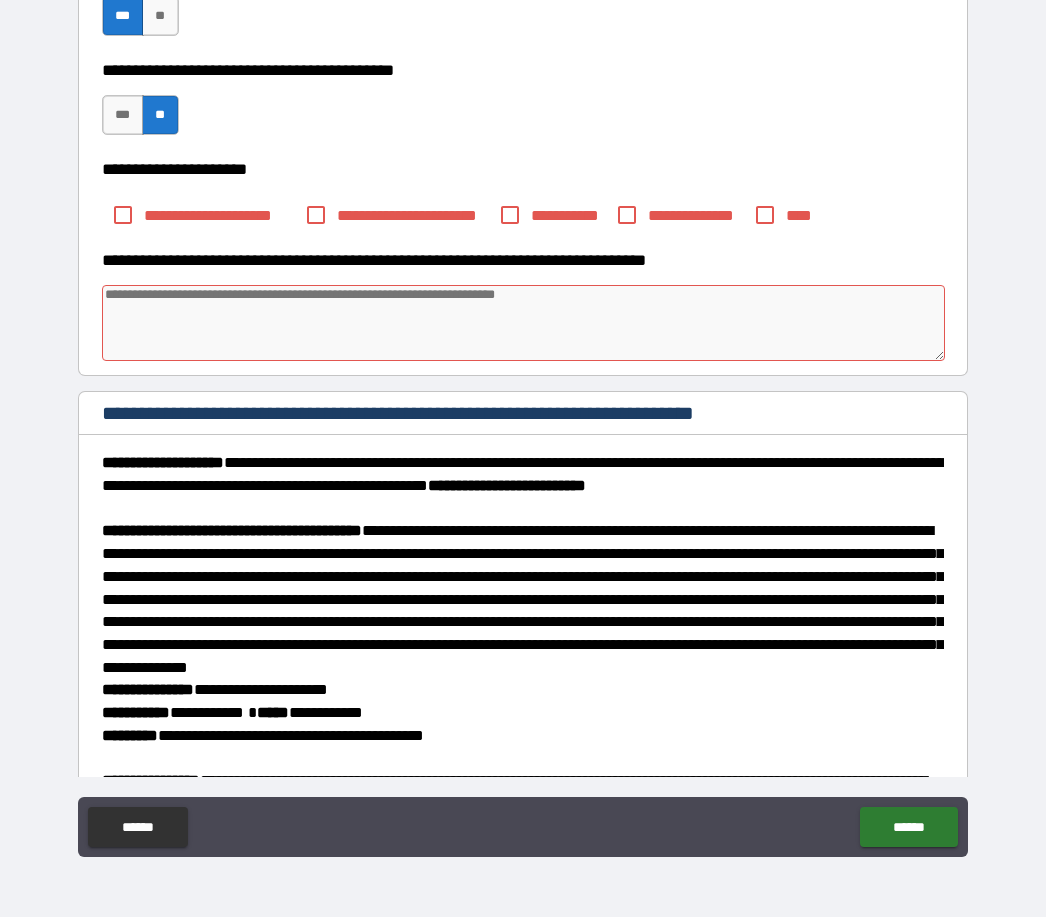 scroll, scrollTop: 1804, scrollLeft: 0, axis: vertical 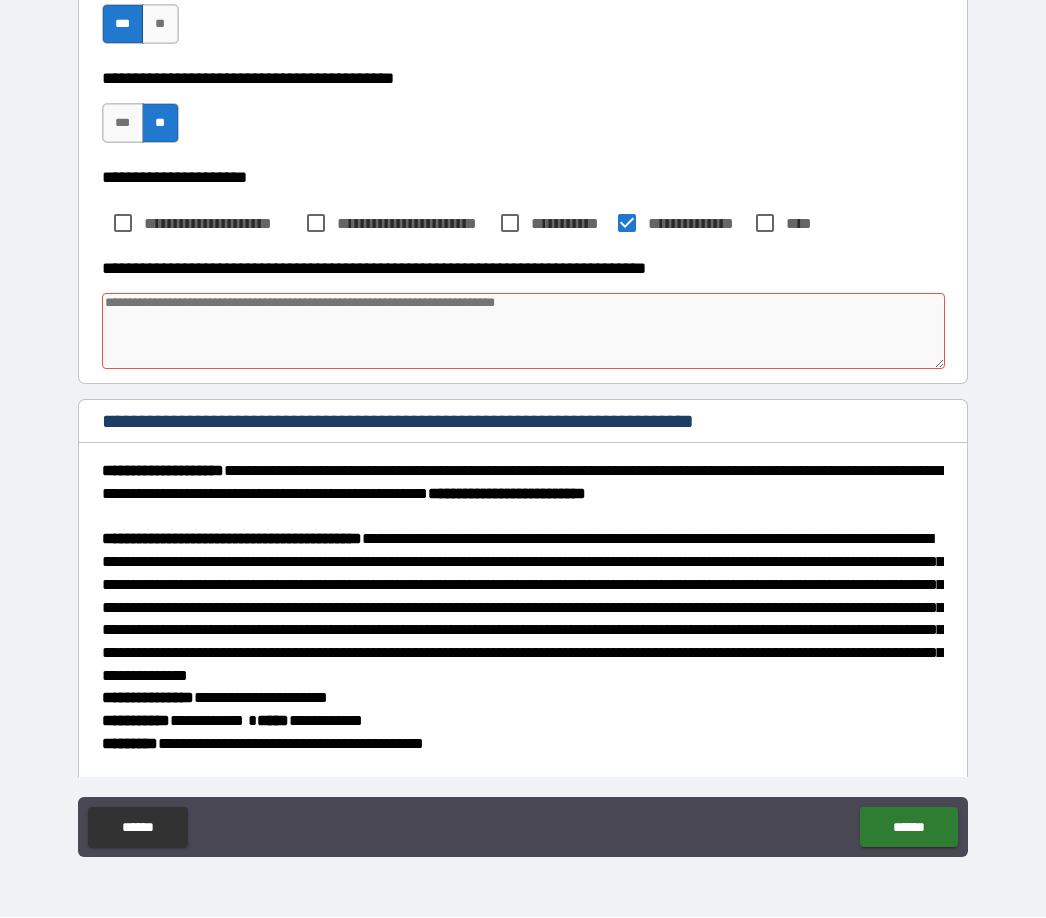 click on "******" at bounding box center [908, 828] 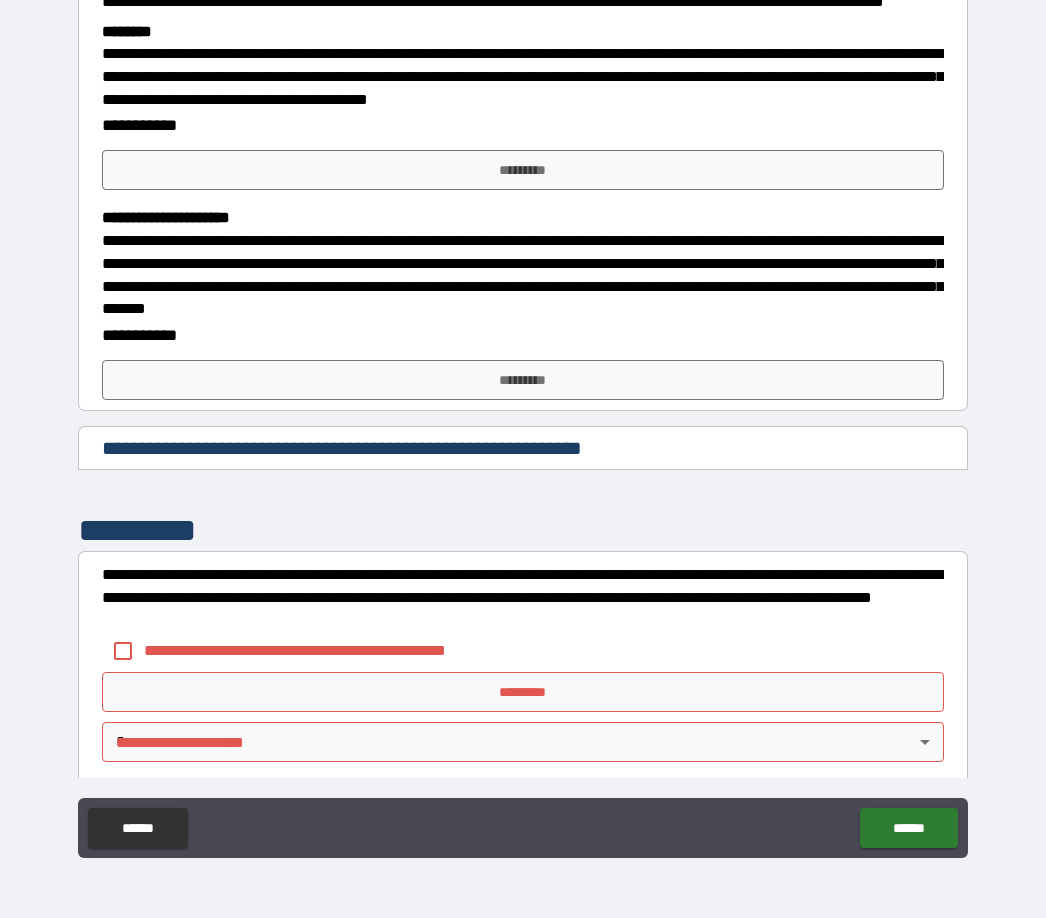 scroll, scrollTop: 2640, scrollLeft: 0, axis: vertical 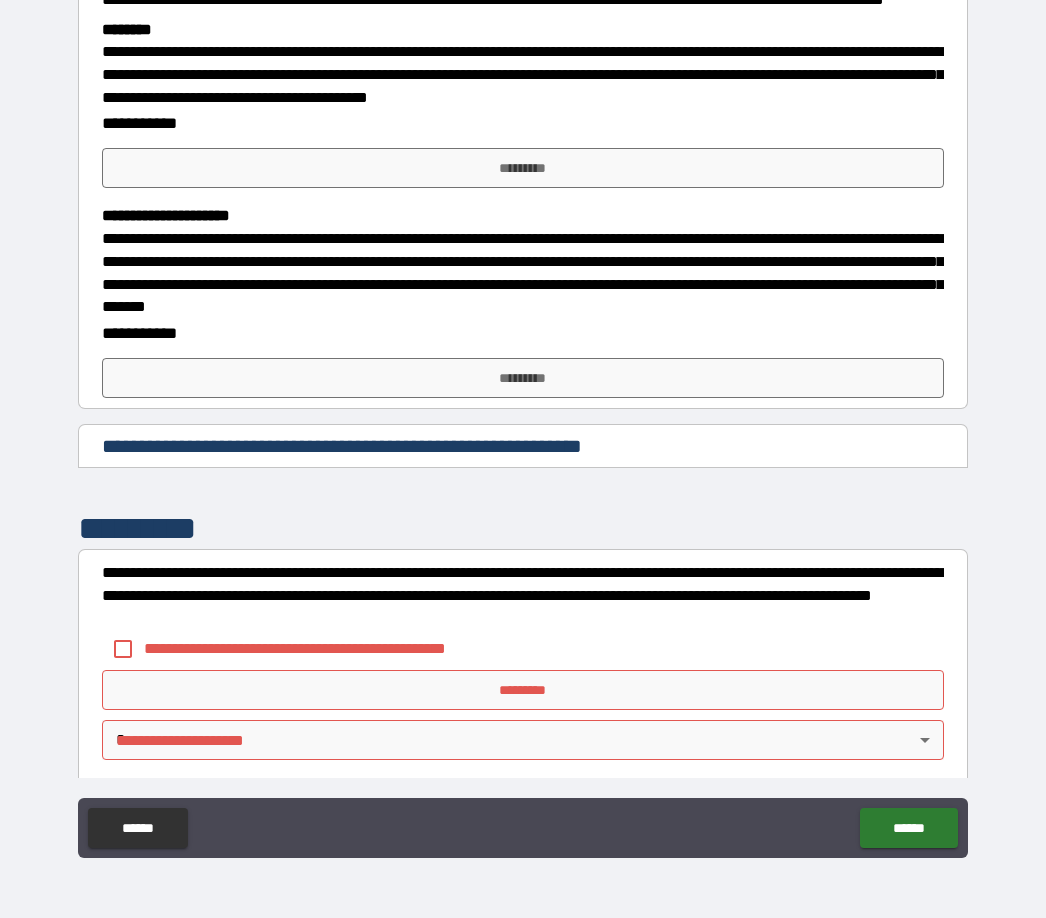 click on "*********" at bounding box center (523, 168) 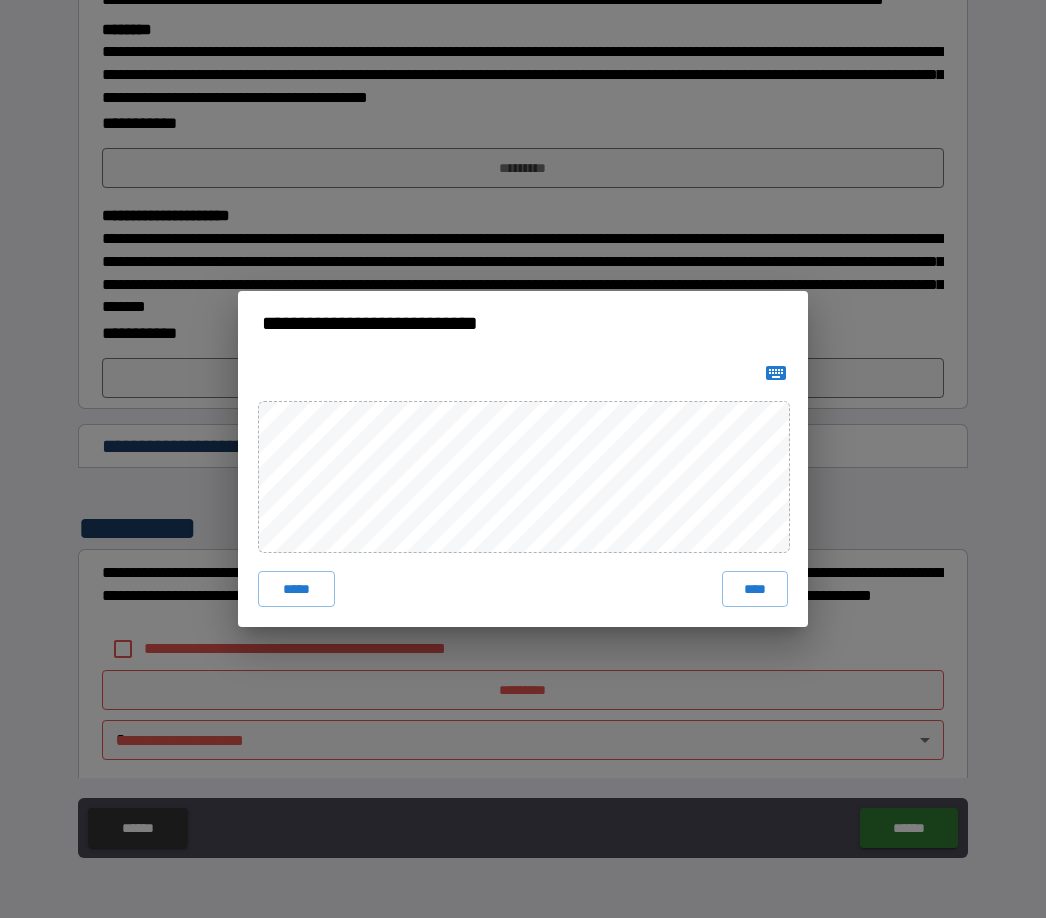 click on "****" at bounding box center [755, 589] 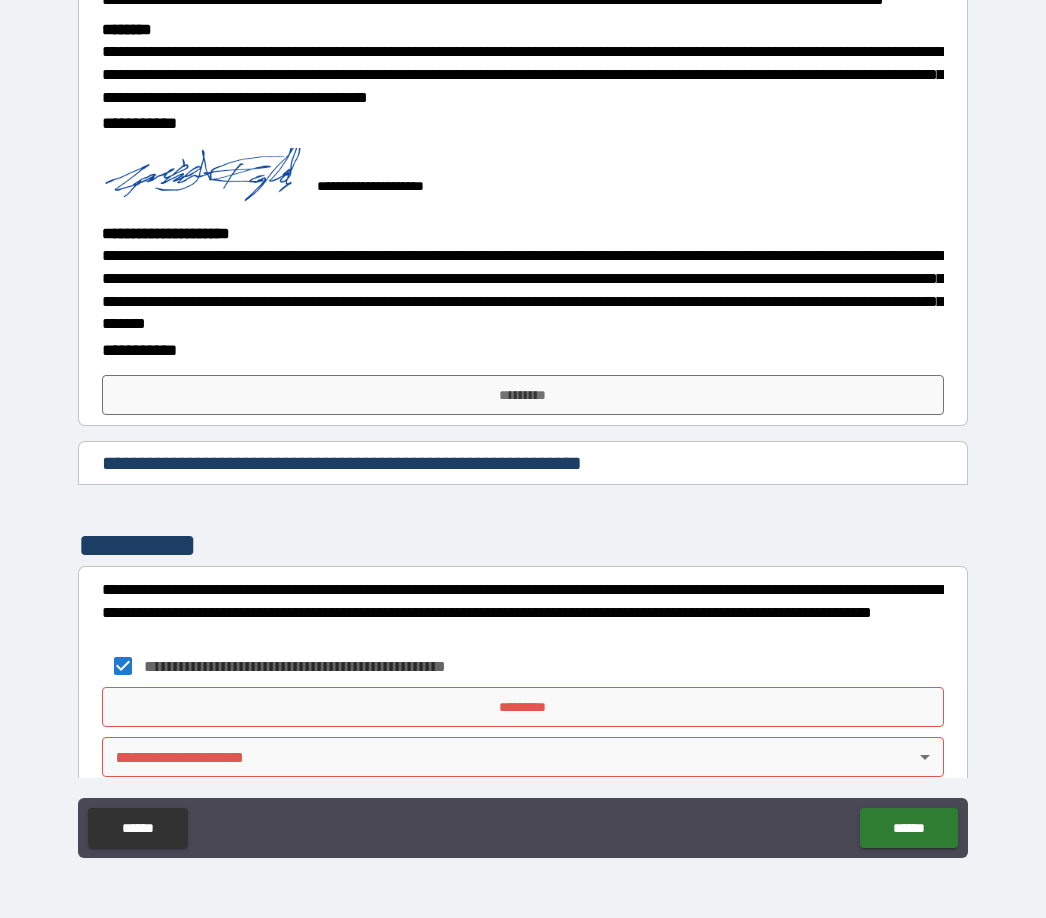 click on "*********" at bounding box center [523, 707] 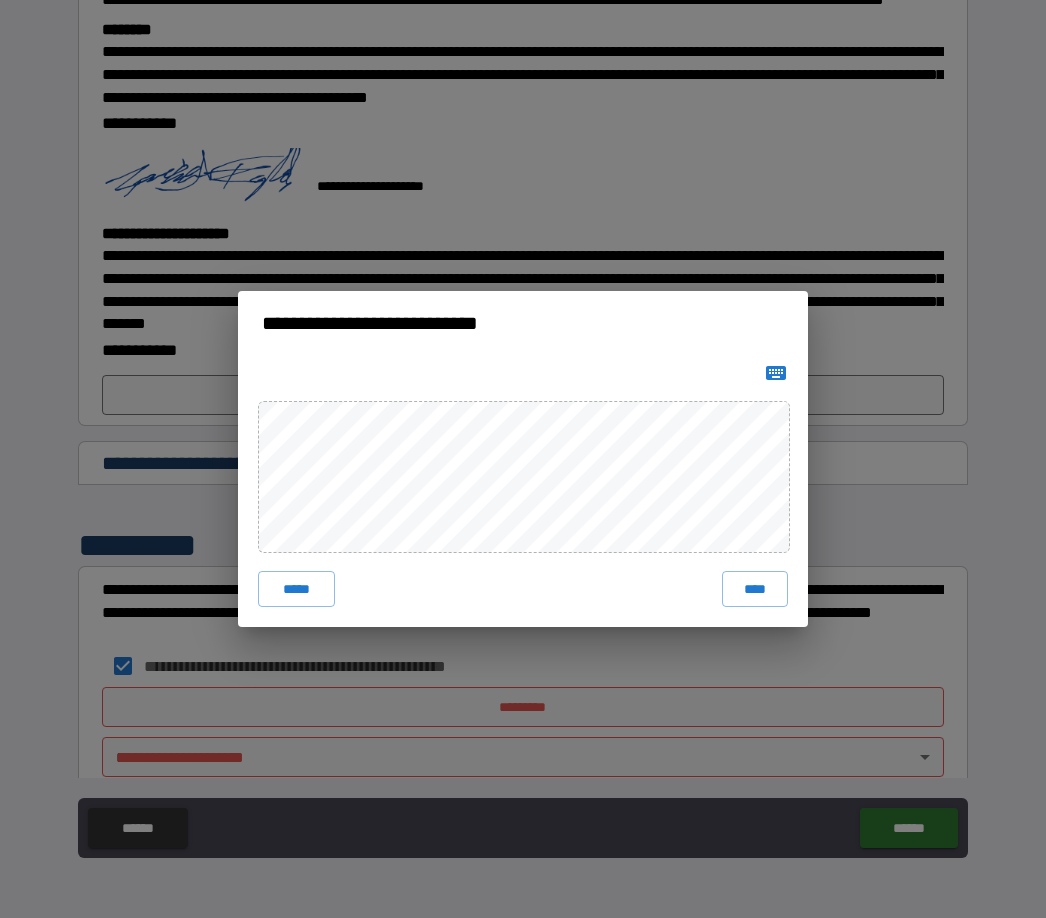 click on "****" at bounding box center [755, 589] 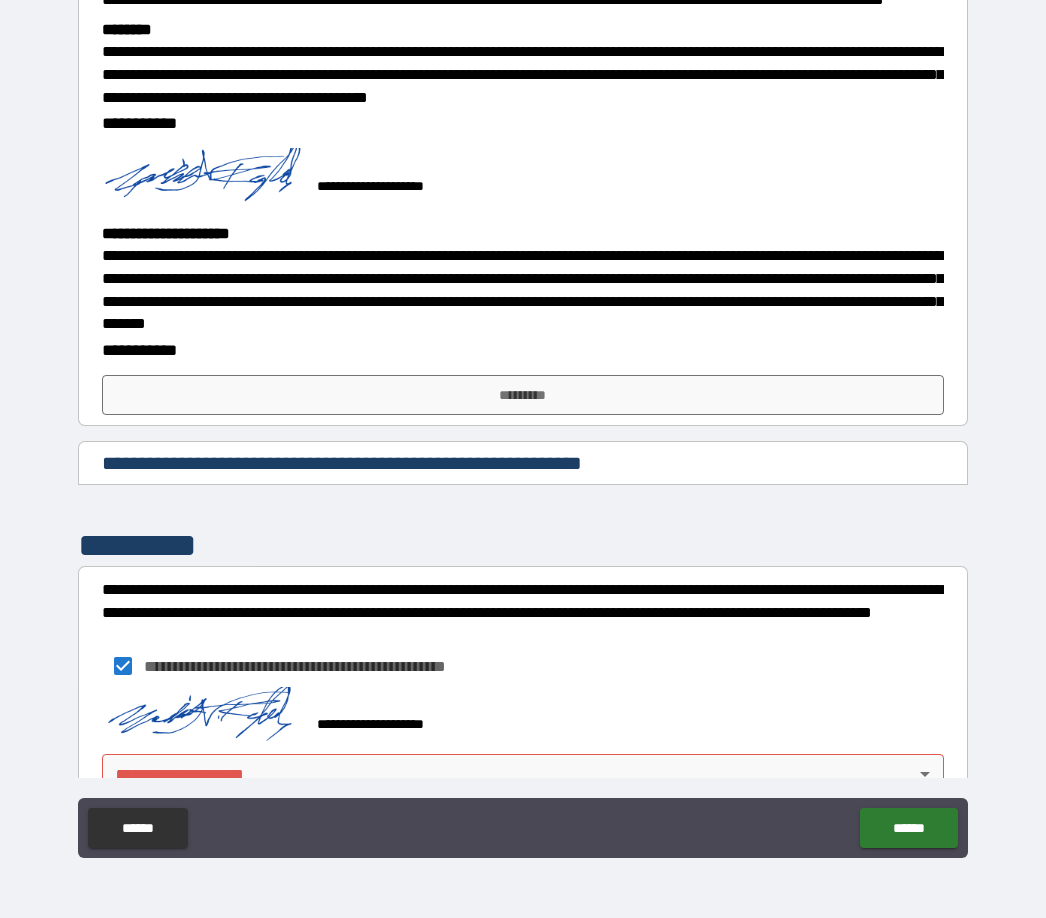 click on "******" at bounding box center (908, 828) 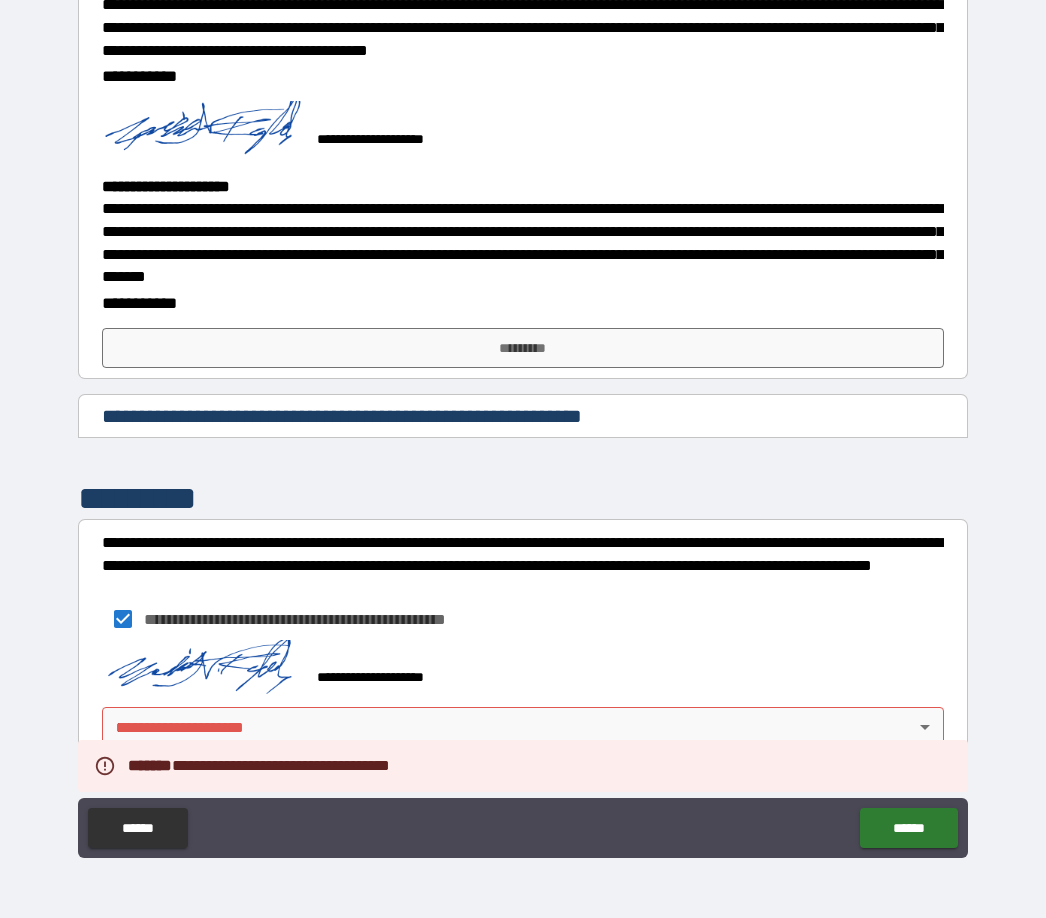 scroll, scrollTop: 2732, scrollLeft: 0, axis: vertical 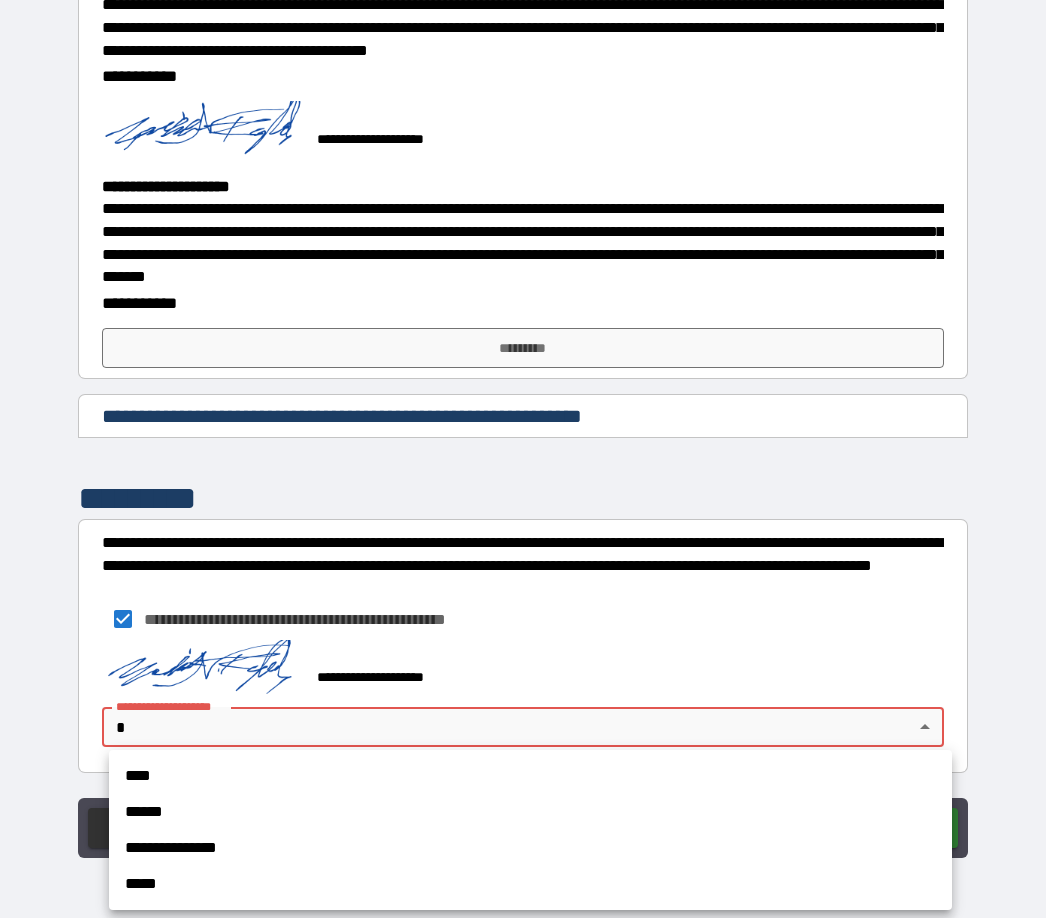 click on "****" at bounding box center [530, 776] 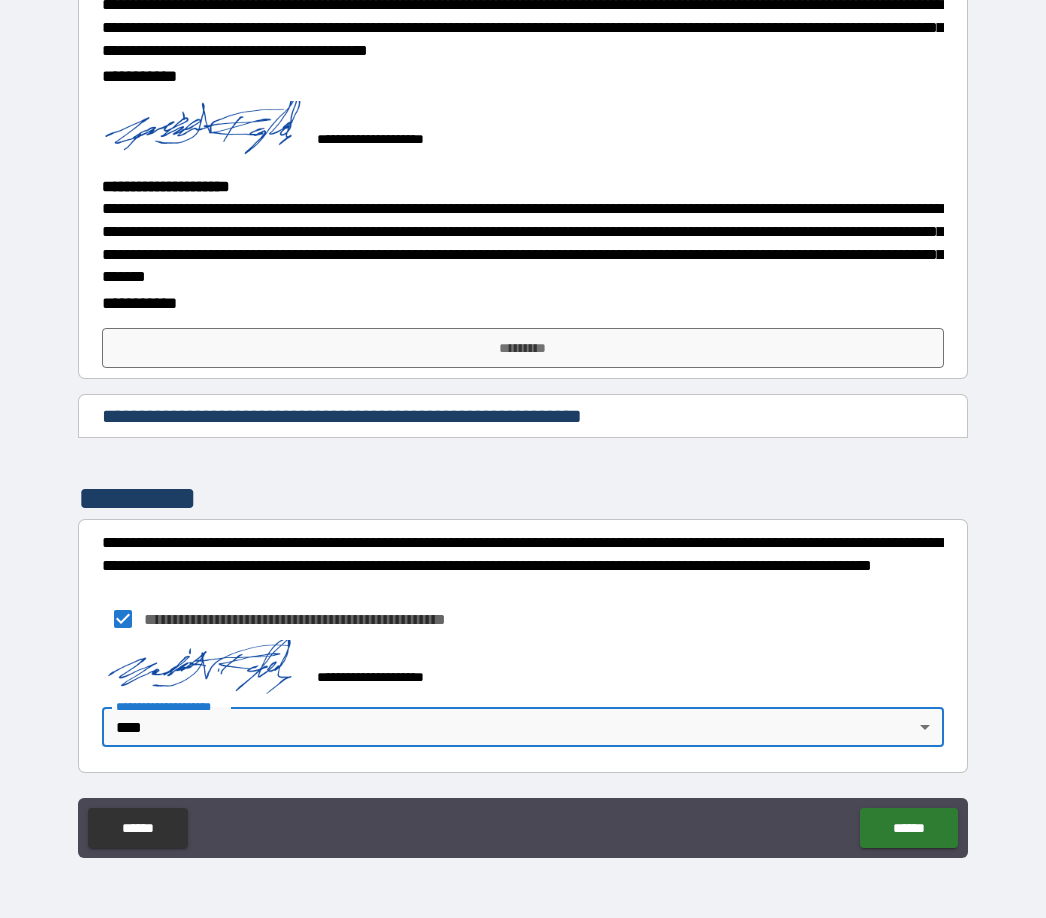 click on "******" at bounding box center [908, 828] 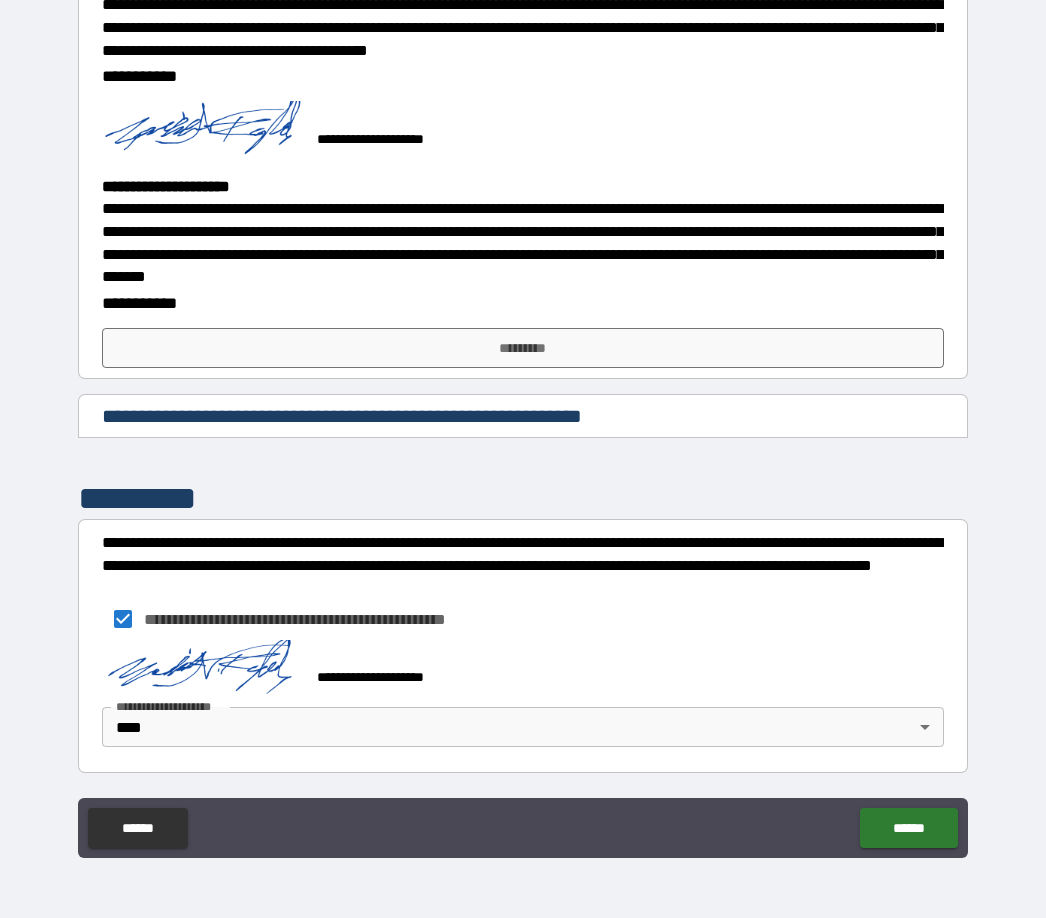 scroll, scrollTop: 2732, scrollLeft: 0, axis: vertical 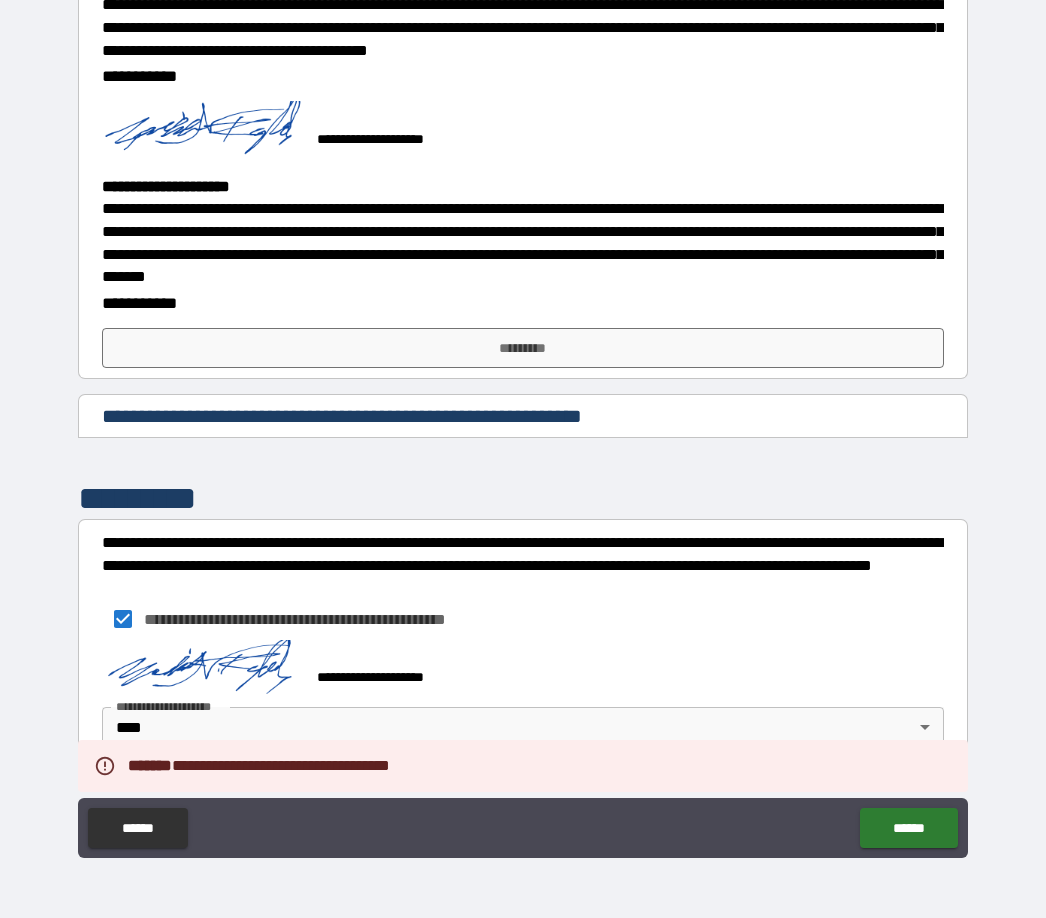 click on "**********" at bounding box center [522, 382] 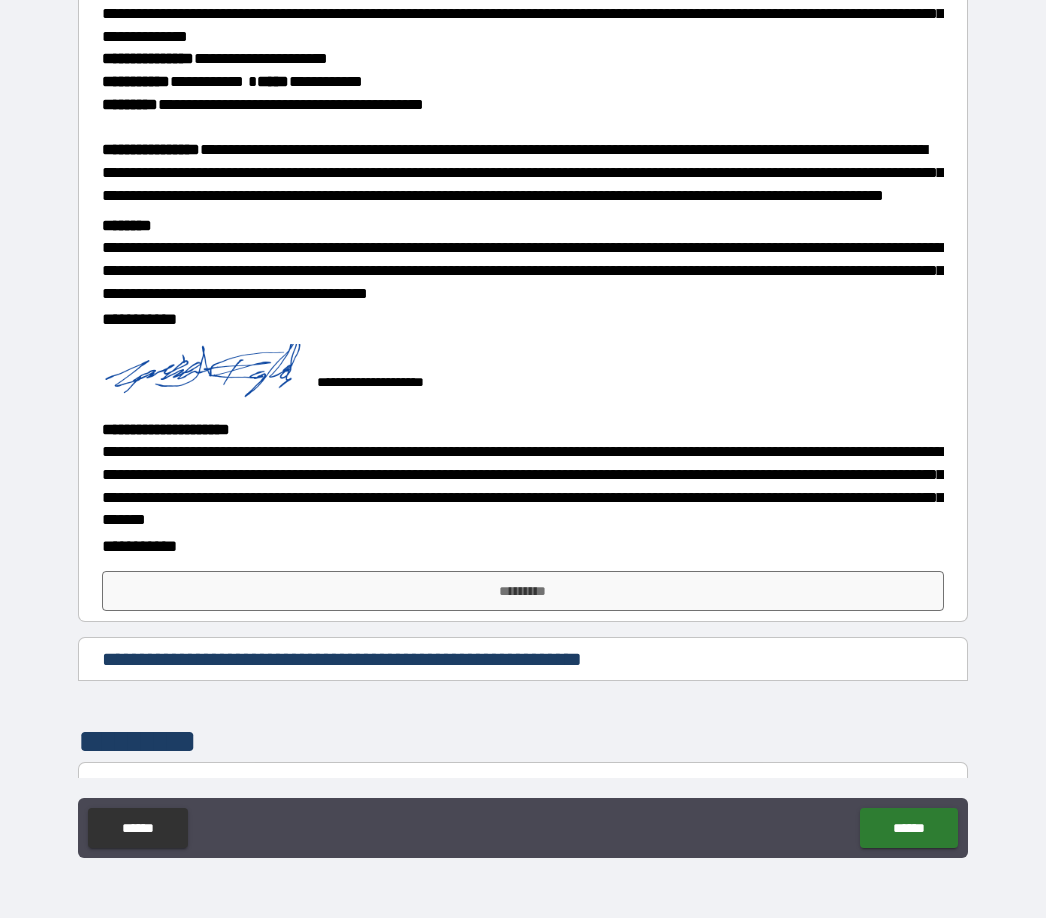 scroll, scrollTop: 2476, scrollLeft: 0, axis: vertical 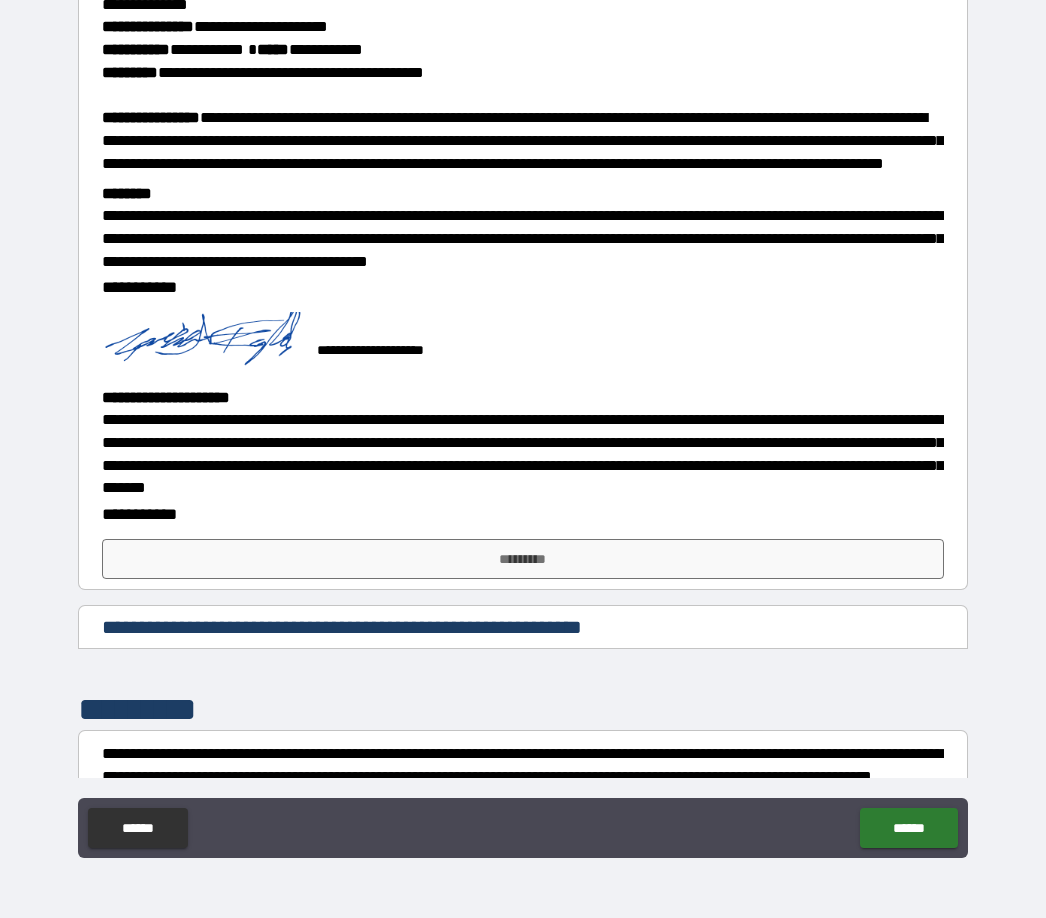 click on "*********" at bounding box center [523, 559] 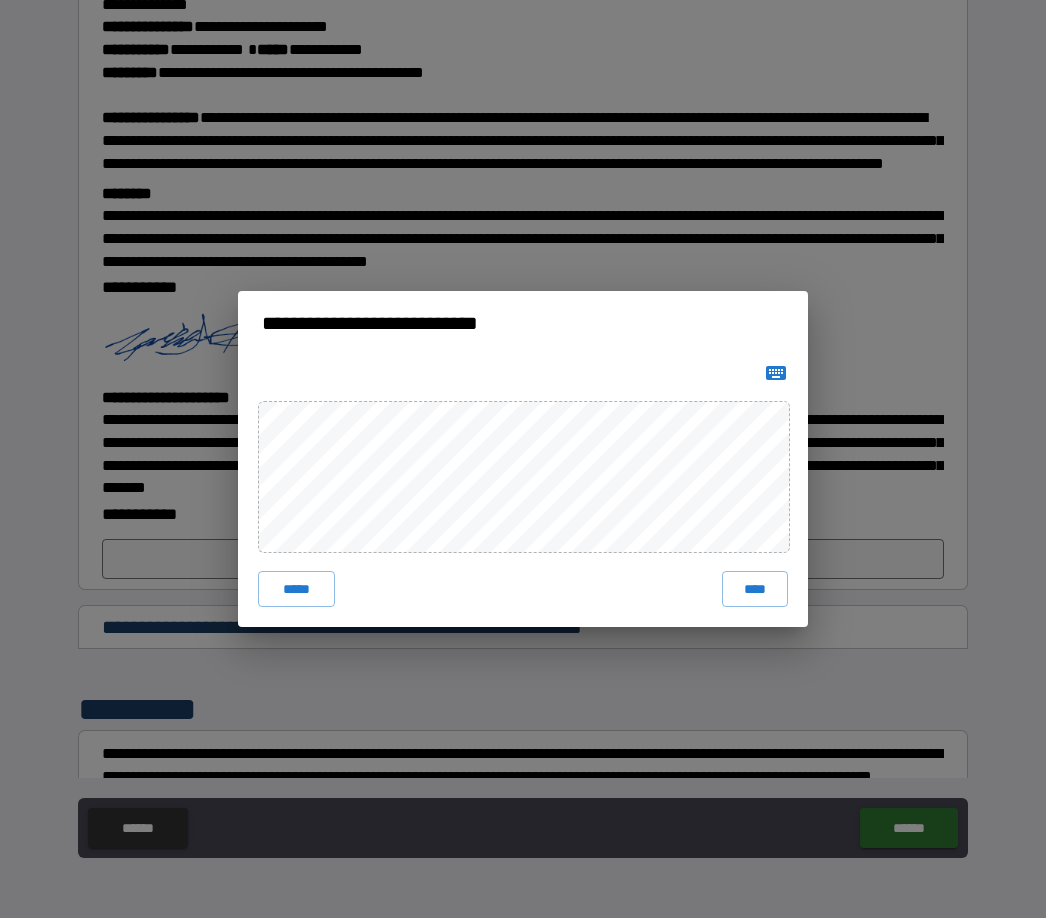 click on "**********" at bounding box center (523, 459) 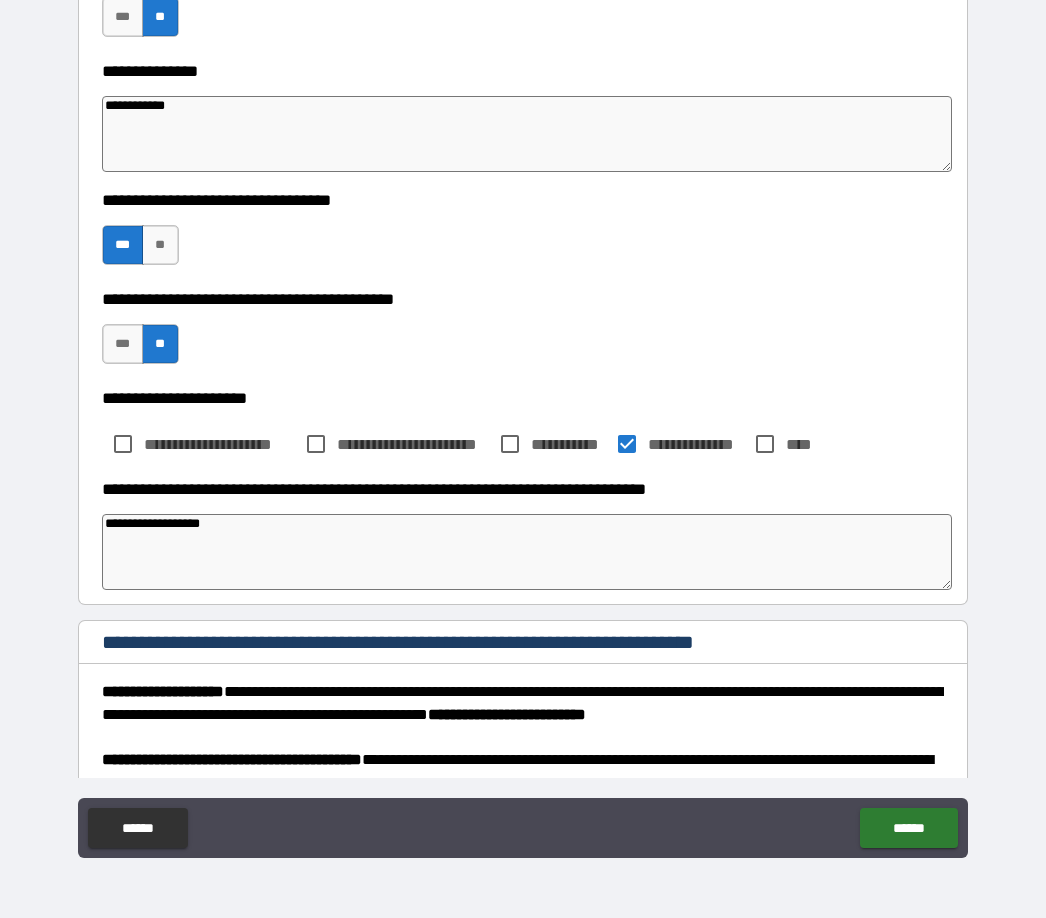 scroll, scrollTop: 1580, scrollLeft: 0, axis: vertical 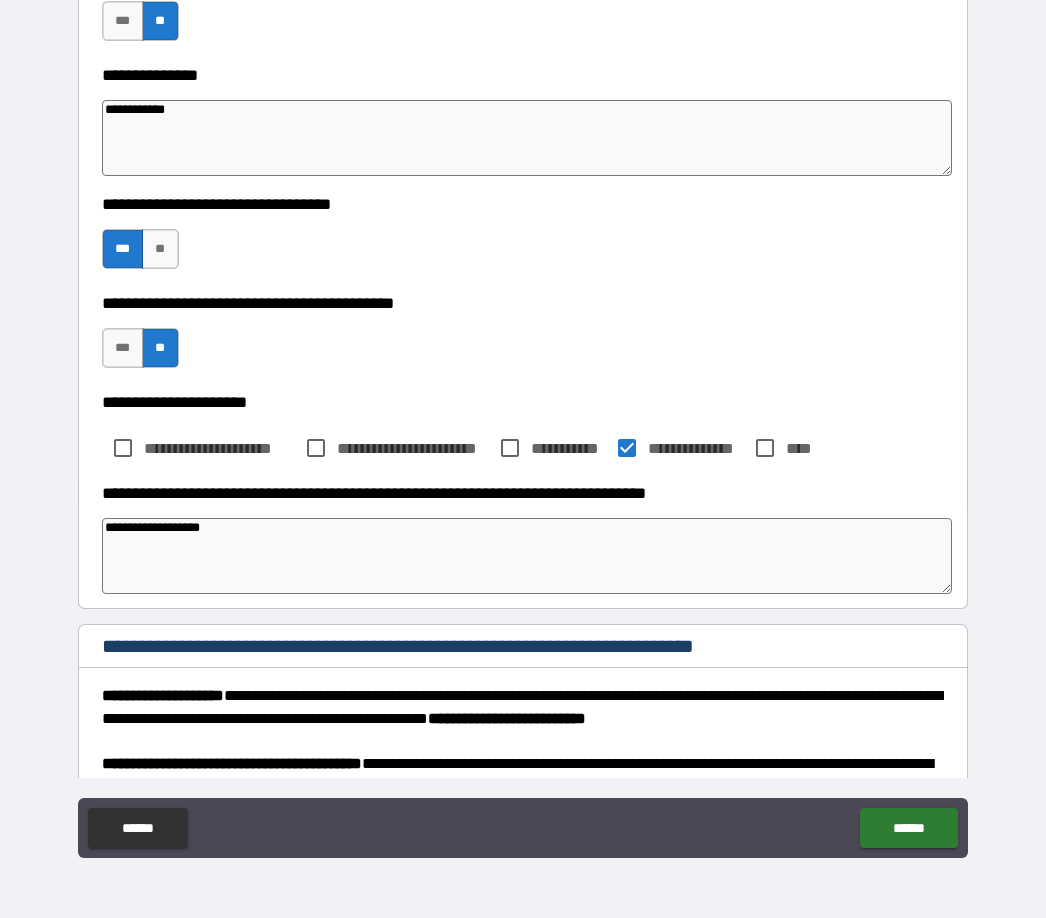click on "**********" at bounding box center [527, 556] 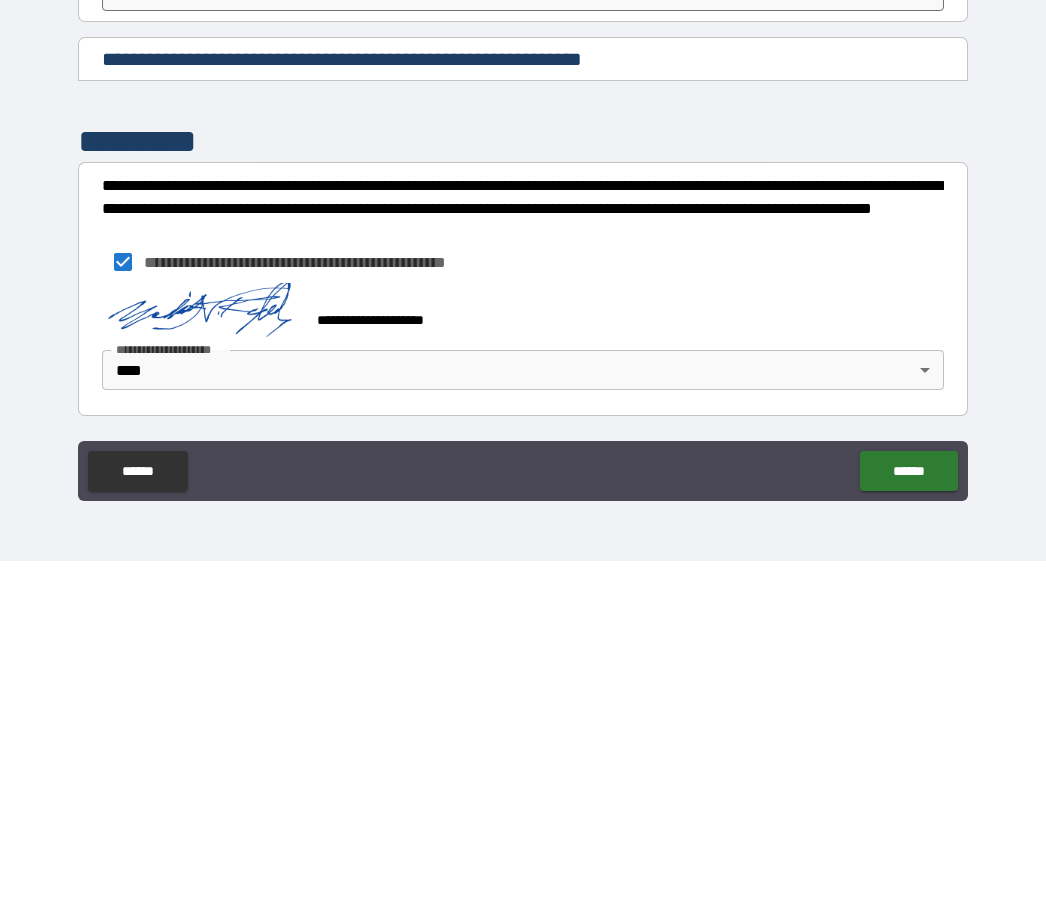scroll, scrollTop: 2732, scrollLeft: 0, axis: vertical 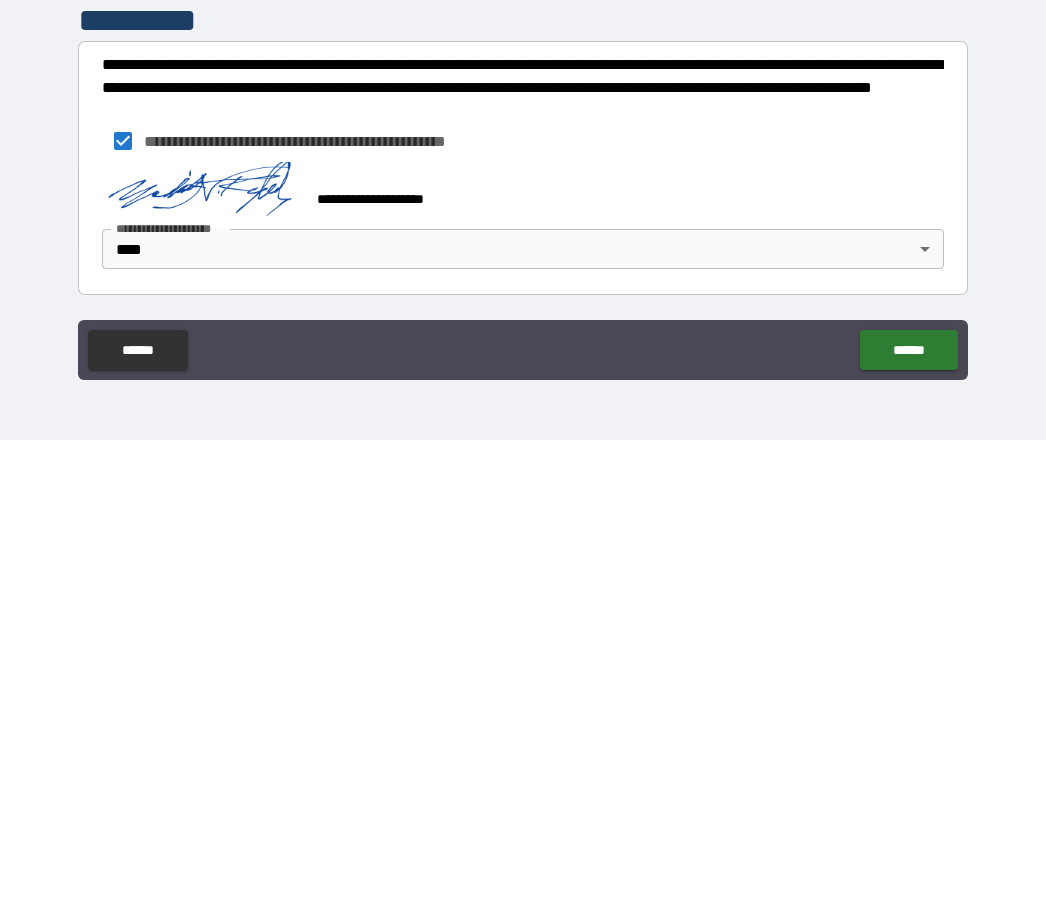 click on "******" at bounding box center [908, 828] 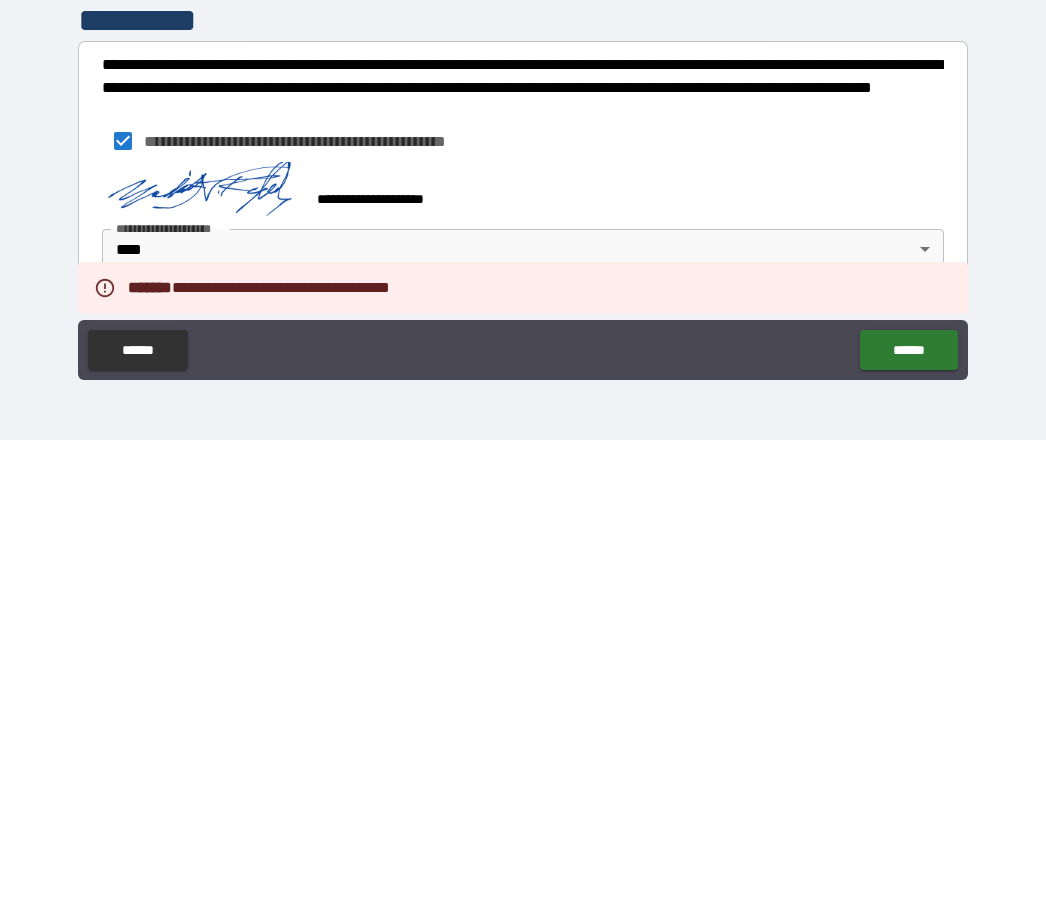 scroll, scrollTop: 66, scrollLeft: 0, axis: vertical 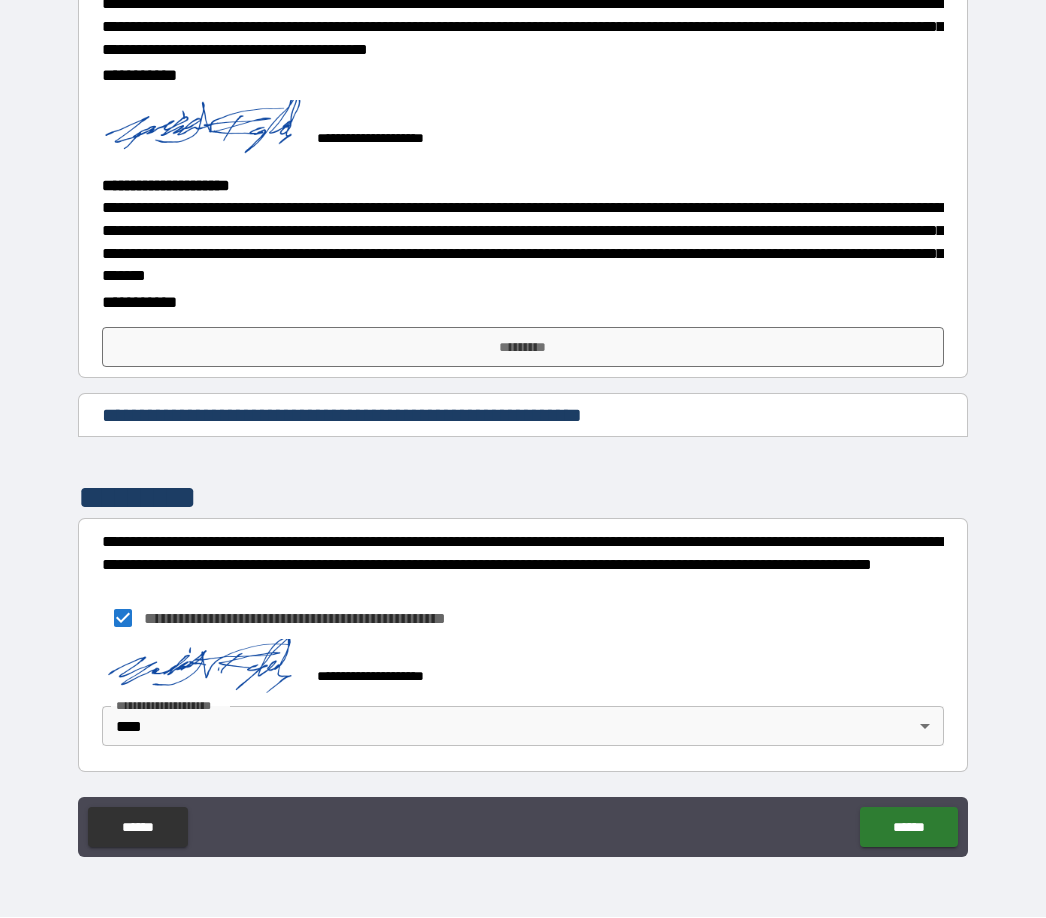 click on "**********" at bounding box center [522, 706] 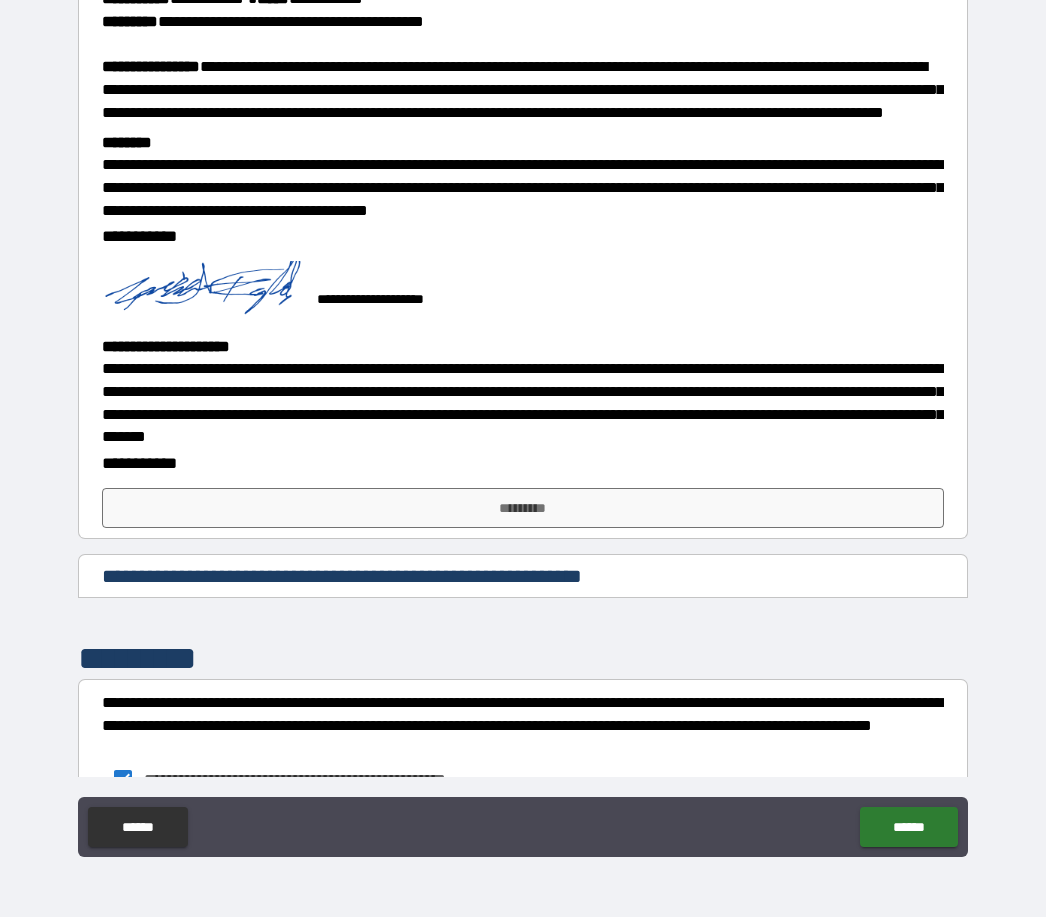 scroll, scrollTop: 2527, scrollLeft: 0, axis: vertical 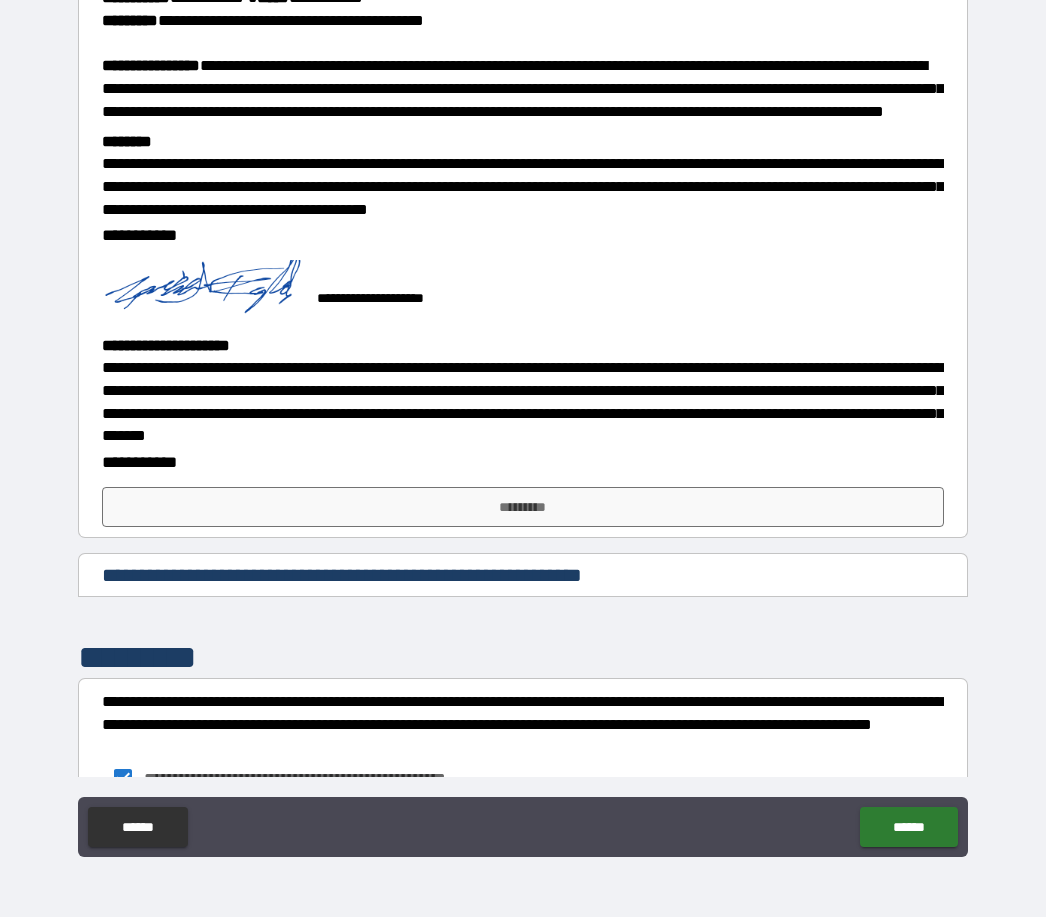 click on "*********" at bounding box center [523, 508] 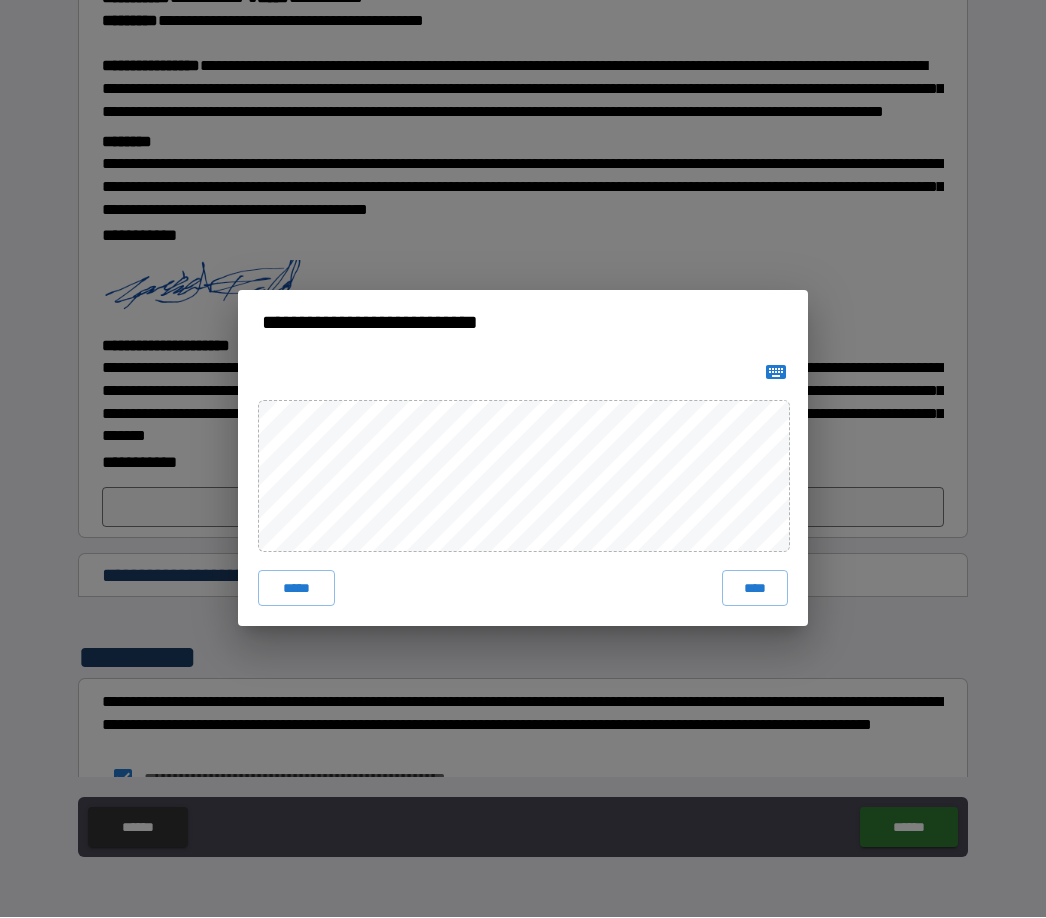 click on "****" at bounding box center (755, 589) 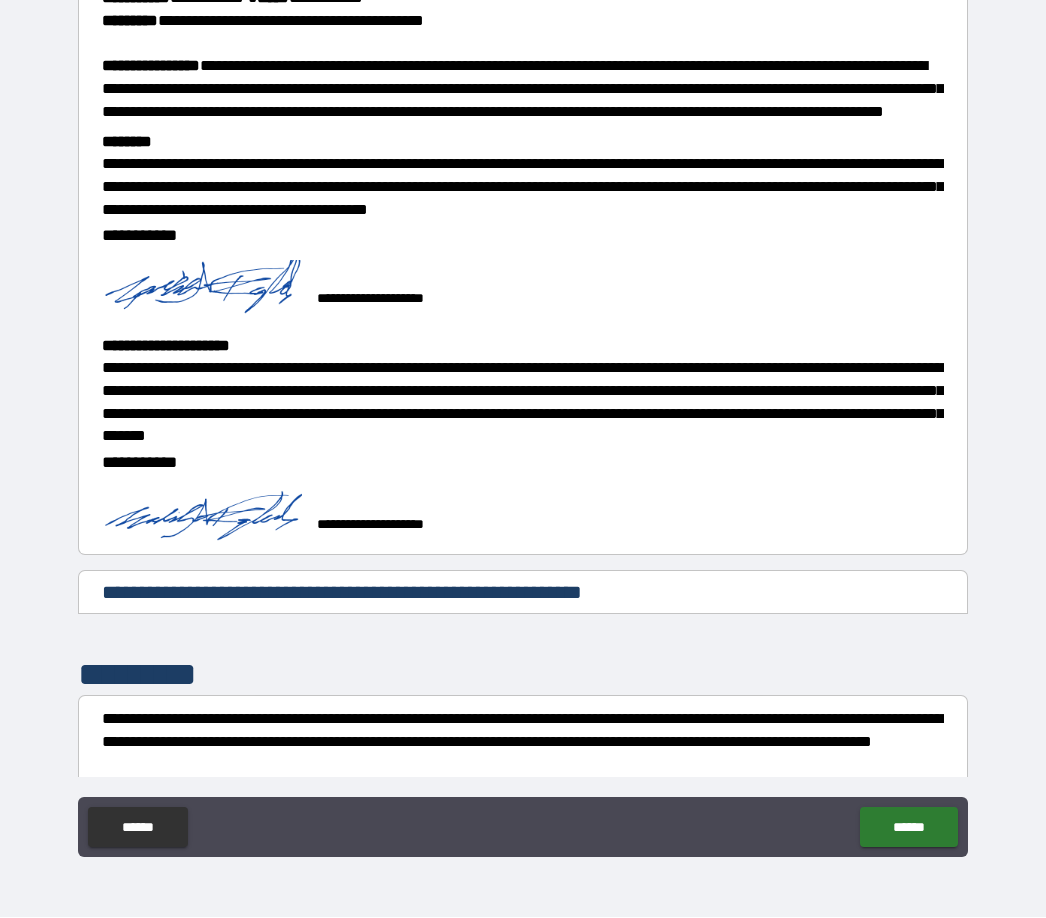click at bounding box center (202, 516) 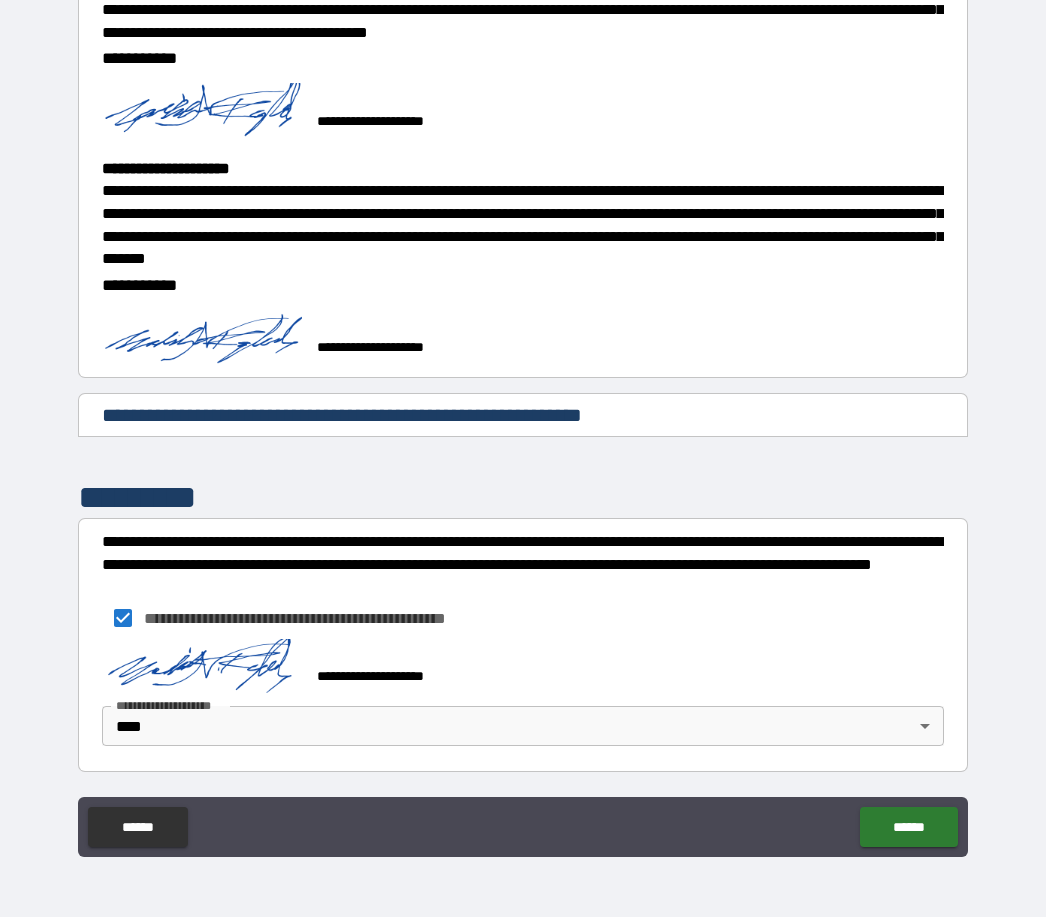 scroll, scrollTop: 2750, scrollLeft: 0, axis: vertical 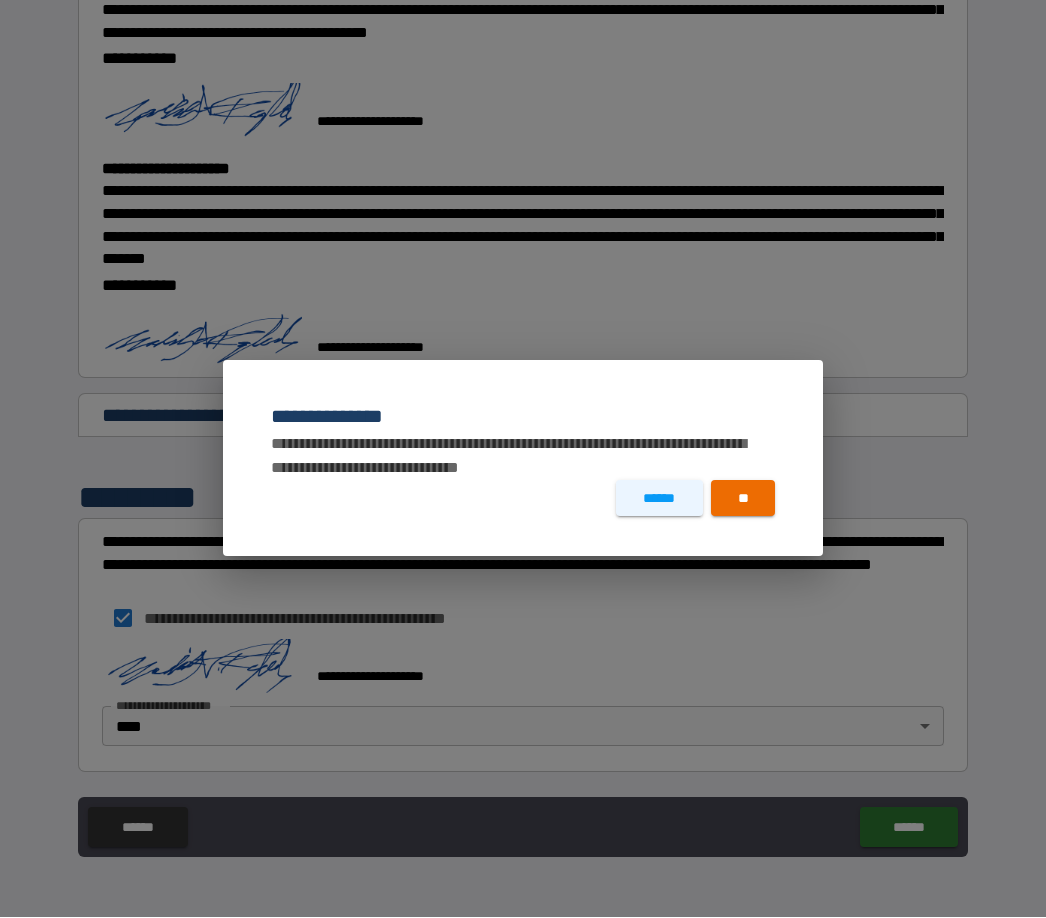 click on "******" at bounding box center [659, 499] 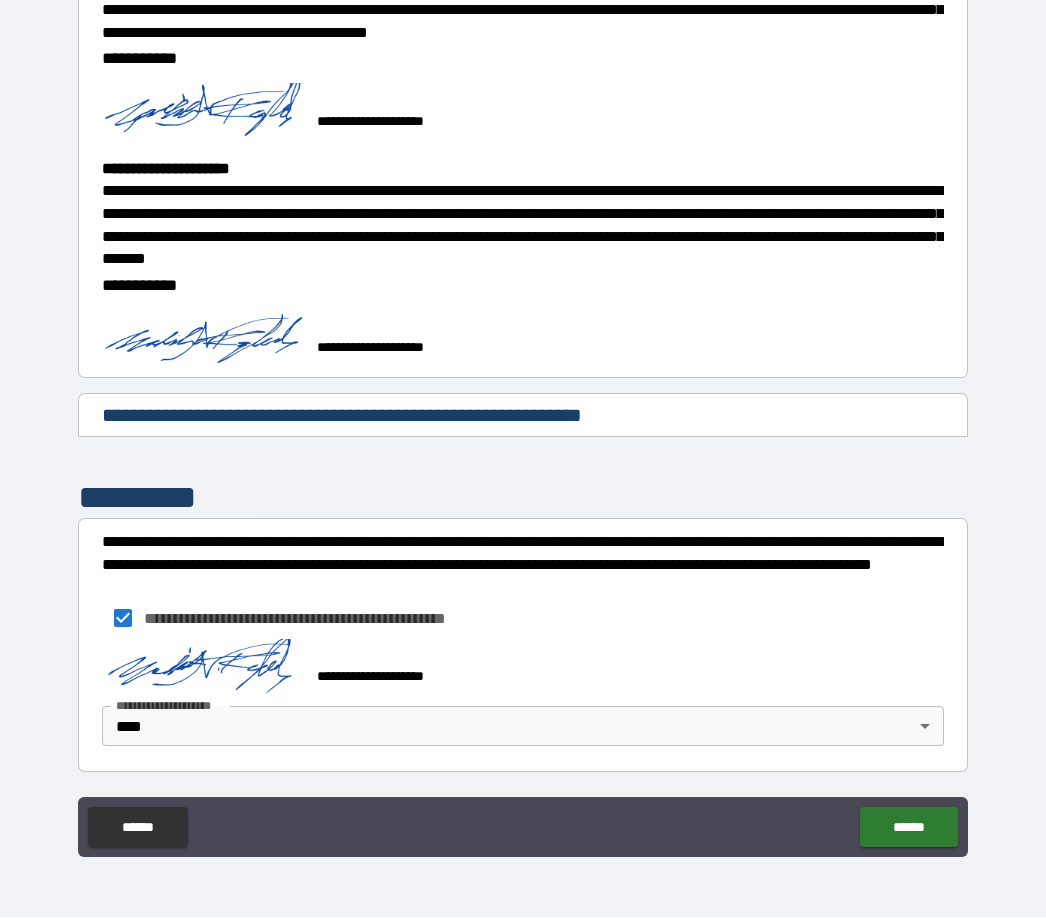 click on "******" at bounding box center (137, 828) 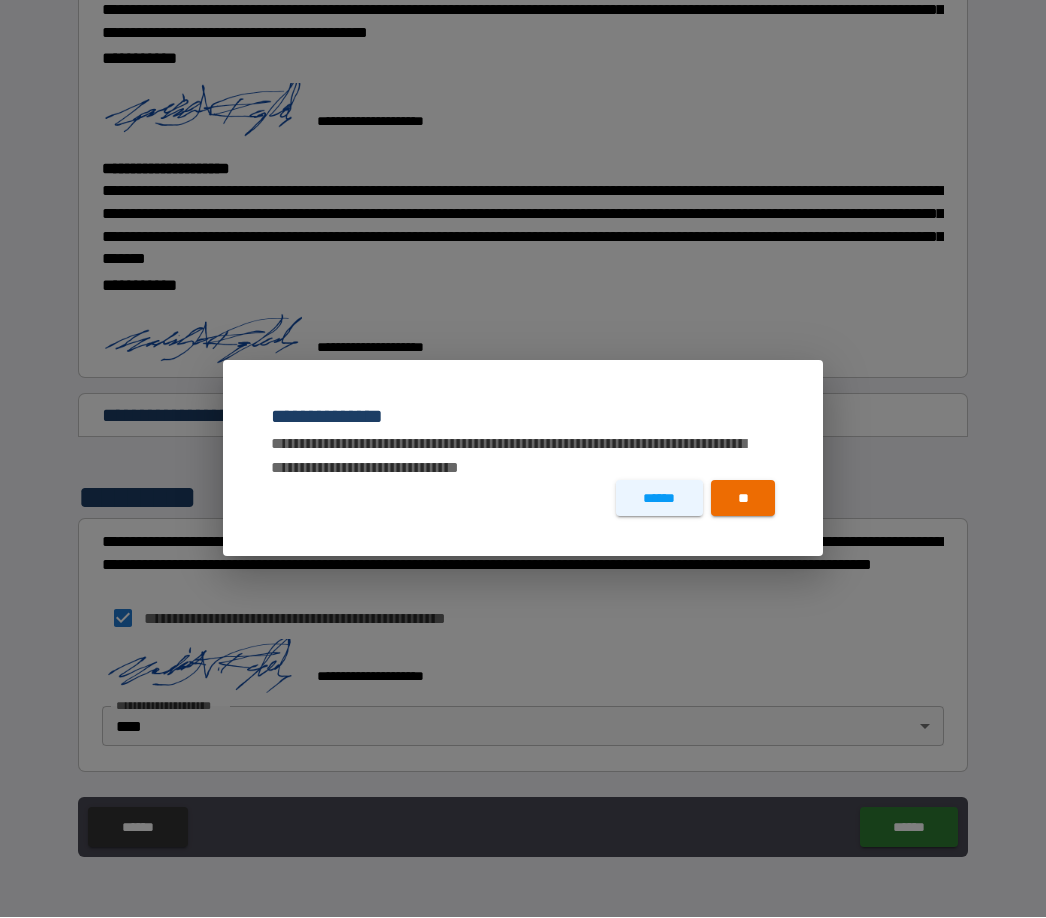 click on "**" at bounding box center (743, 499) 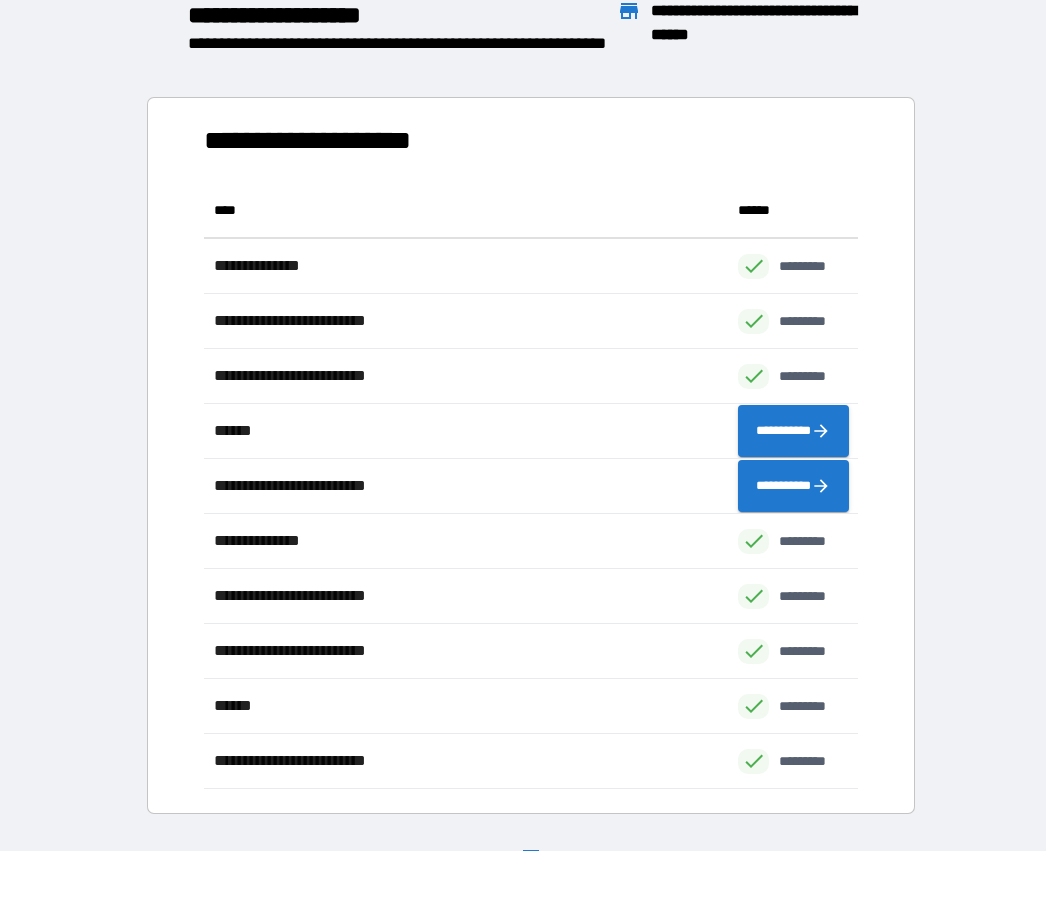 scroll, scrollTop: 606, scrollLeft: 654, axis: both 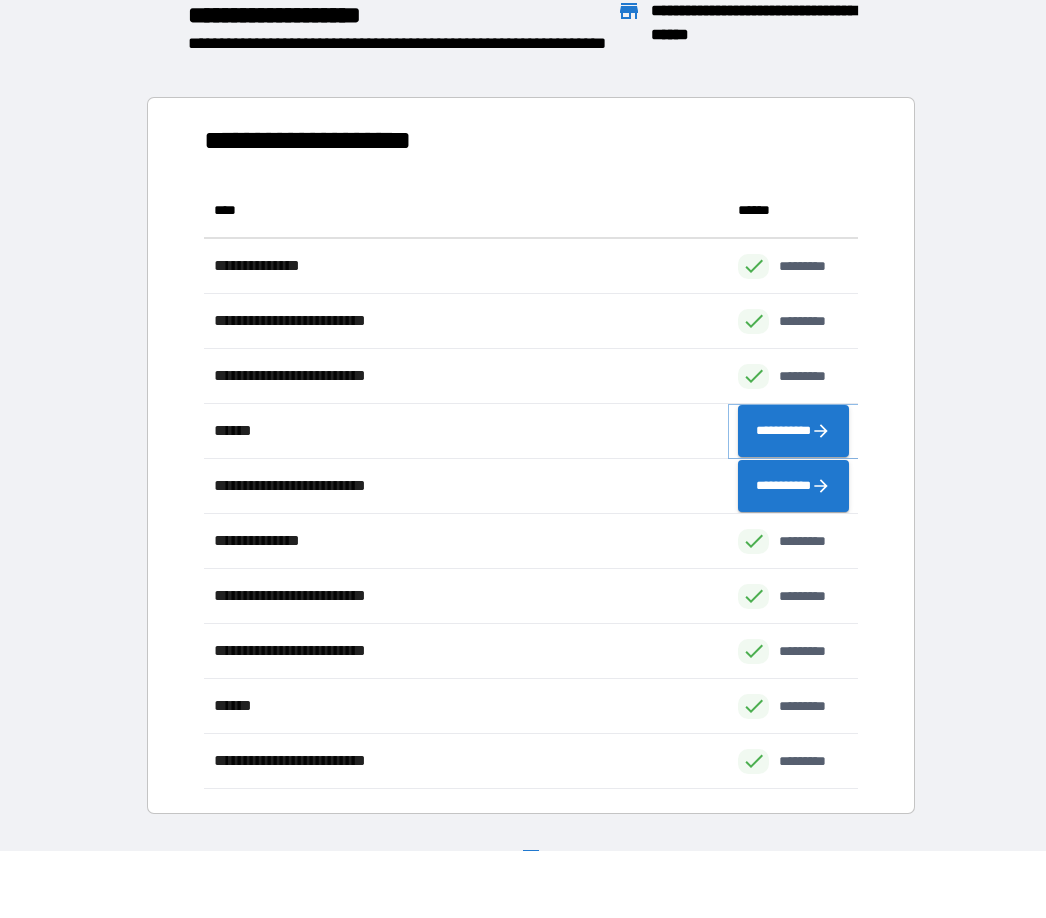 click on "**********" at bounding box center [793, 432] 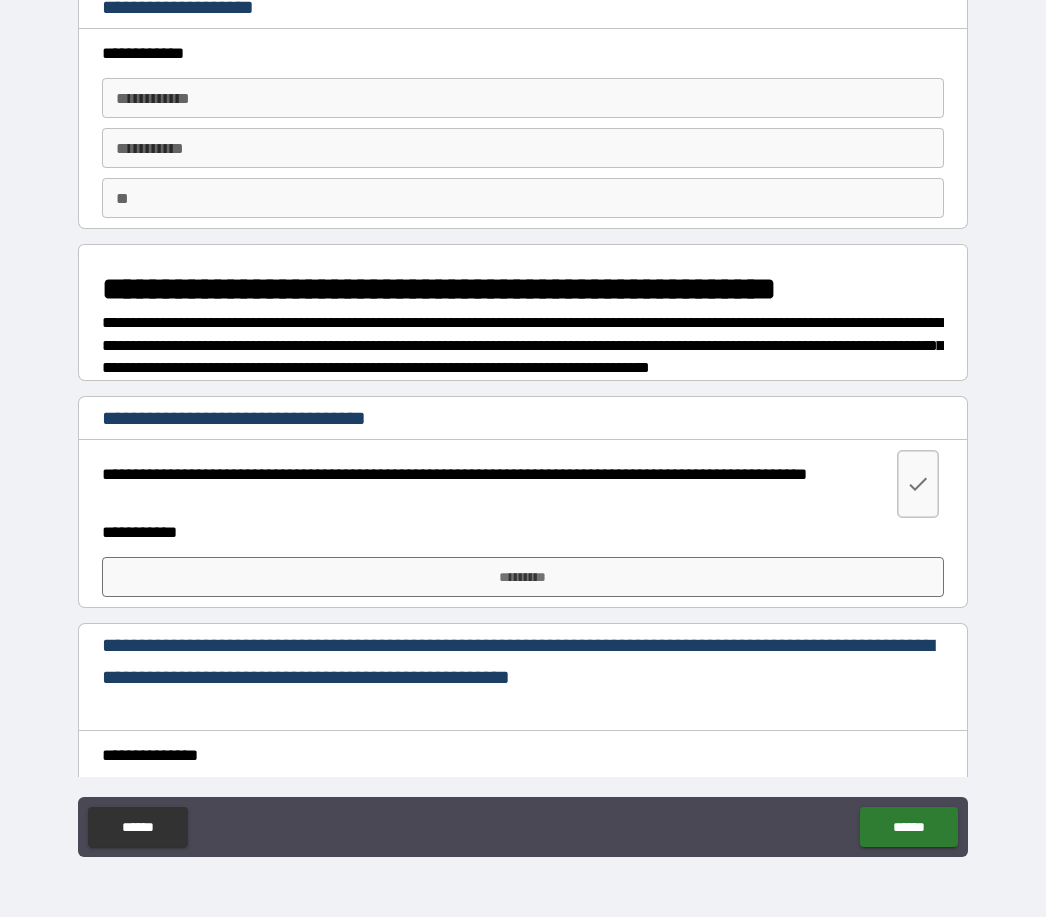 scroll, scrollTop: 0, scrollLeft: 0, axis: both 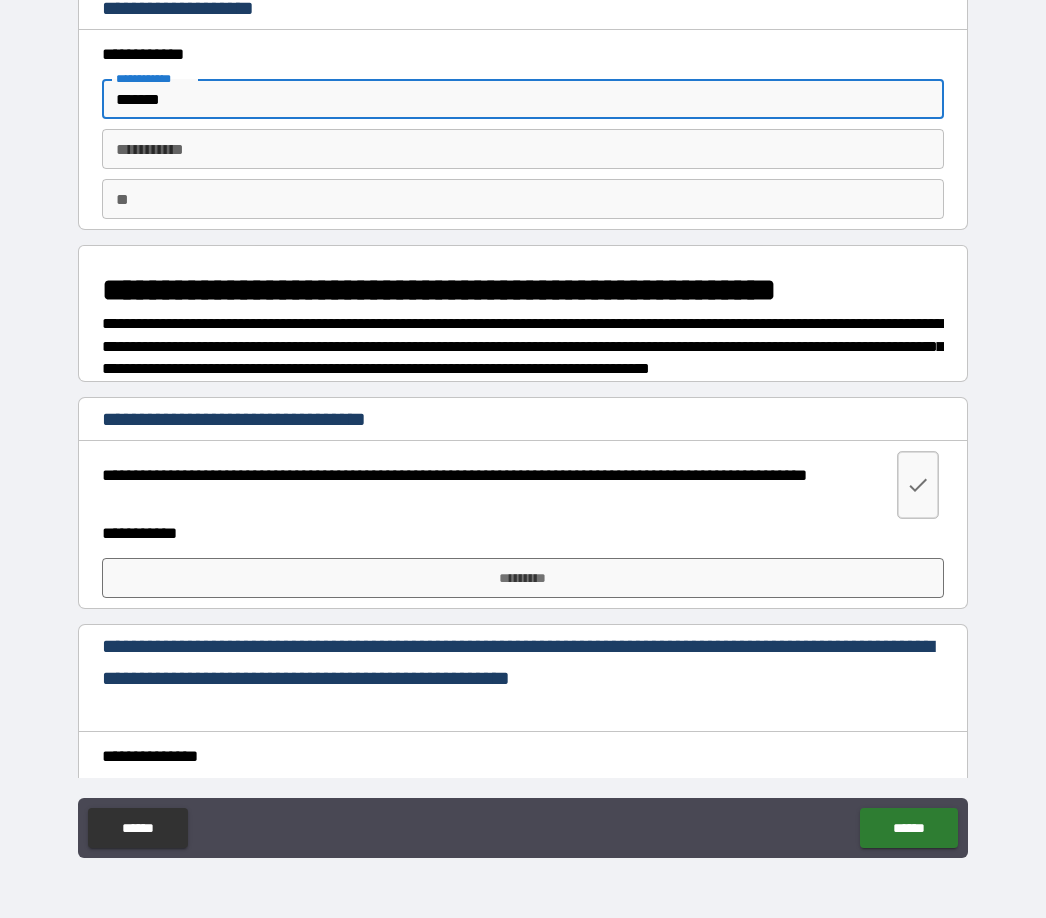 click on "*********   * *********   *" at bounding box center (523, 149) 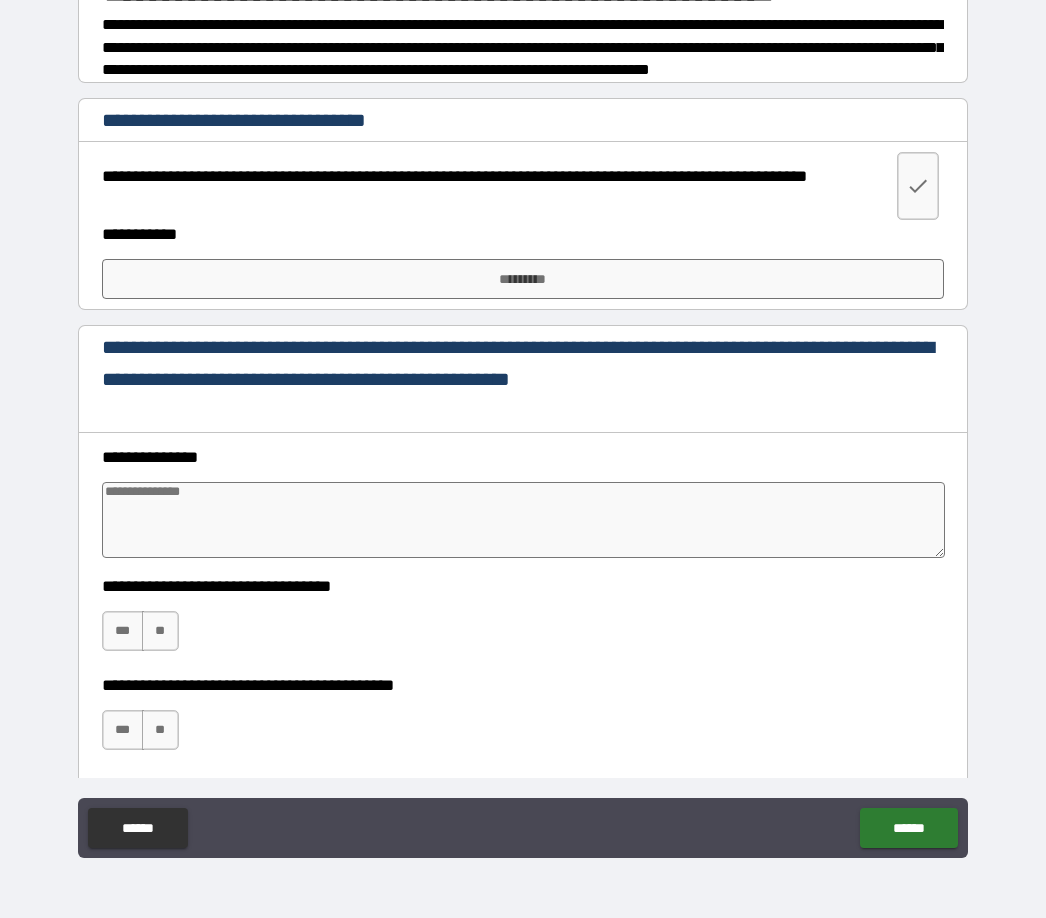 scroll, scrollTop: 294, scrollLeft: 0, axis: vertical 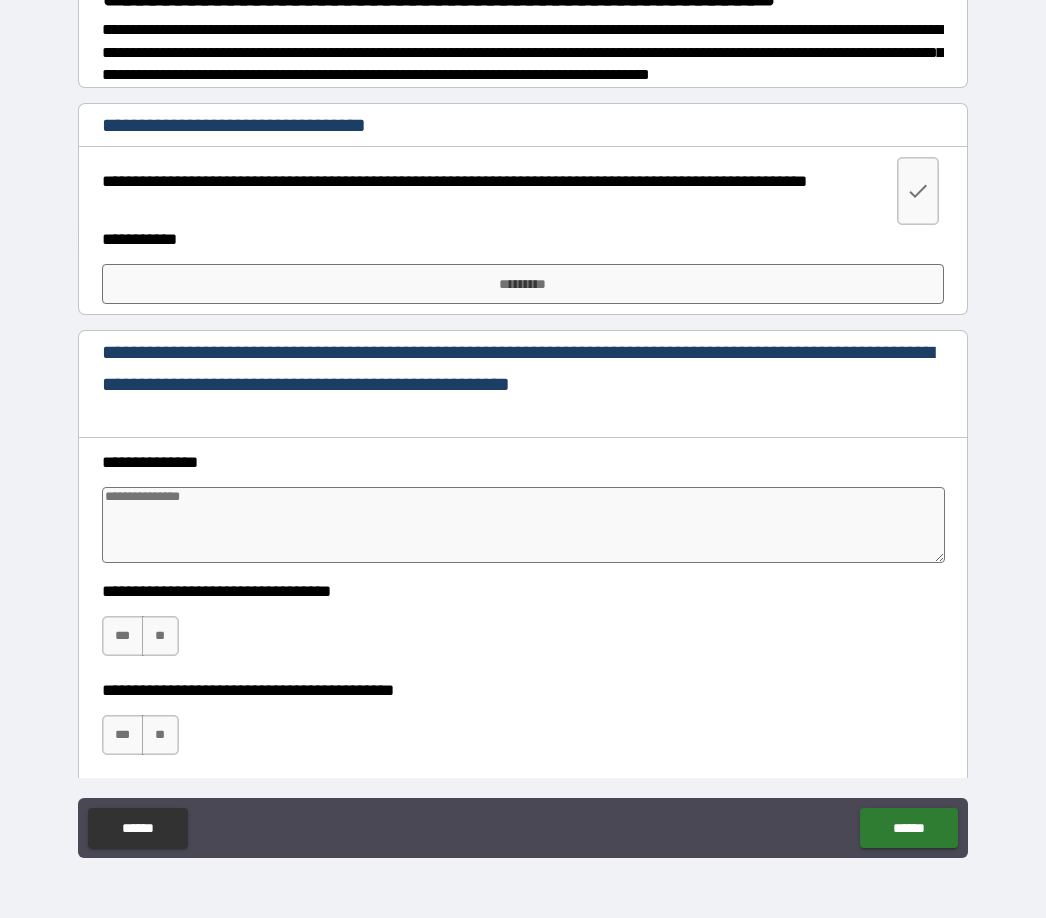 click on "*********" at bounding box center (523, 284) 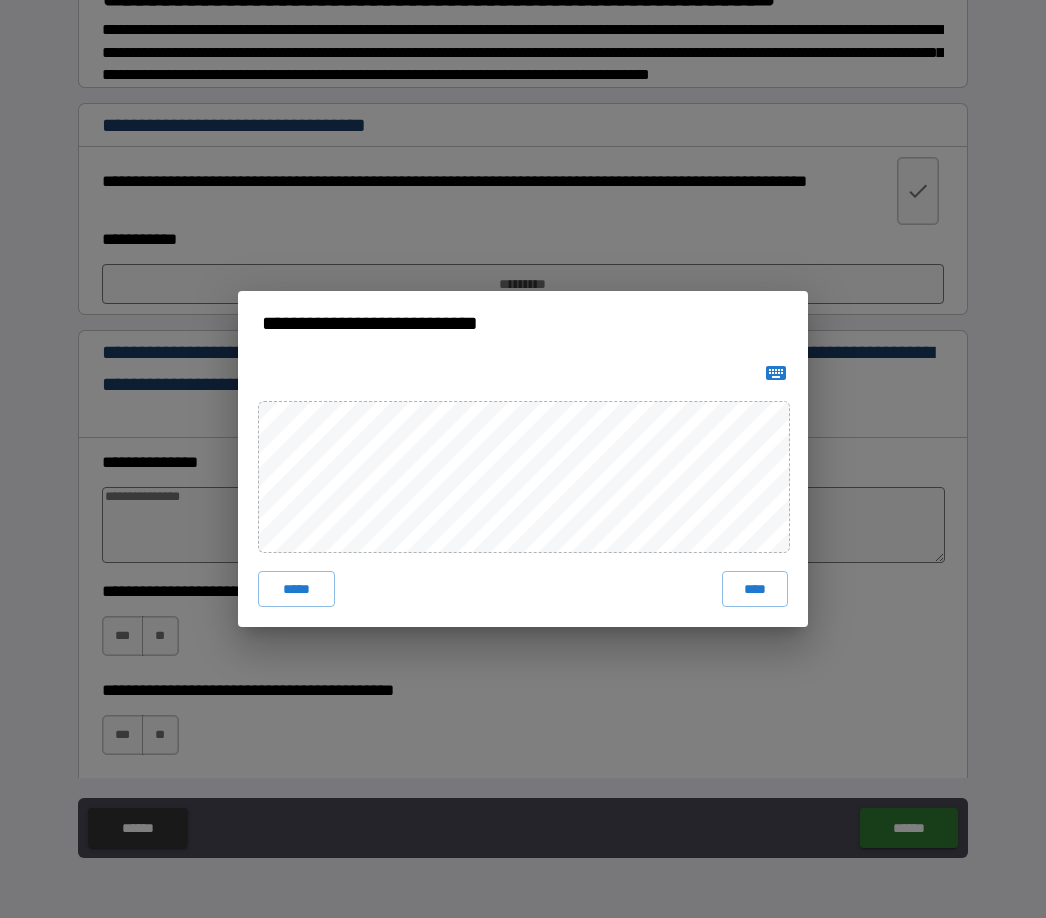 click on "****" at bounding box center [755, 589] 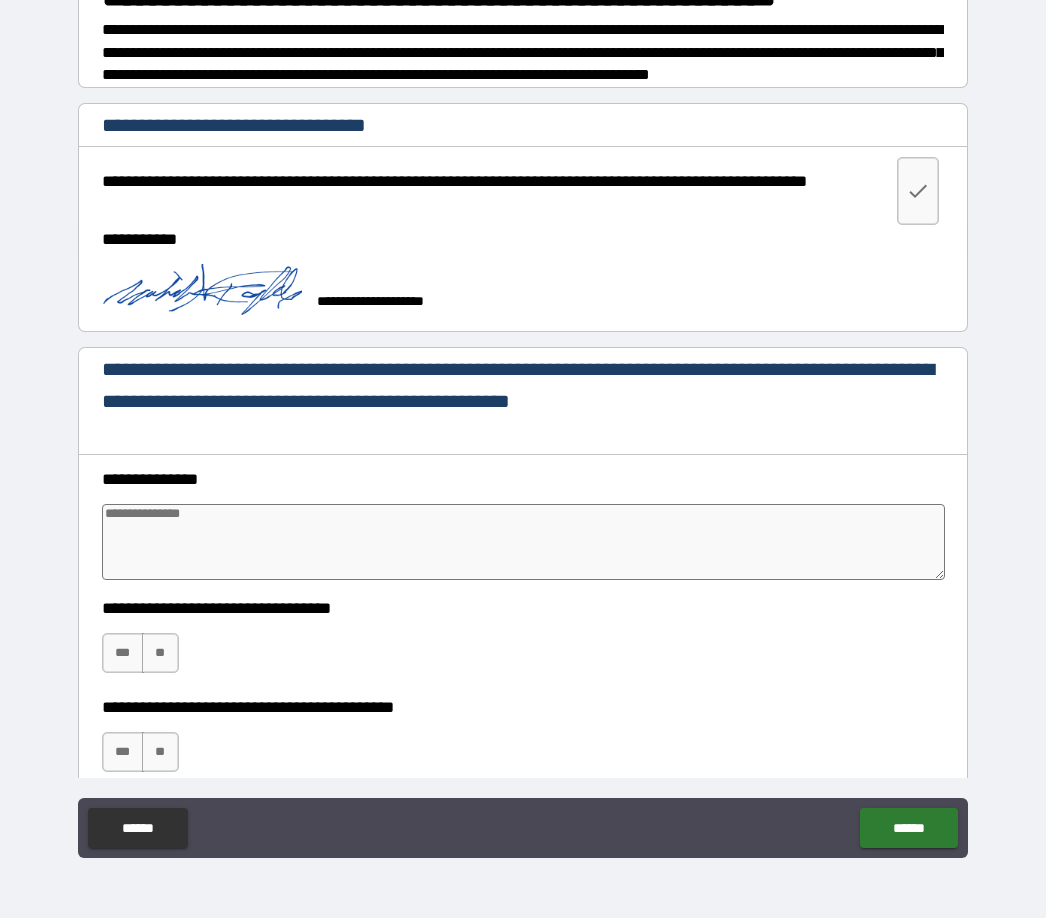 click at bounding box center (524, 542) 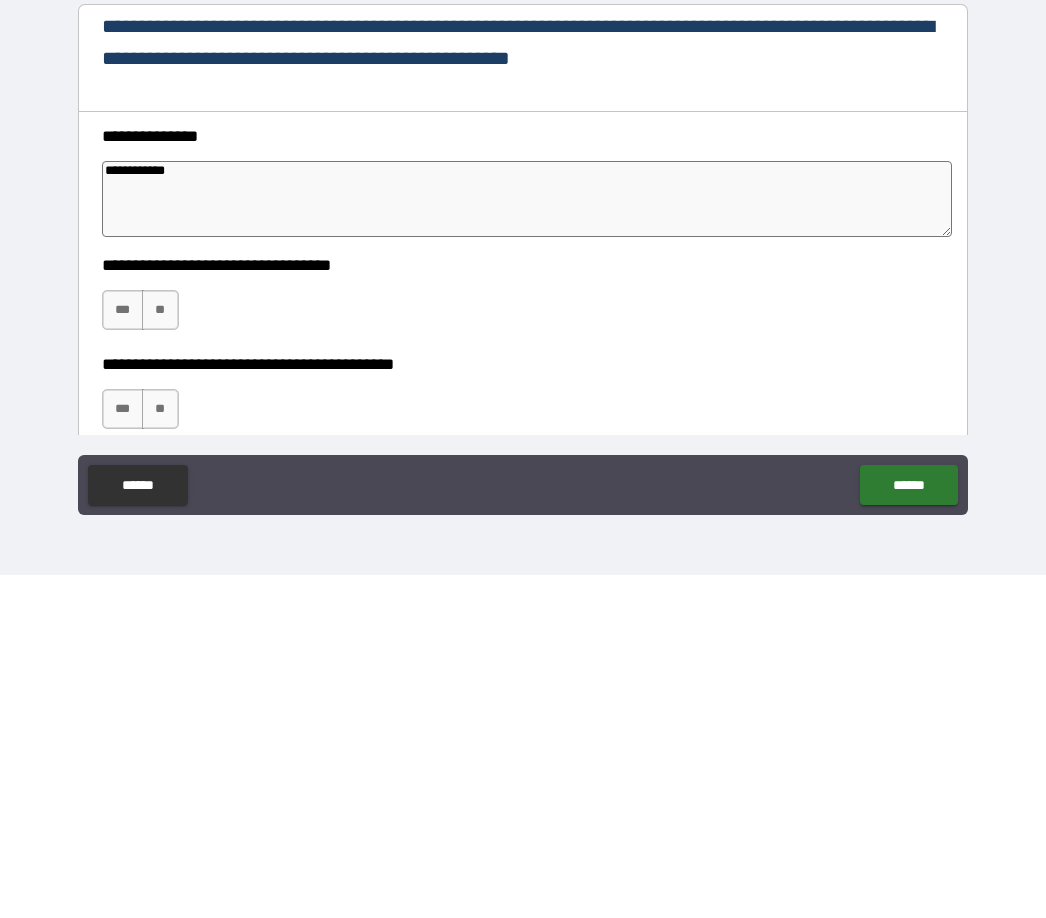 click on "***" at bounding box center (123, 653) 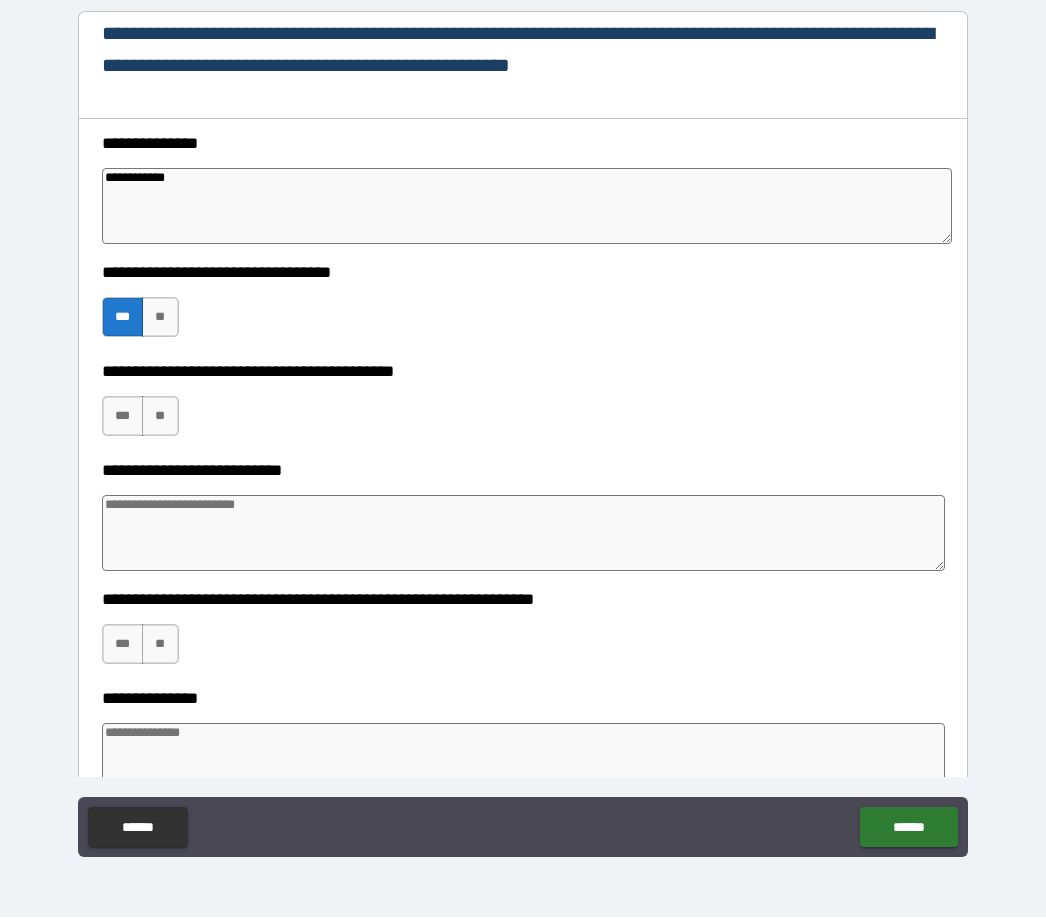 scroll, scrollTop: 639, scrollLeft: 0, axis: vertical 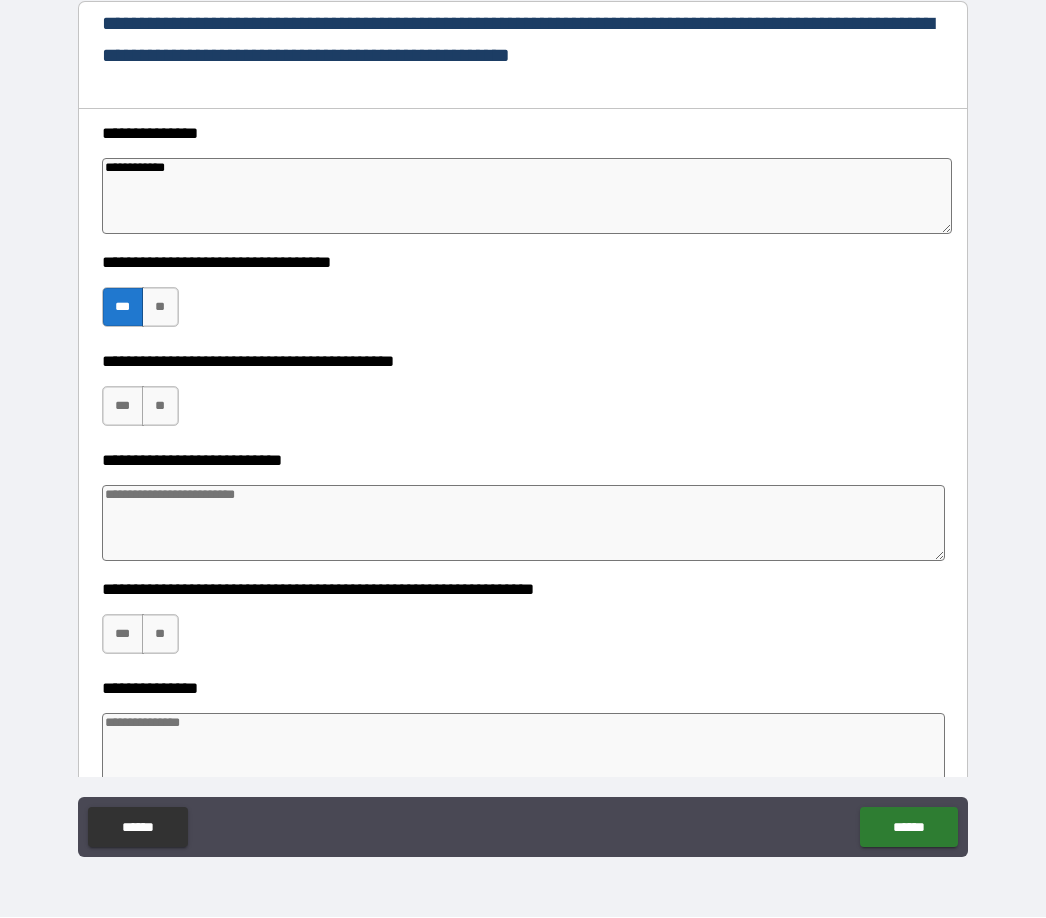 click on "**" at bounding box center (160, 407) 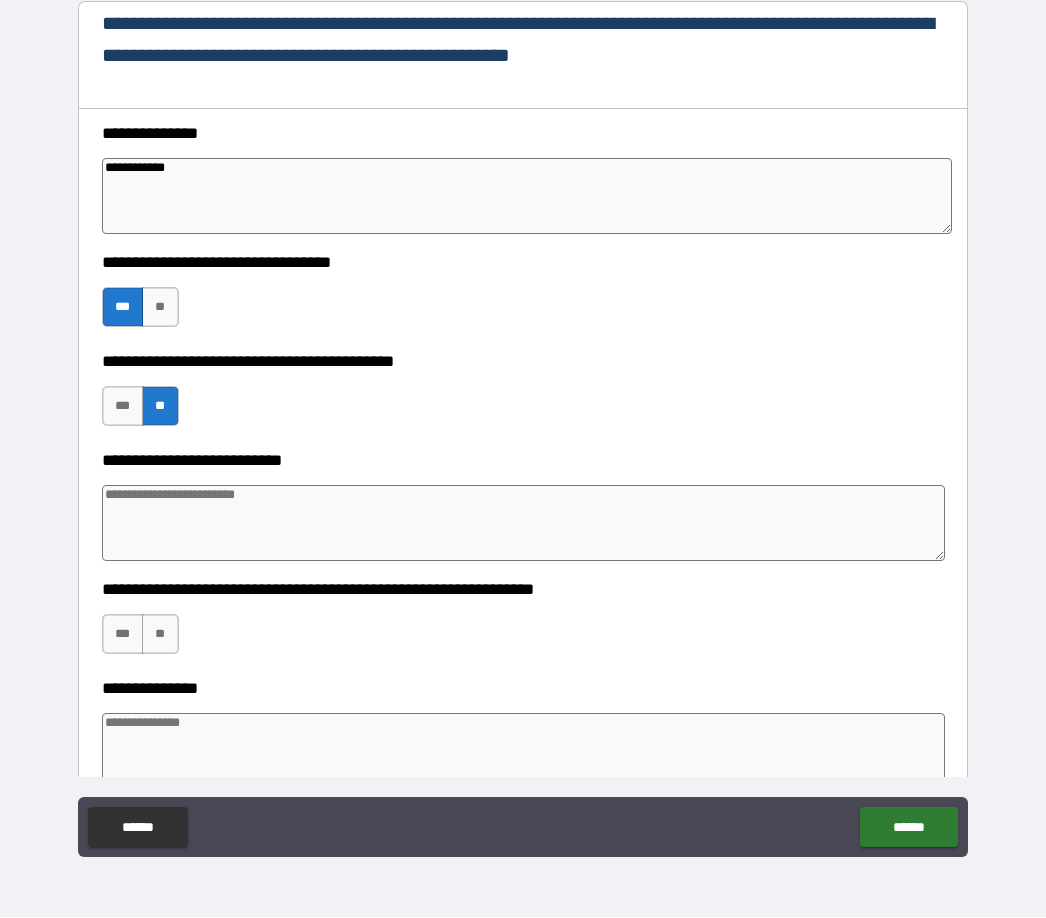 click at bounding box center (524, 524) 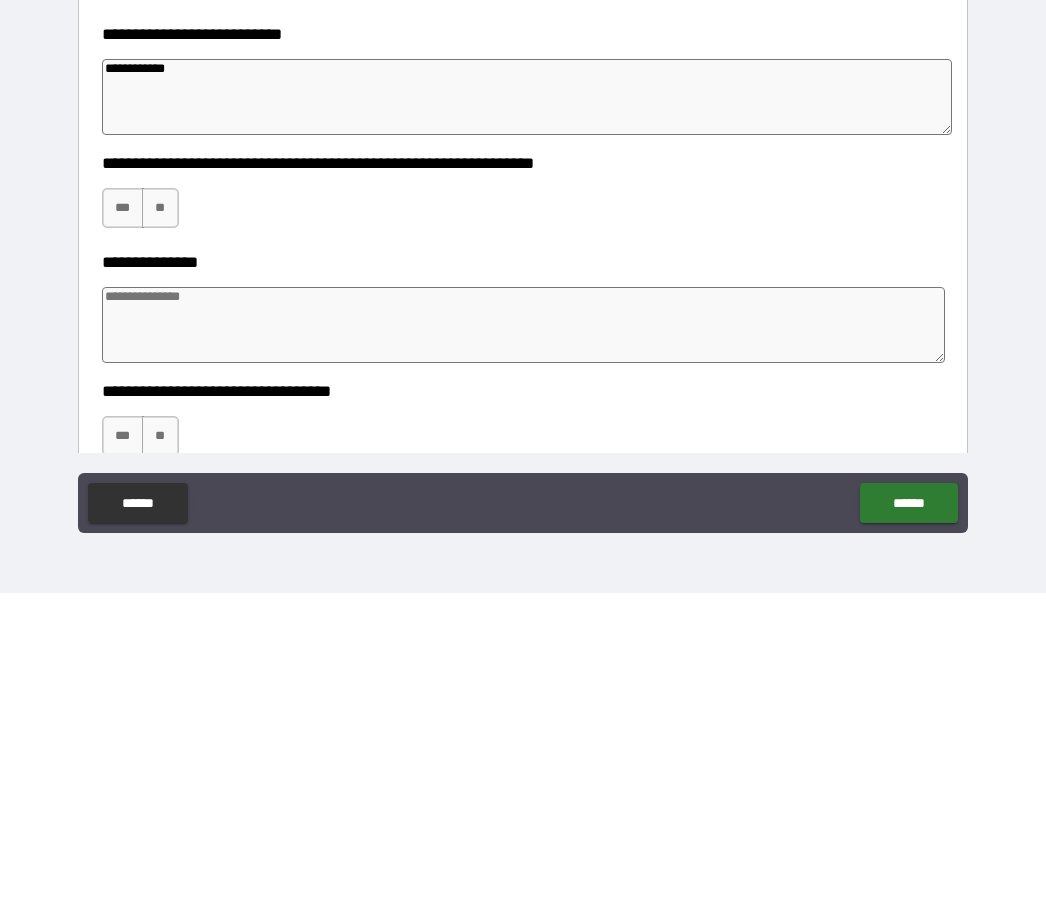 scroll, scrollTop: 742, scrollLeft: 0, axis: vertical 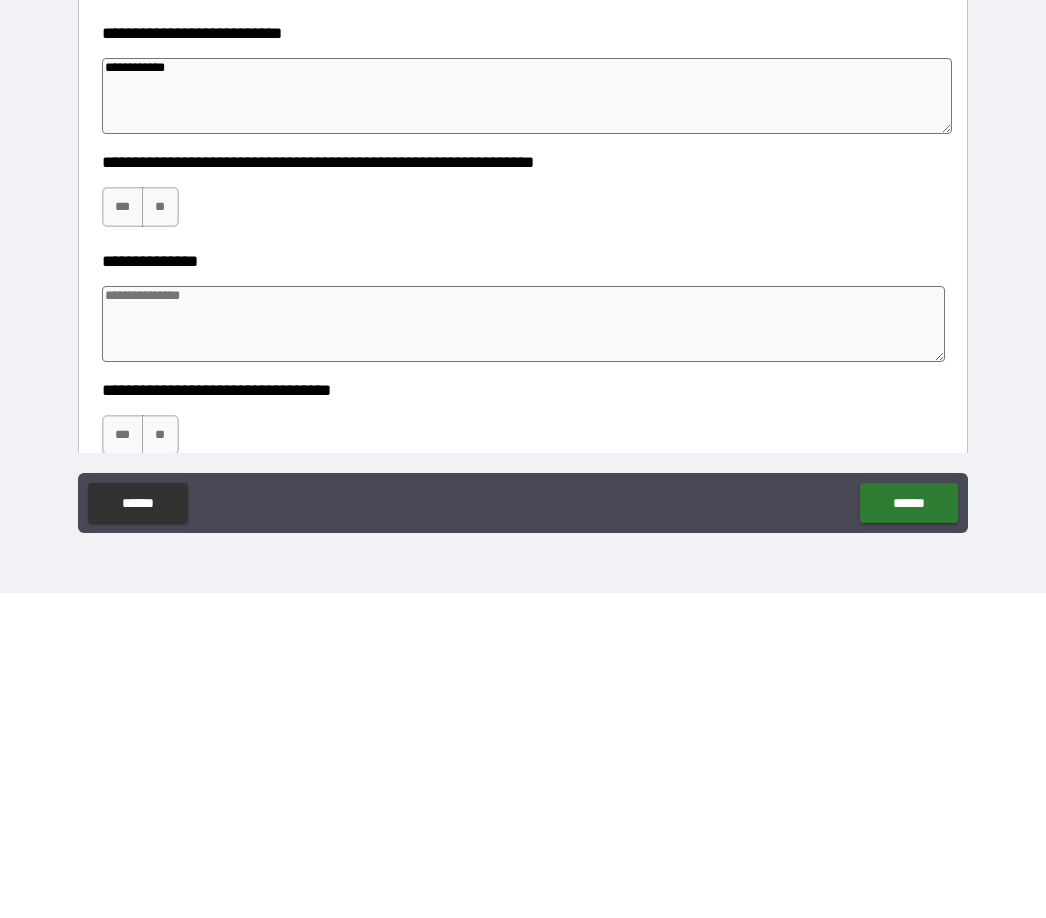 click on "***" at bounding box center [123, 532] 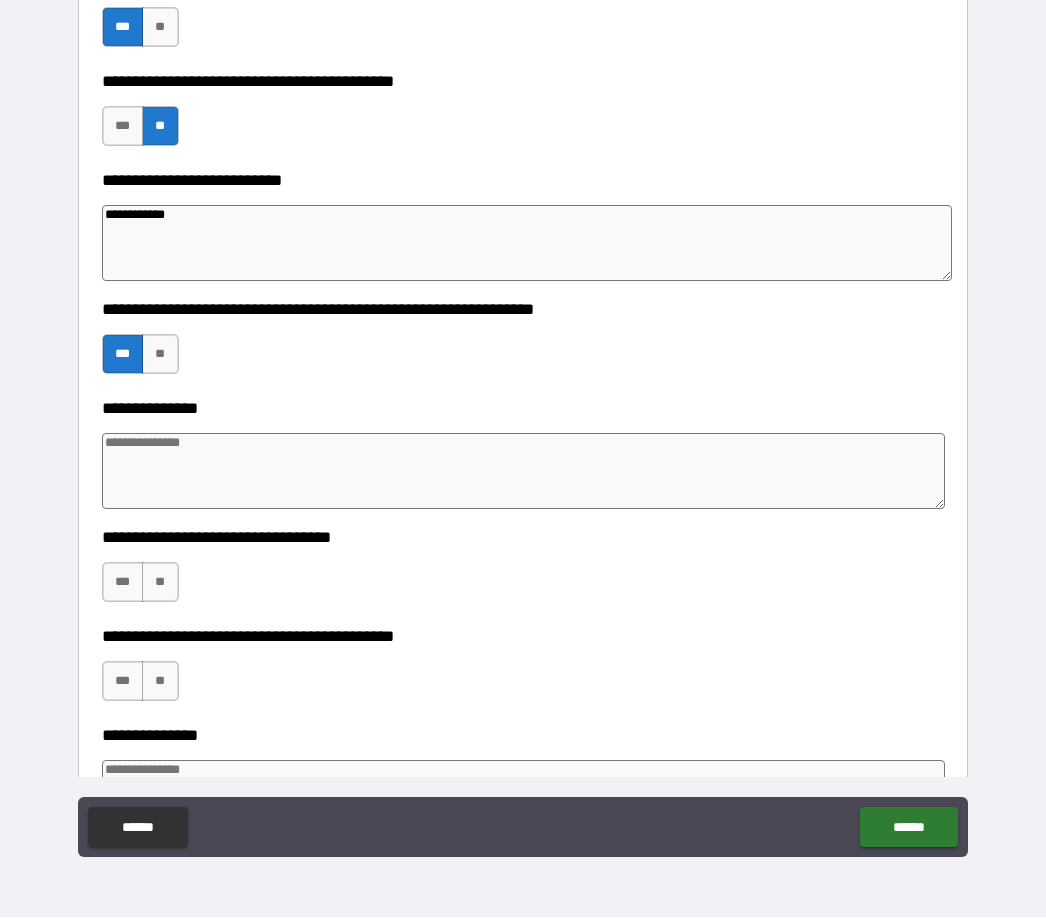 scroll, scrollTop: 918, scrollLeft: 0, axis: vertical 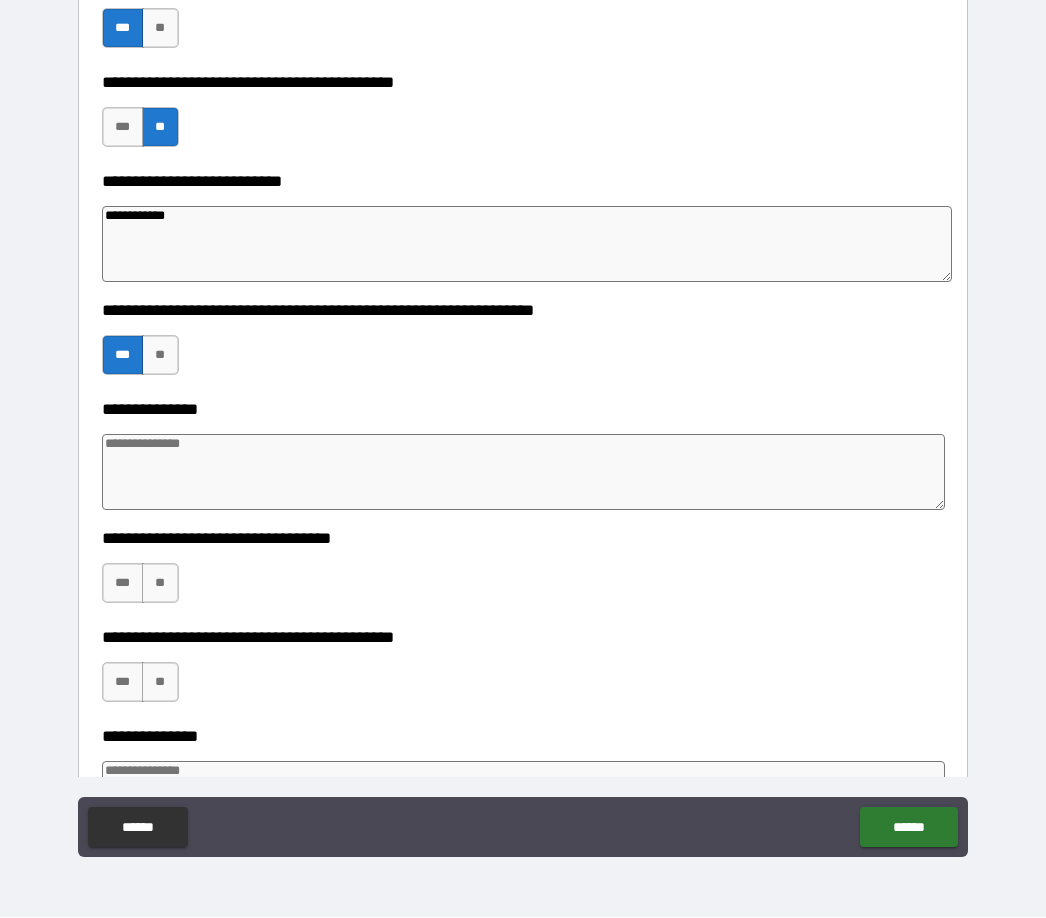 click at bounding box center (524, 473) 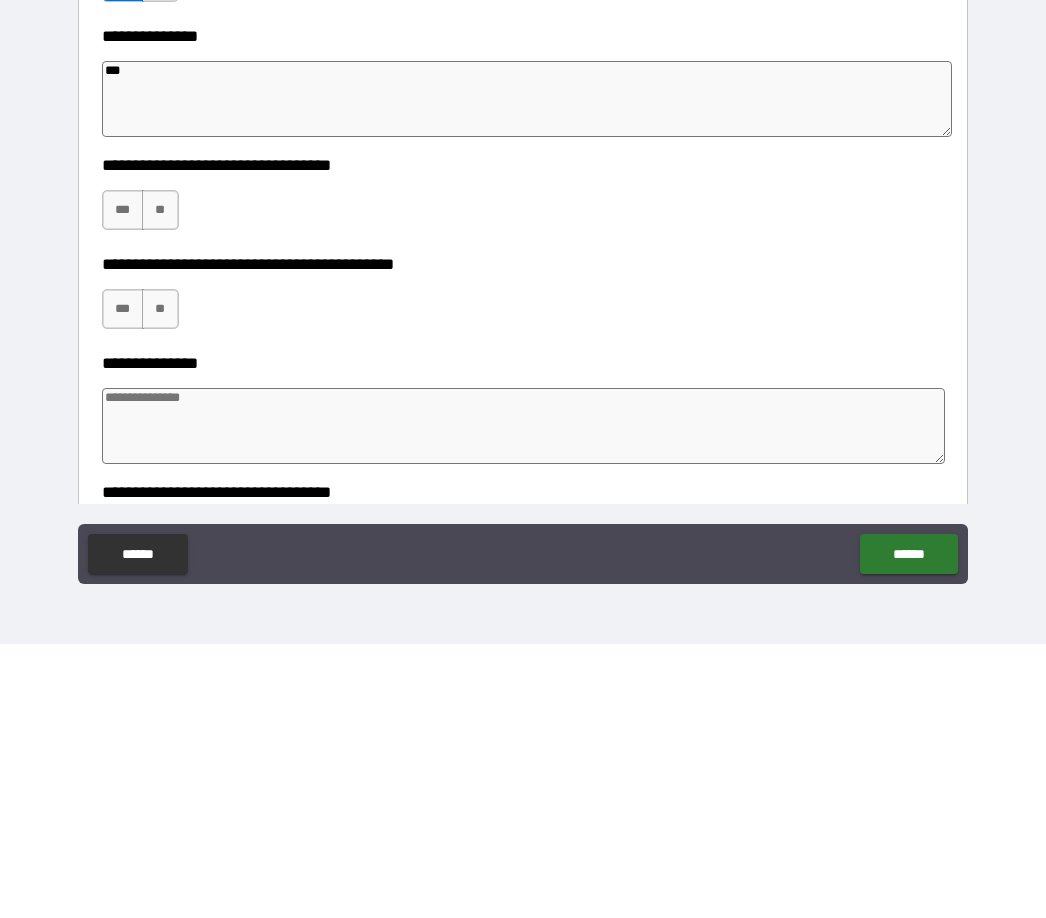 scroll, scrollTop: 1020, scrollLeft: 0, axis: vertical 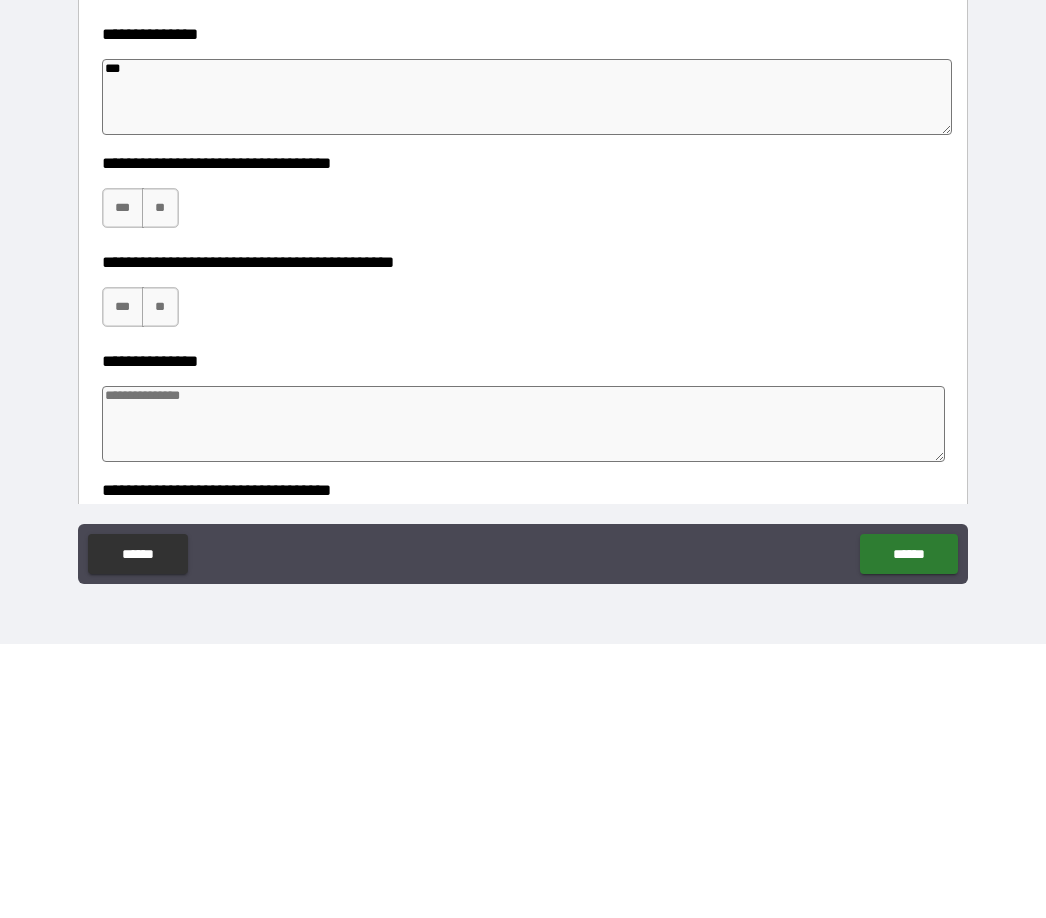 click on "**" at bounding box center (160, 482) 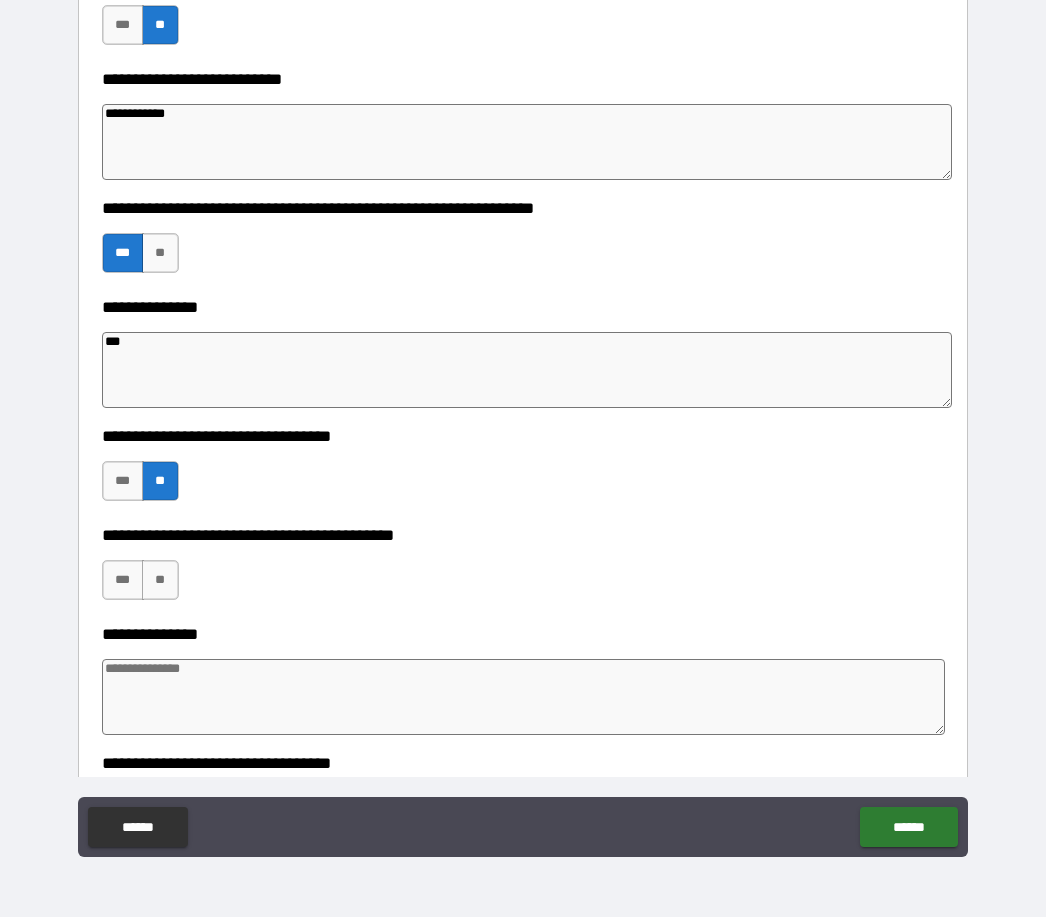 click on "**" at bounding box center (160, 581) 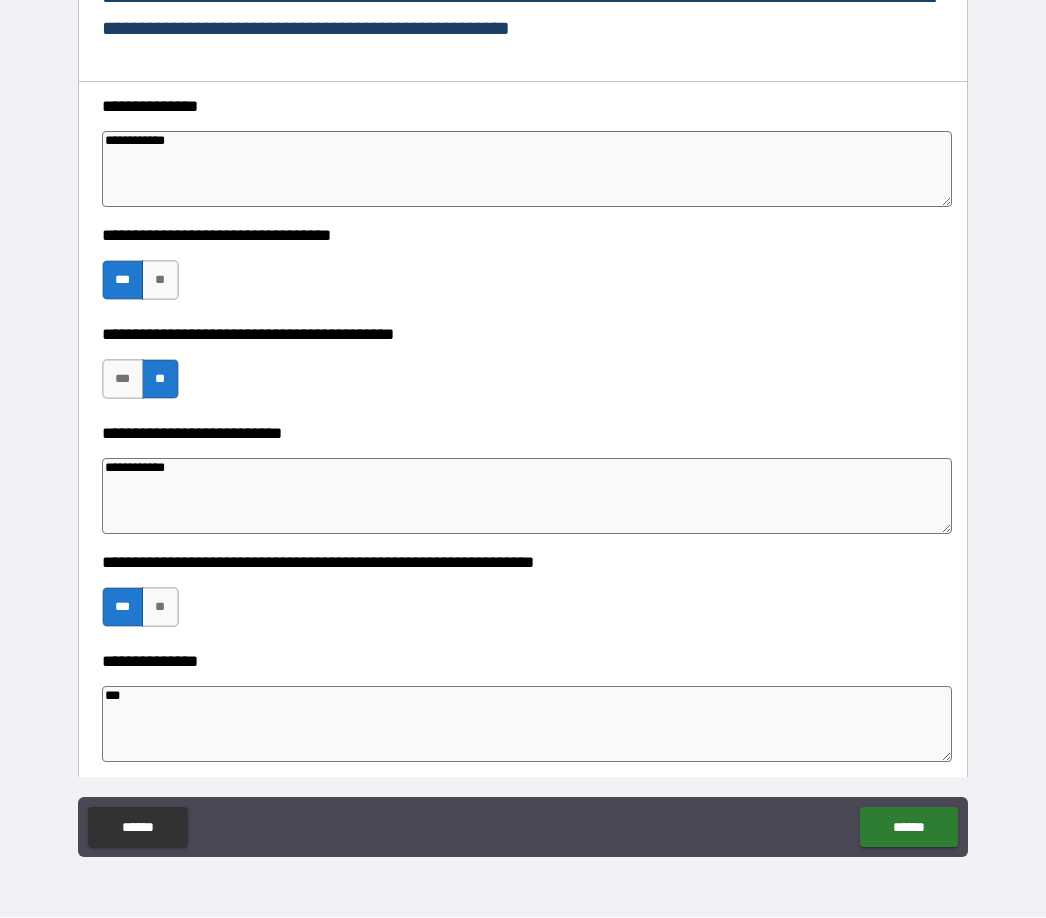 scroll, scrollTop: 666, scrollLeft: 0, axis: vertical 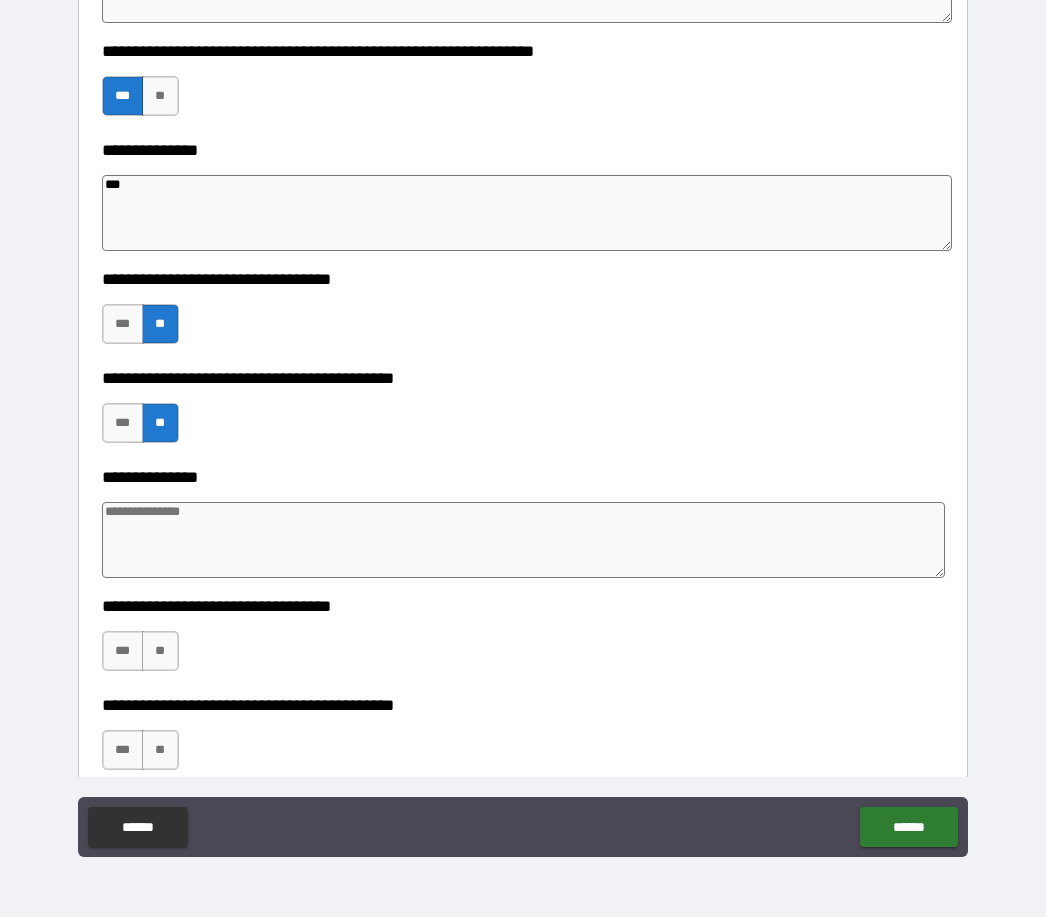 click at bounding box center (524, 541) 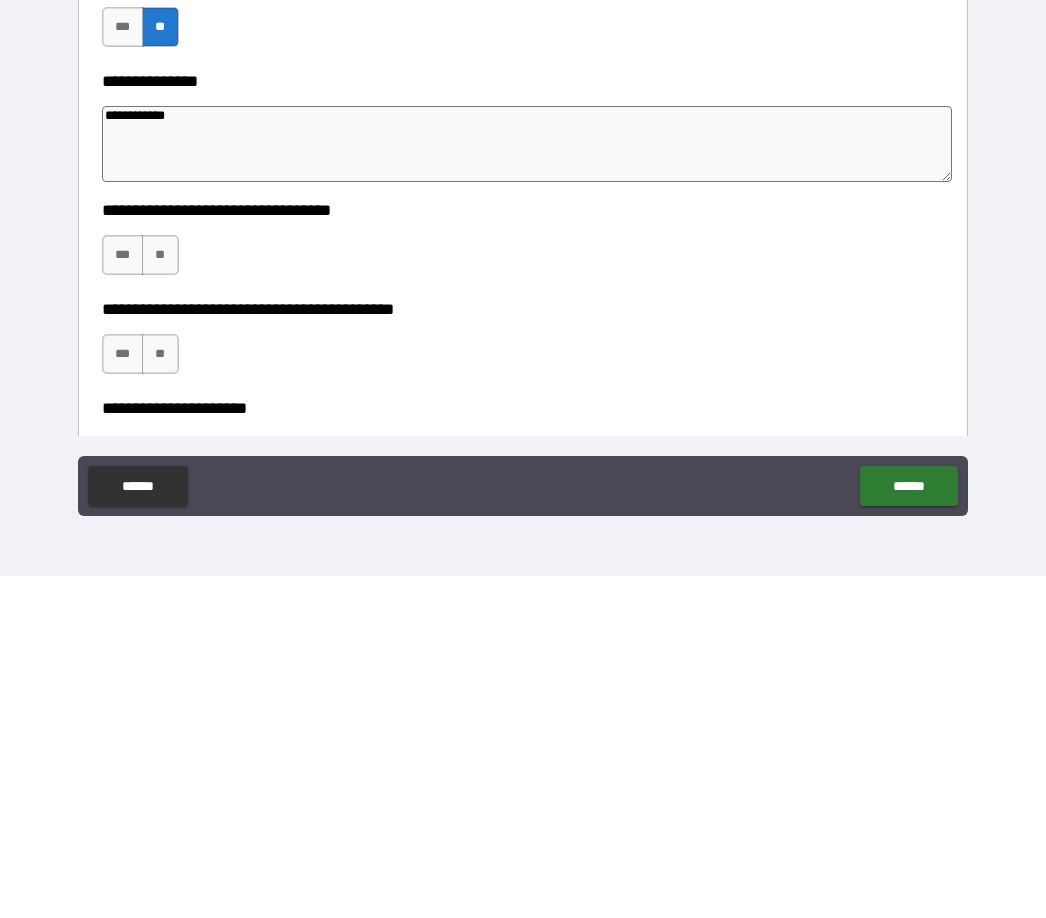 scroll, scrollTop: 1232, scrollLeft: 0, axis: vertical 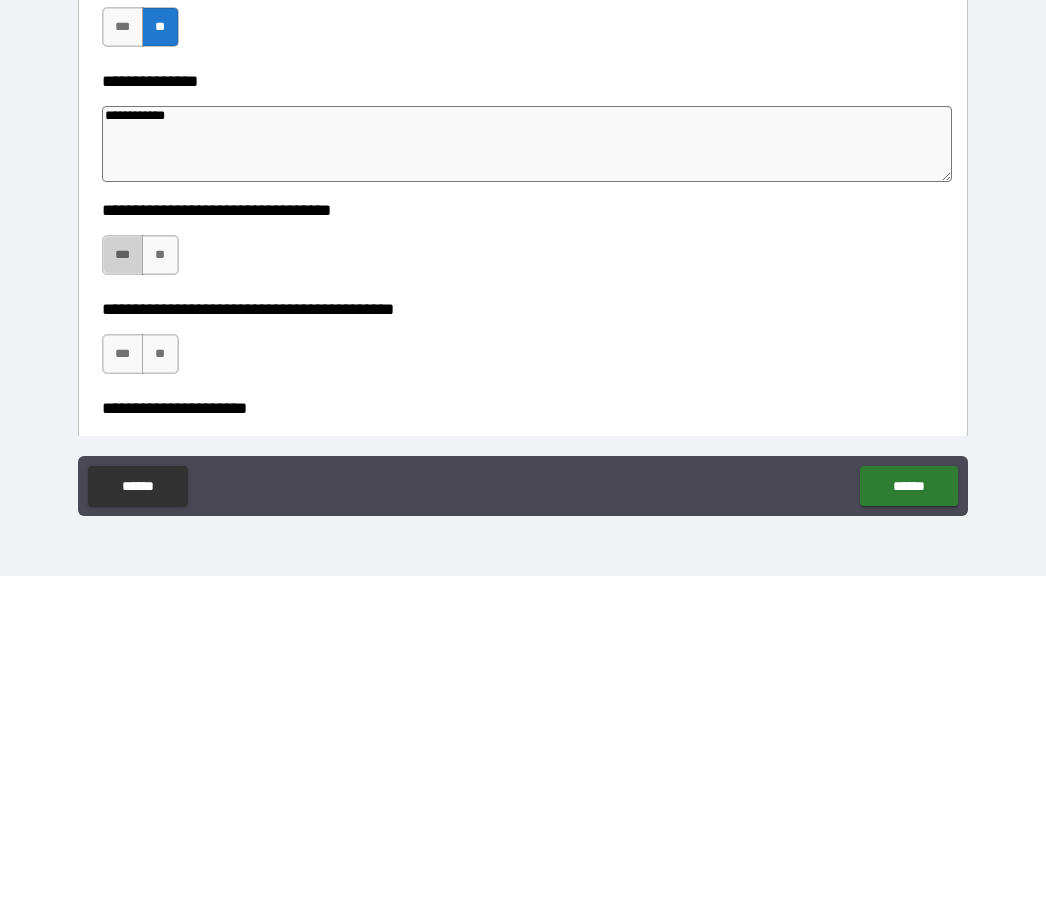 click on "***" at bounding box center (123, 597) 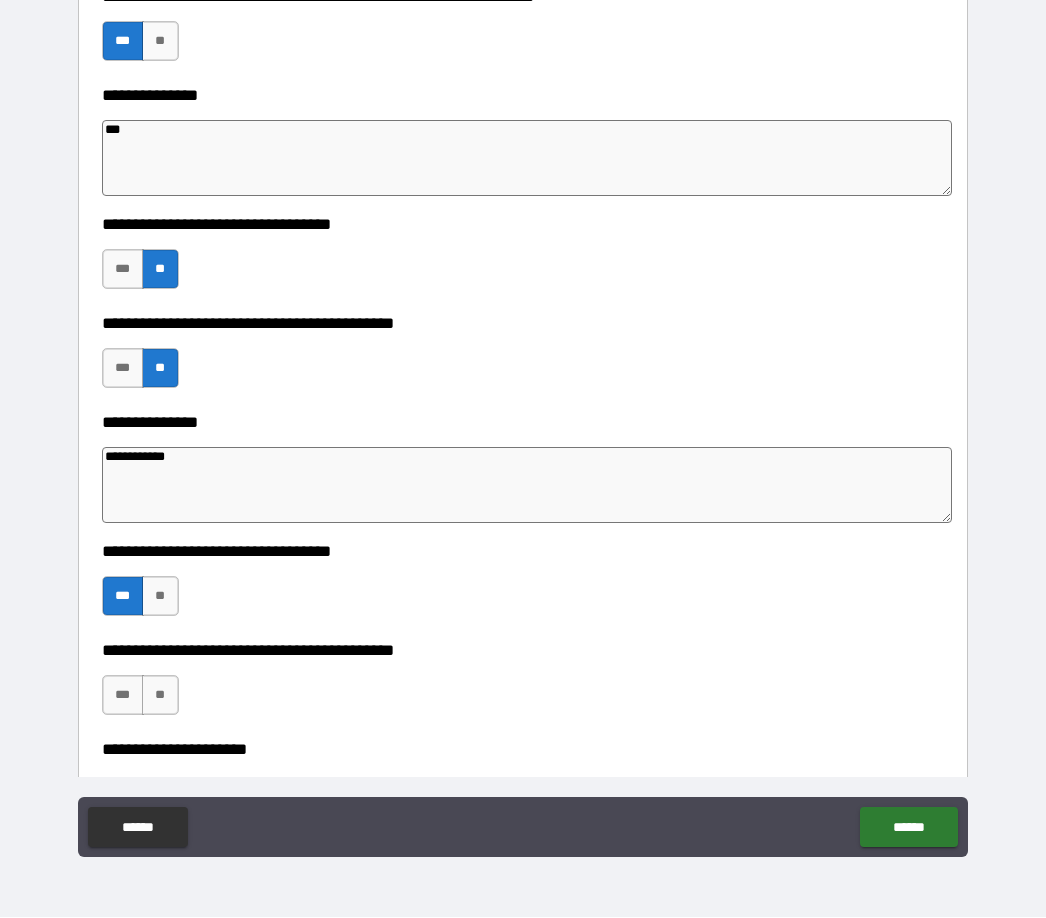click on "***" at bounding box center (123, 696) 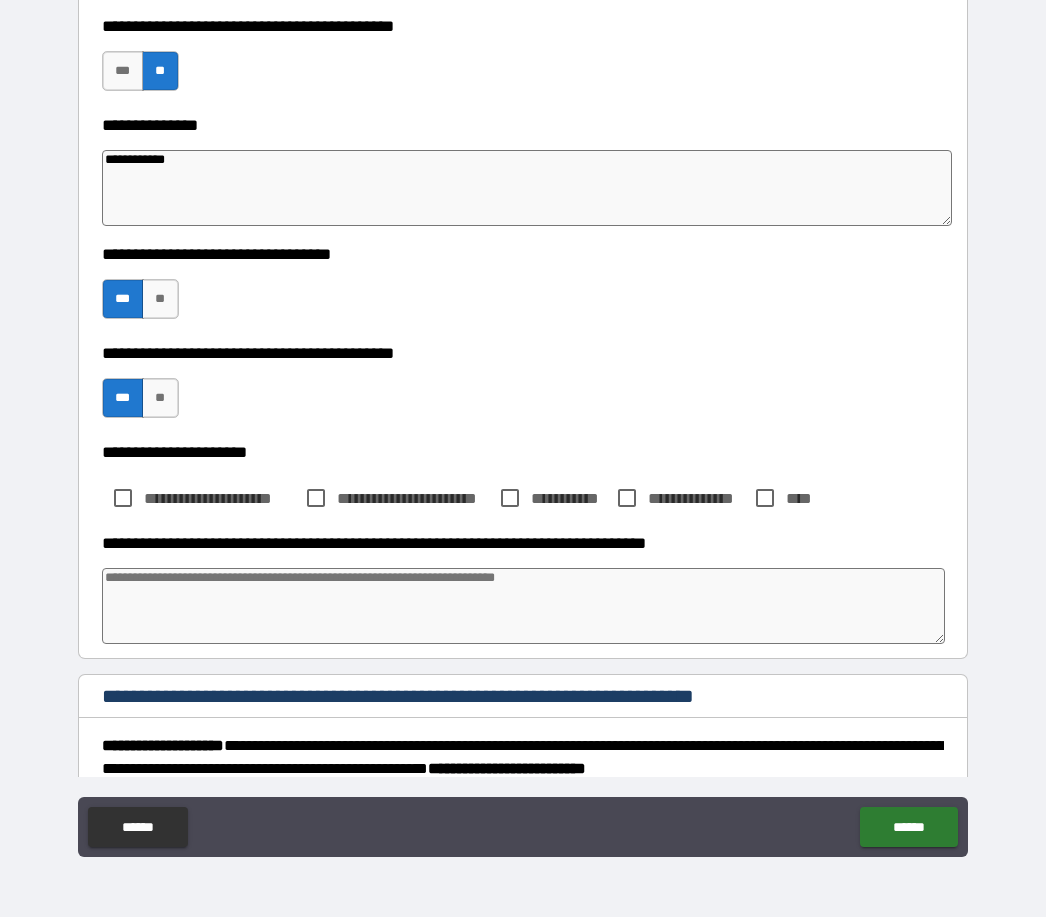 scroll, scrollTop: 1530, scrollLeft: 0, axis: vertical 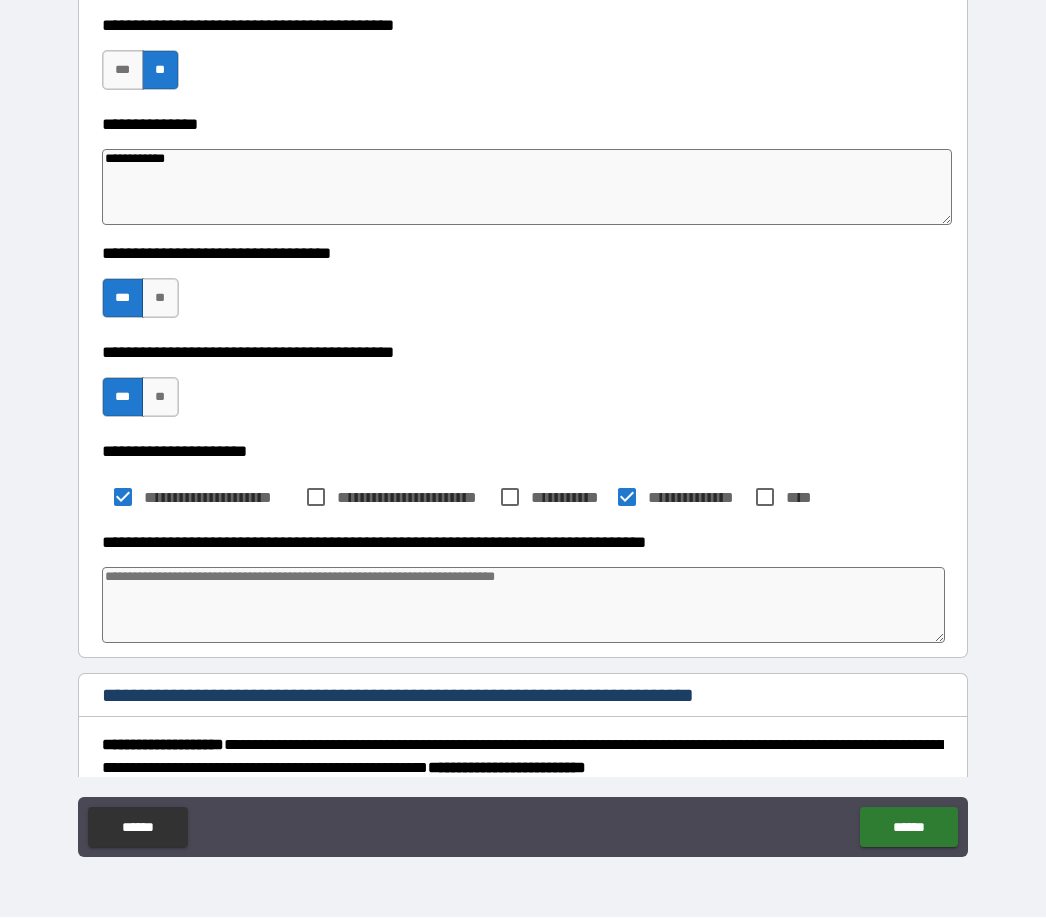 click at bounding box center [524, 606] 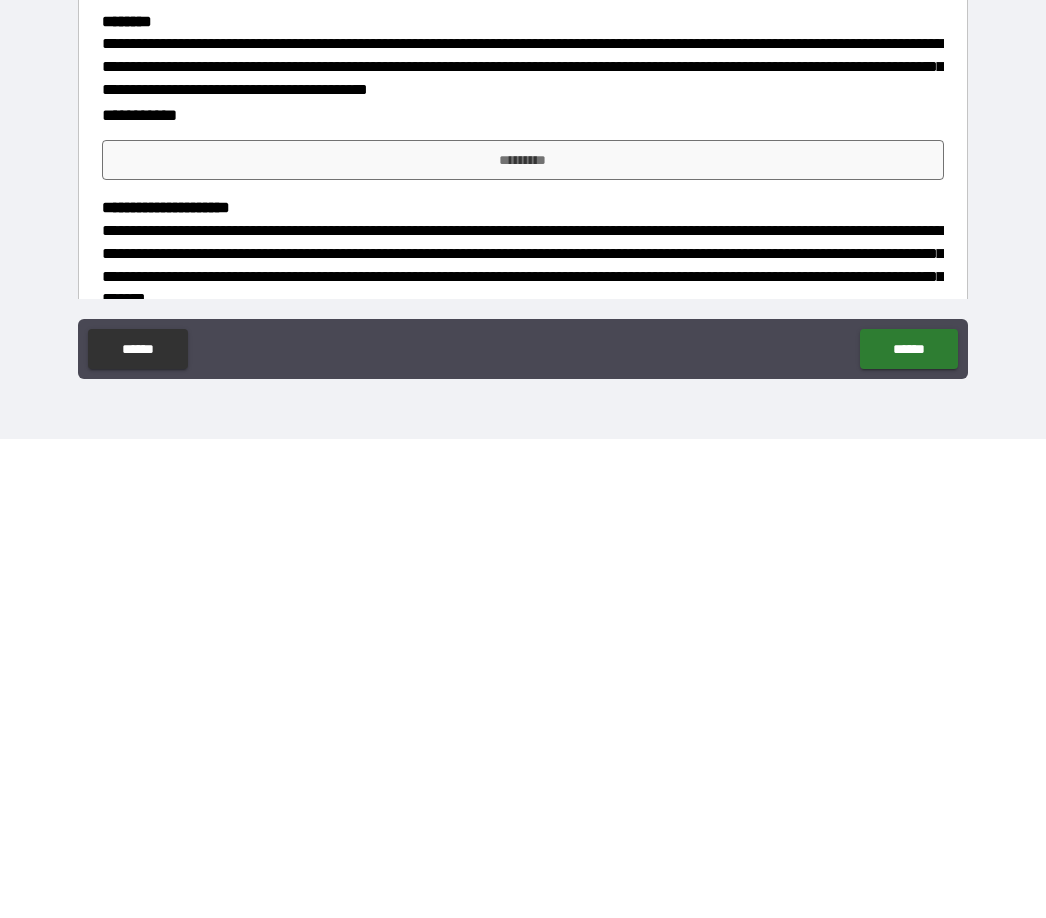scroll, scrollTop: 2178, scrollLeft: 0, axis: vertical 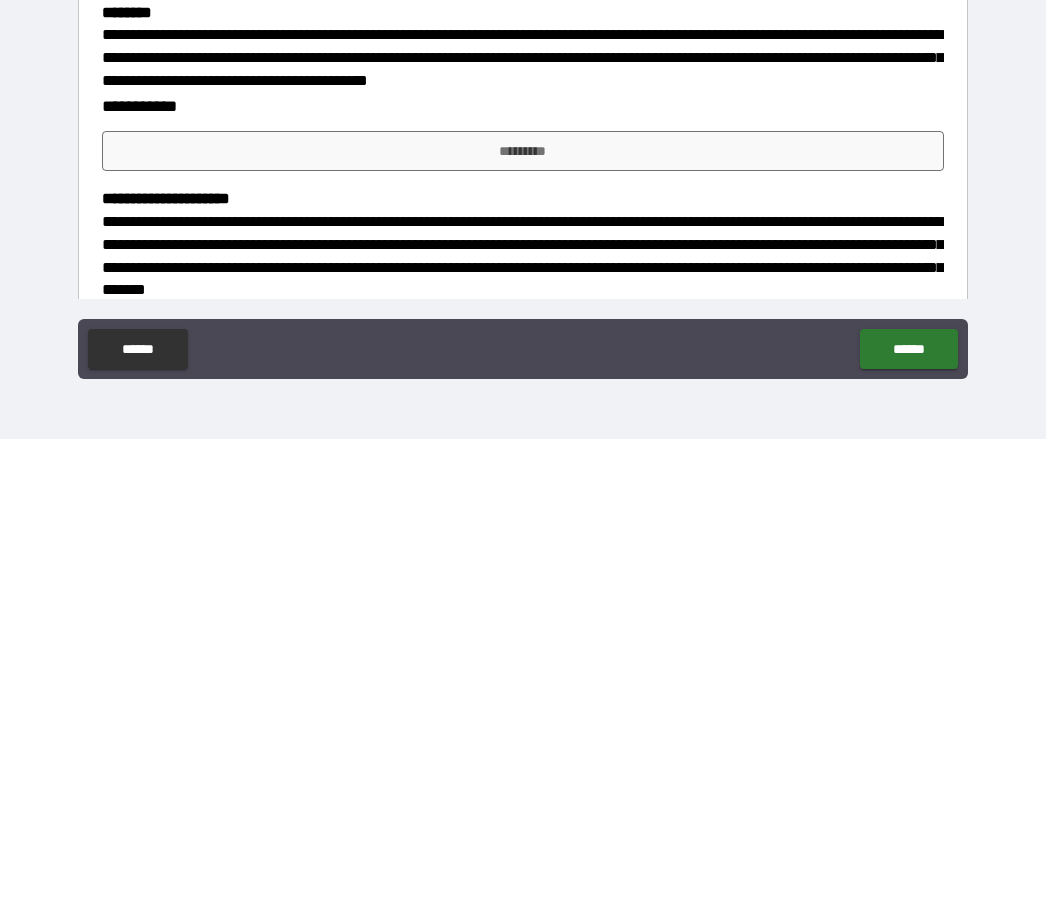 click on "*********" at bounding box center [523, 630] 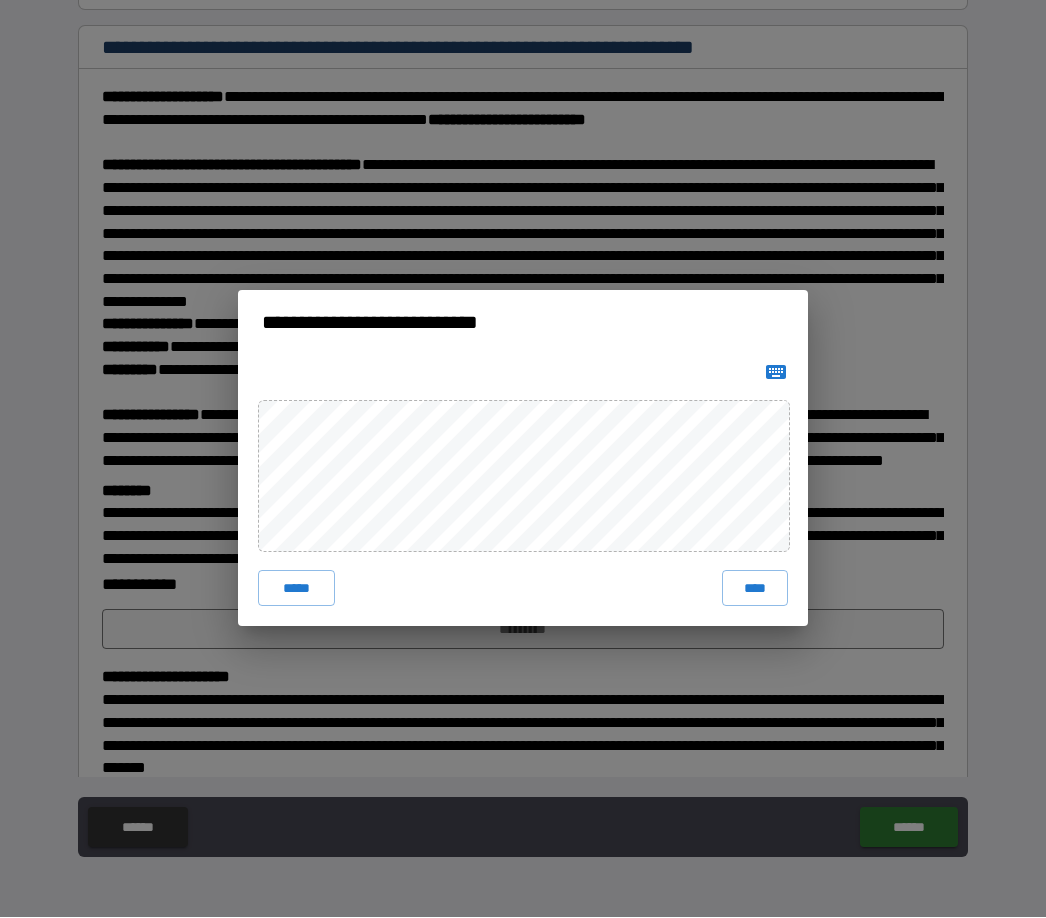 click on "****" at bounding box center (755, 589) 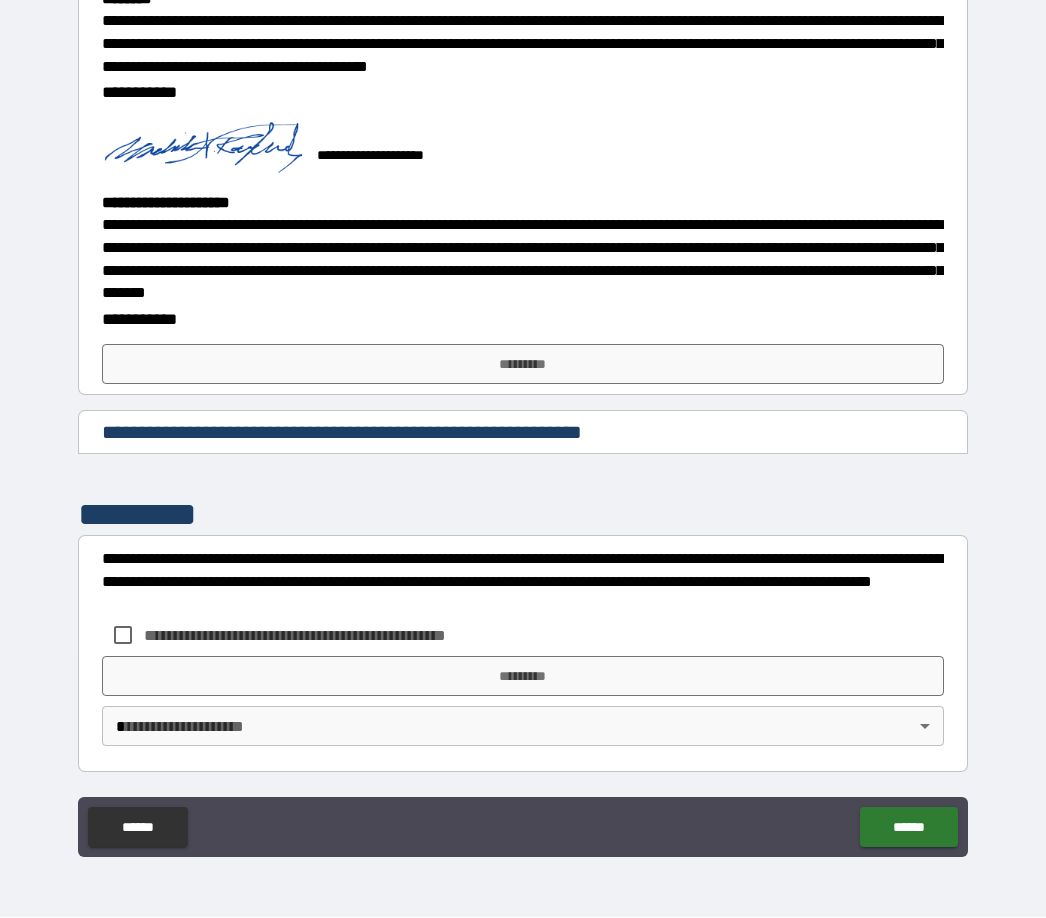 scroll, scrollTop: 2715, scrollLeft: 0, axis: vertical 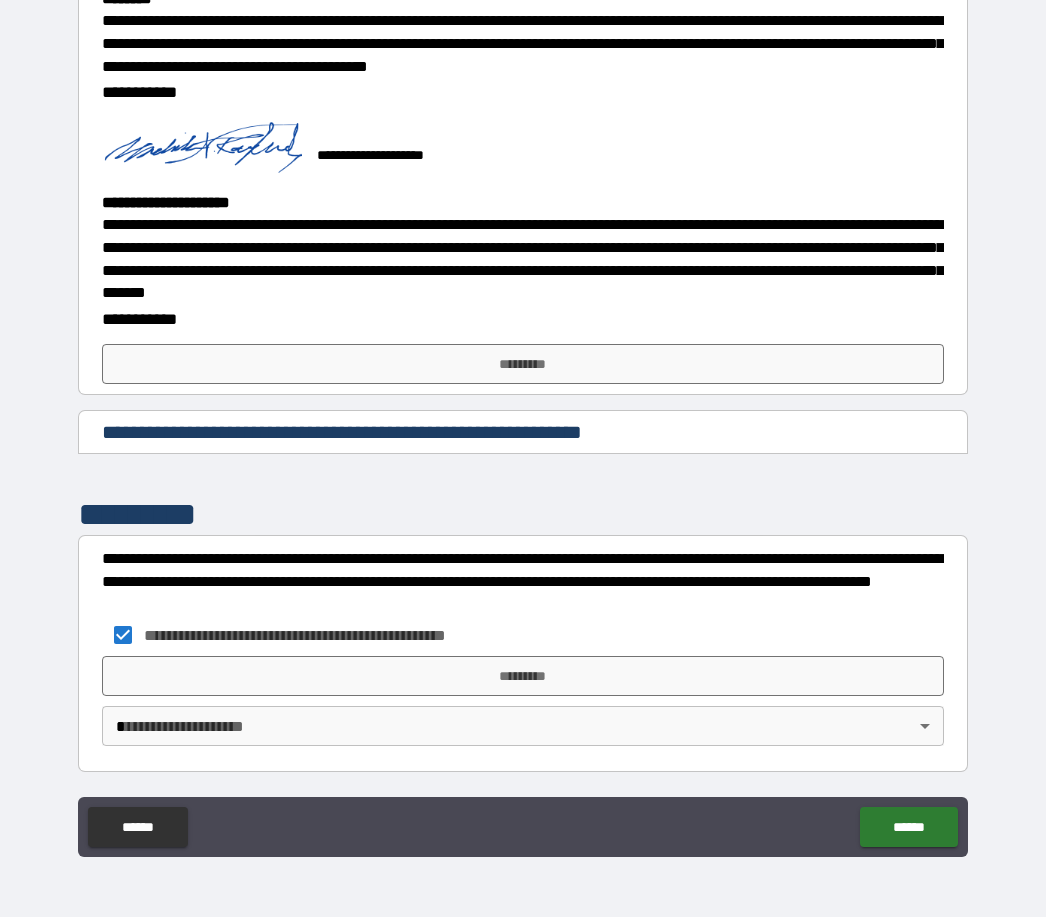 click on "*********" at bounding box center [523, 677] 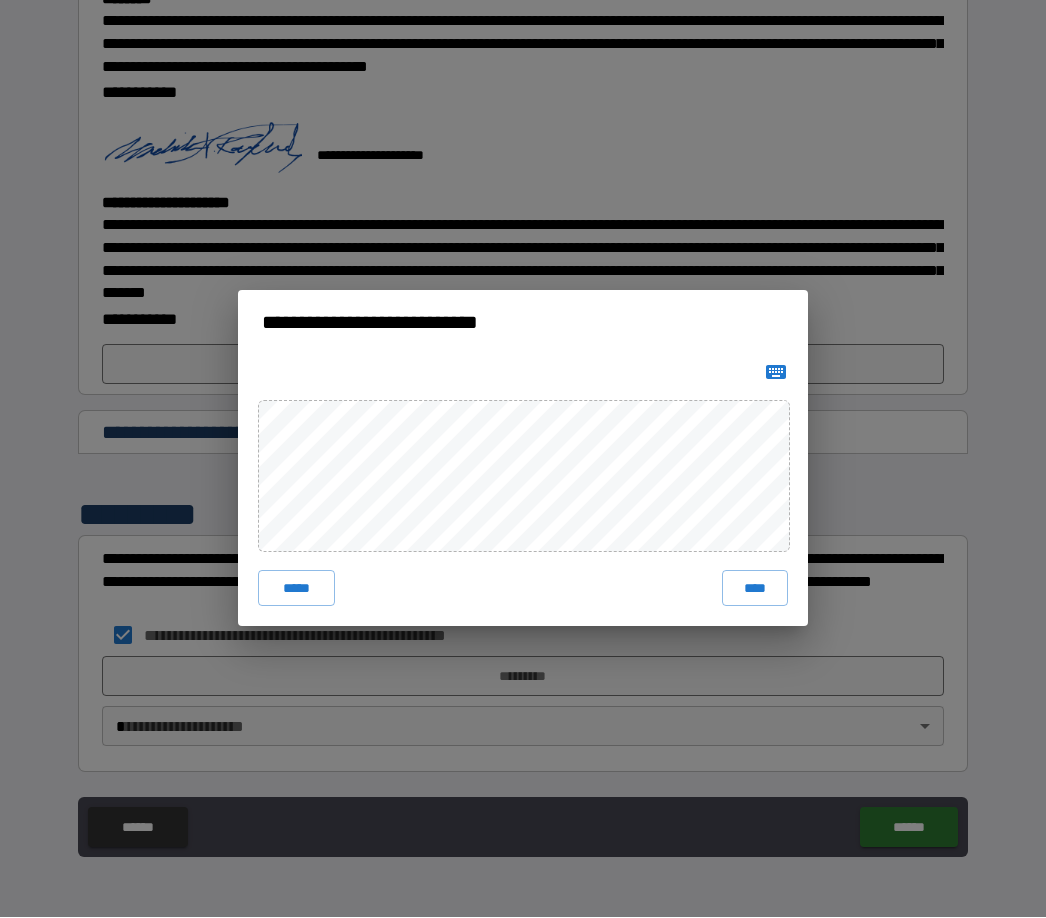 click on "****" at bounding box center (755, 589) 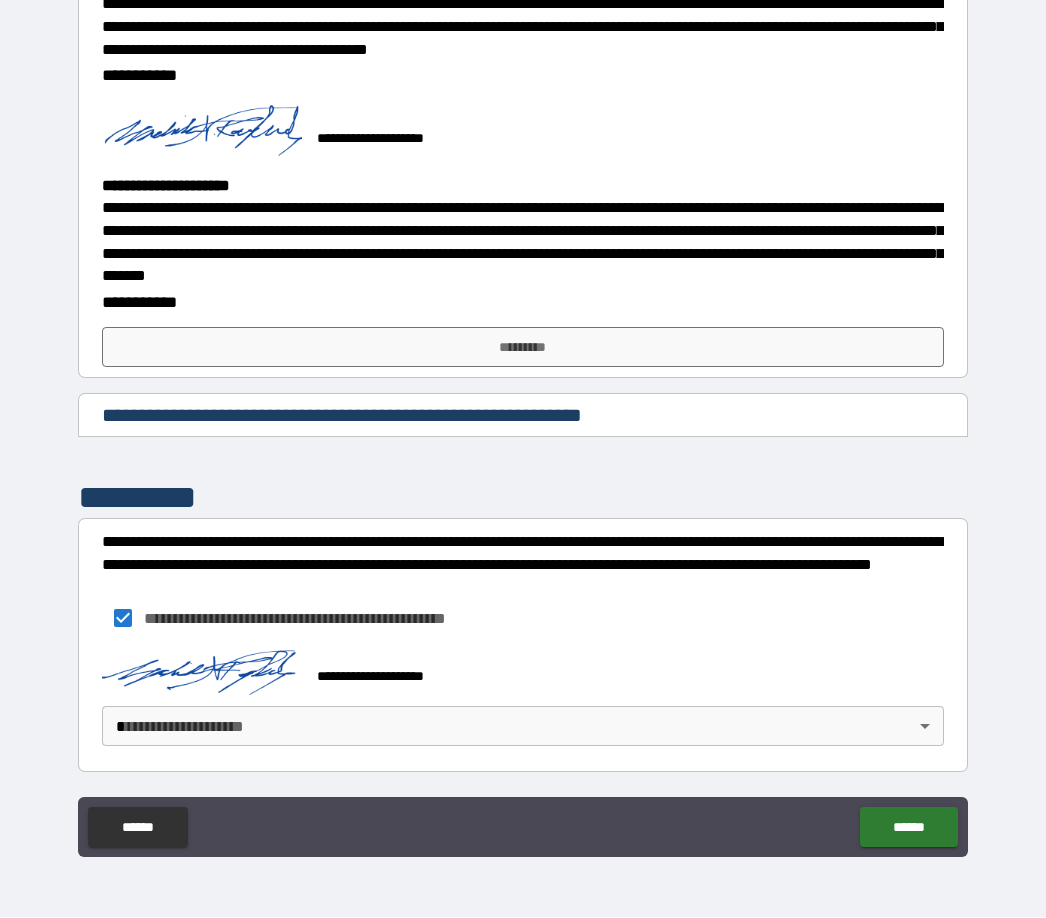 scroll, scrollTop: 2732, scrollLeft: 0, axis: vertical 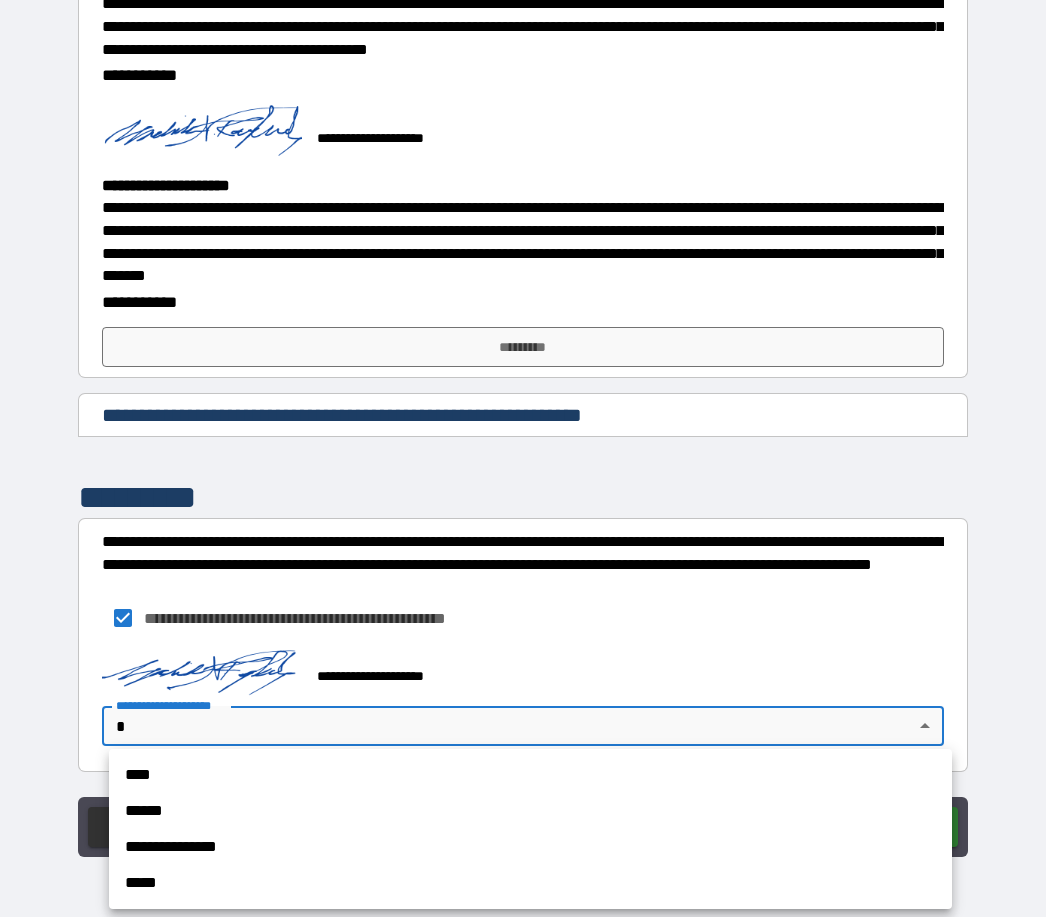 click on "****" at bounding box center [530, 776] 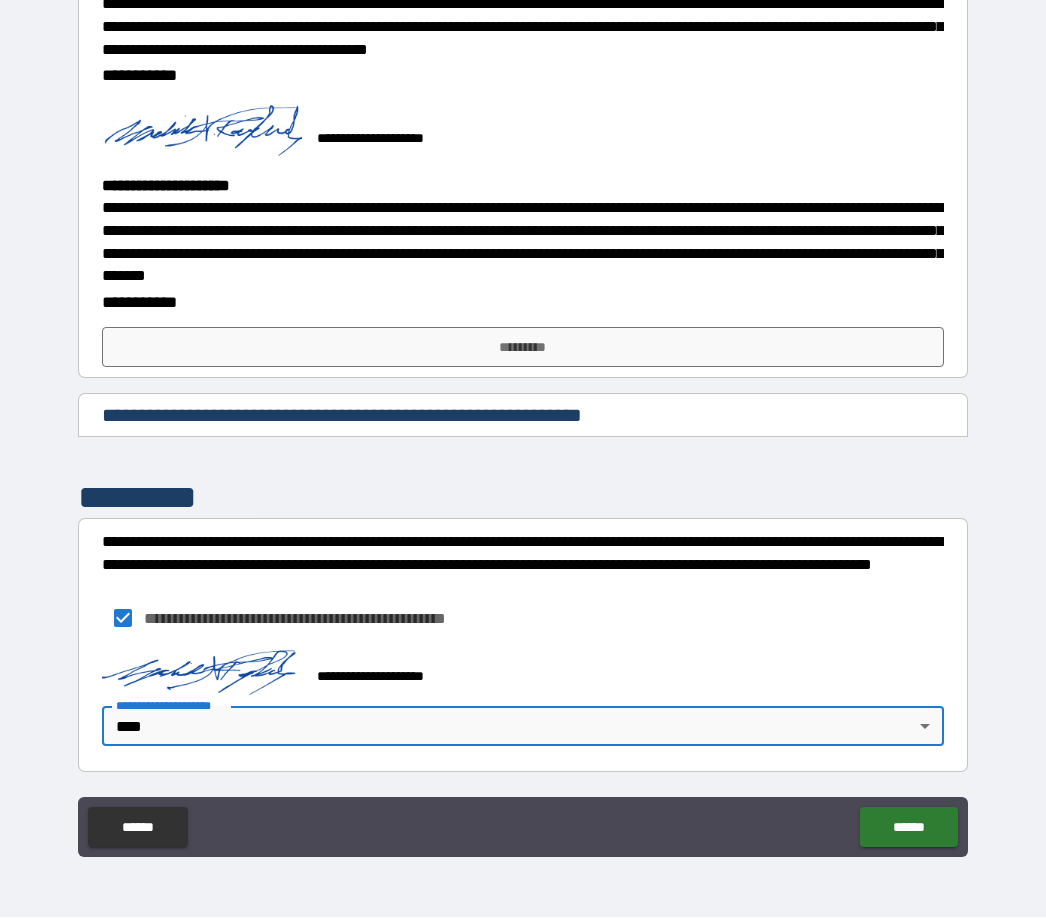 click on "******" at bounding box center [908, 828] 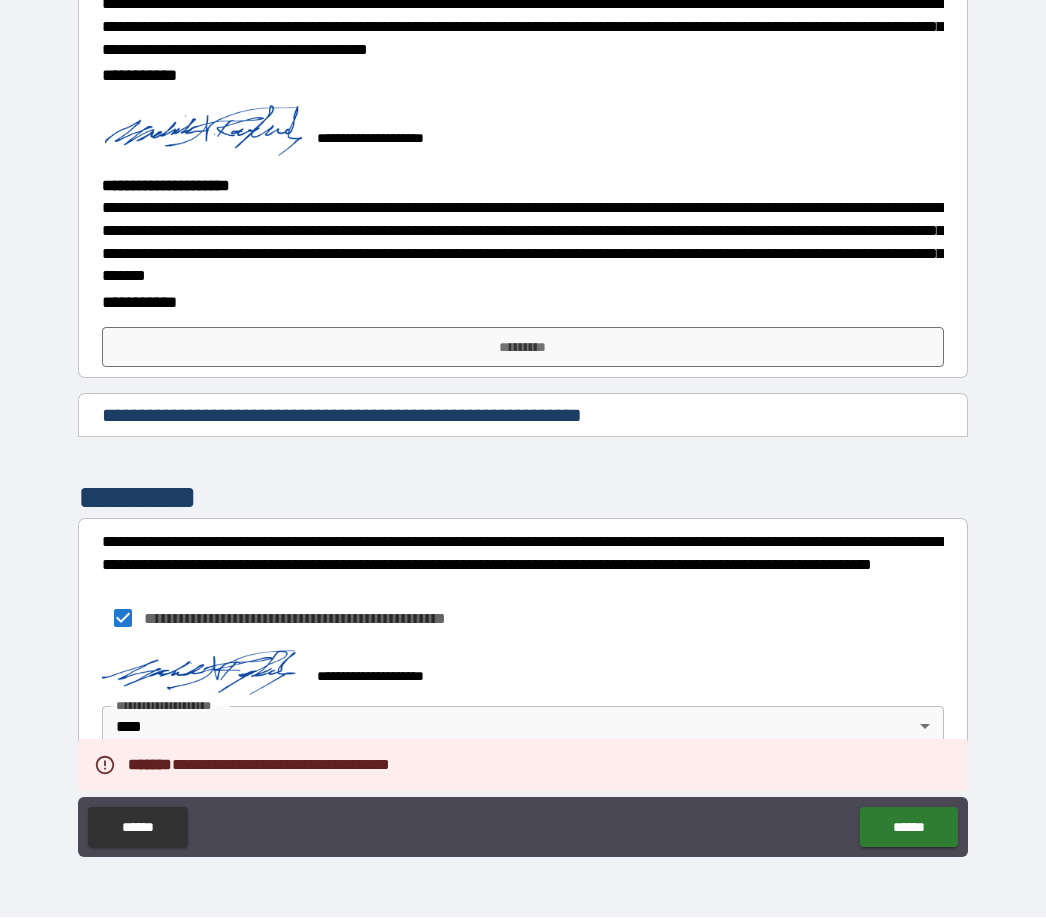 click on "******" at bounding box center (908, 828) 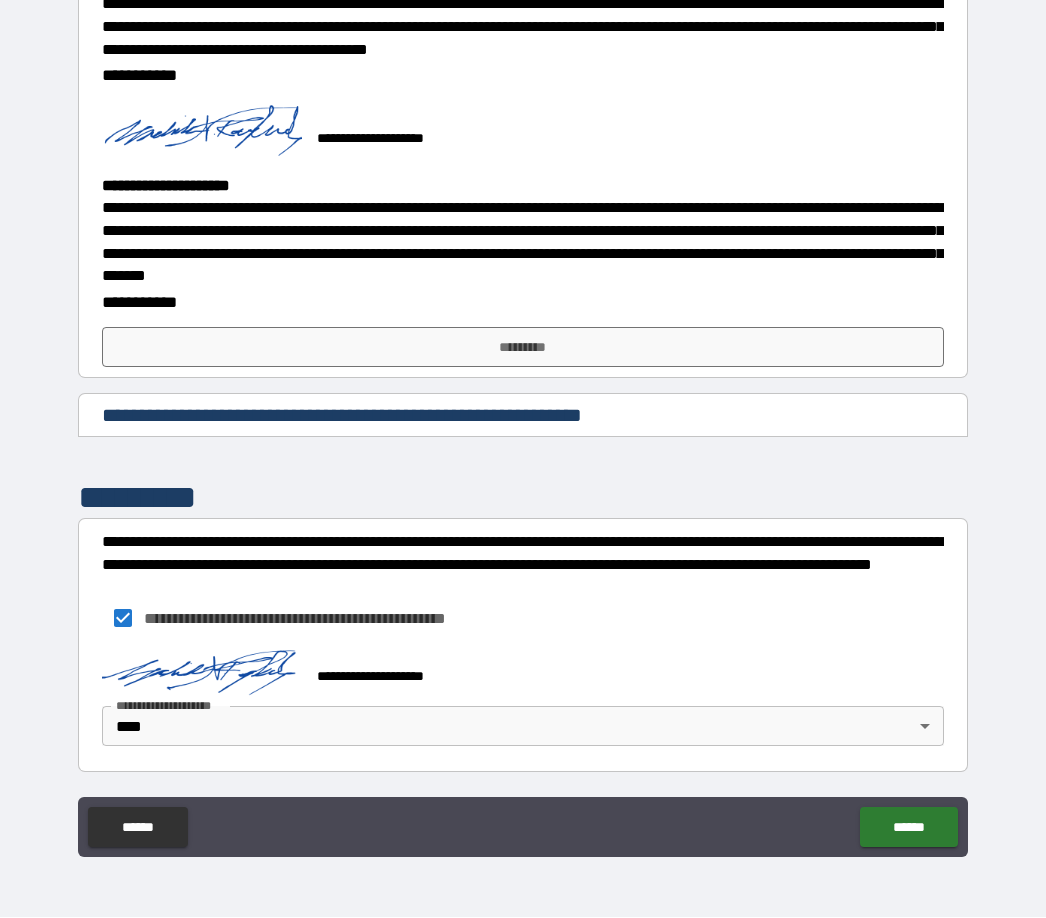 scroll, scrollTop: 2732, scrollLeft: 0, axis: vertical 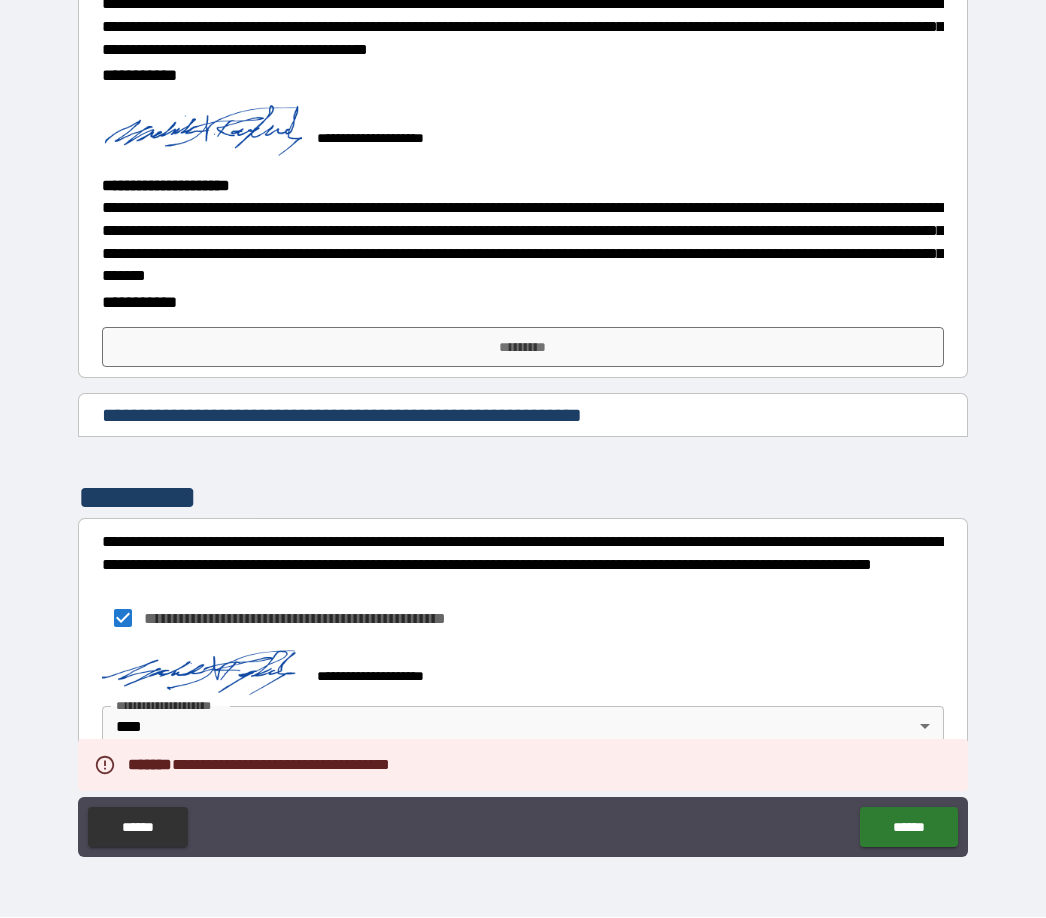 click on "******" at bounding box center (908, 828) 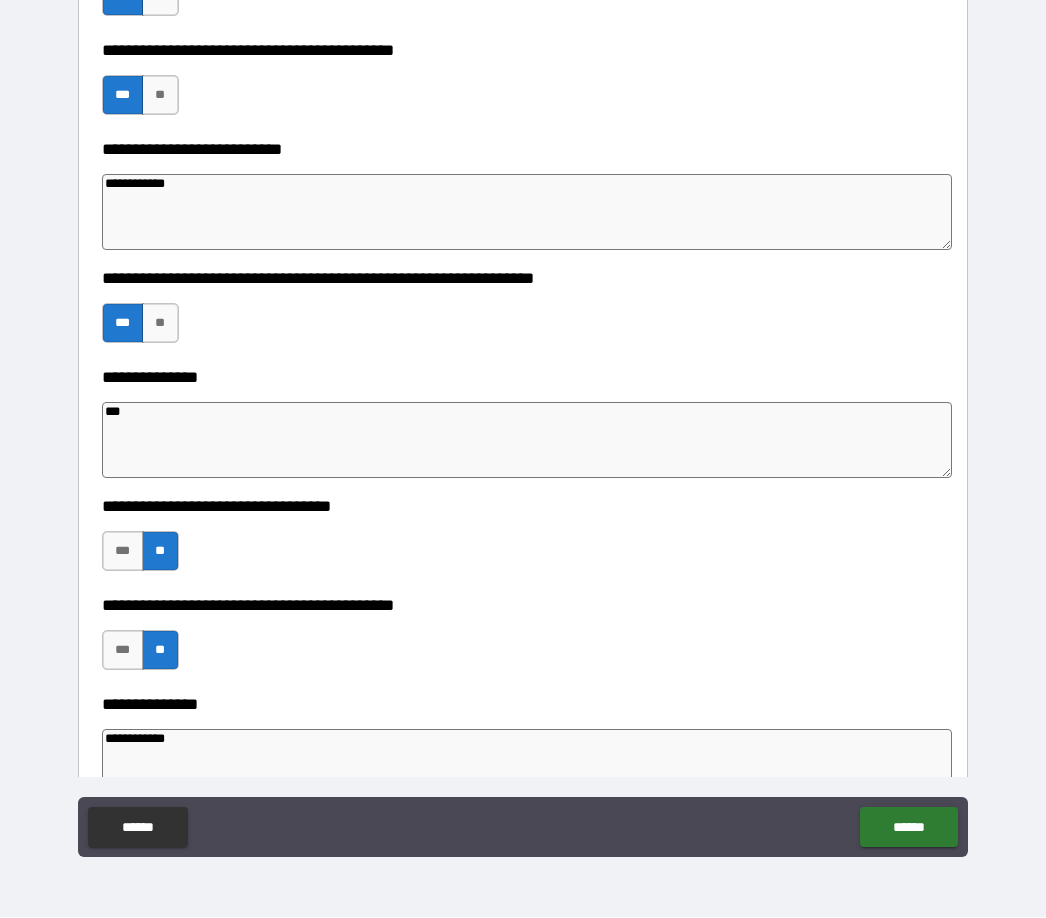scroll, scrollTop: 910, scrollLeft: 0, axis: vertical 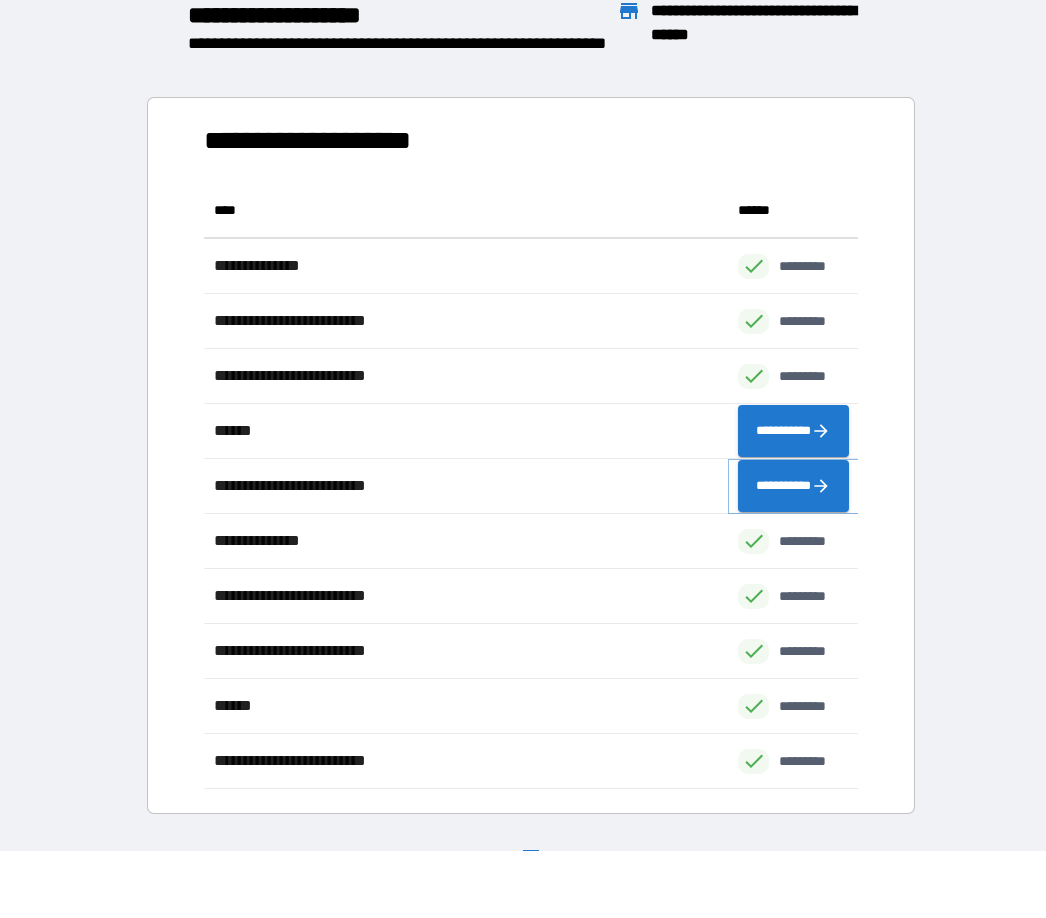 click on "**********" at bounding box center (793, 487) 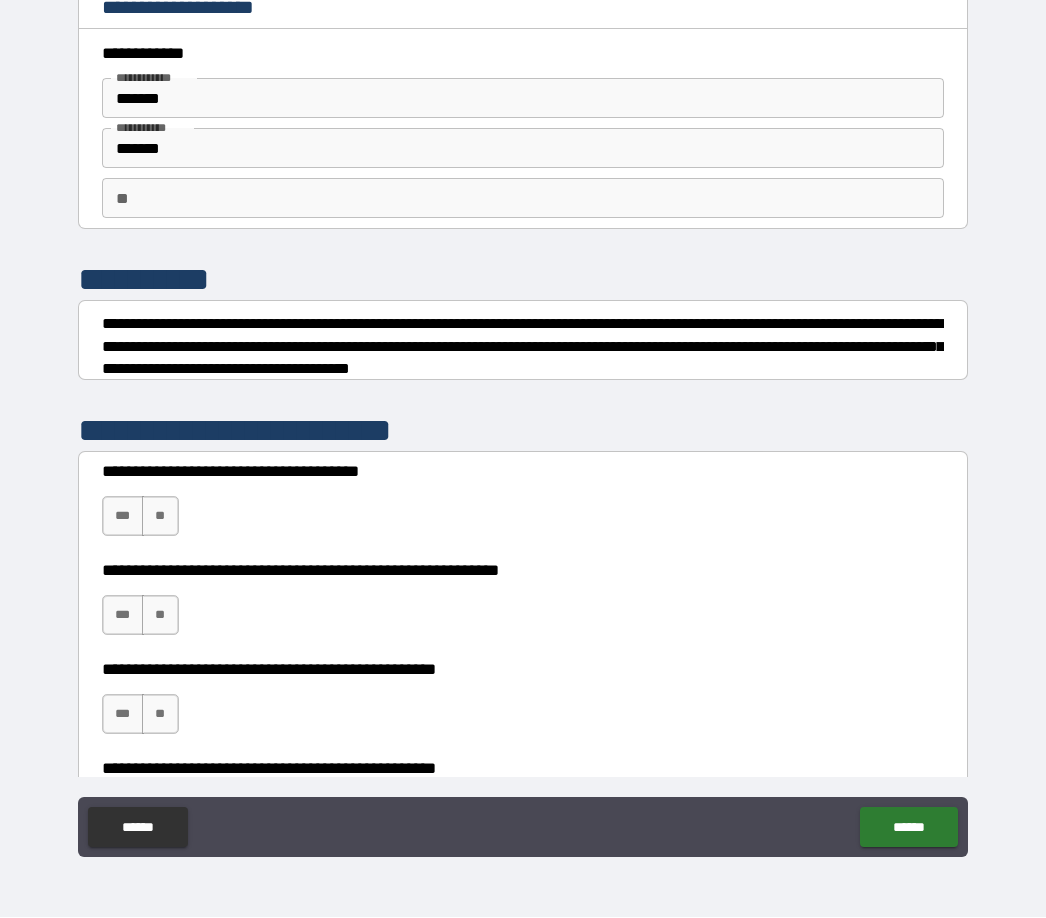 scroll, scrollTop: 0, scrollLeft: 0, axis: both 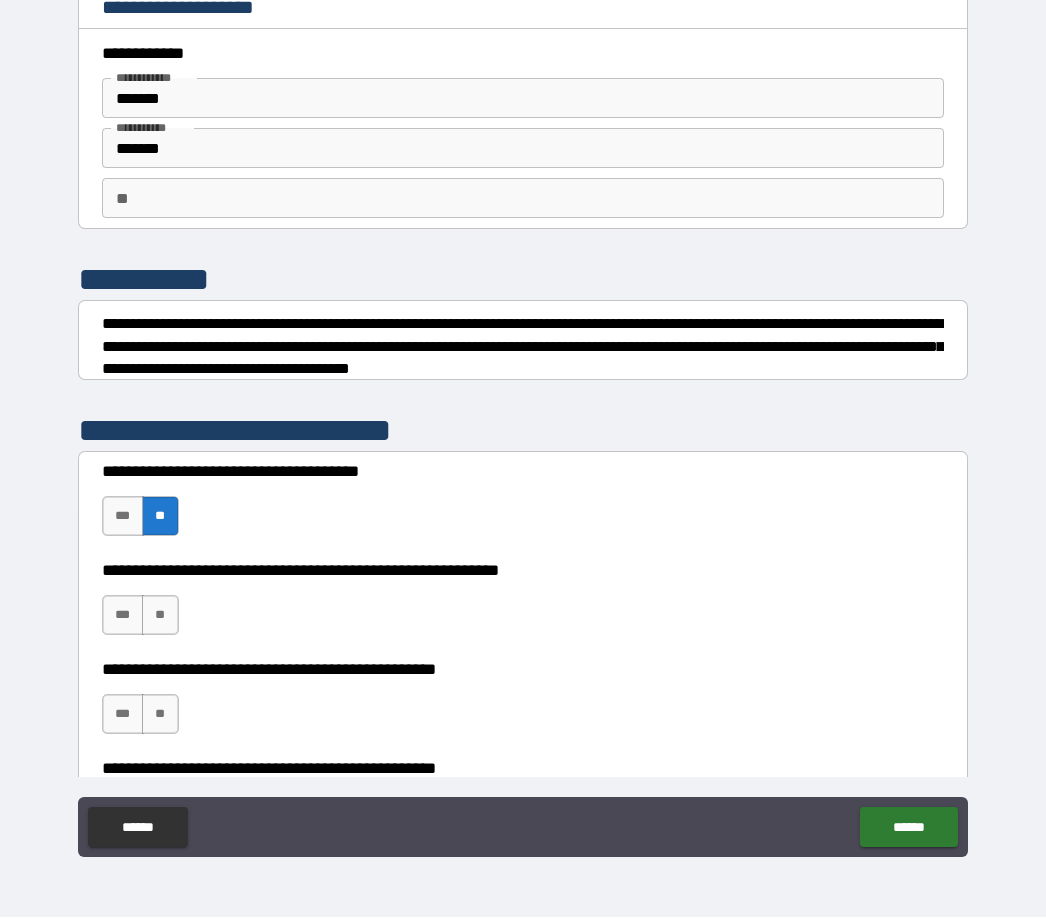 click on "***" at bounding box center (123, 616) 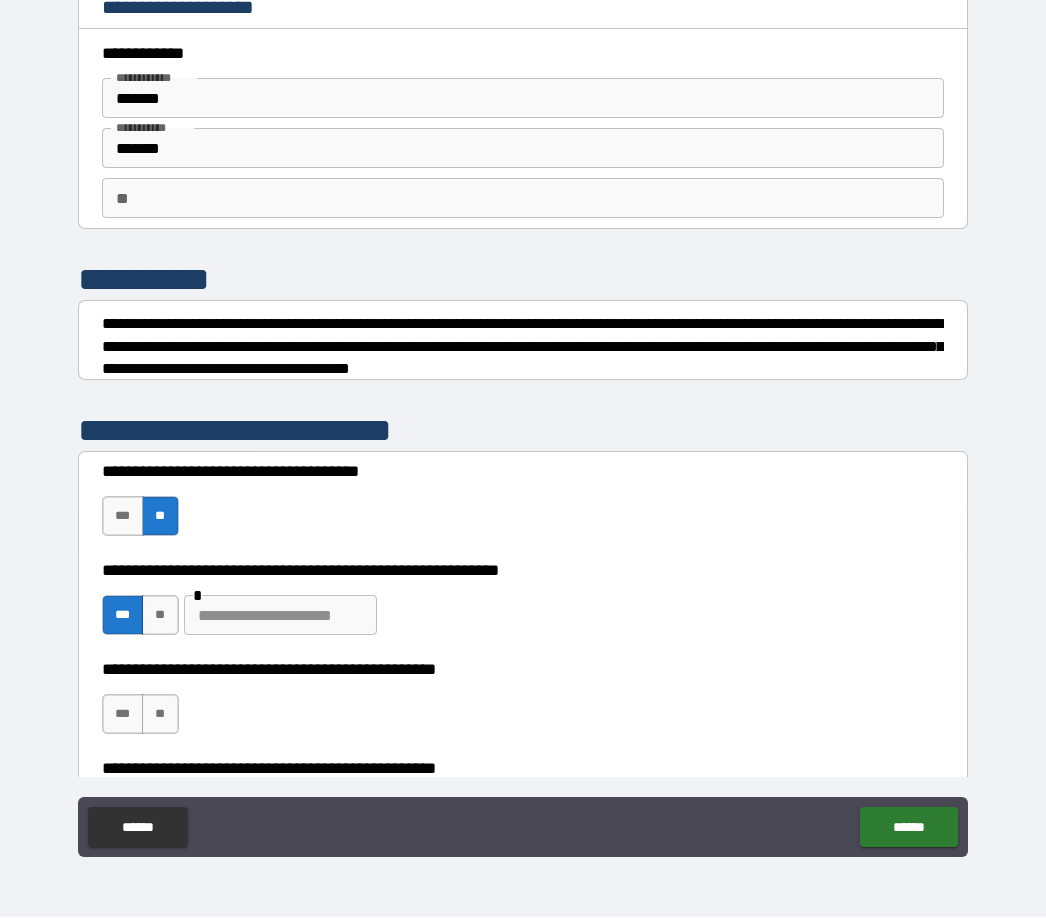 click at bounding box center (280, 616) 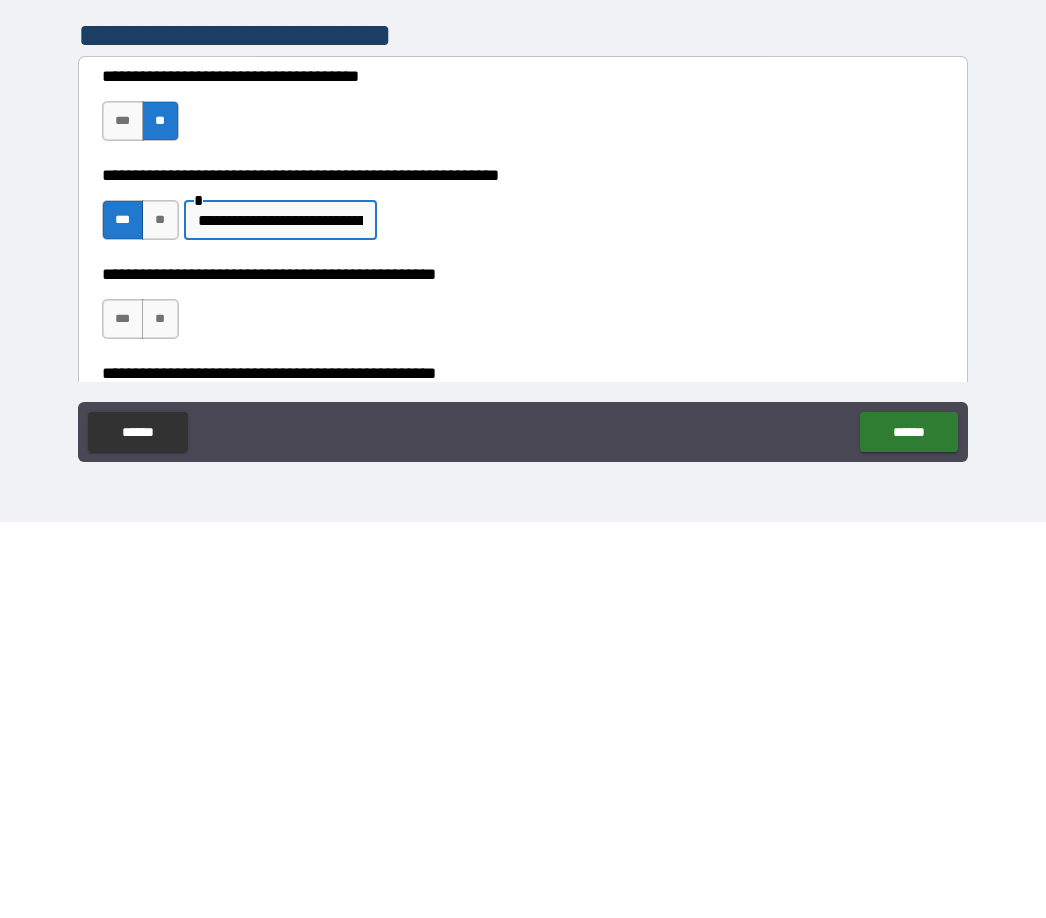 click on "**" at bounding box center (160, 715) 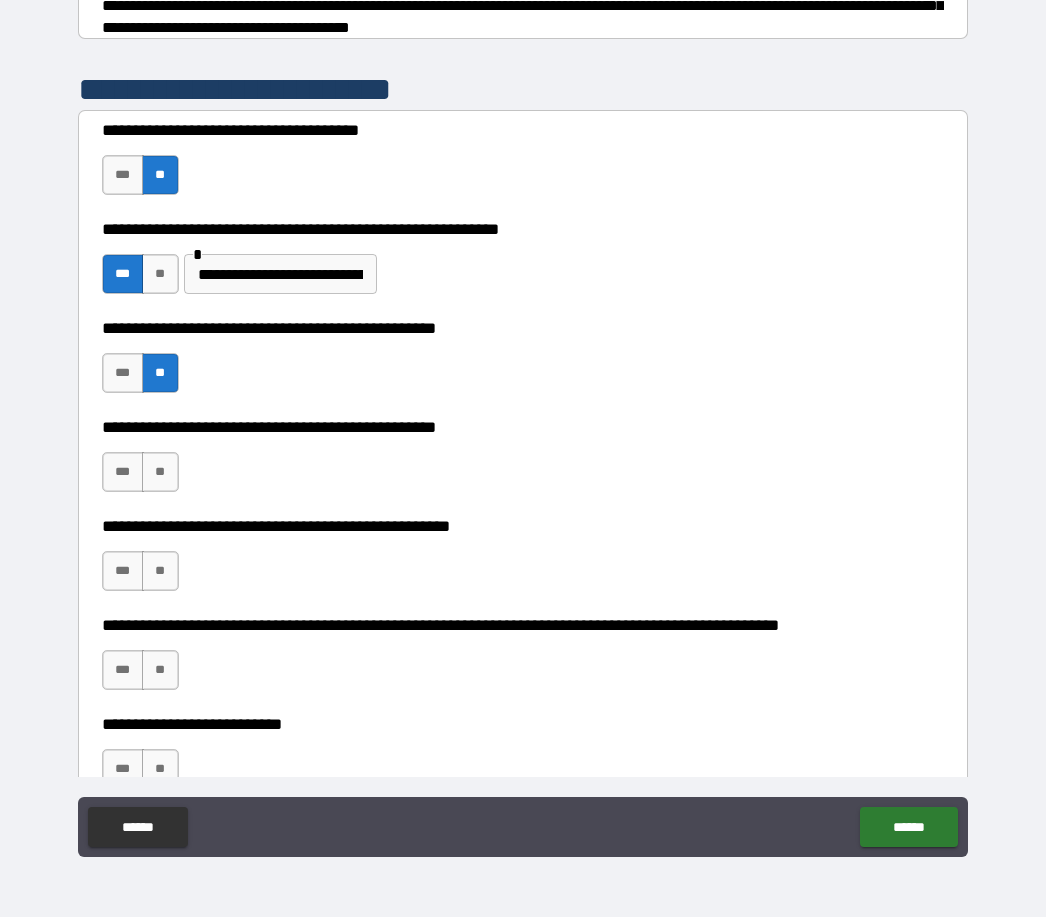 scroll, scrollTop: 342, scrollLeft: 0, axis: vertical 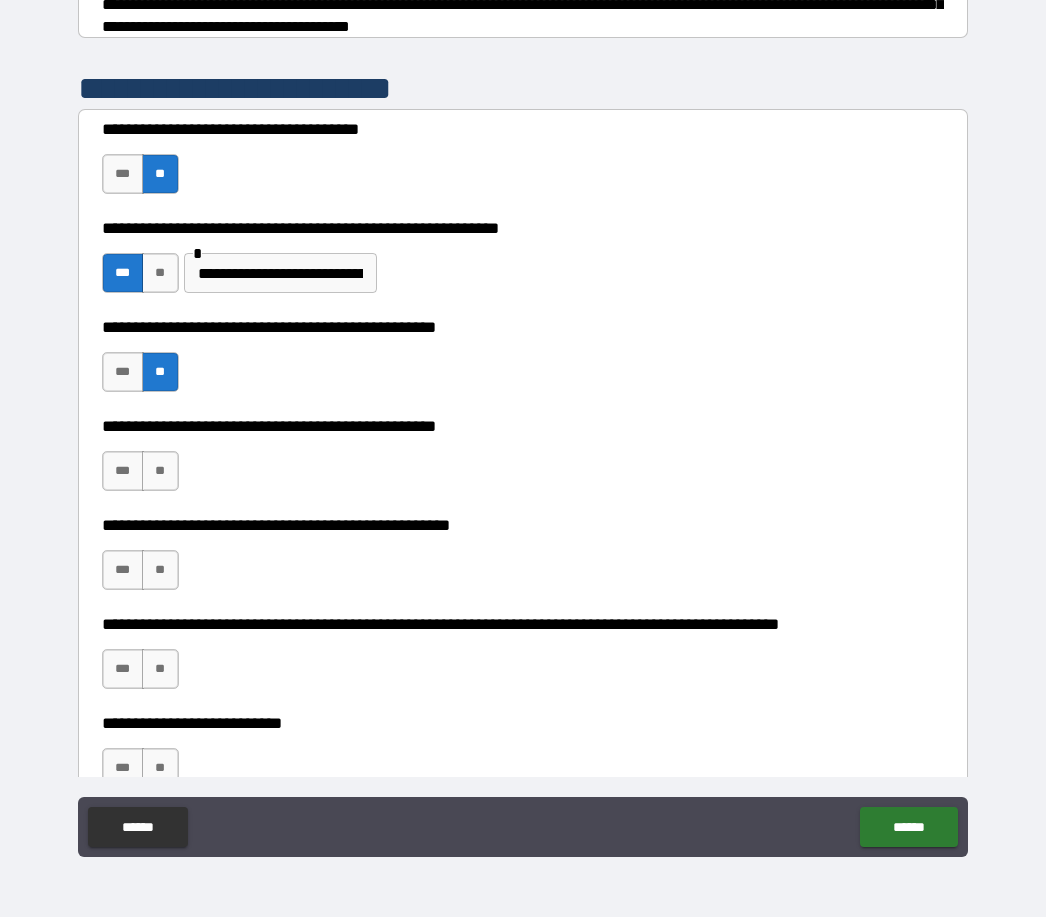 click on "***" at bounding box center (123, 472) 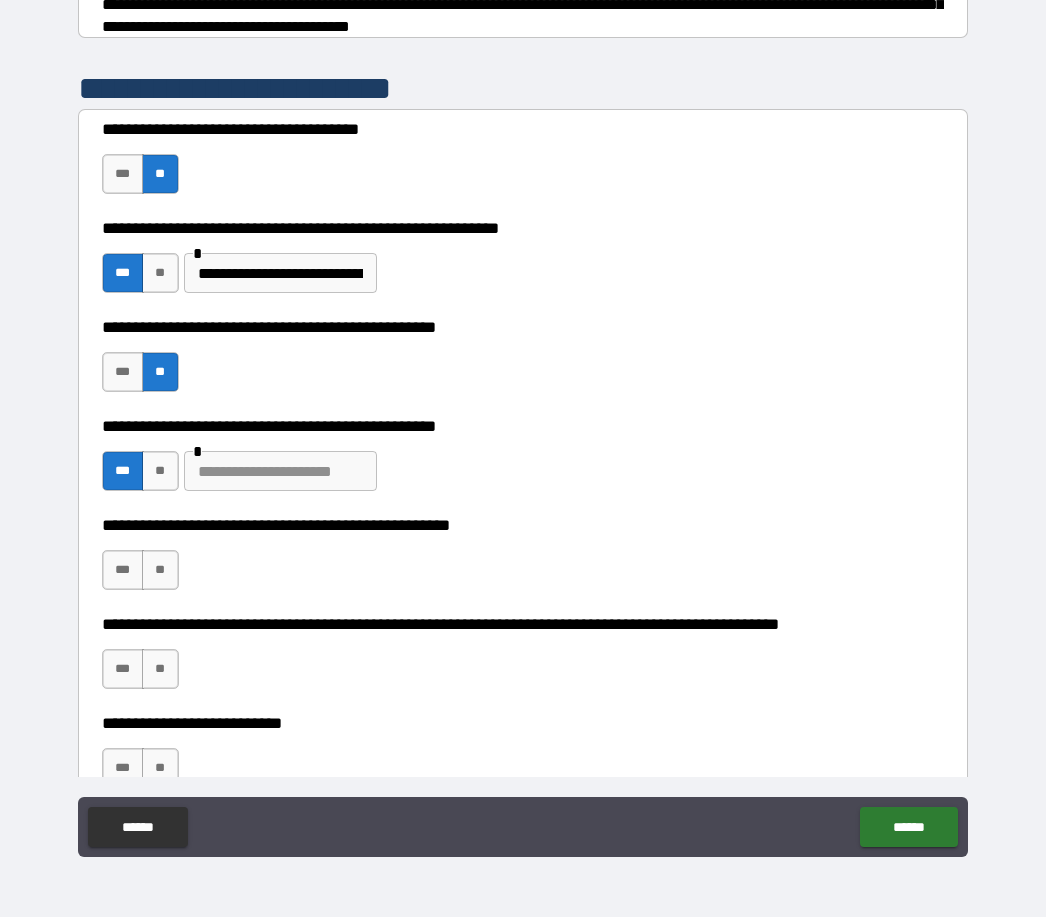 click at bounding box center (280, 472) 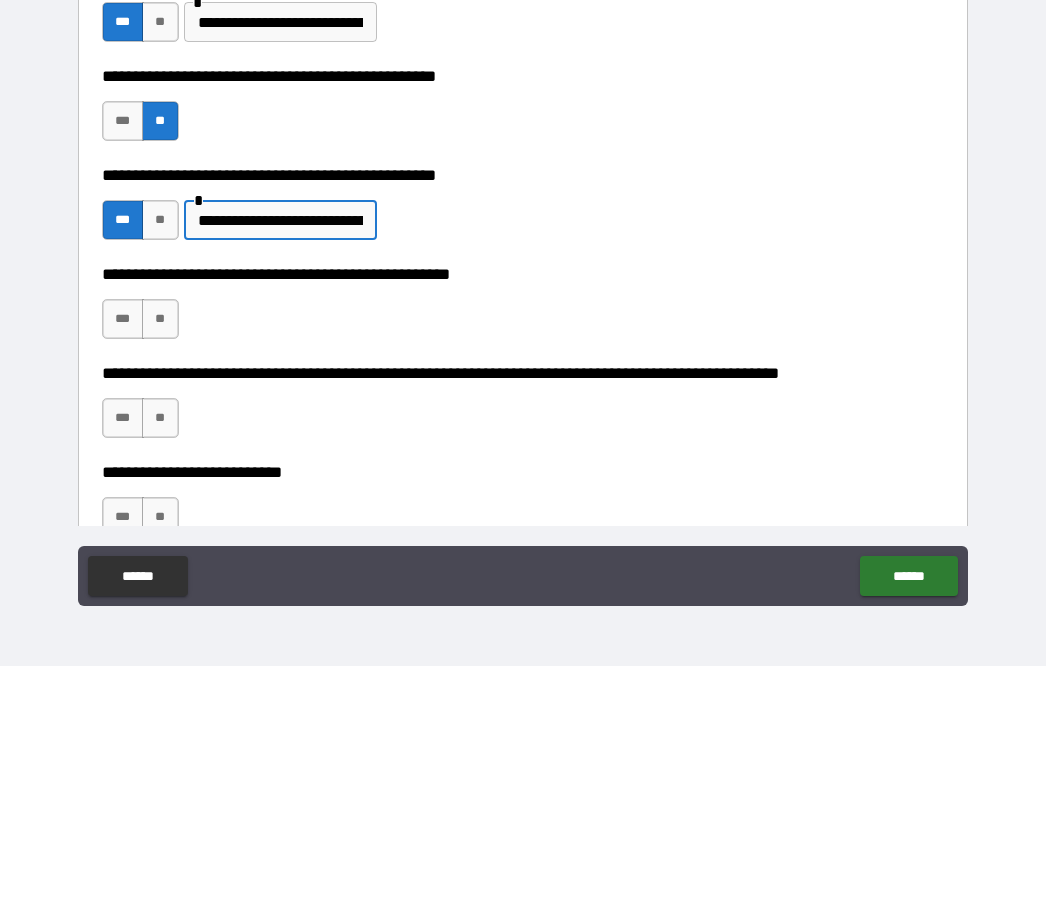 click on "**" at bounding box center [160, 571] 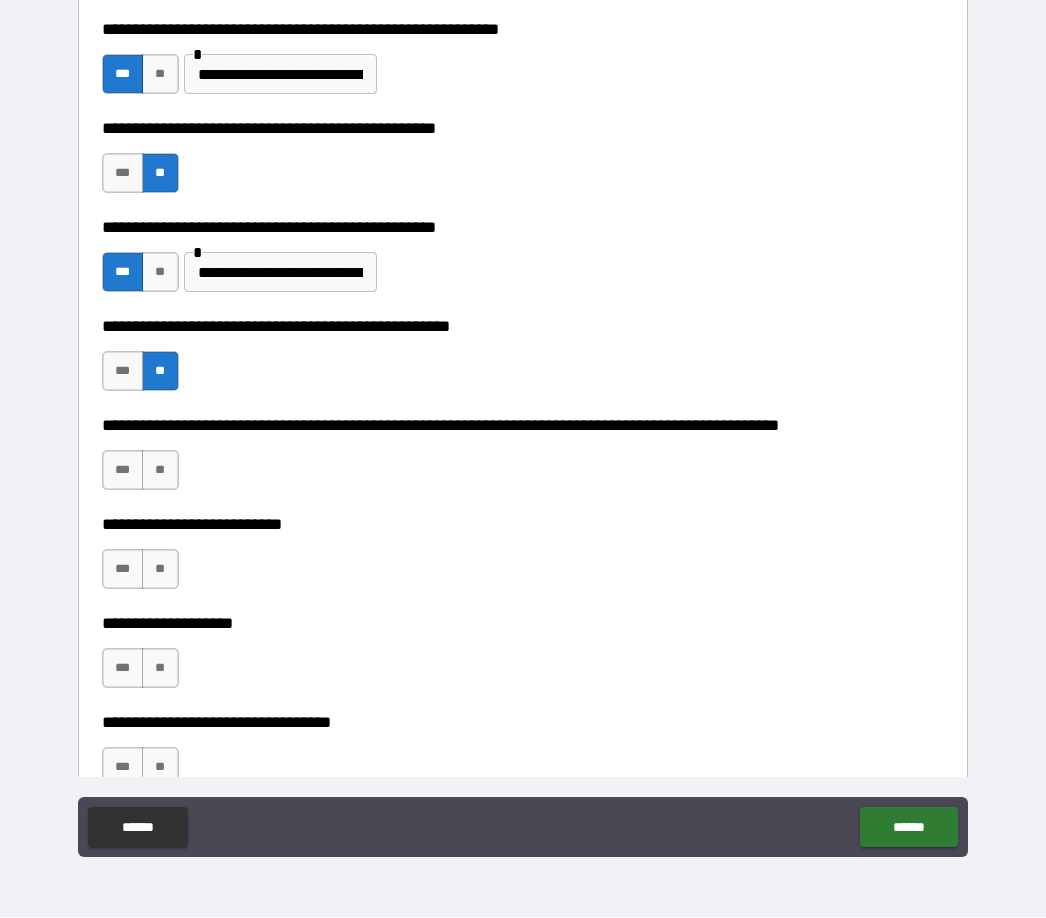 scroll, scrollTop: 540, scrollLeft: 0, axis: vertical 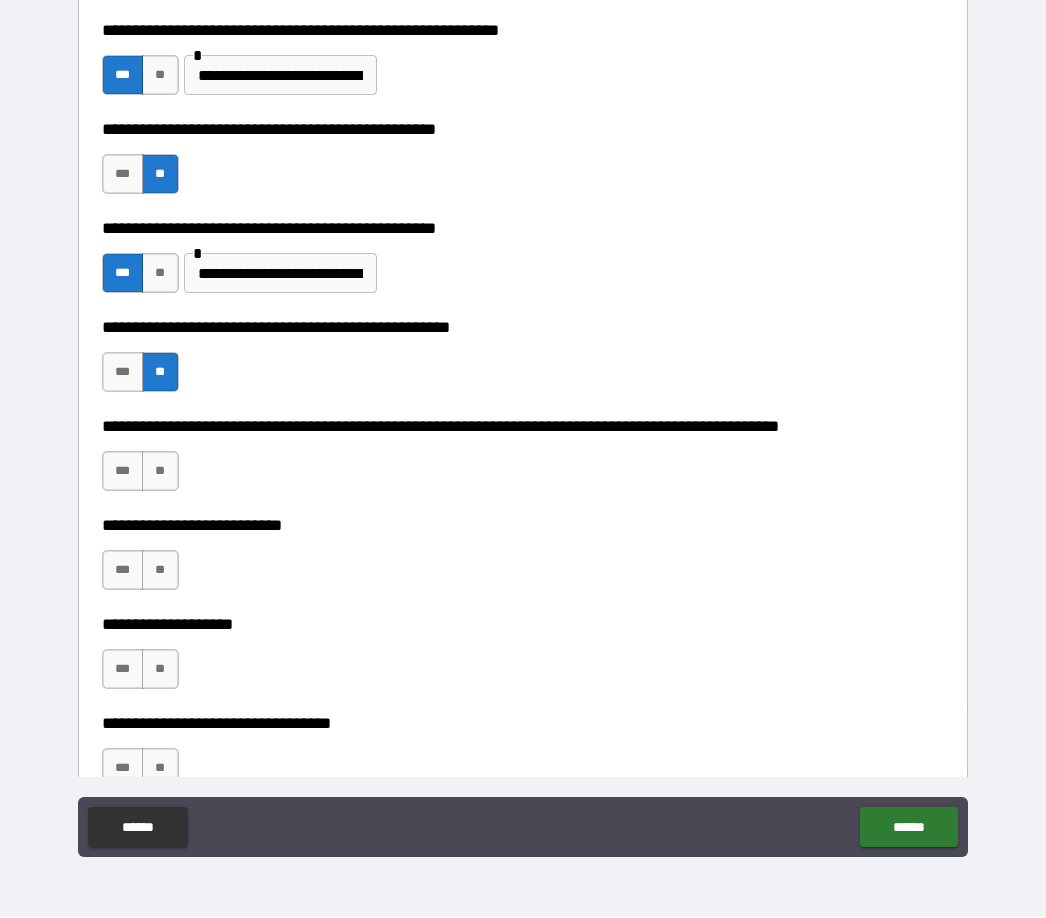 click on "***" at bounding box center (123, 472) 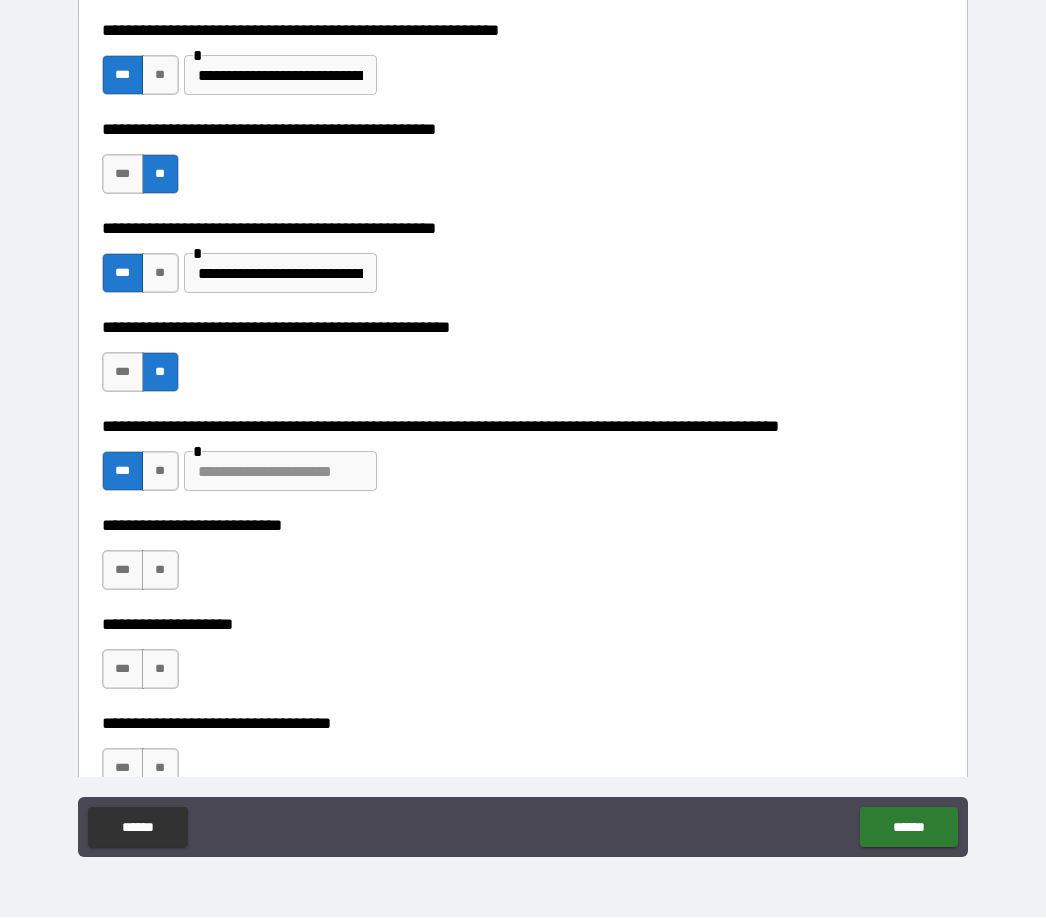 click at bounding box center [280, 472] 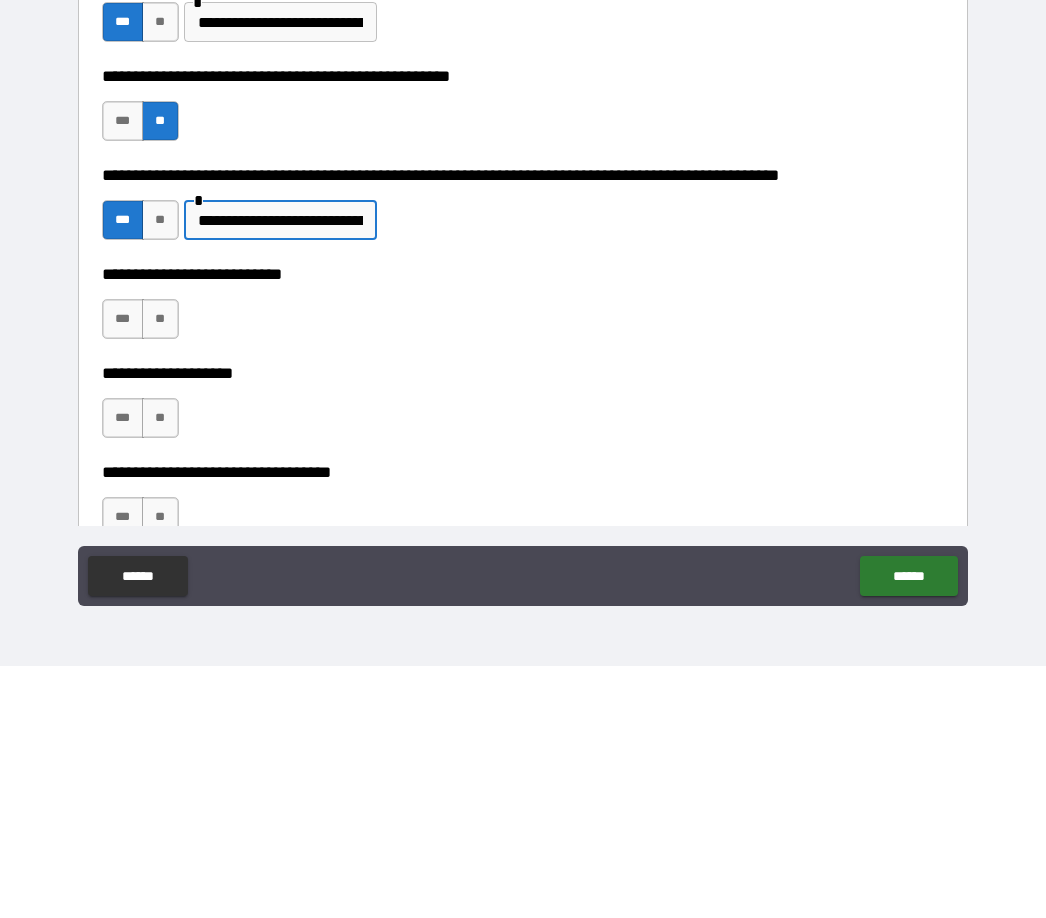 click on "**" at bounding box center [160, 571] 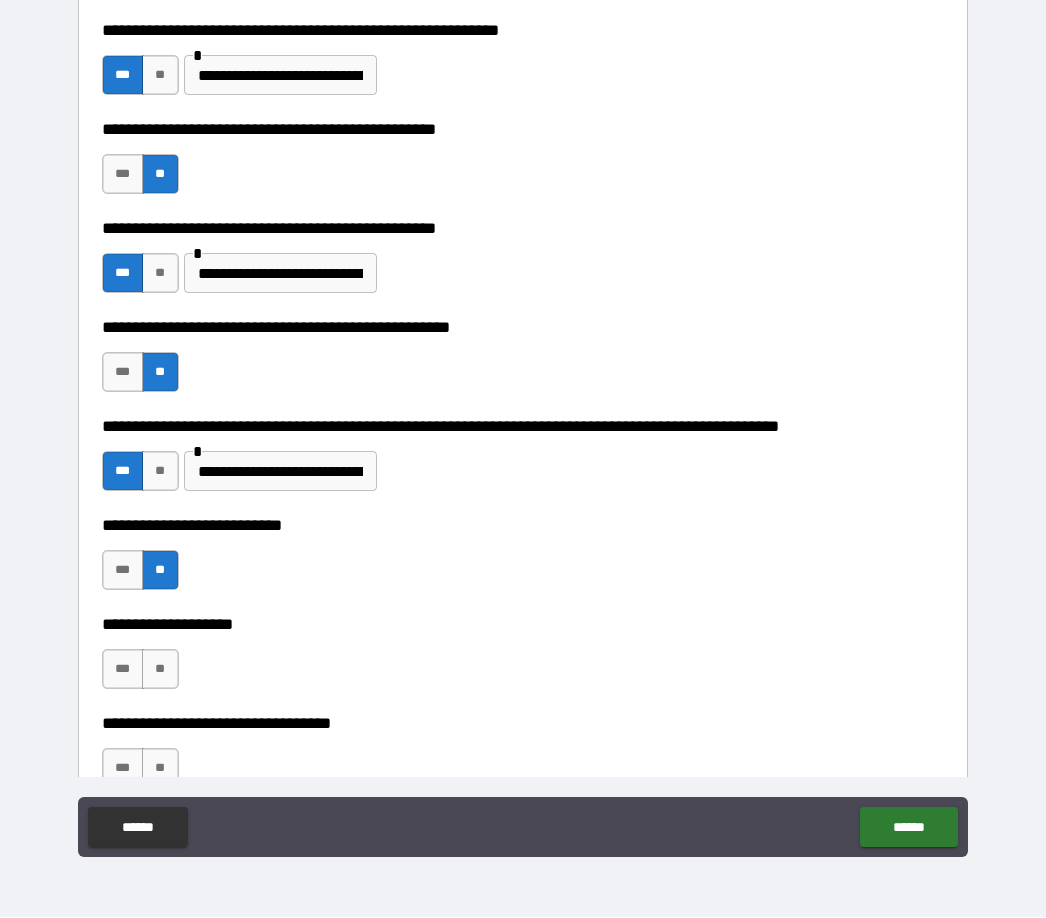 click on "**" at bounding box center [160, 670] 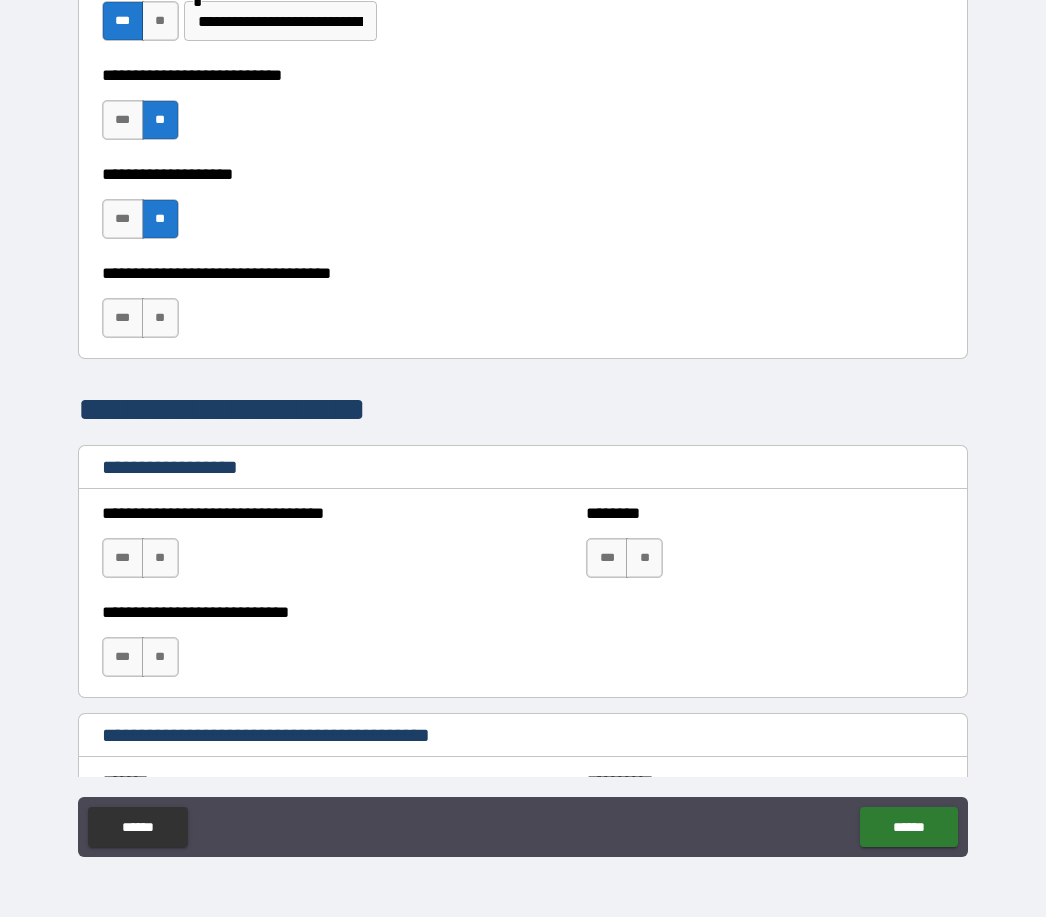 scroll, scrollTop: 1002, scrollLeft: 0, axis: vertical 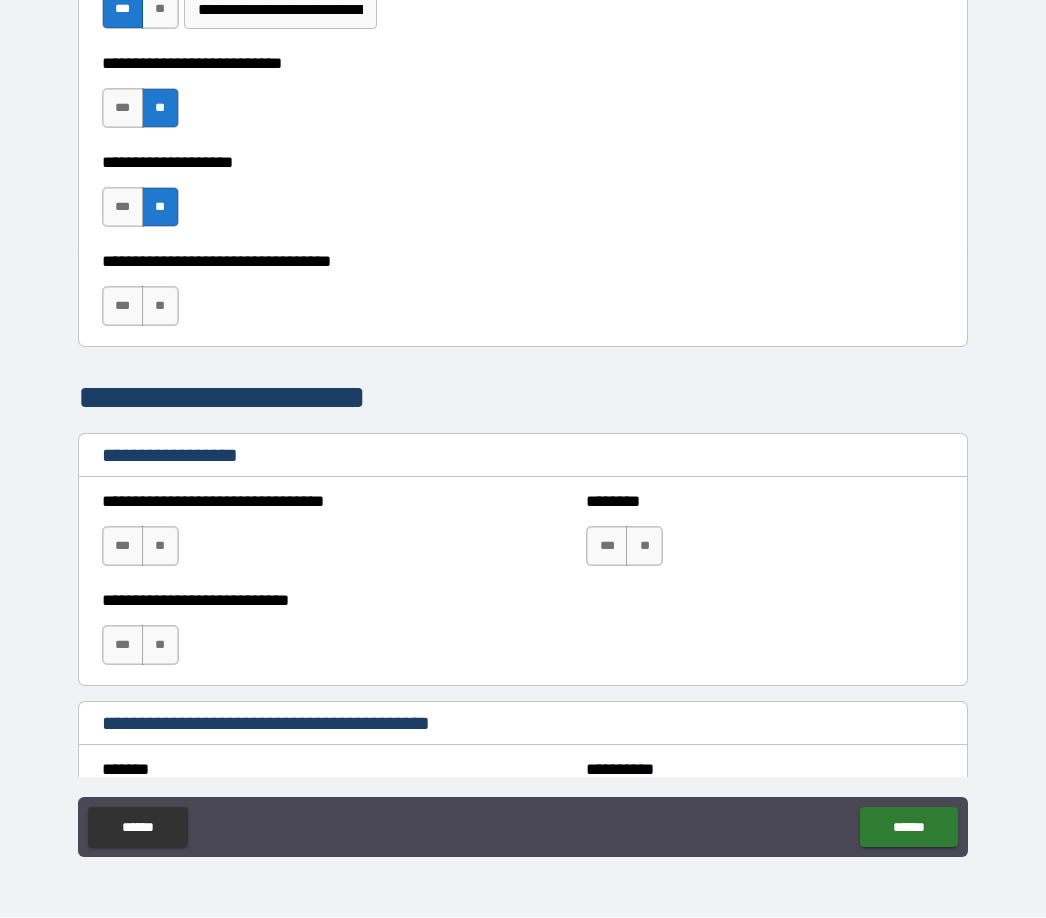 click on "**" at bounding box center (160, 307) 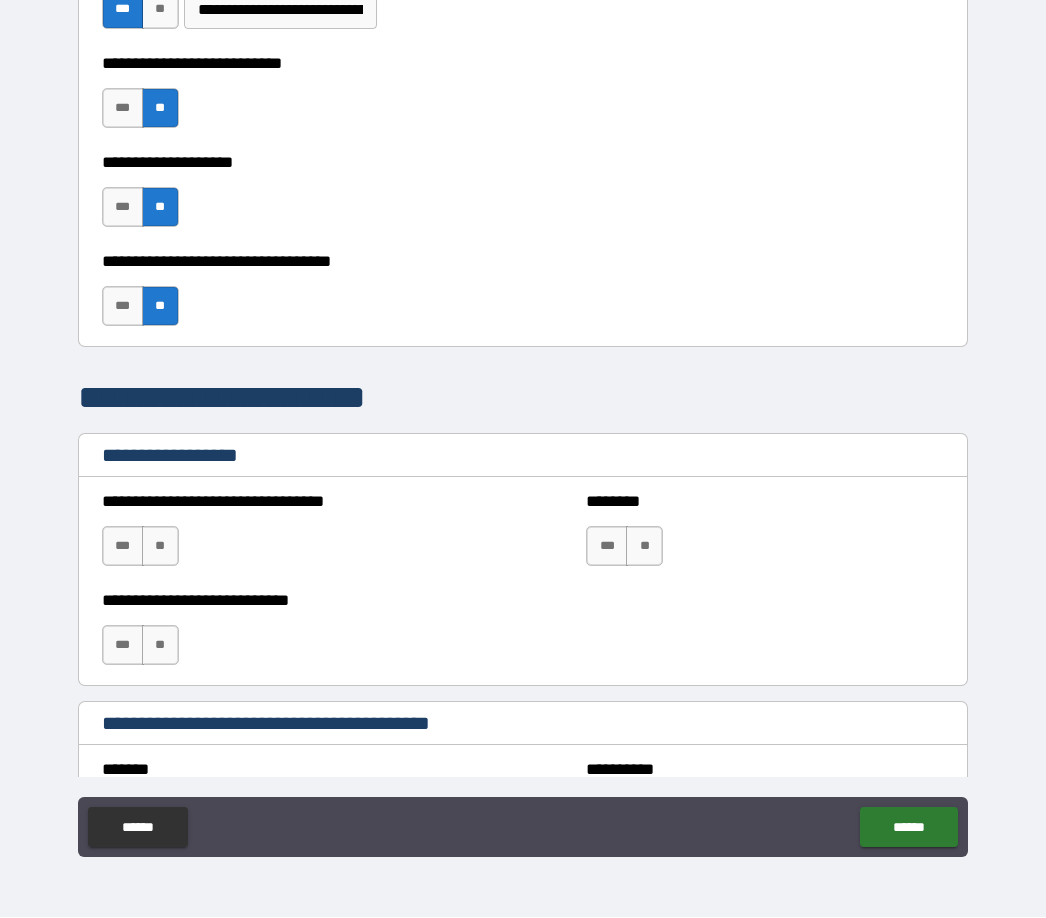 click on "**" at bounding box center [160, 547] 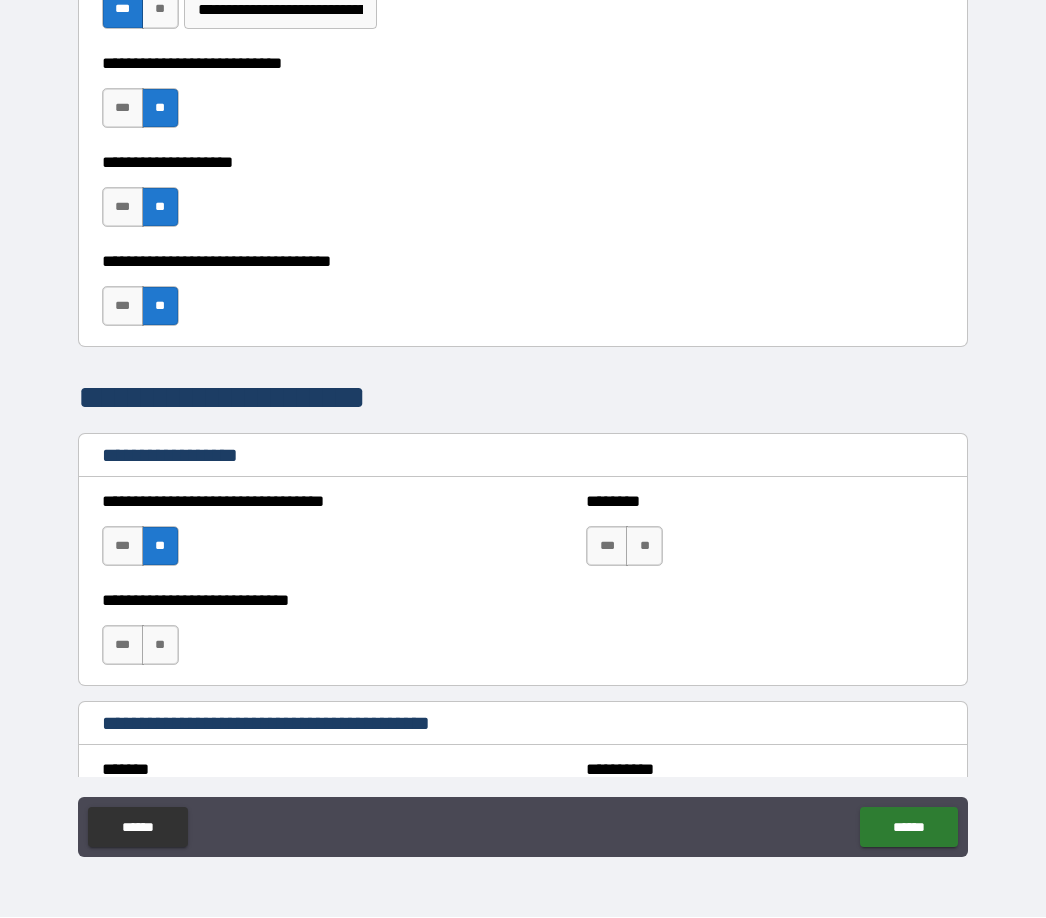 click on "**" at bounding box center (160, 646) 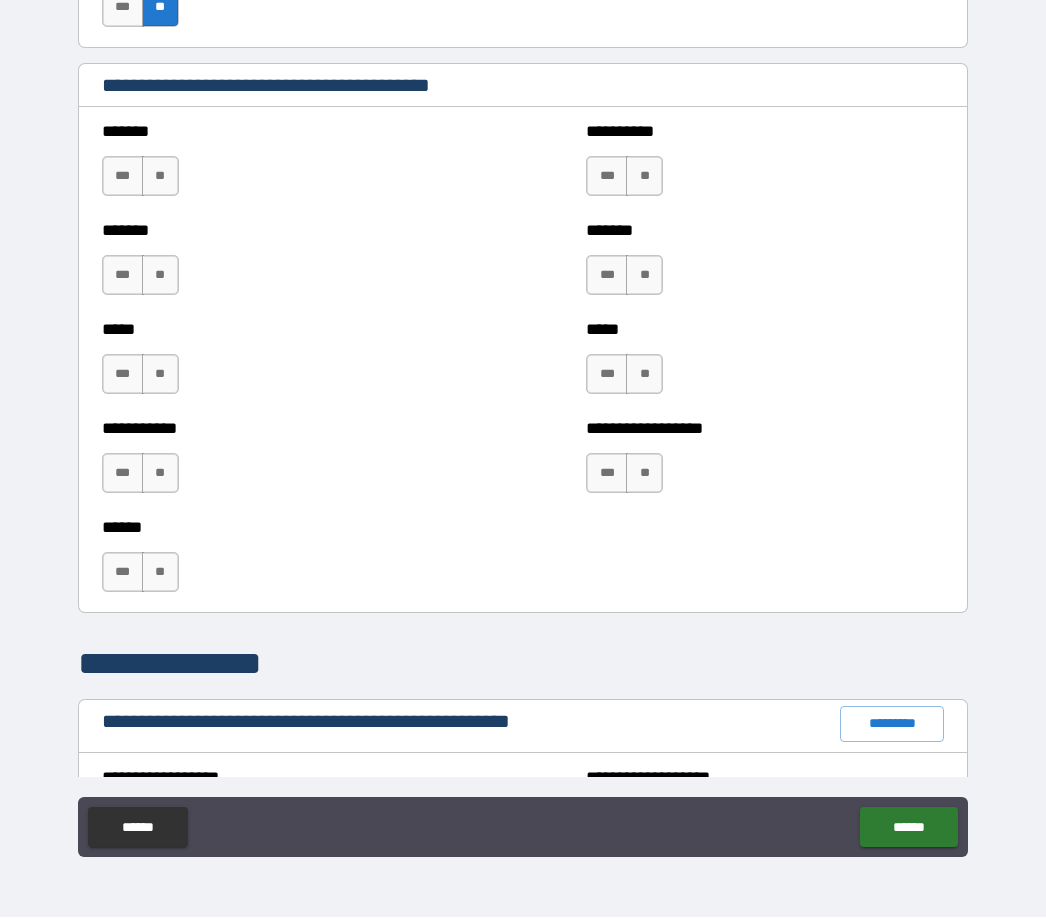 scroll, scrollTop: 1636, scrollLeft: 0, axis: vertical 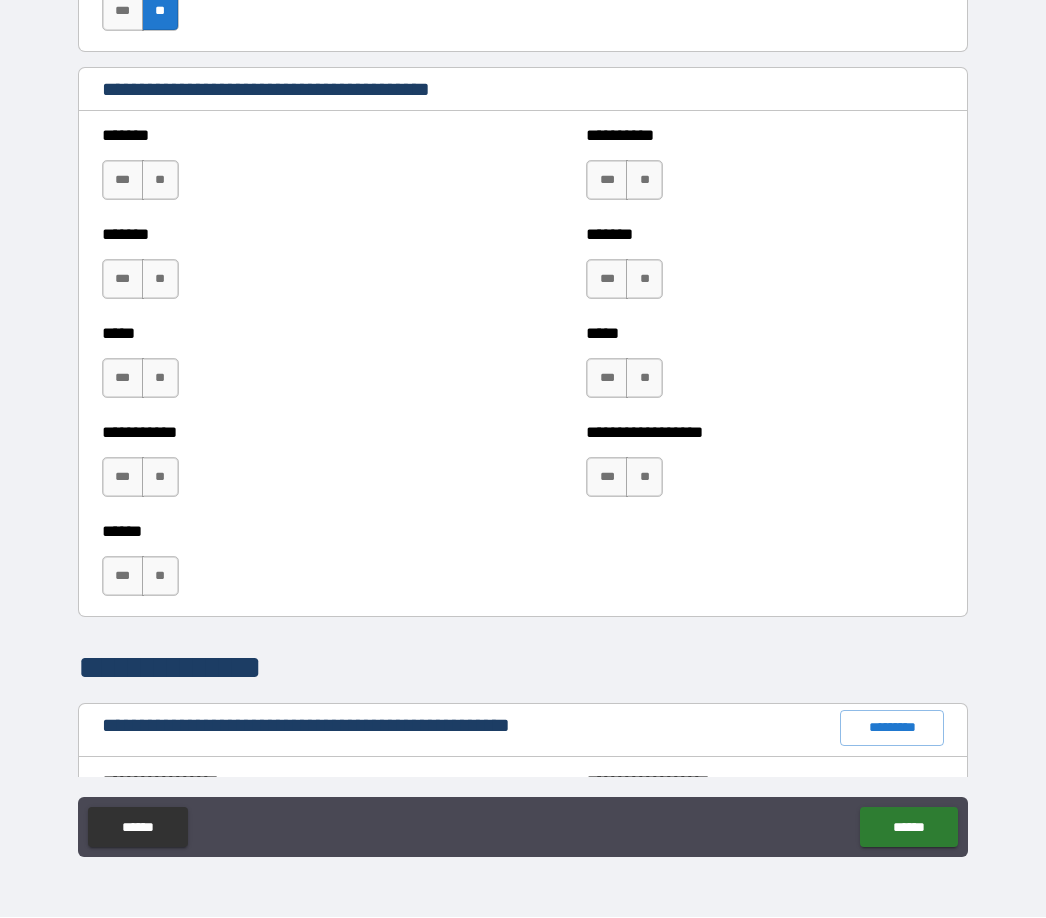 click on "***" at bounding box center (607, 181) 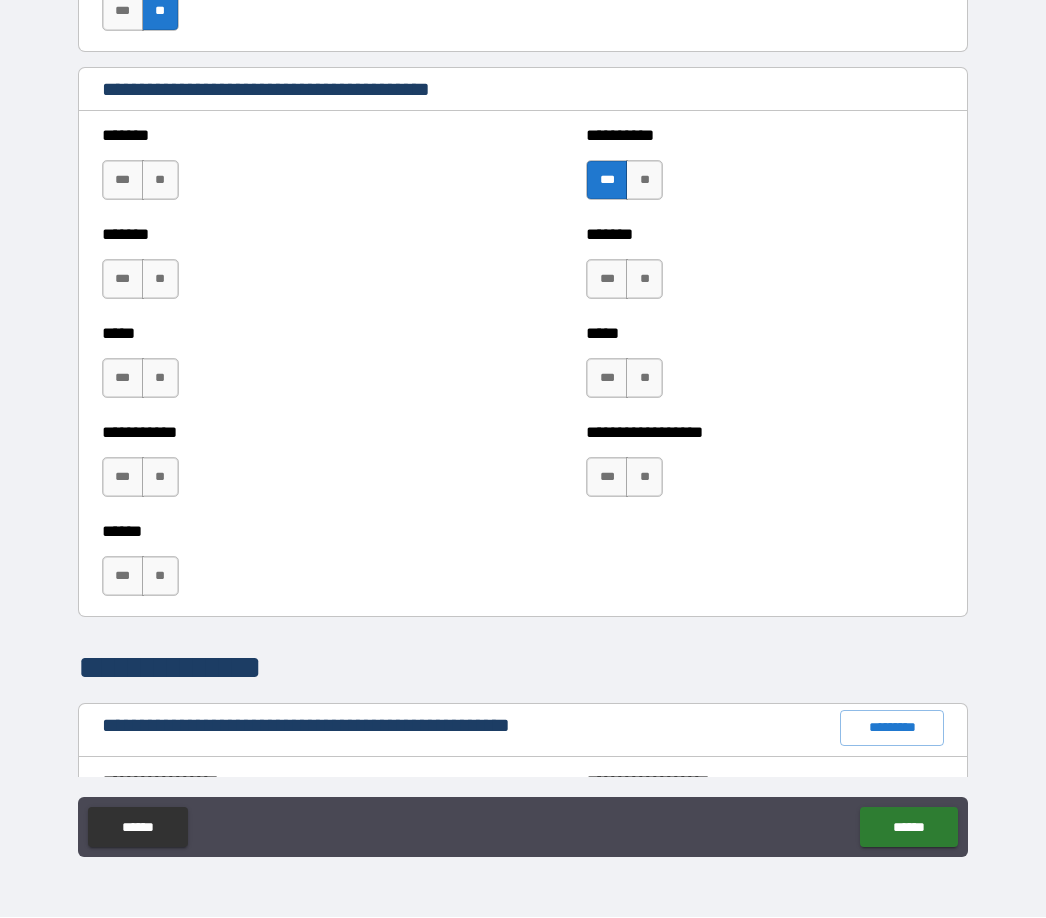 click on "***" at bounding box center [123, 577] 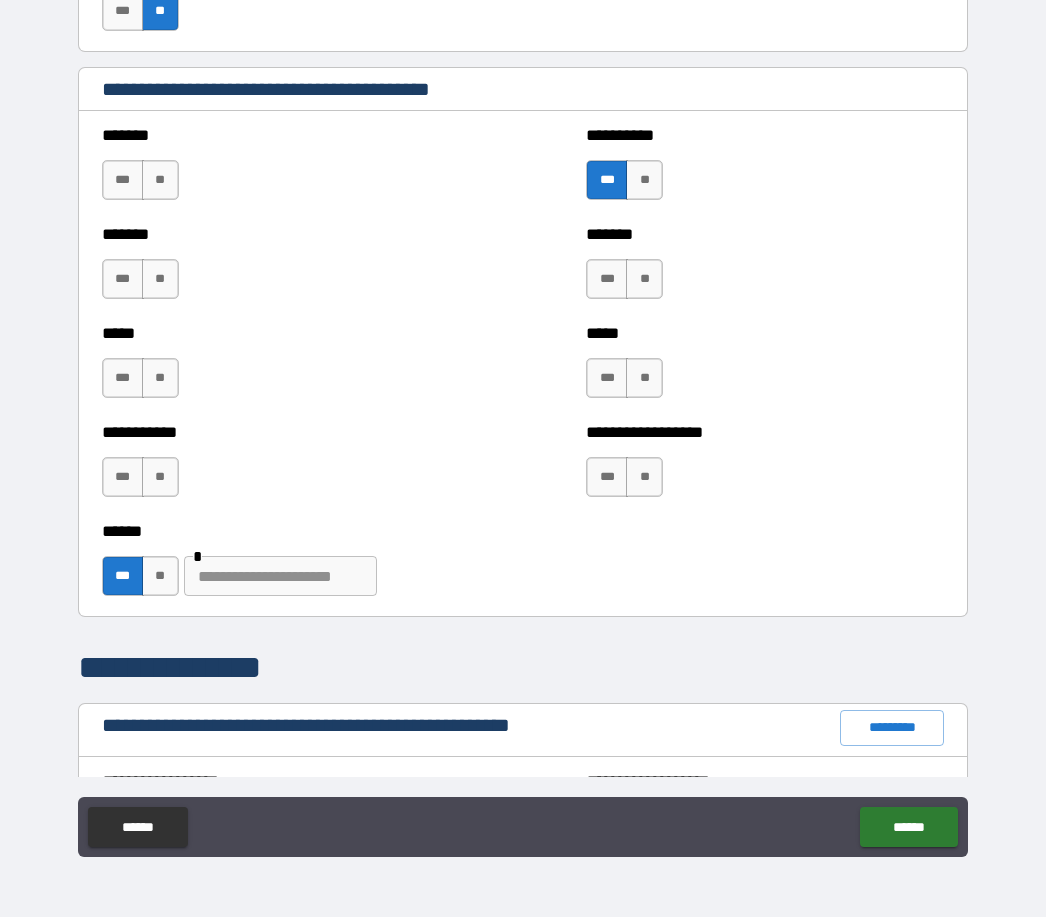 click at bounding box center [280, 577] 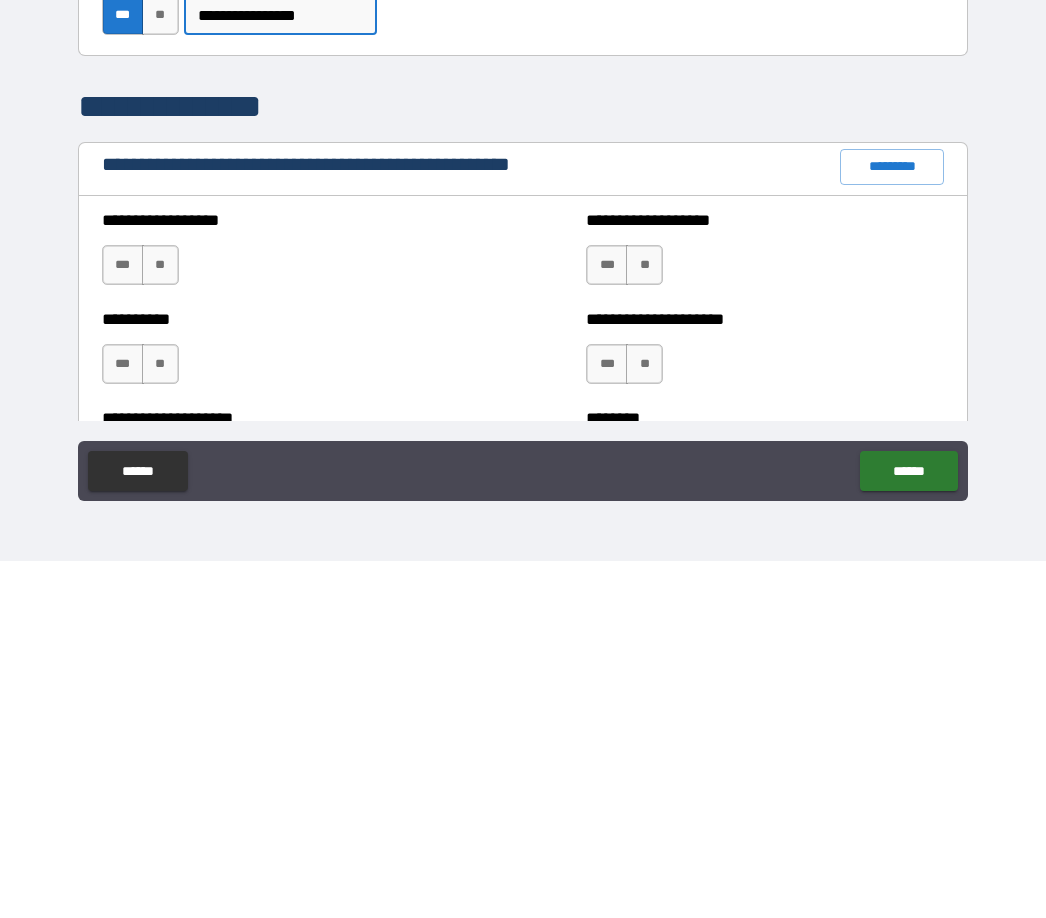 scroll, scrollTop: 1842, scrollLeft: 0, axis: vertical 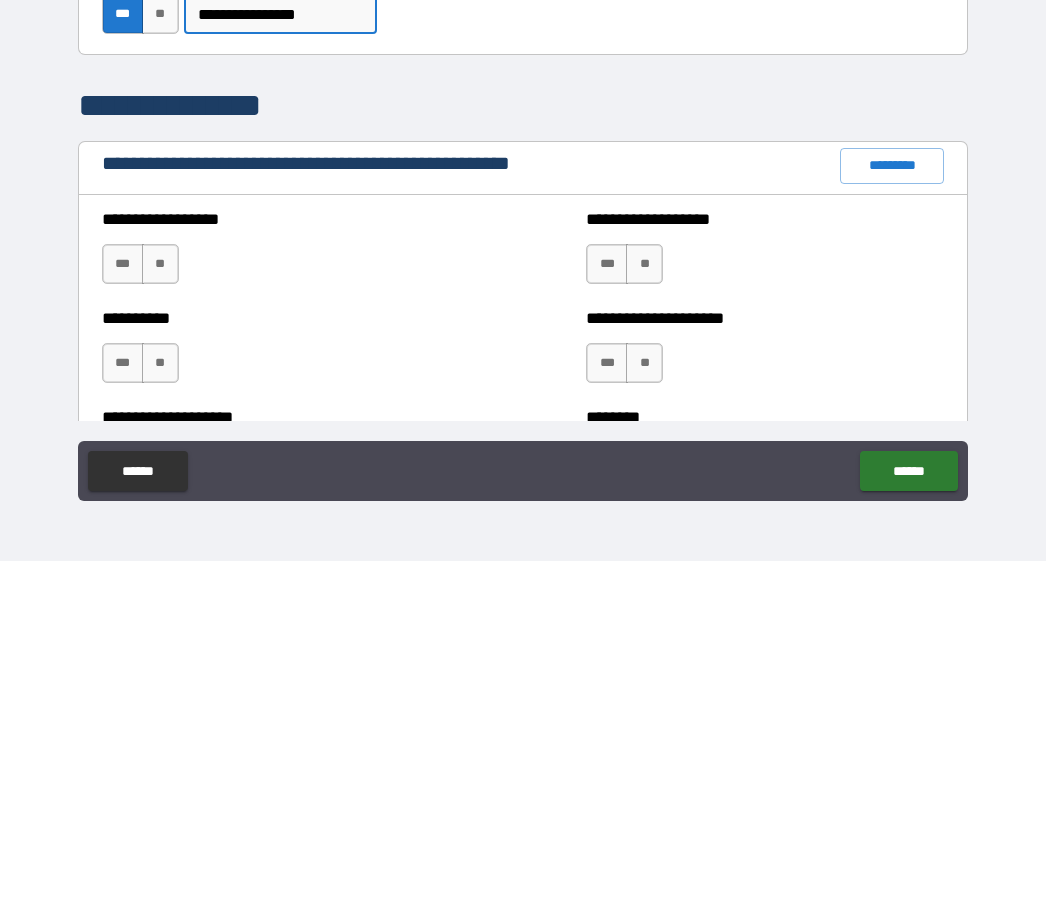 click on "**" at bounding box center [160, 621] 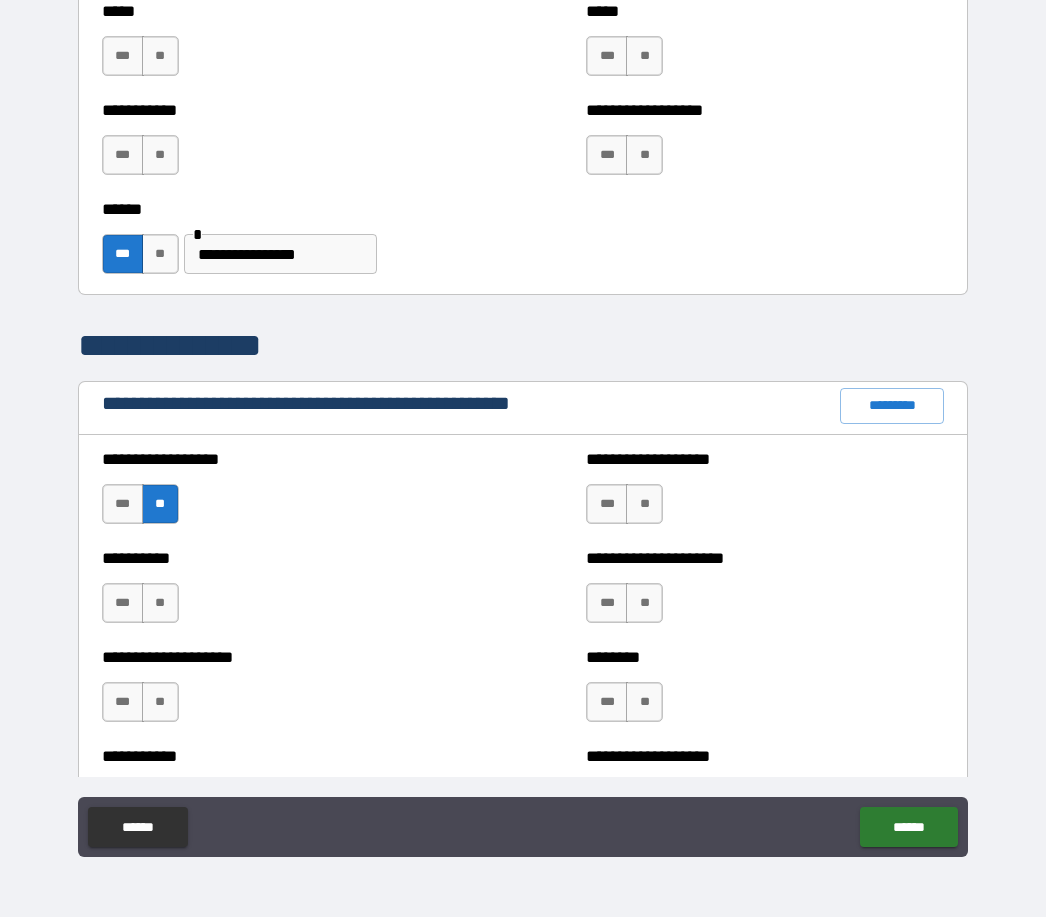 scroll, scrollTop: 1959, scrollLeft: 0, axis: vertical 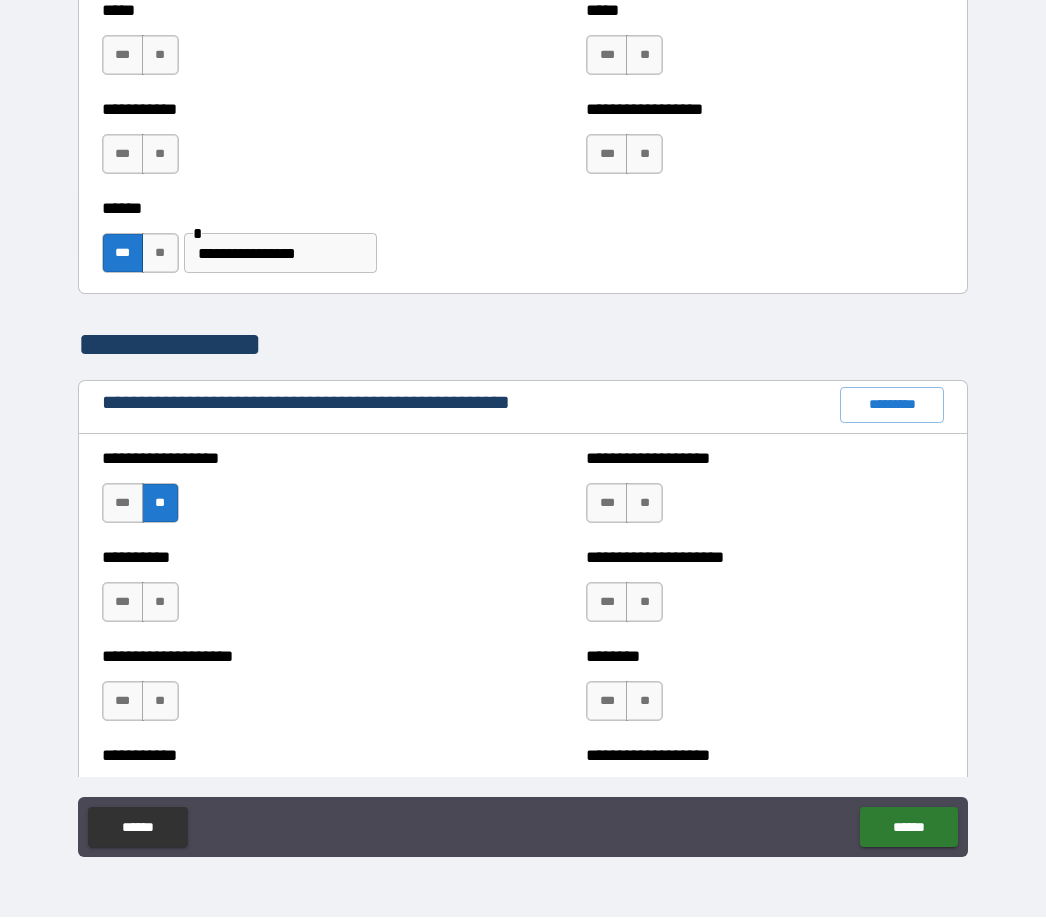click on "**" at bounding box center (160, 603) 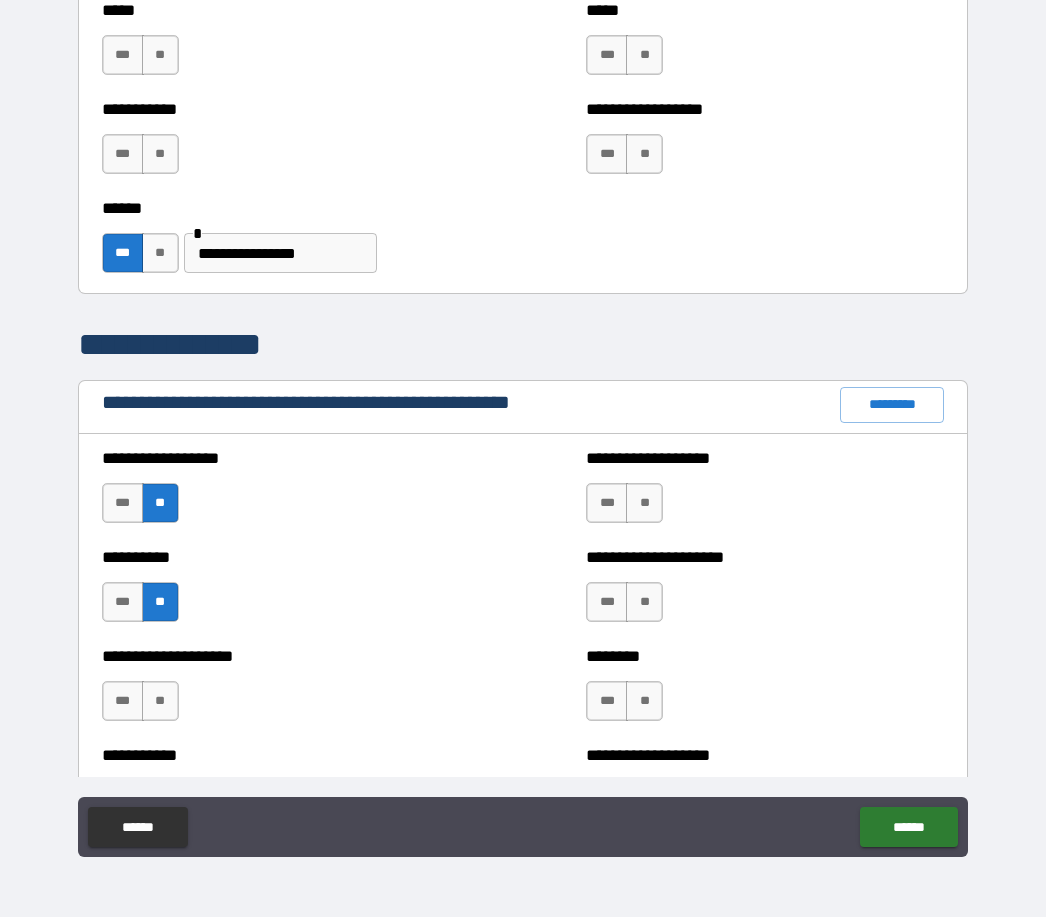 click on "**" at bounding box center (160, 702) 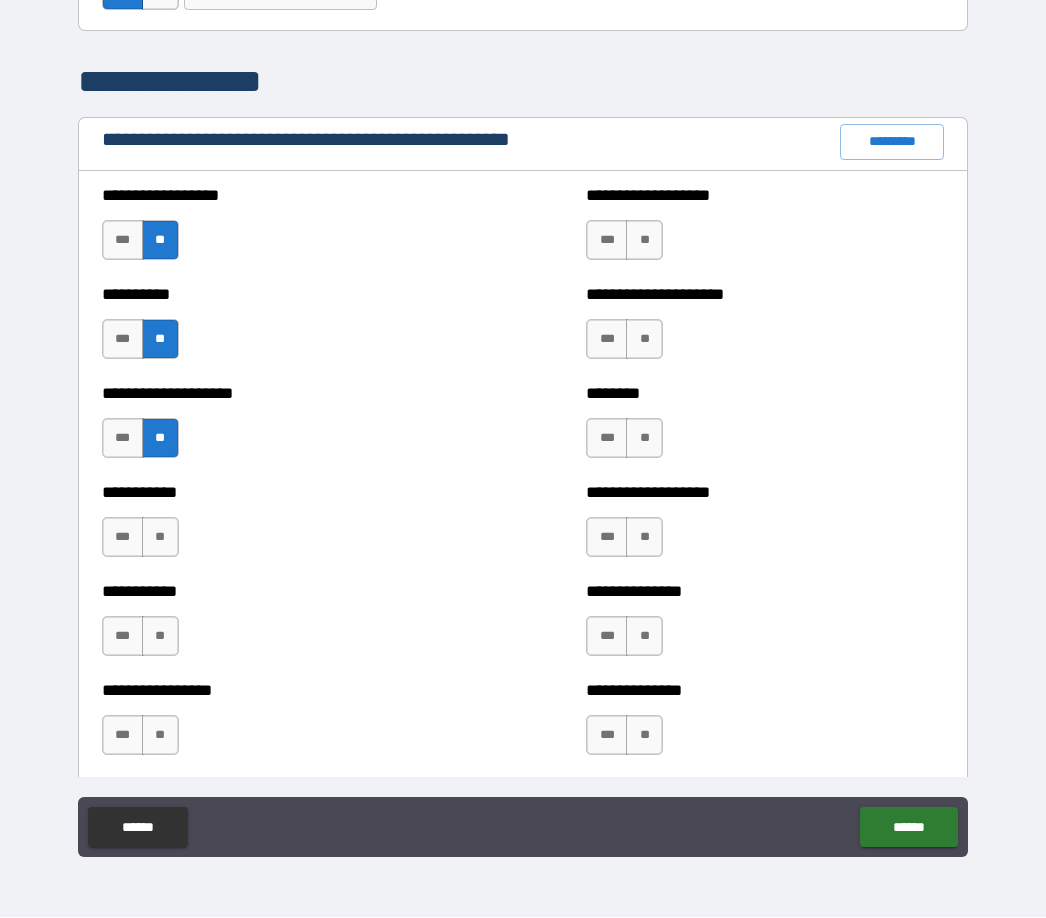scroll, scrollTop: 2206, scrollLeft: 0, axis: vertical 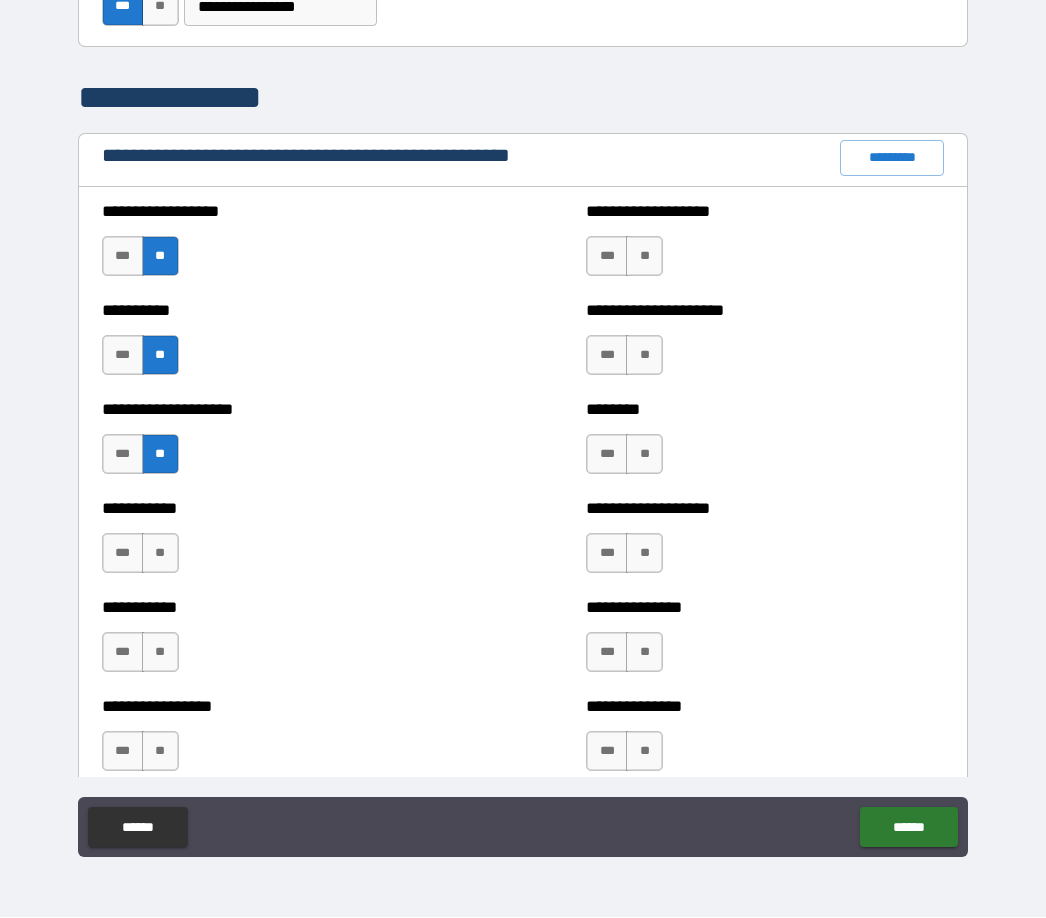 click on "**" at bounding box center [160, 554] 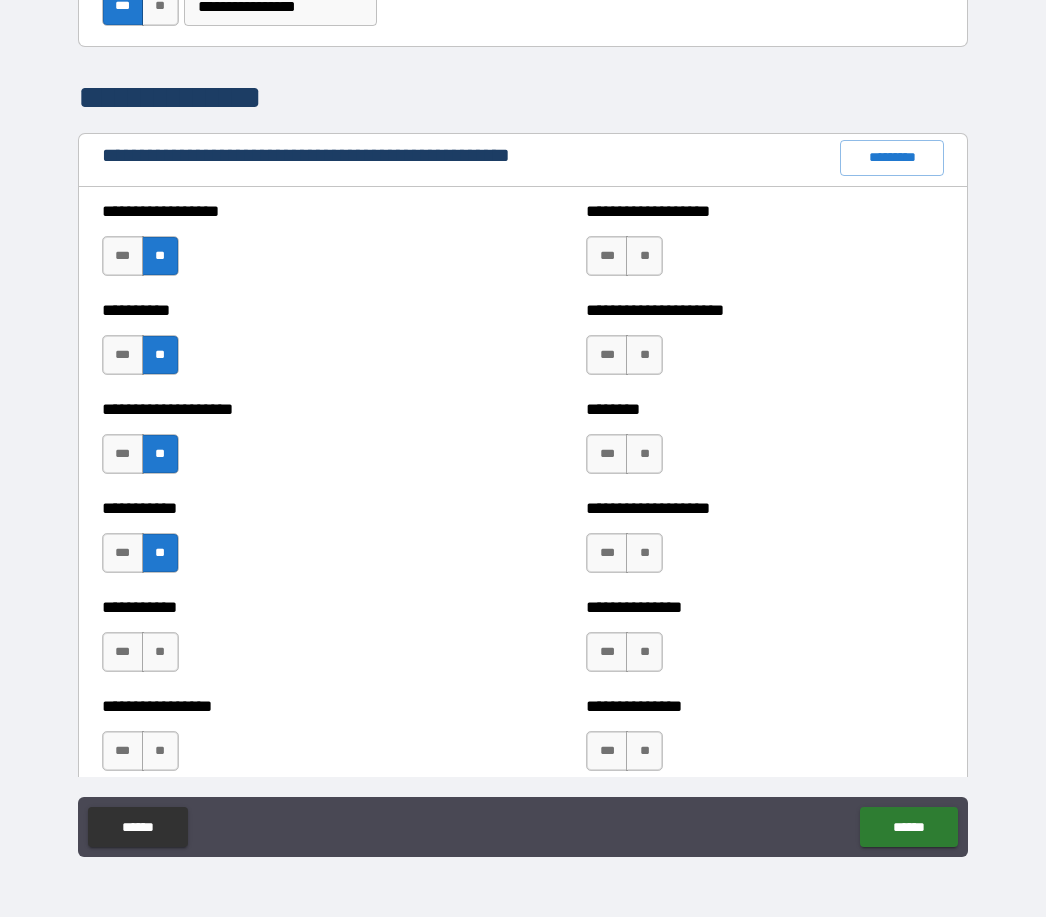 click on "**" at bounding box center [160, 653] 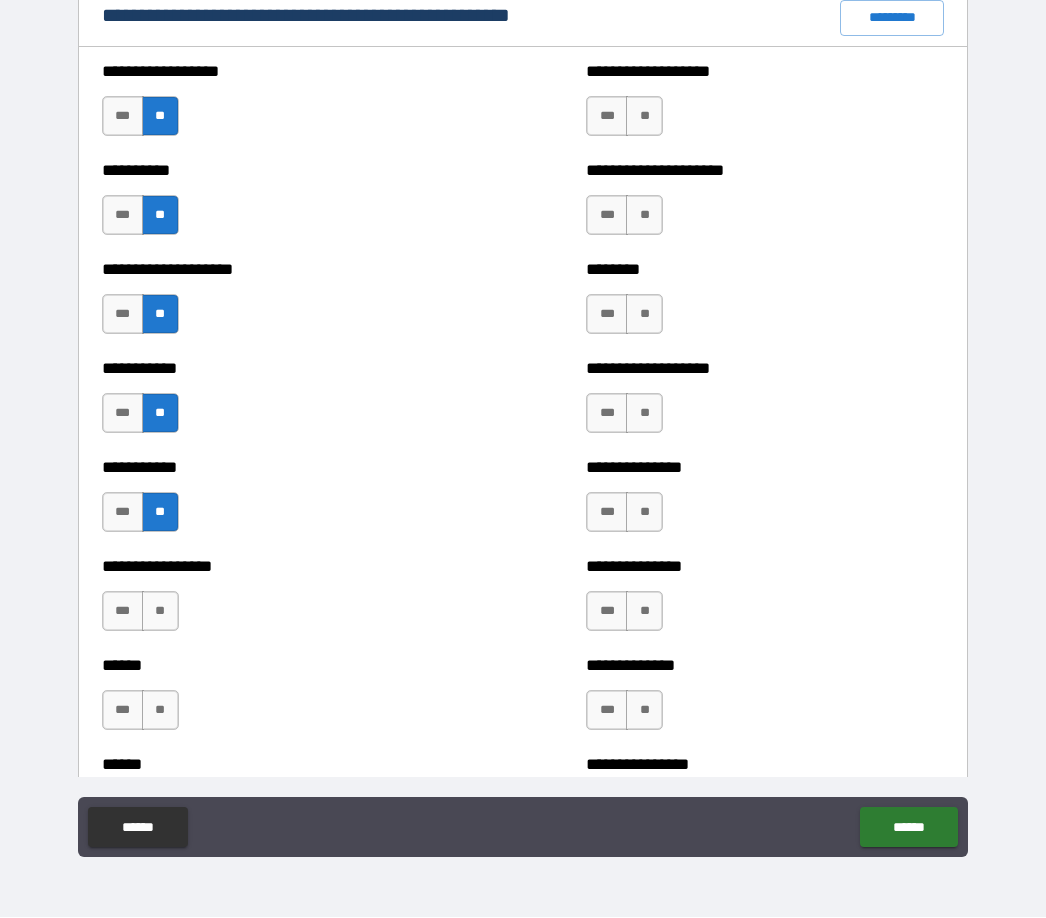 scroll, scrollTop: 2354, scrollLeft: 0, axis: vertical 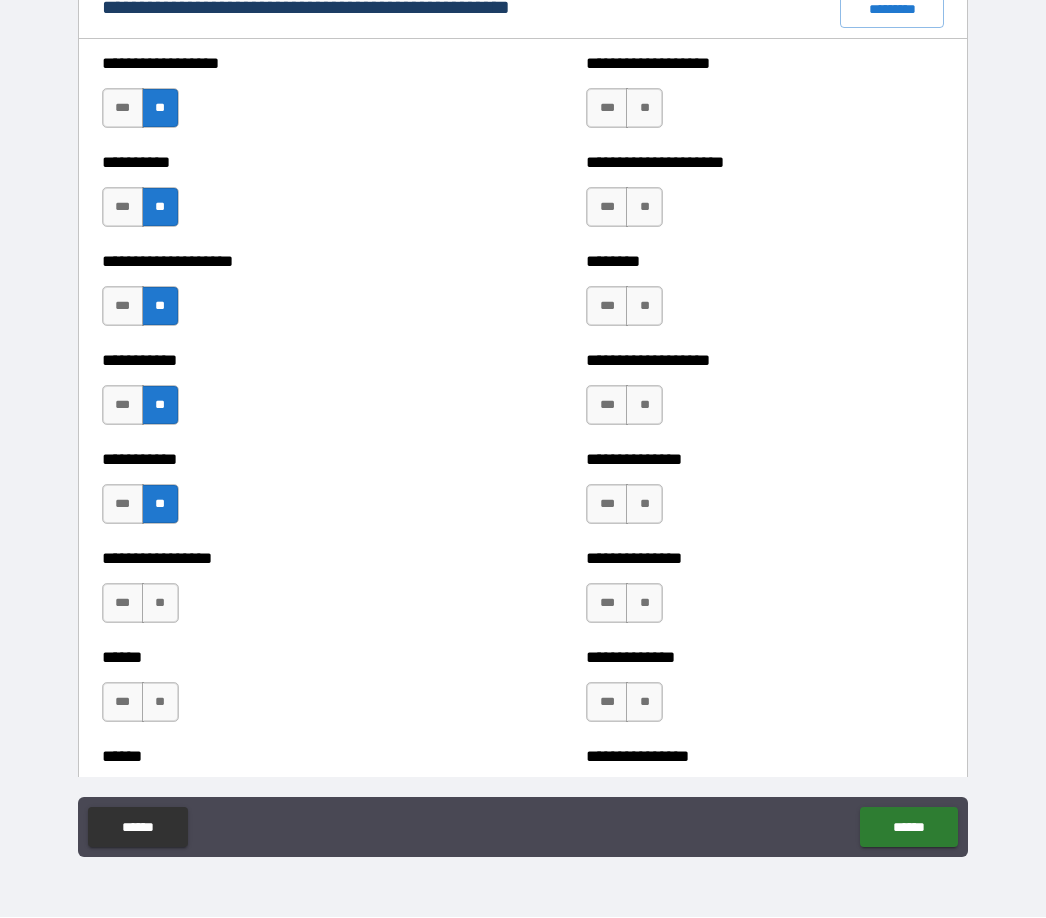 click on "**" at bounding box center (160, 604) 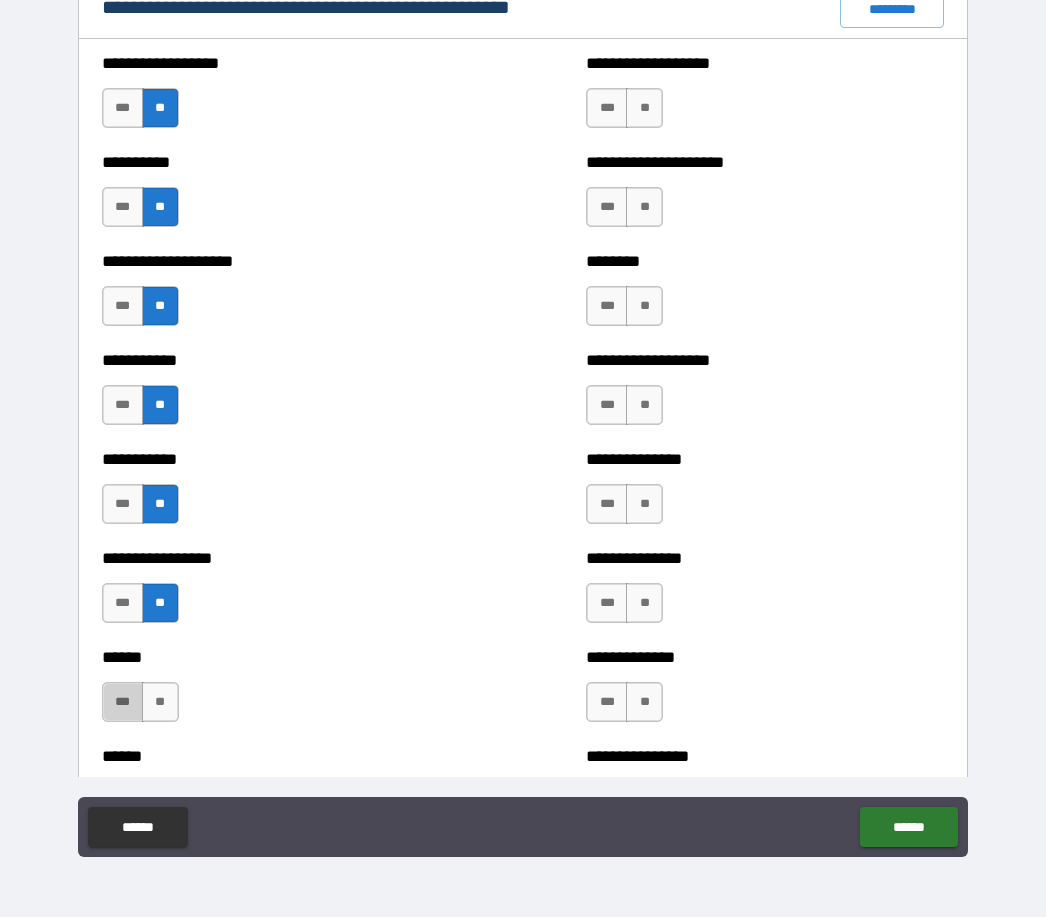 click on "***" at bounding box center (123, 703) 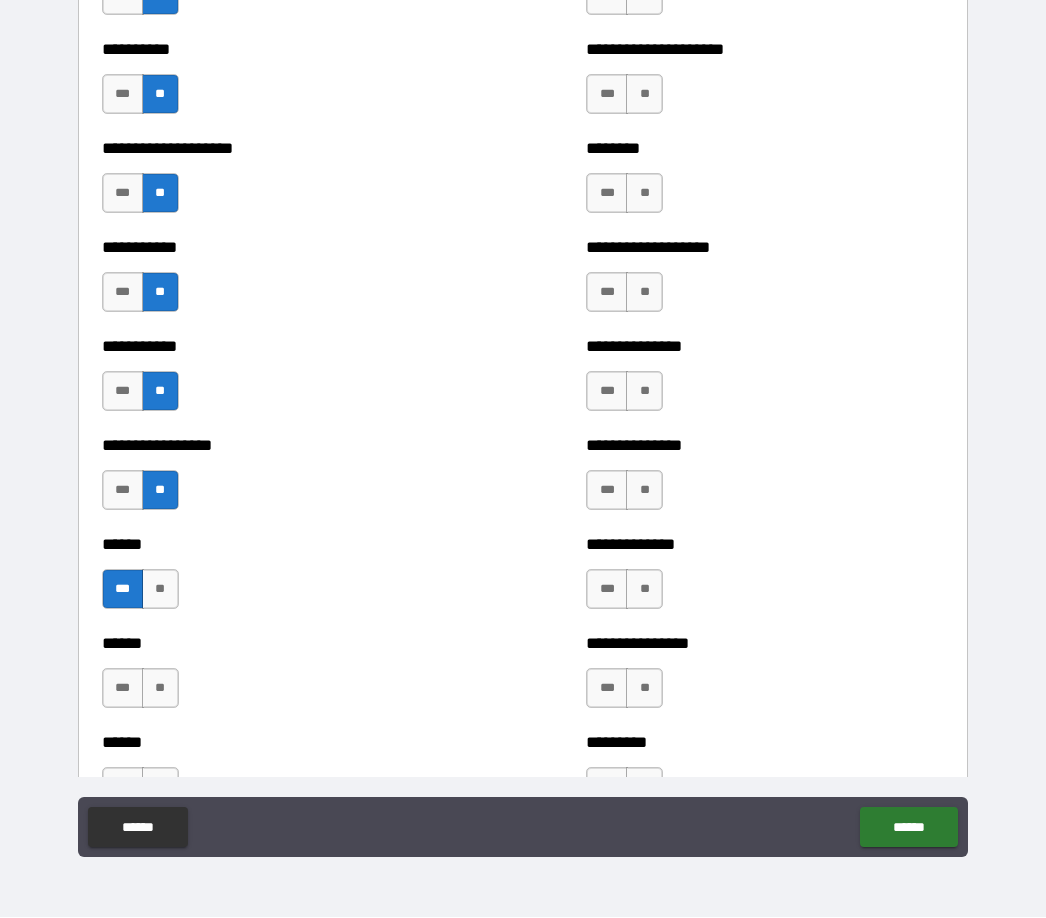 scroll, scrollTop: 2482, scrollLeft: 0, axis: vertical 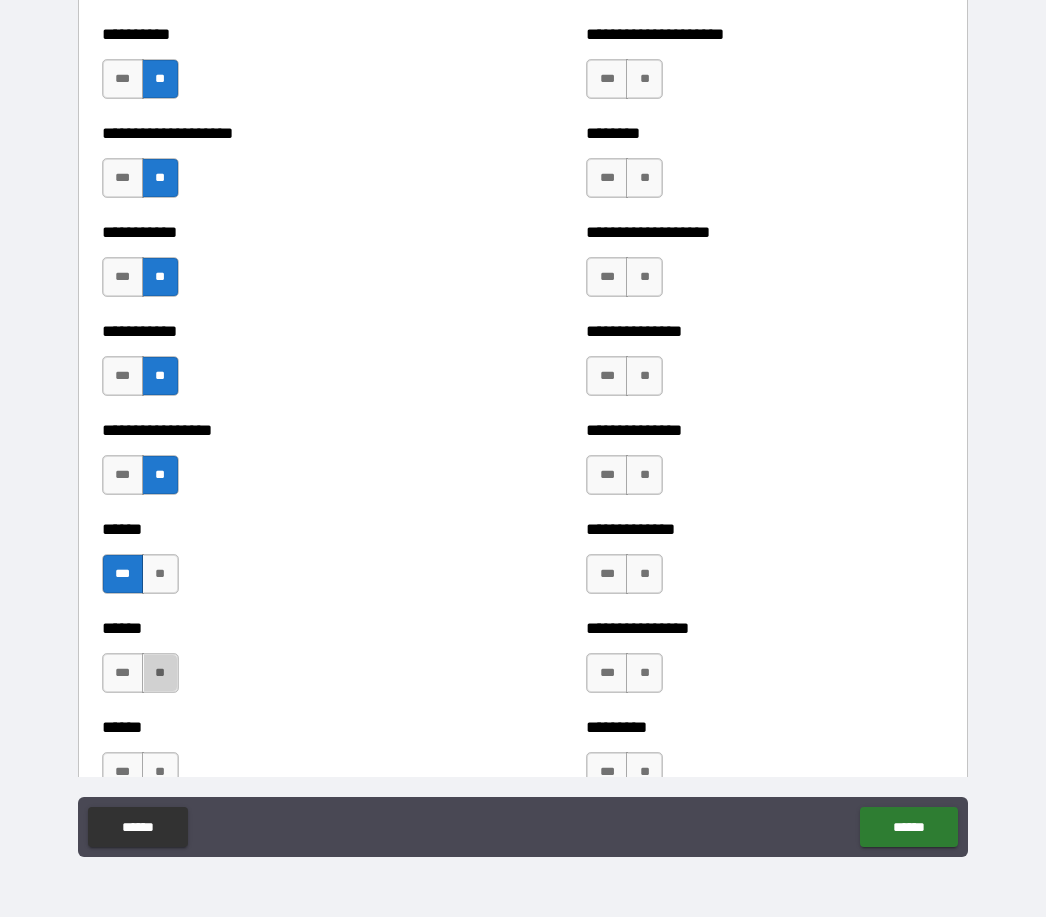 click on "**" at bounding box center (160, 674) 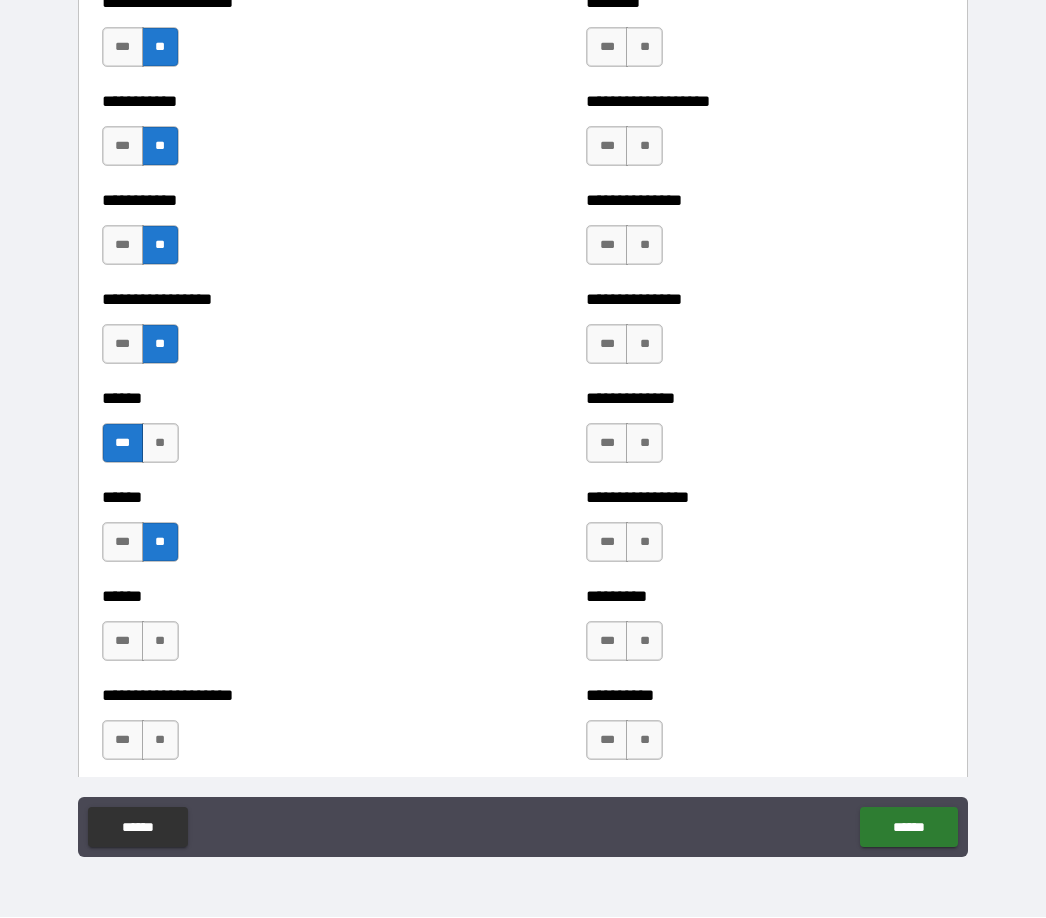 scroll, scrollTop: 2617, scrollLeft: 0, axis: vertical 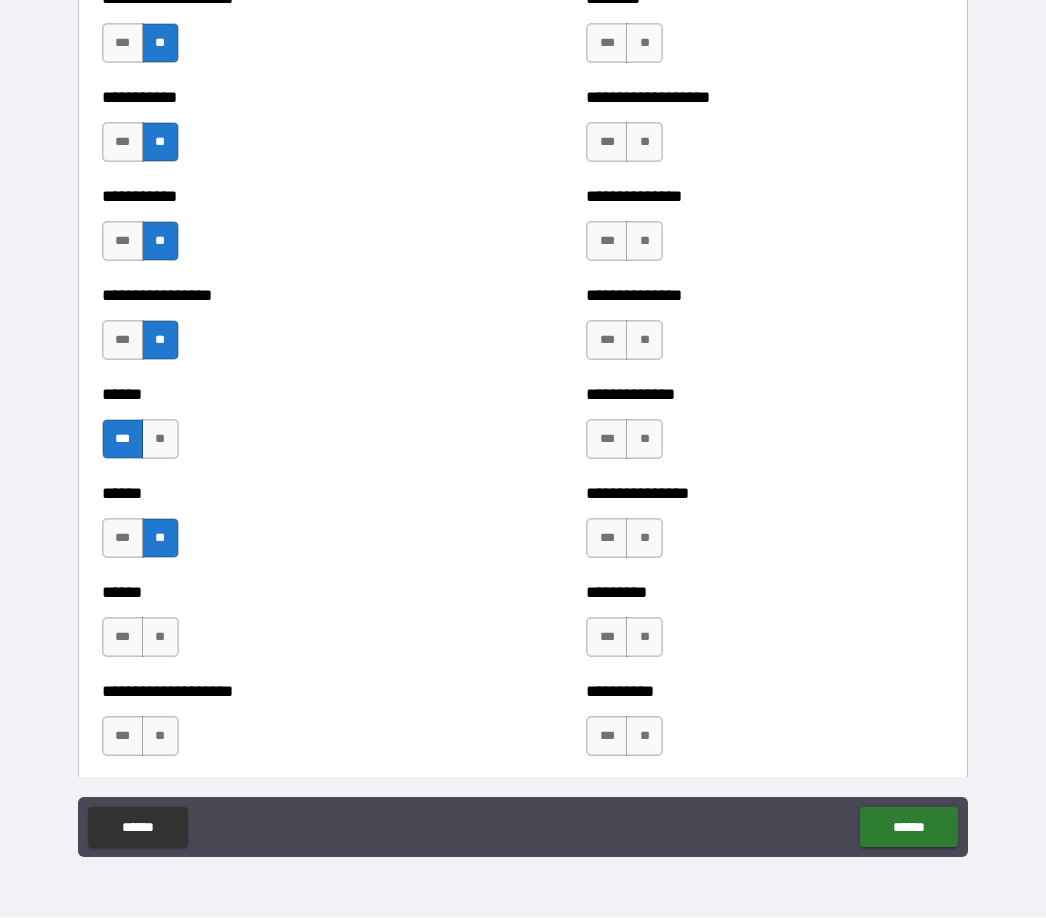 click on "**" at bounding box center (160, 638) 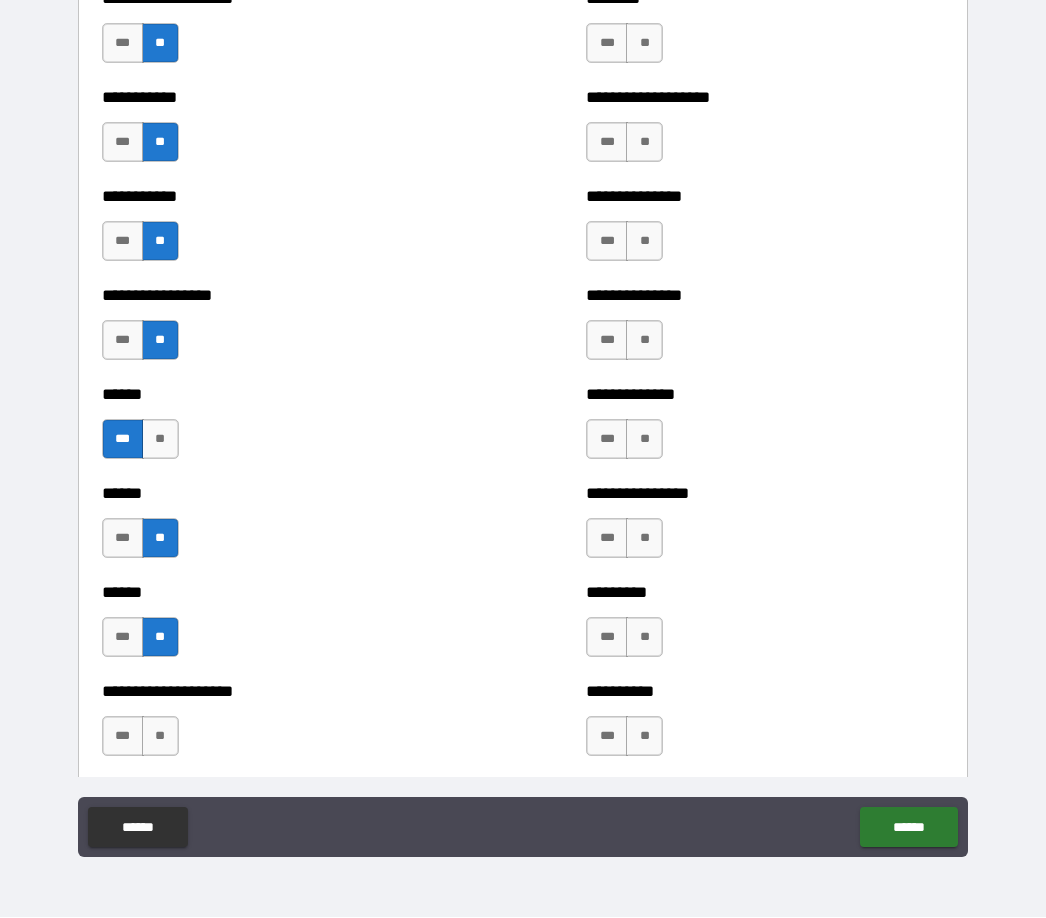 click on "**" at bounding box center [160, 737] 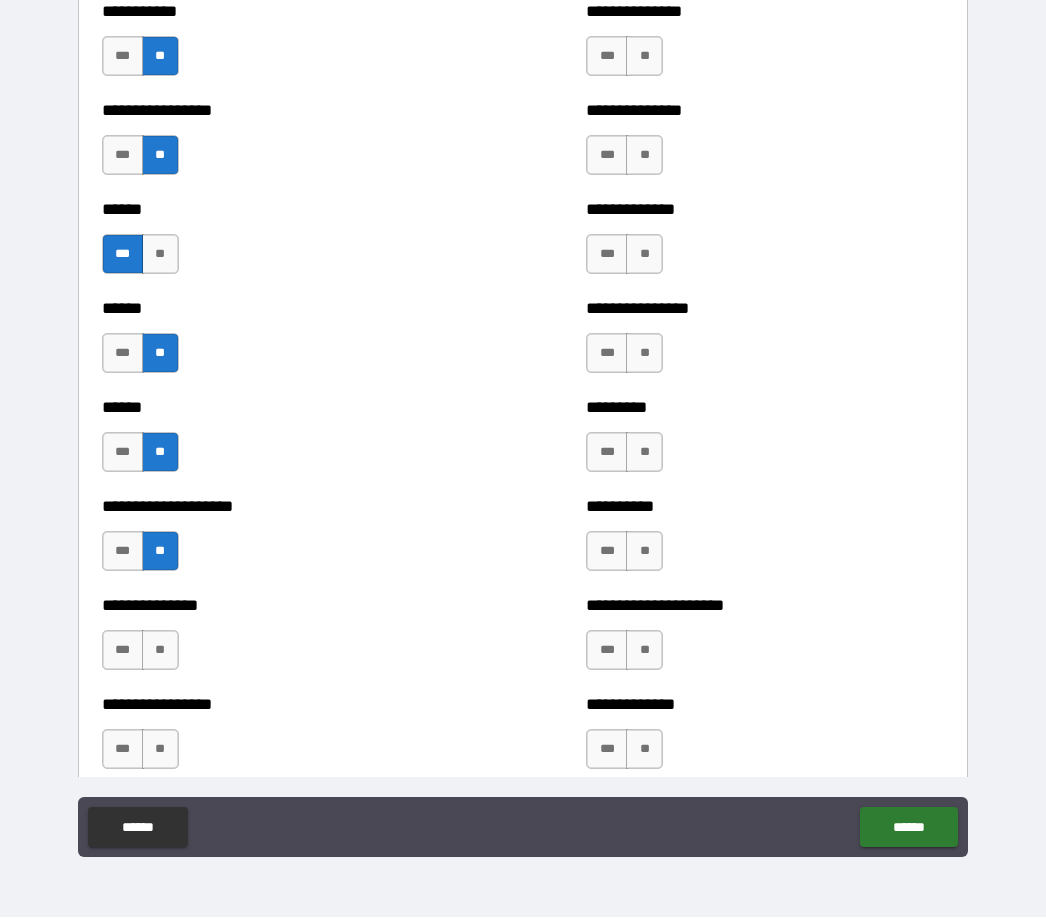 scroll, scrollTop: 2801, scrollLeft: 0, axis: vertical 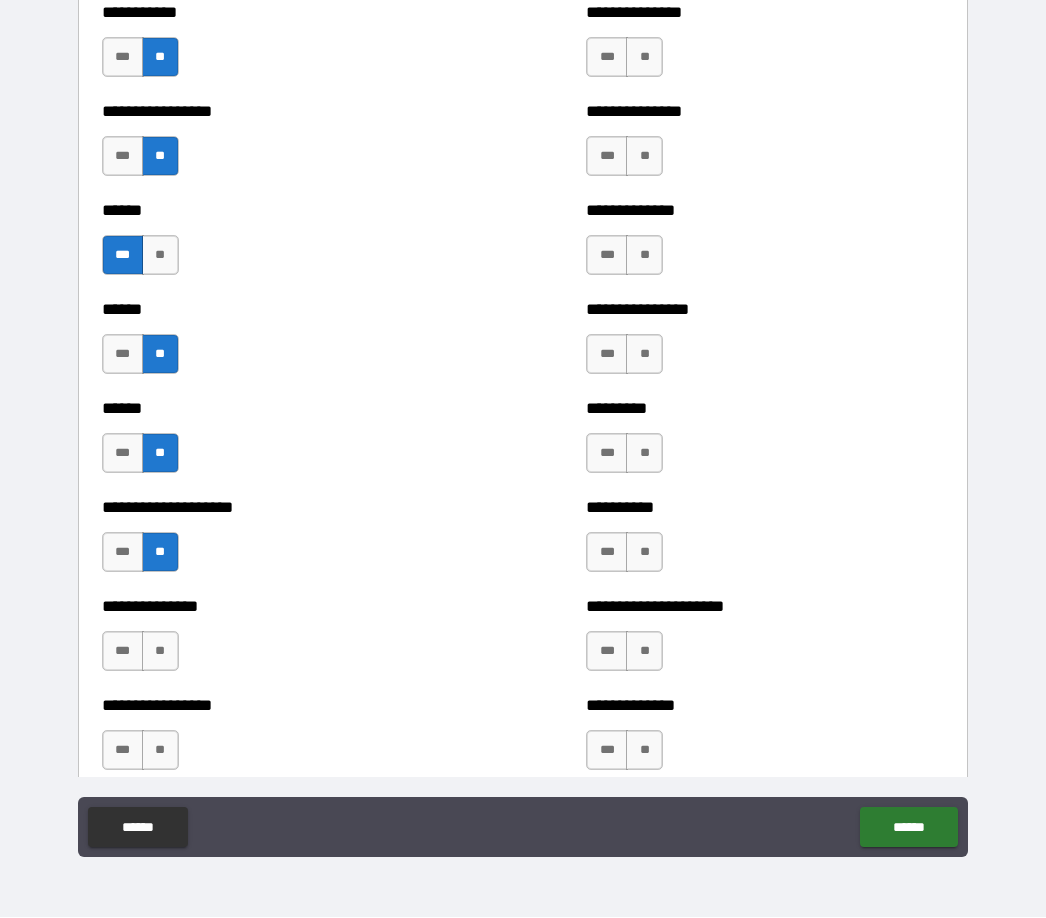click on "**" at bounding box center (160, 652) 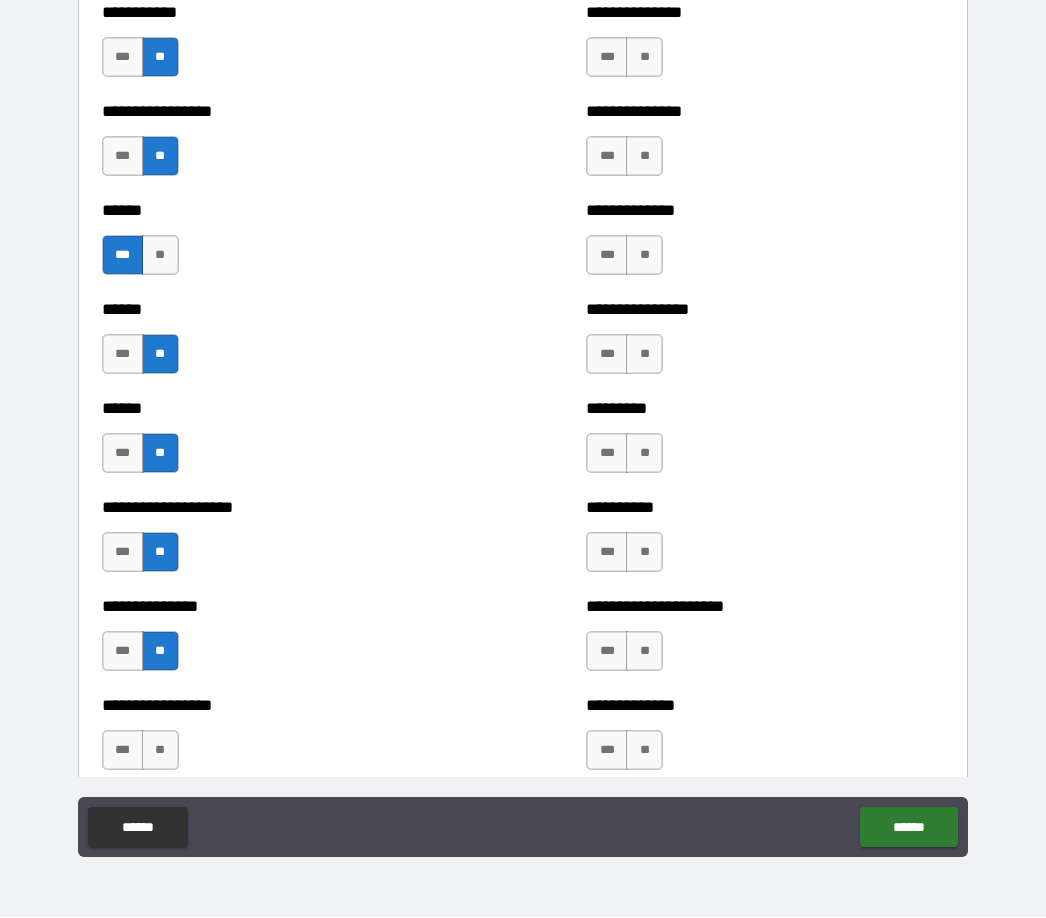 click on "***" at bounding box center [123, 751] 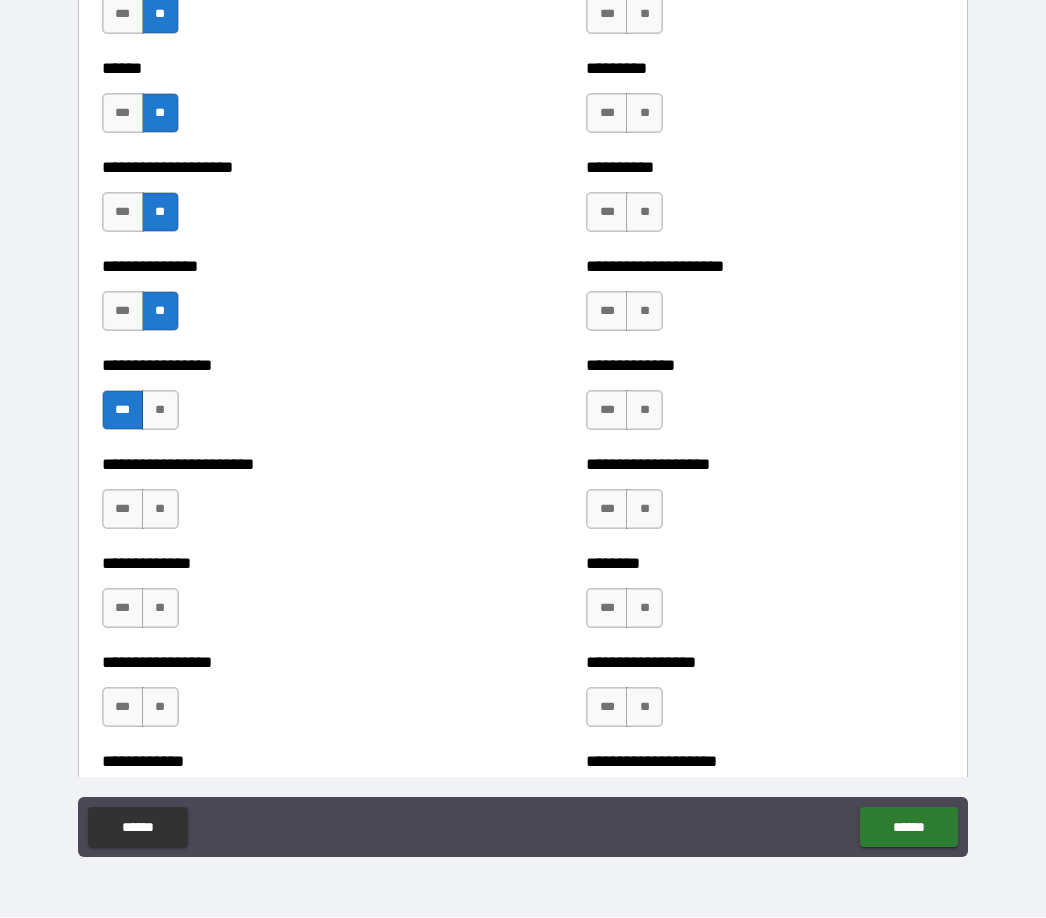 scroll, scrollTop: 3126, scrollLeft: 0, axis: vertical 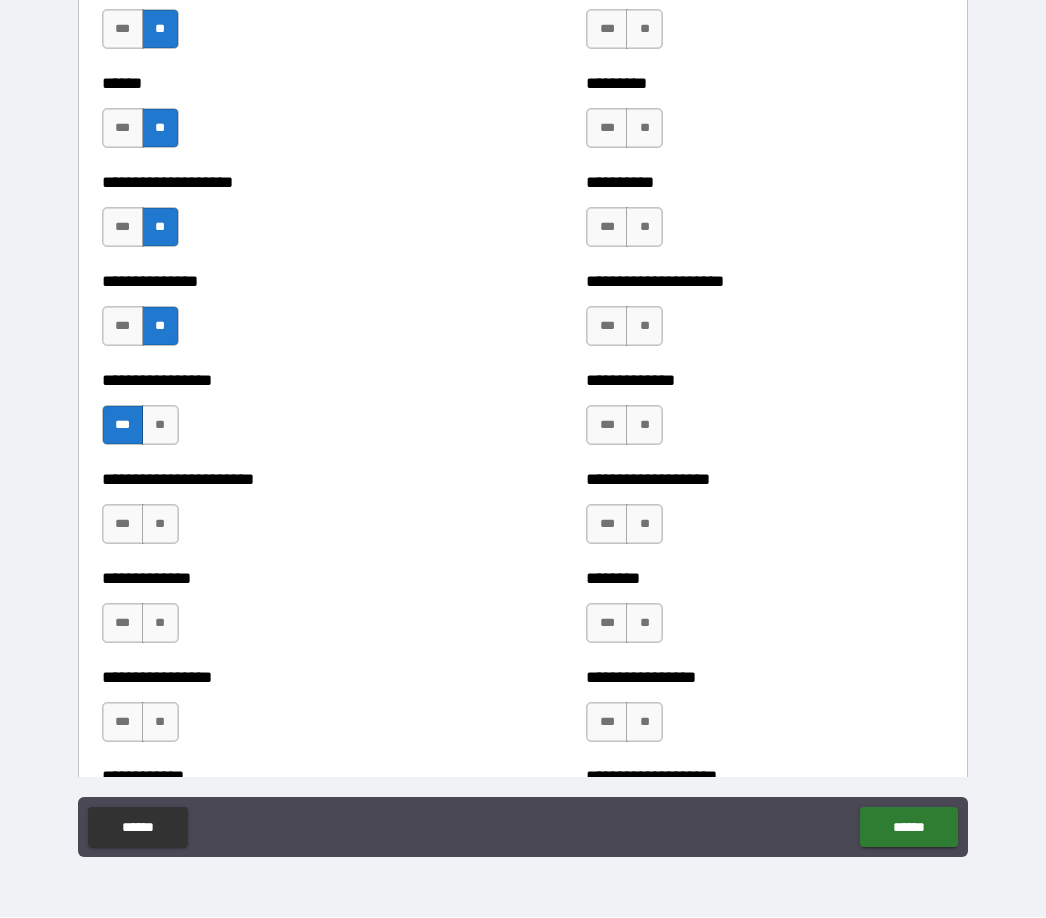 click on "**" at bounding box center [160, 525] 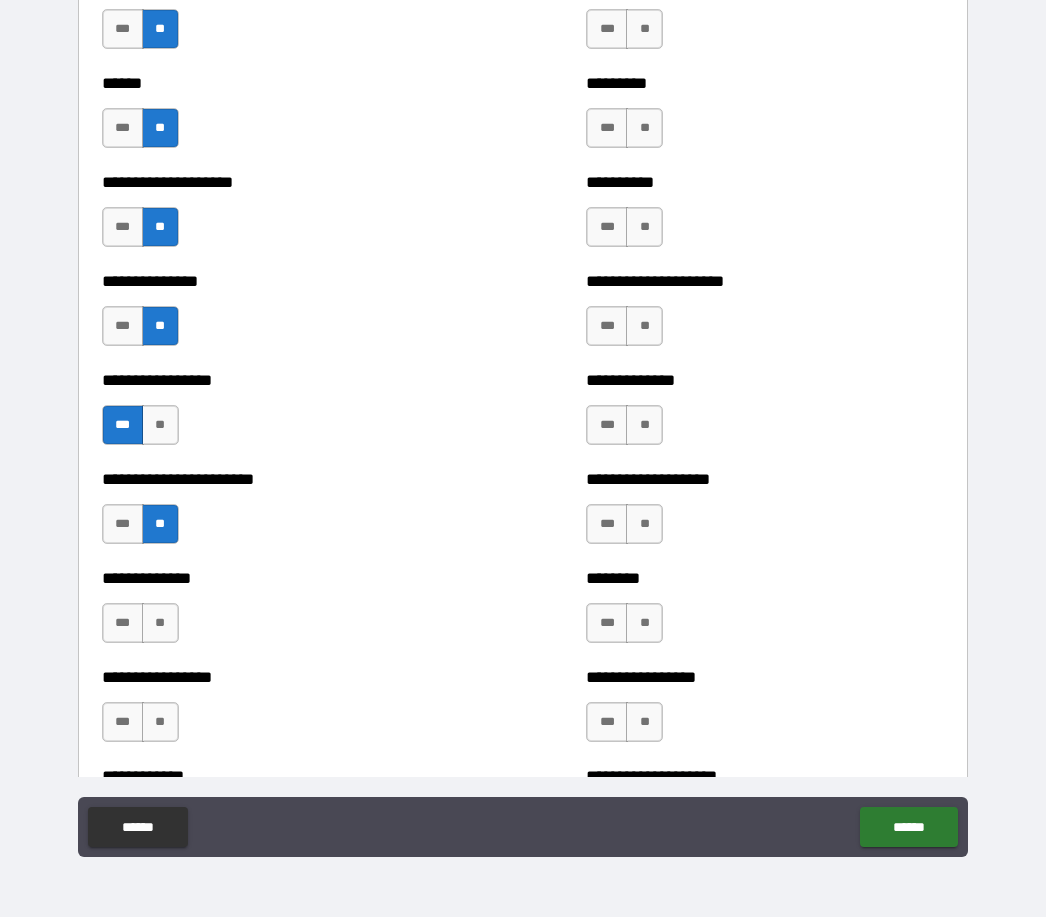 click on "***" at bounding box center (123, 624) 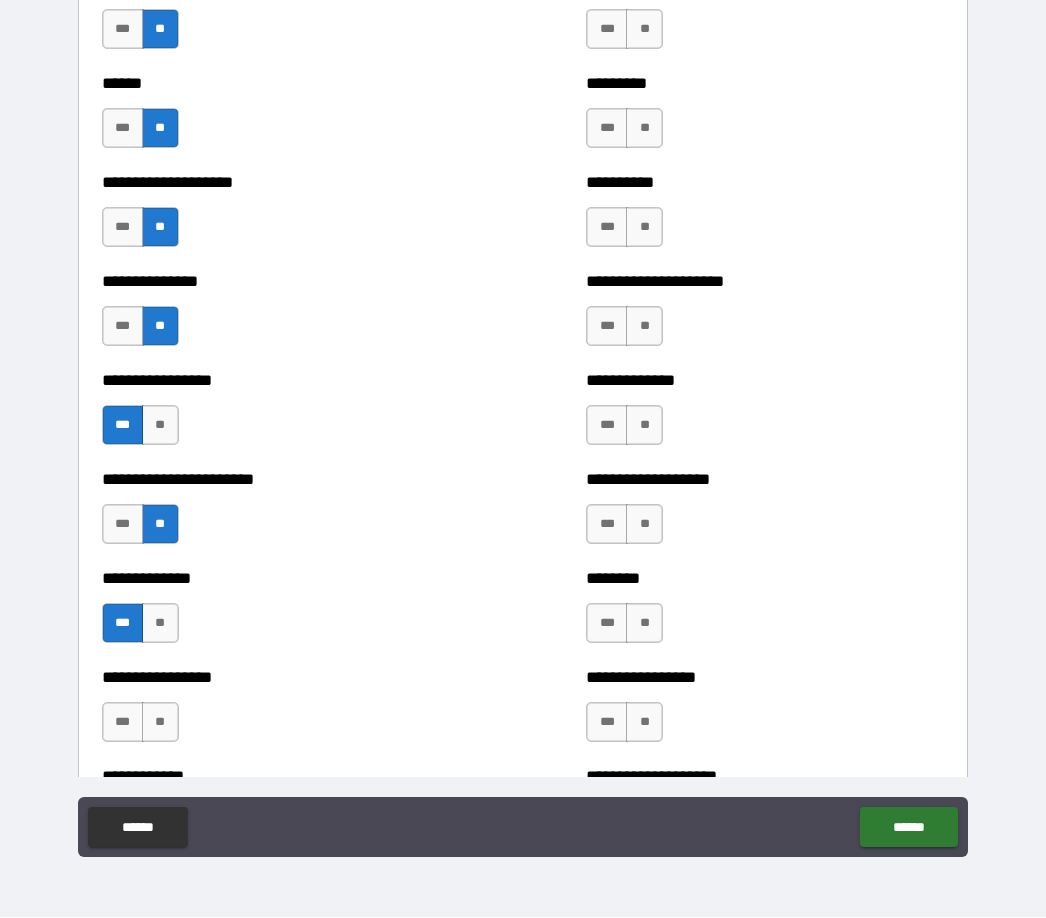 click on "**" at bounding box center [160, 723] 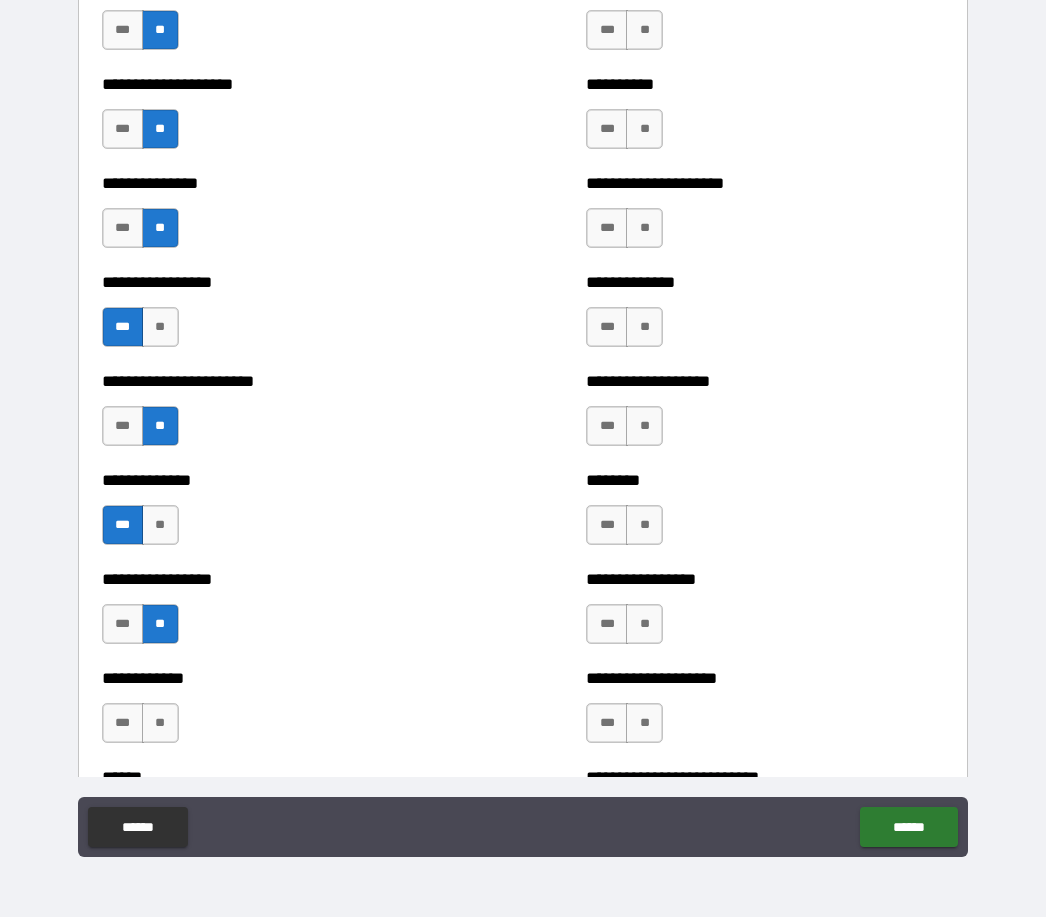 scroll, scrollTop: 3264, scrollLeft: 0, axis: vertical 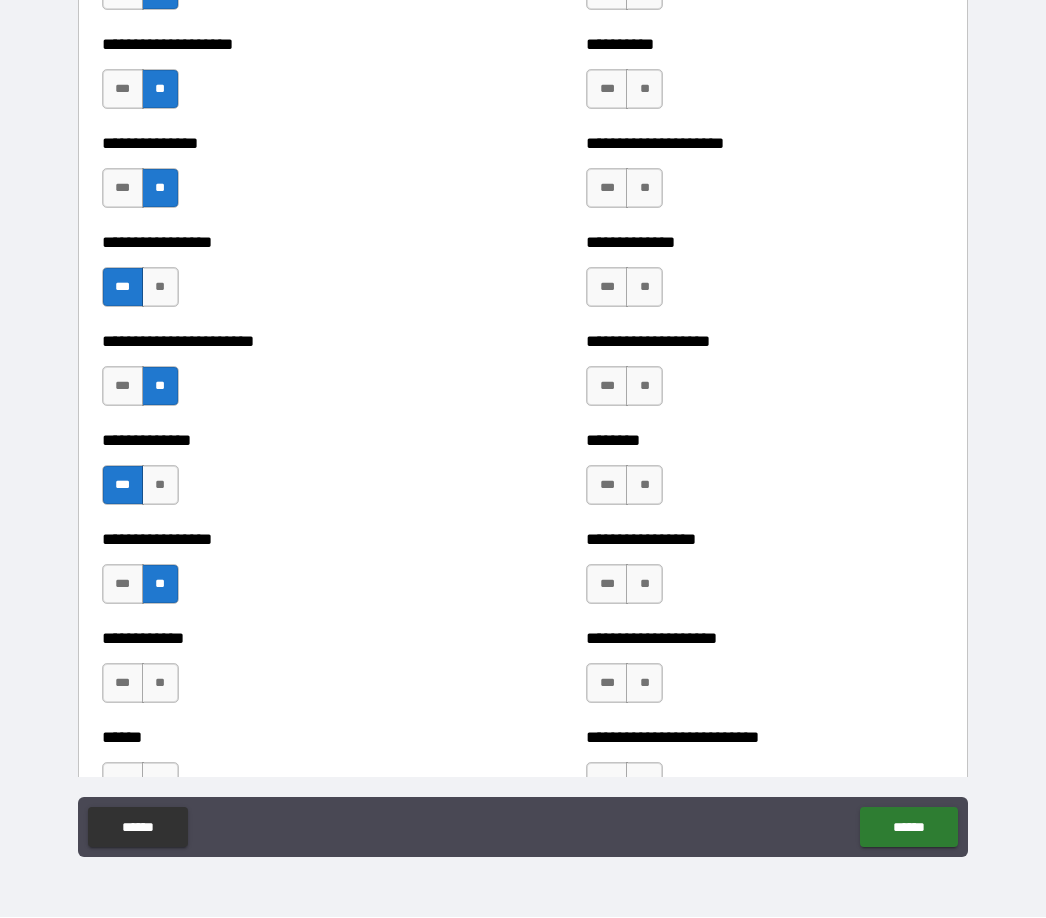 click on "**" at bounding box center (160, 684) 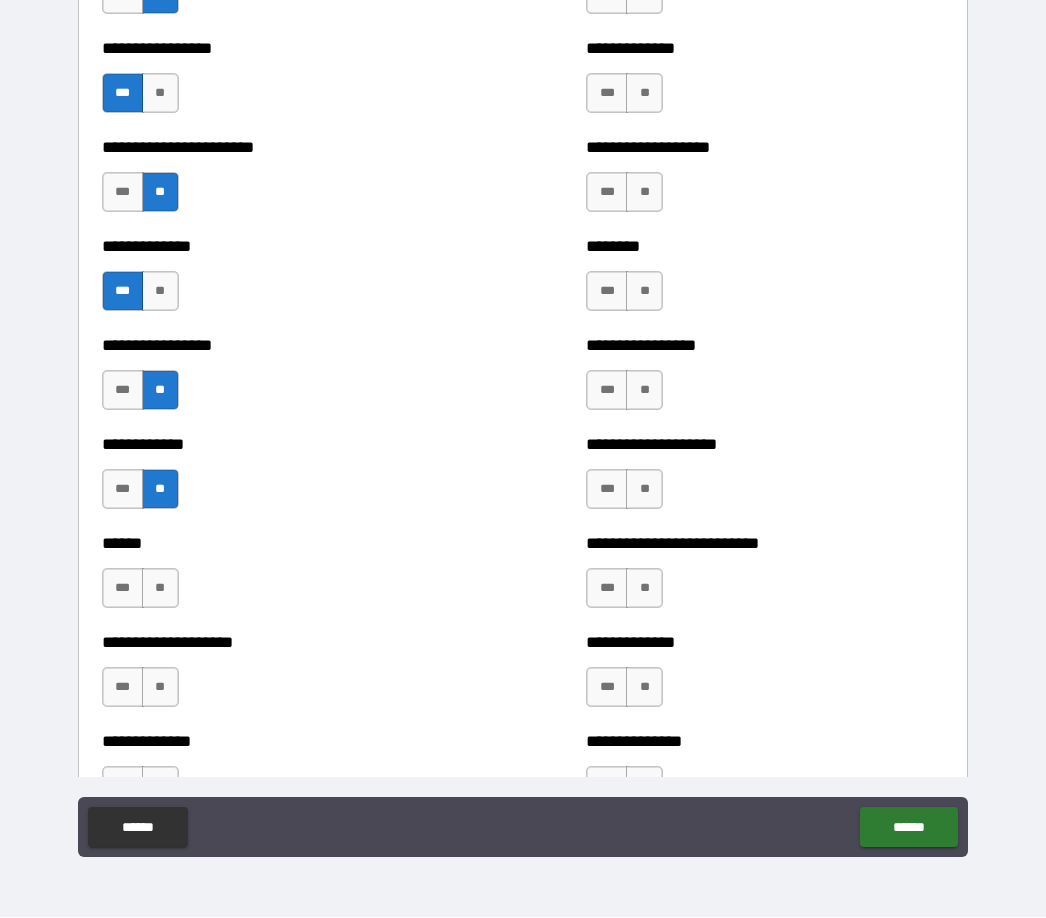 scroll, scrollTop: 3494, scrollLeft: 0, axis: vertical 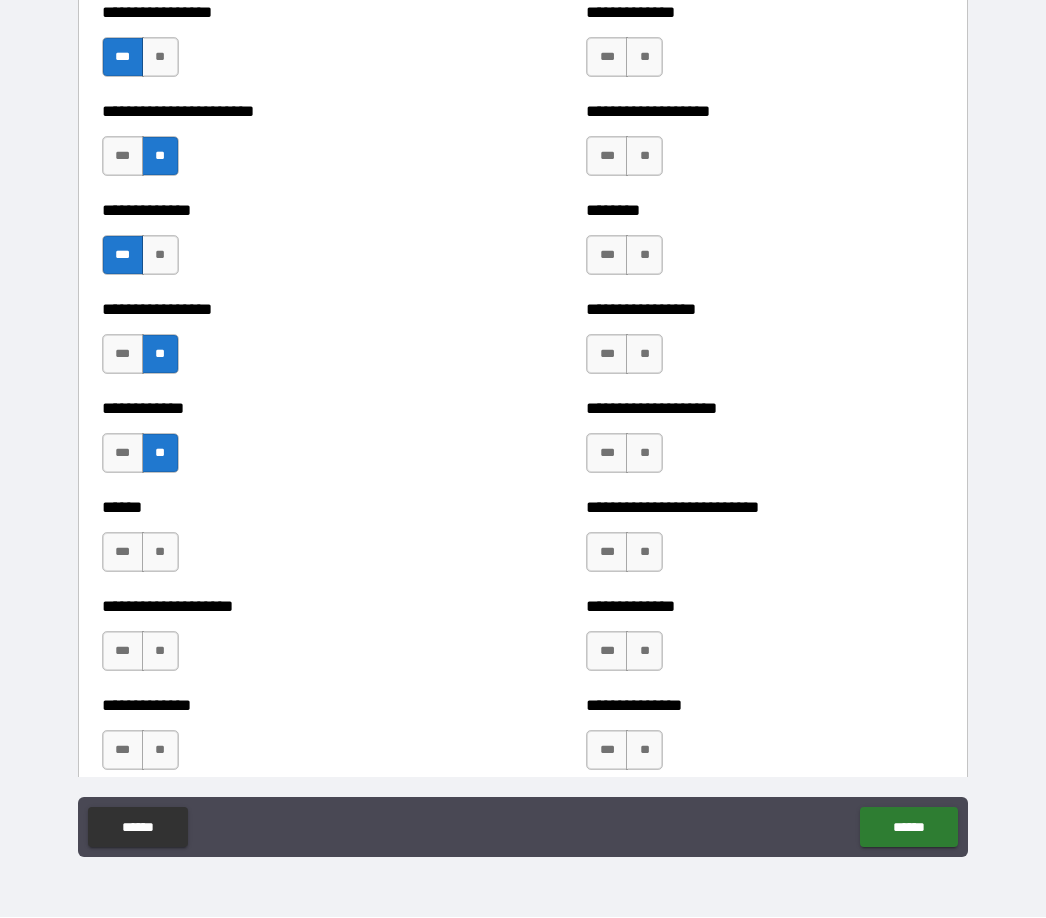 click on "**" at bounding box center [160, 553] 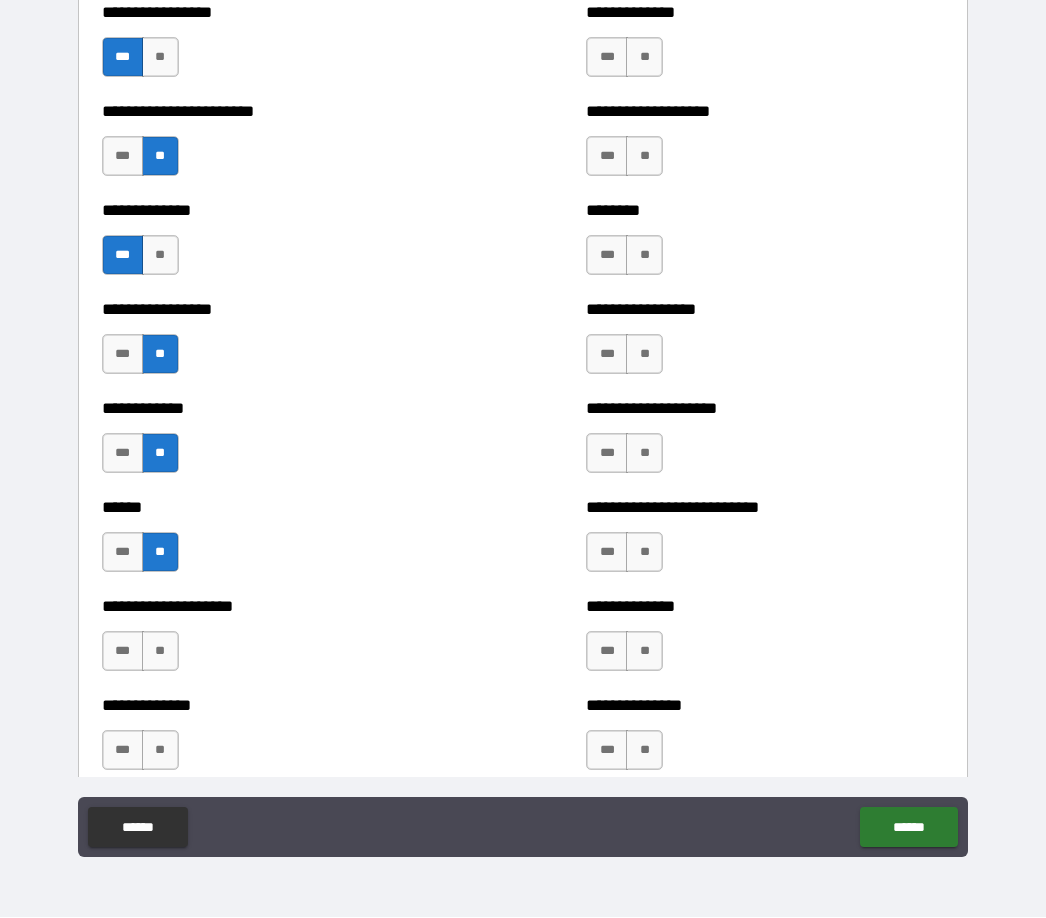 click on "**" at bounding box center (160, 652) 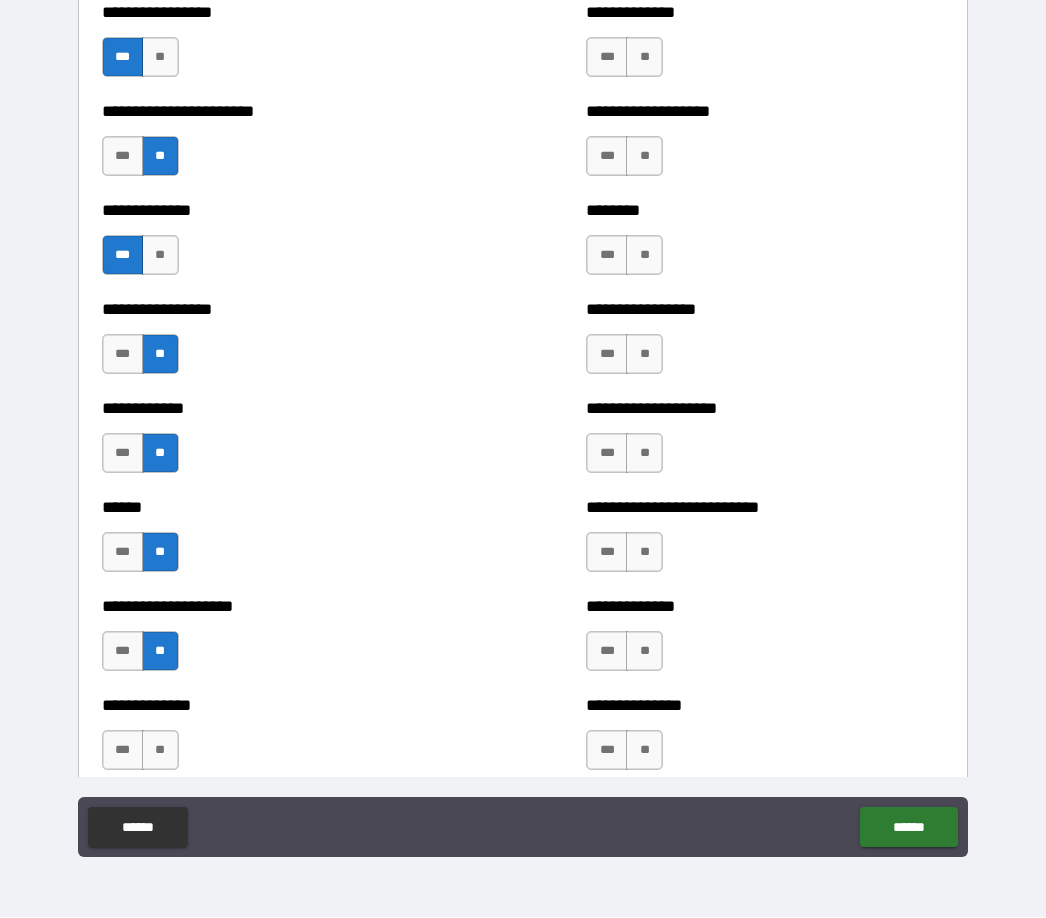 click on "**" at bounding box center (160, 751) 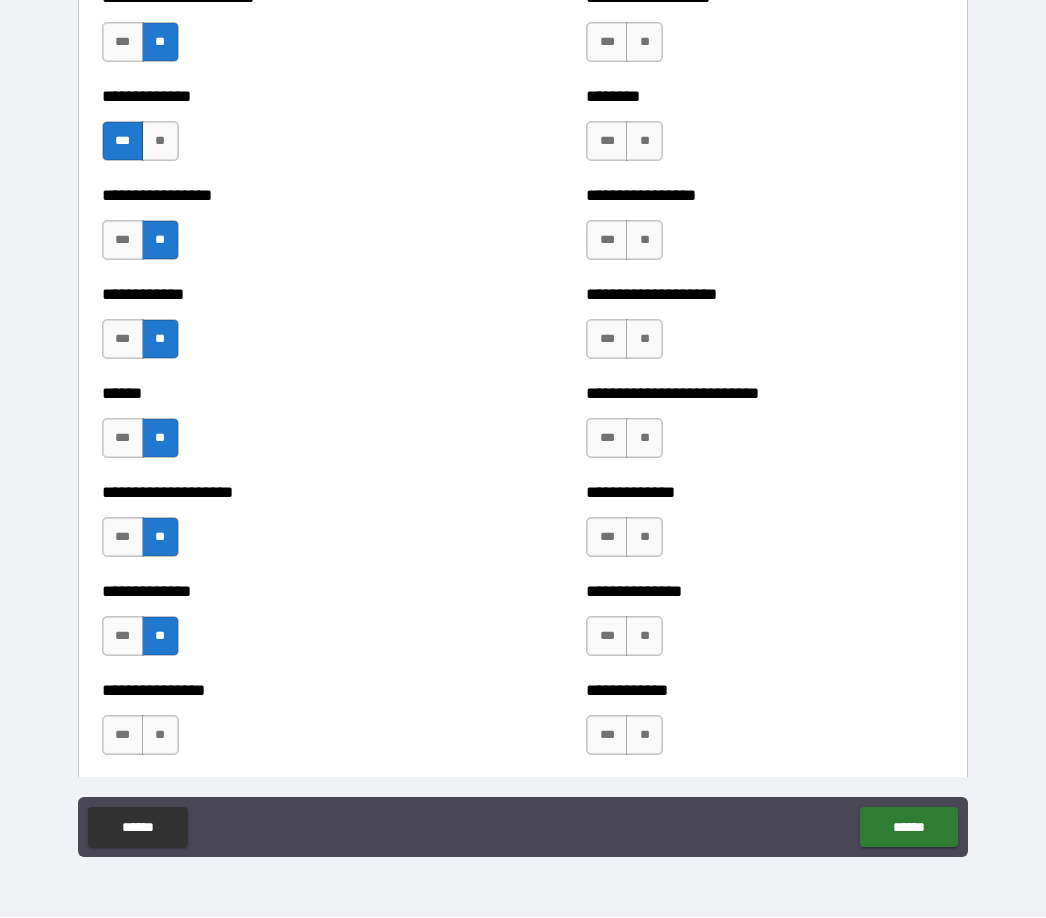 scroll, scrollTop: 3627, scrollLeft: 0, axis: vertical 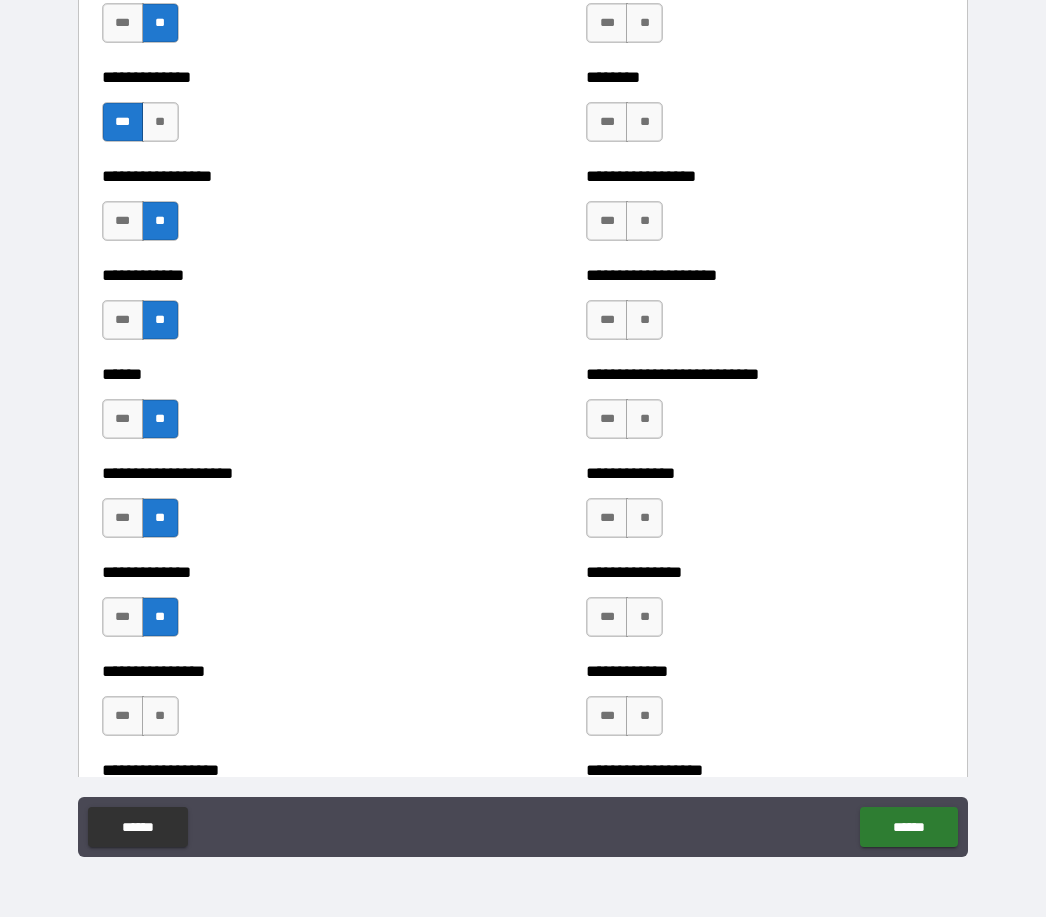 click on "**" at bounding box center [160, 717] 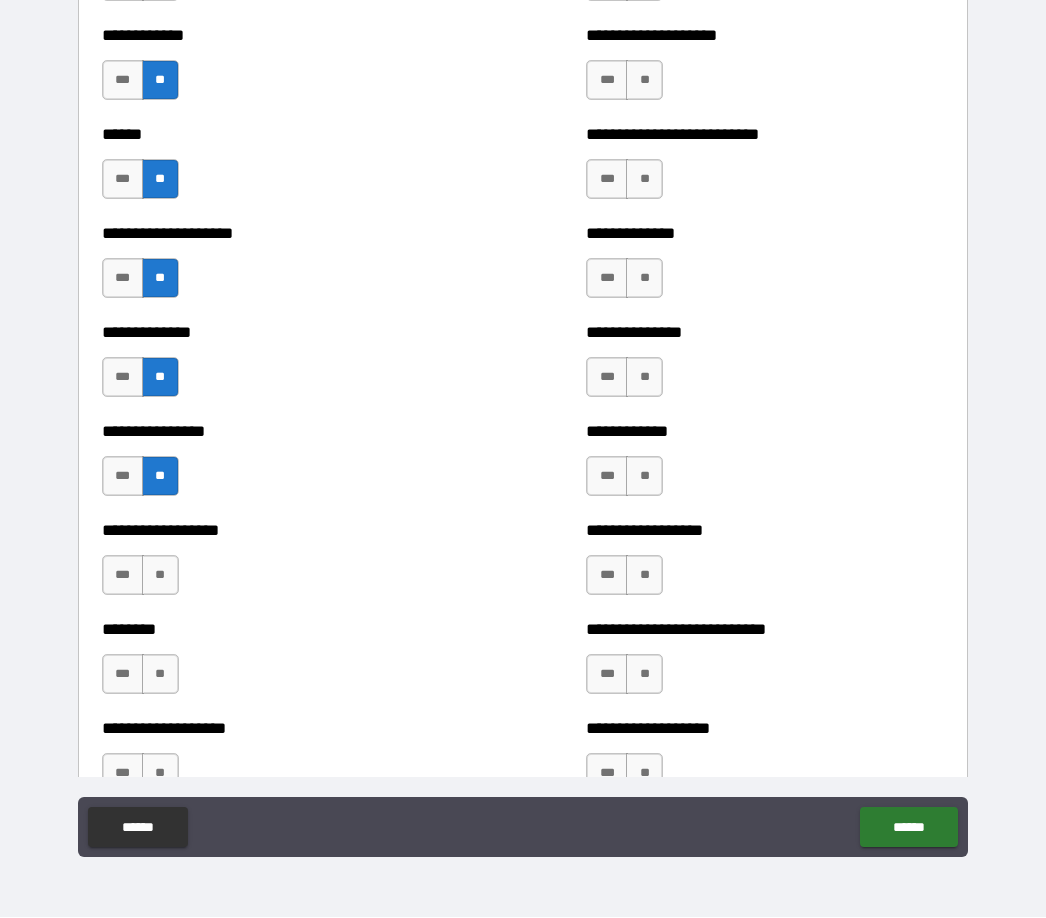 scroll, scrollTop: 3903, scrollLeft: 0, axis: vertical 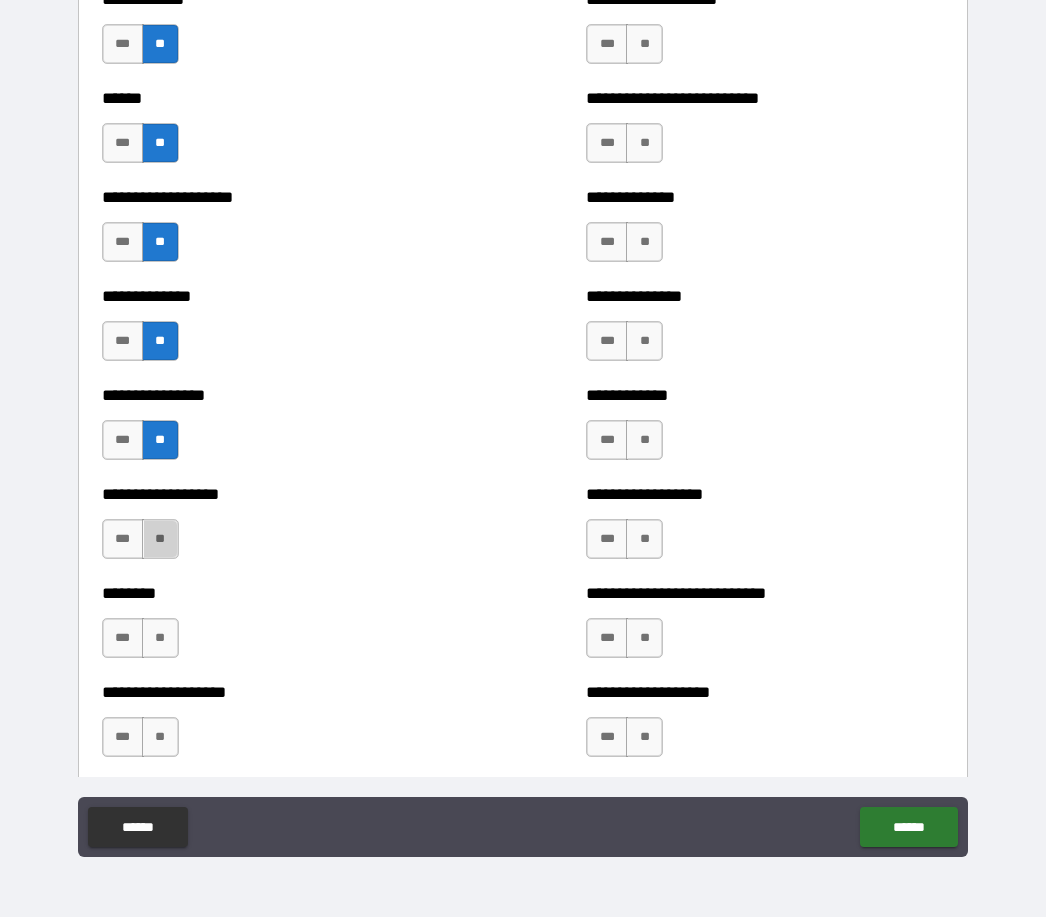 click on "**" at bounding box center [160, 540] 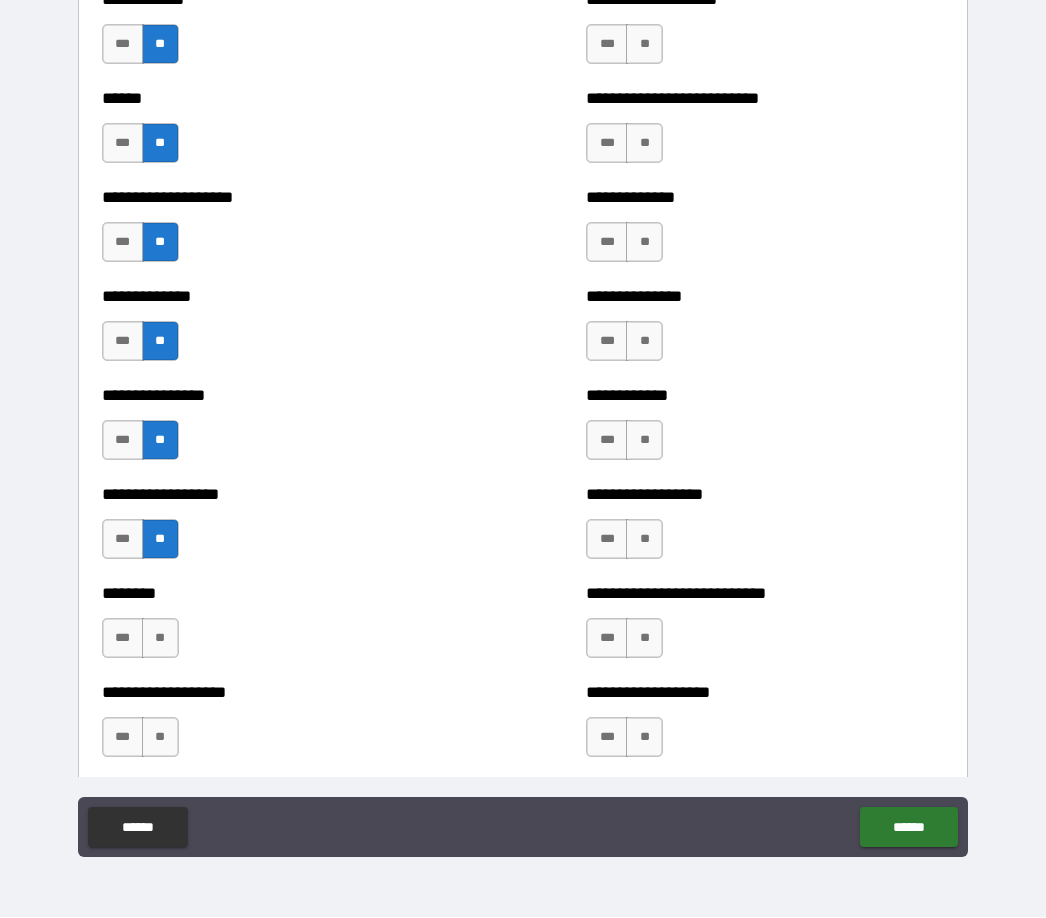 click on "**" at bounding box center [160, 639] 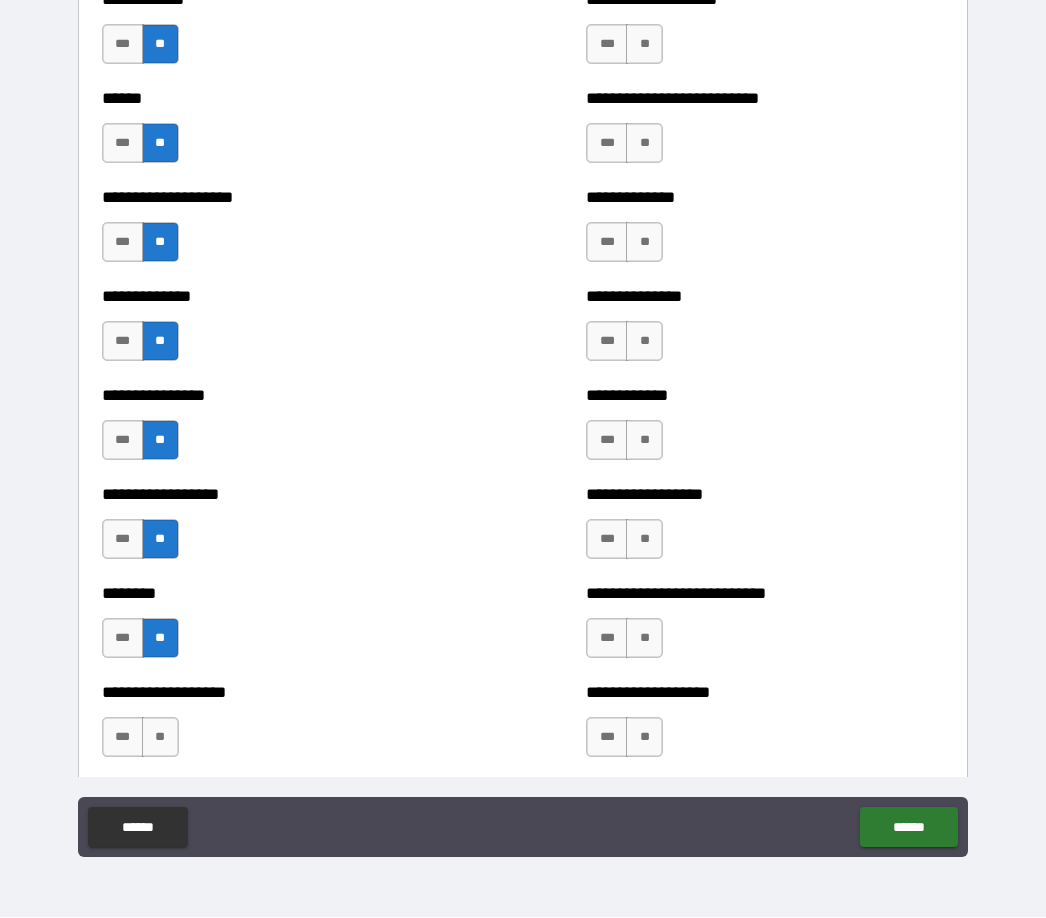 click on "**" at bounding box center [160, 738] 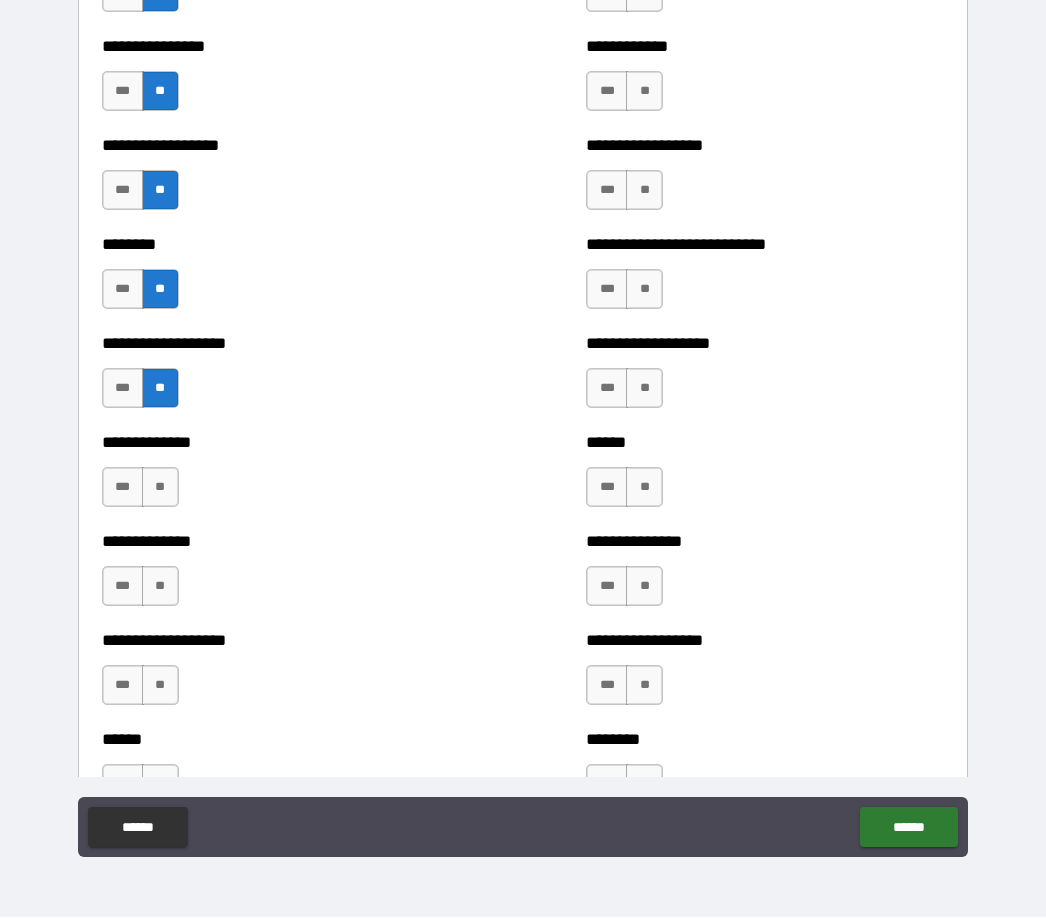 scroll, scrollTop: 4249, scrollLeft: 0, axis: vertical 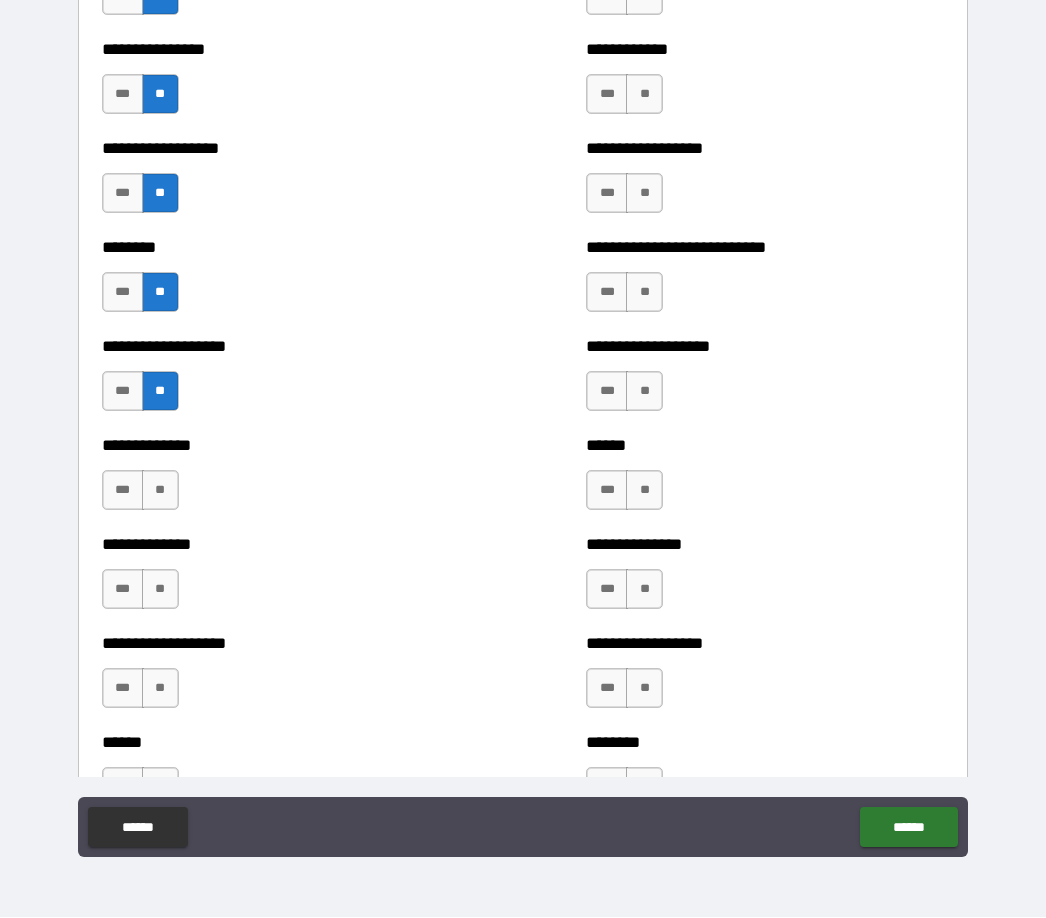 click on "**" at bounding box center (160, 491) 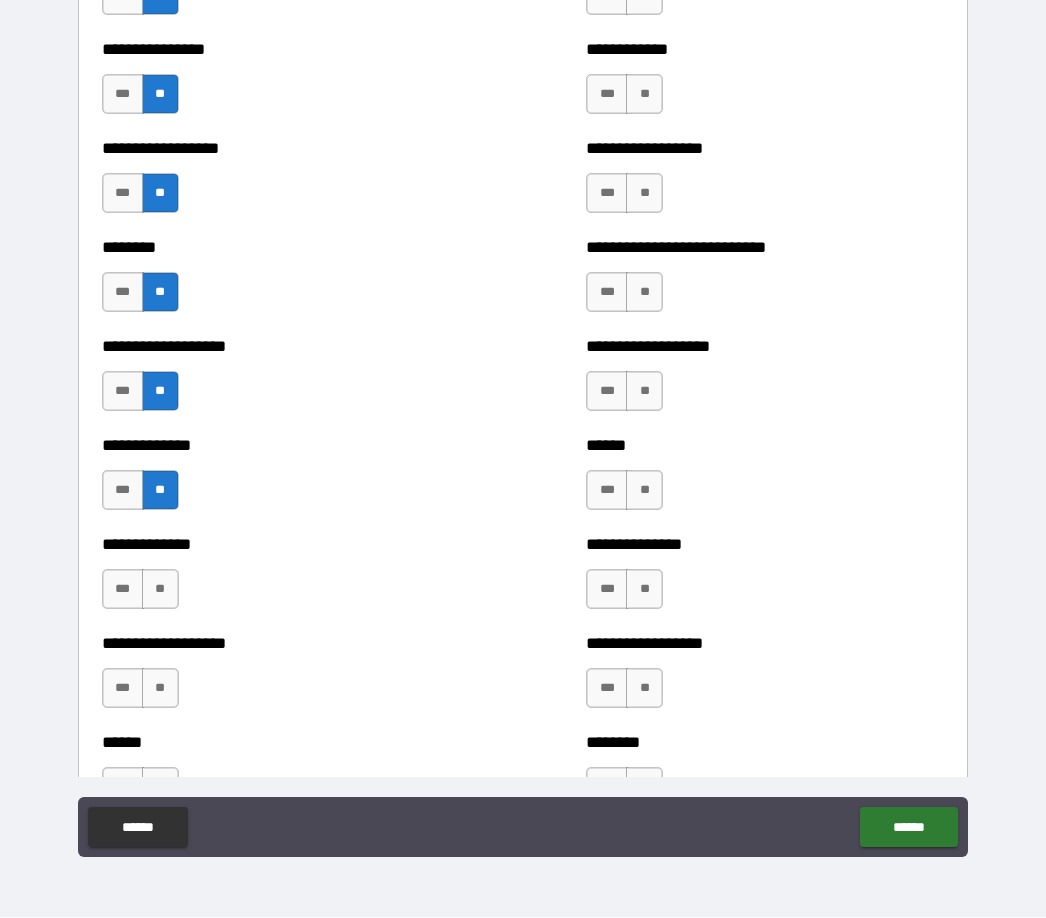 click on "***" at bounding box center (123, 590) 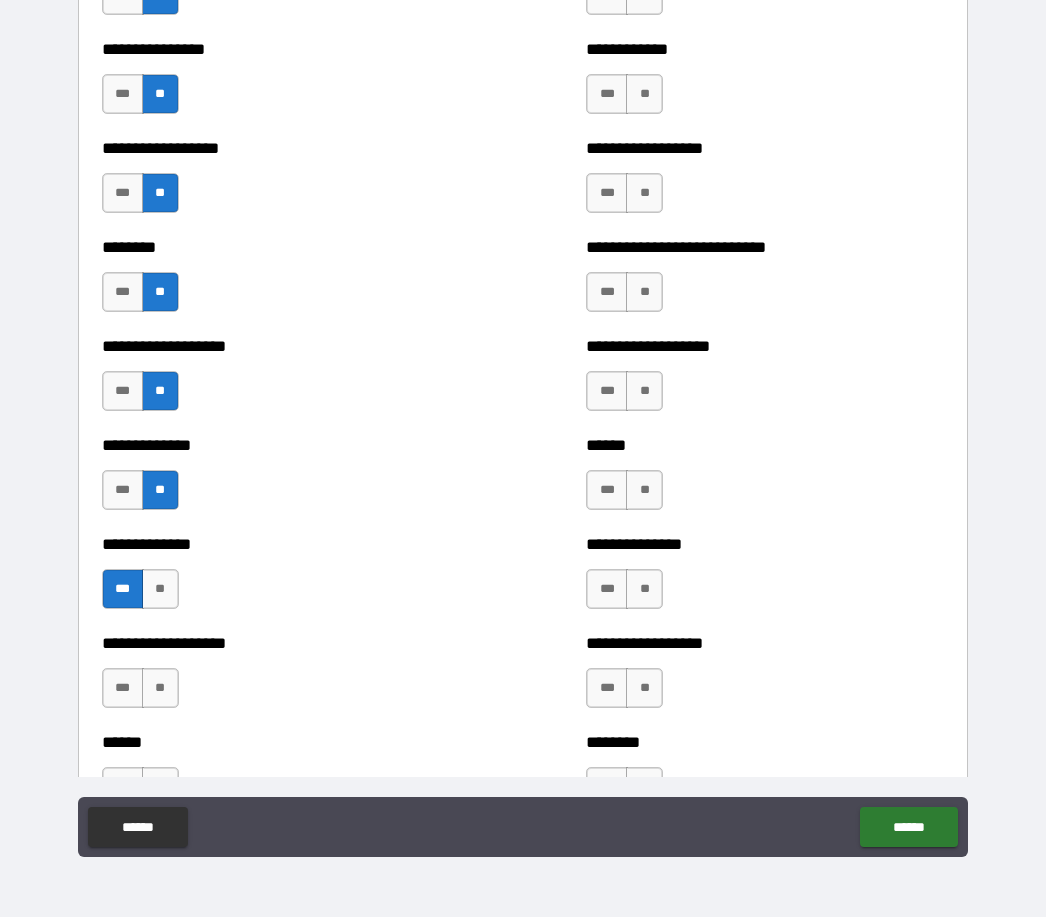 click on "**" at bounding box center (160, 689) 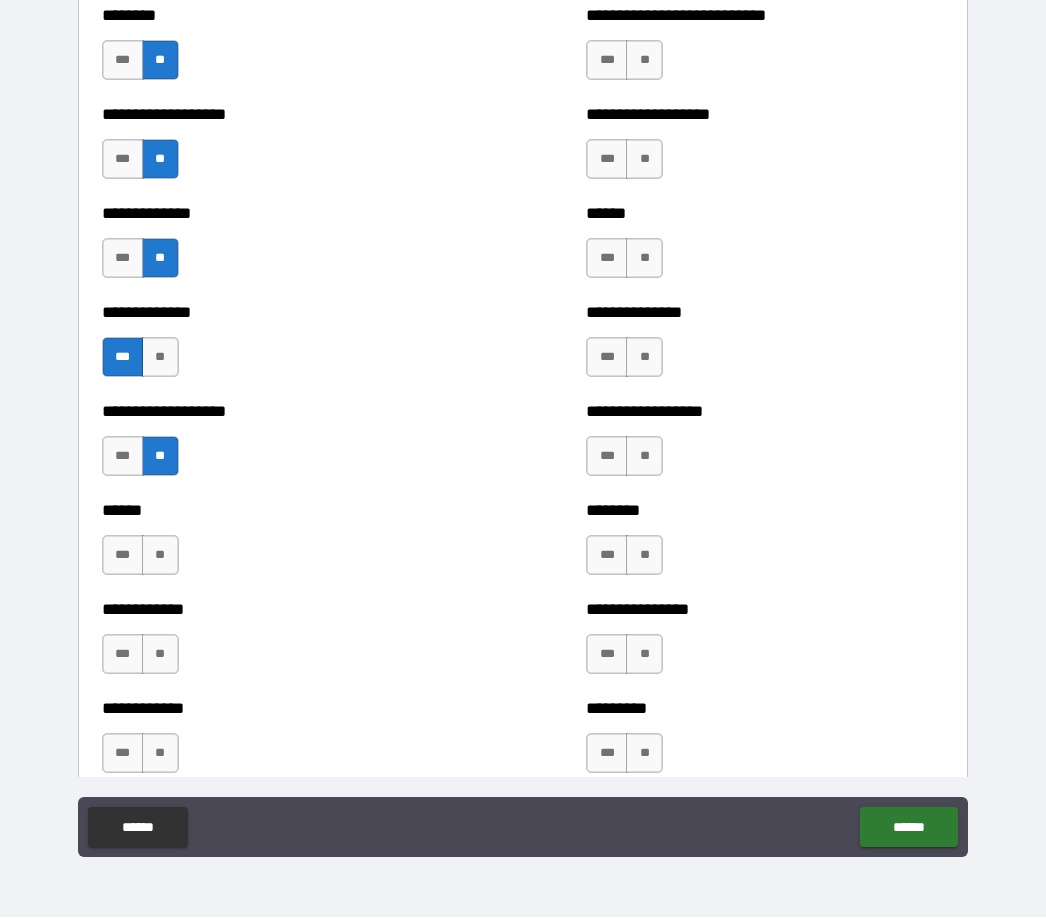 scroll, scrollTop: 4483, scrollLeft: 0, axis: vertical 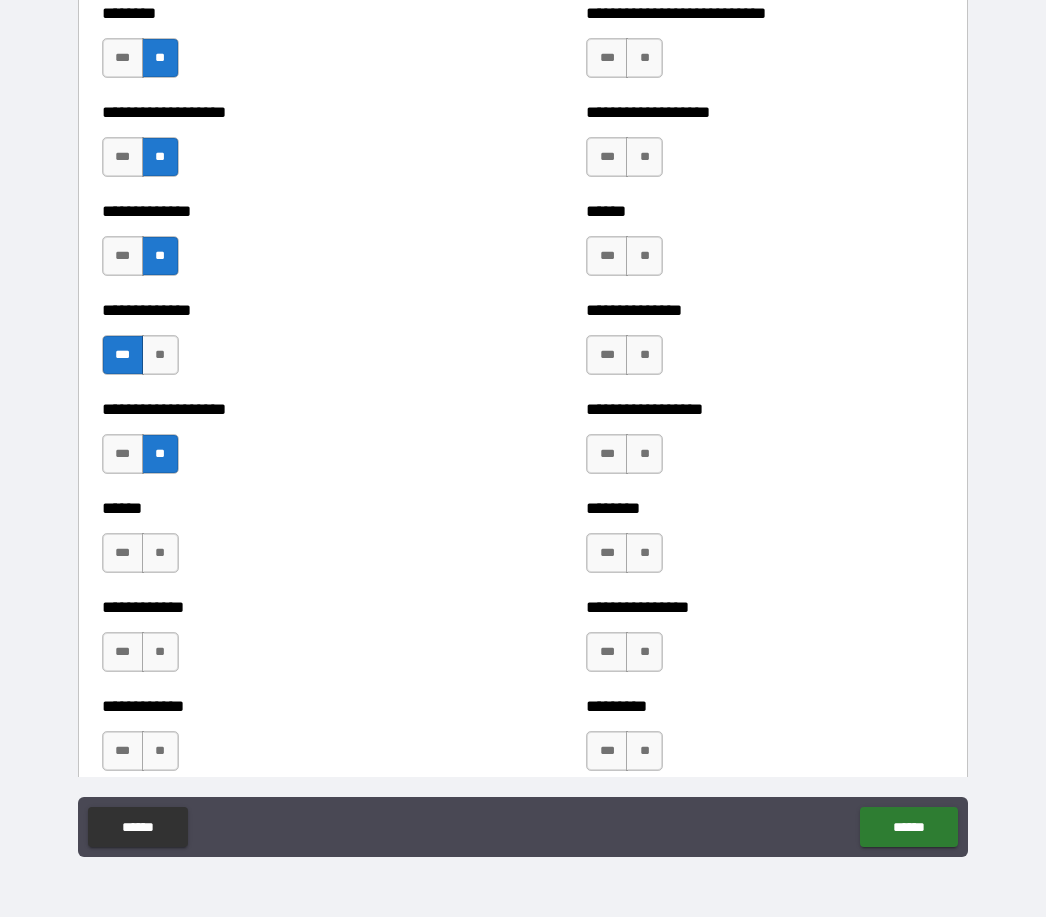 click on "**" at bounding box center [160, 554] 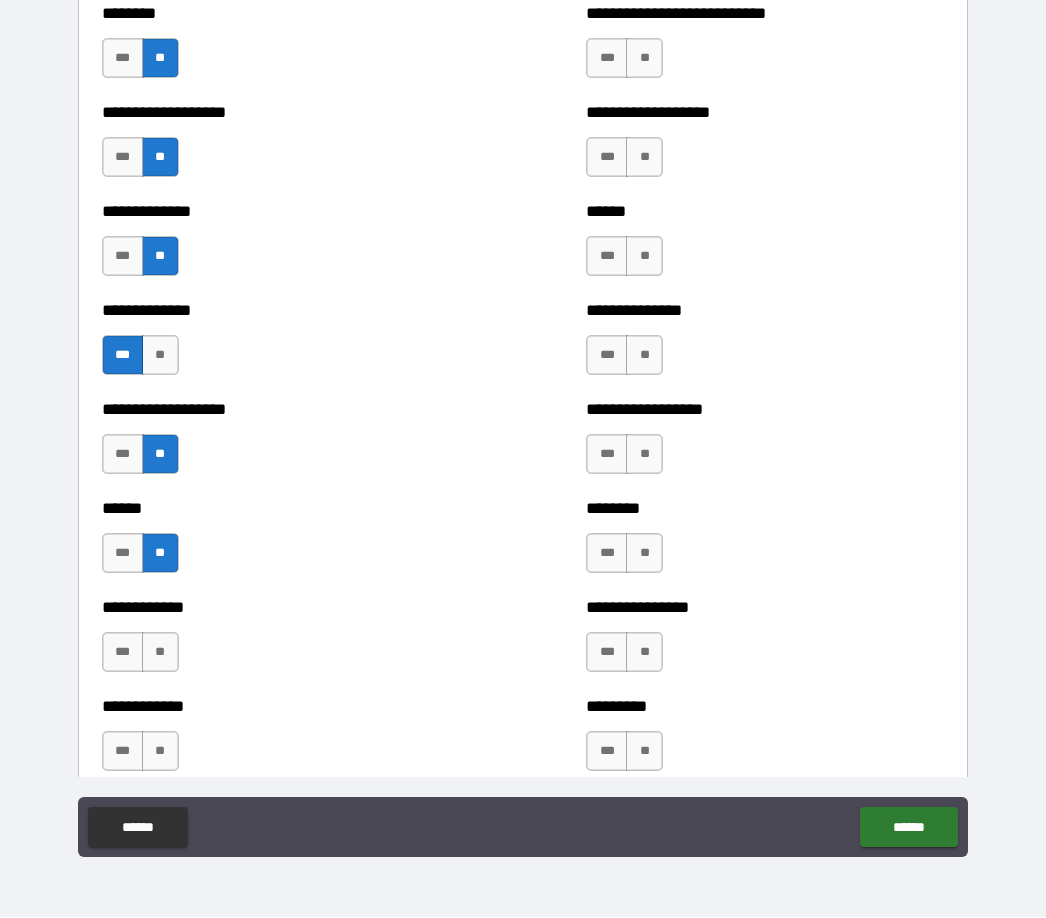click on "**" at bounding box center [160, 653] 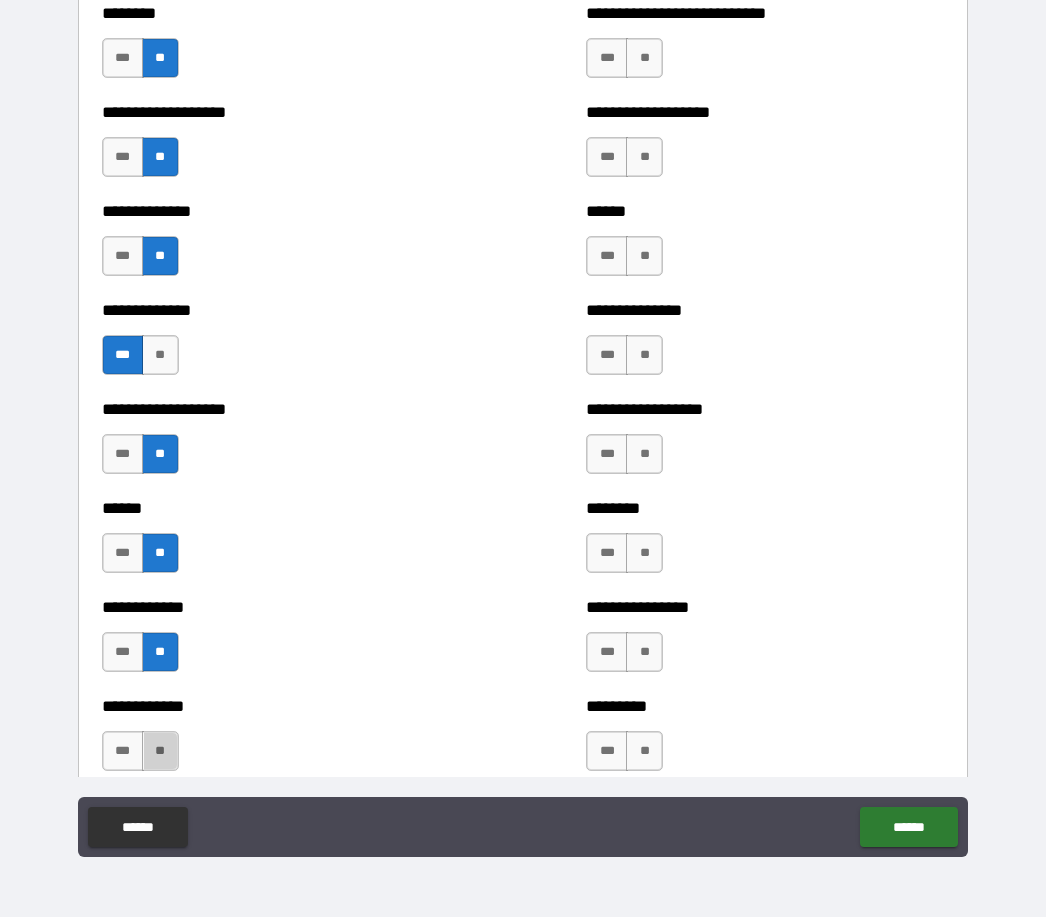 click on "**" at bounding box center [160, 752] 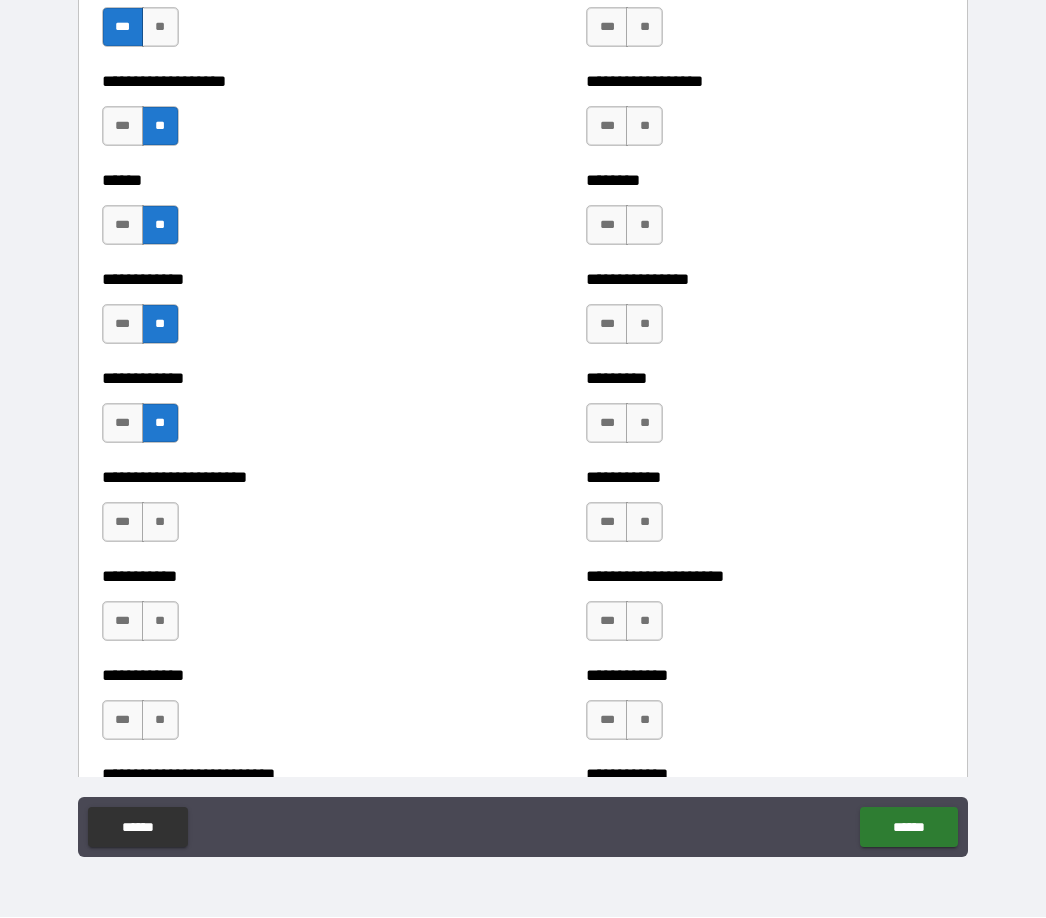 scroll, scrollTop: 4779, scrollLeft: 0, axis: vertical 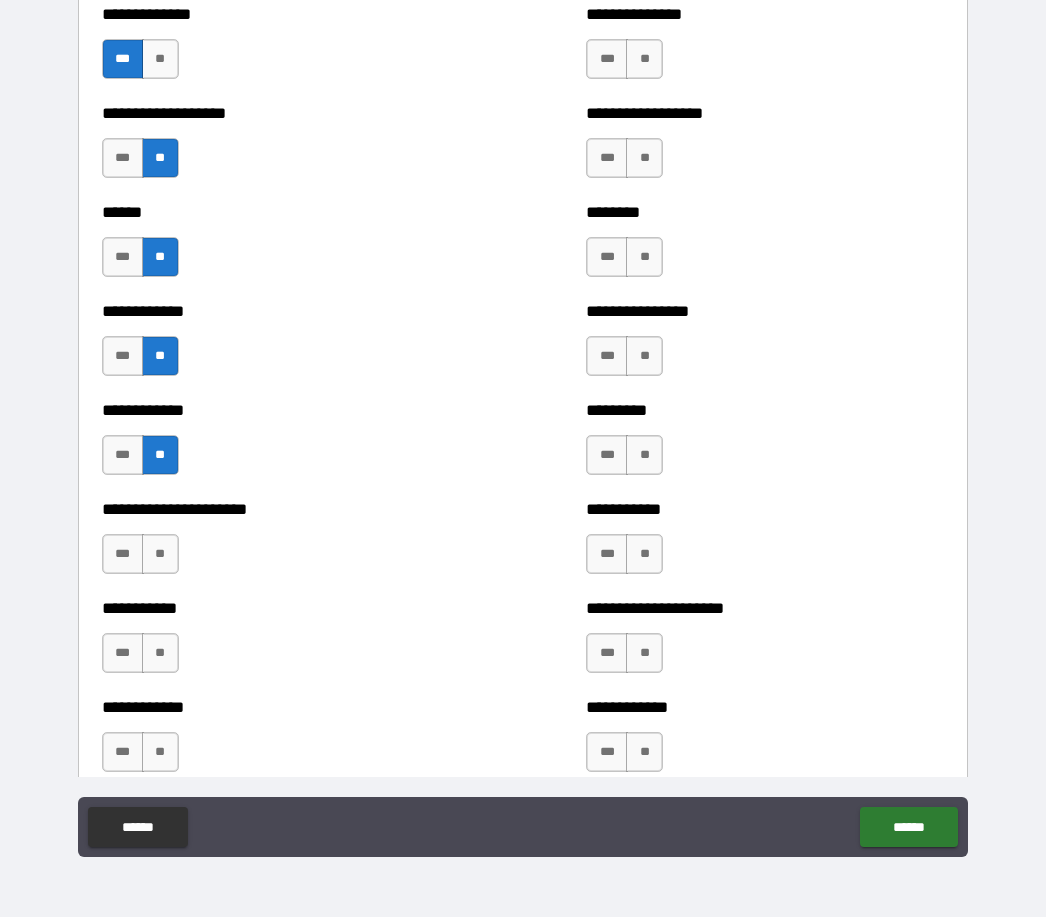 click on "**" at bounding box center (160, 555) 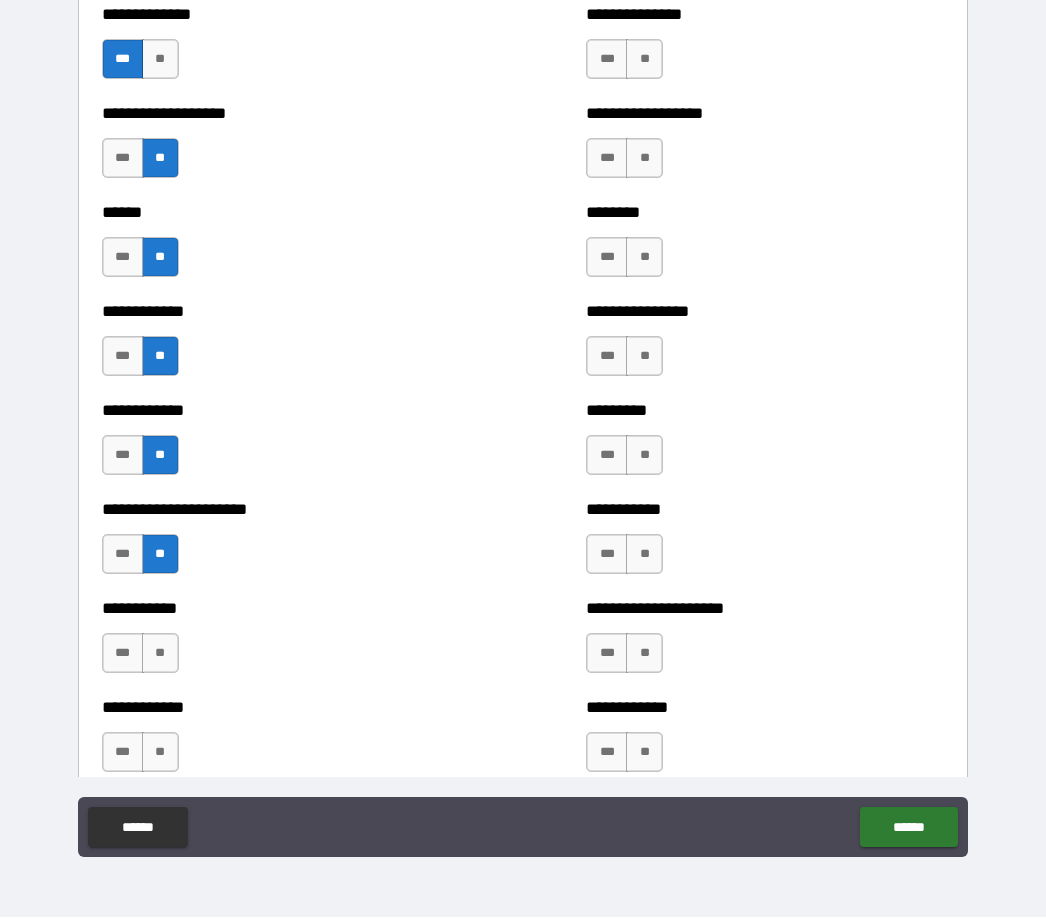 click on "***" at bounding box center (123, 654) 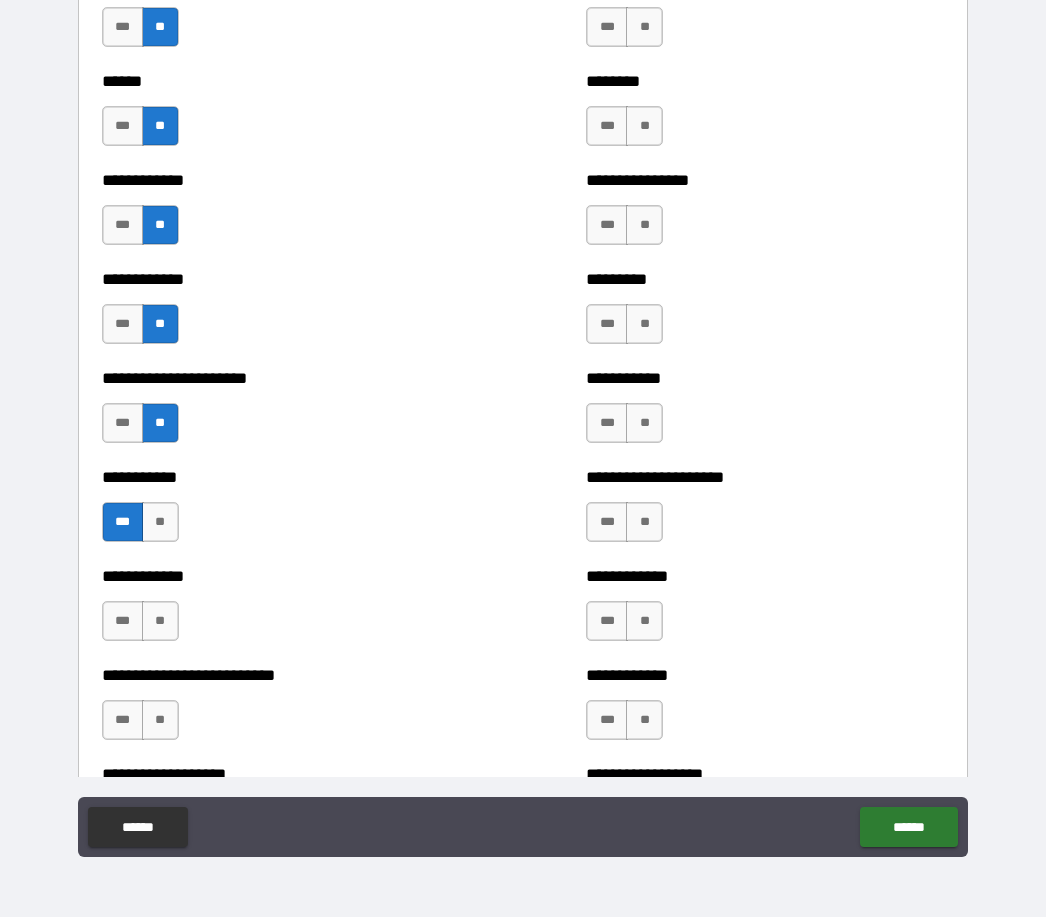 scroll, scrollTop: 4917, scrollLeft: 0, axis: vertical 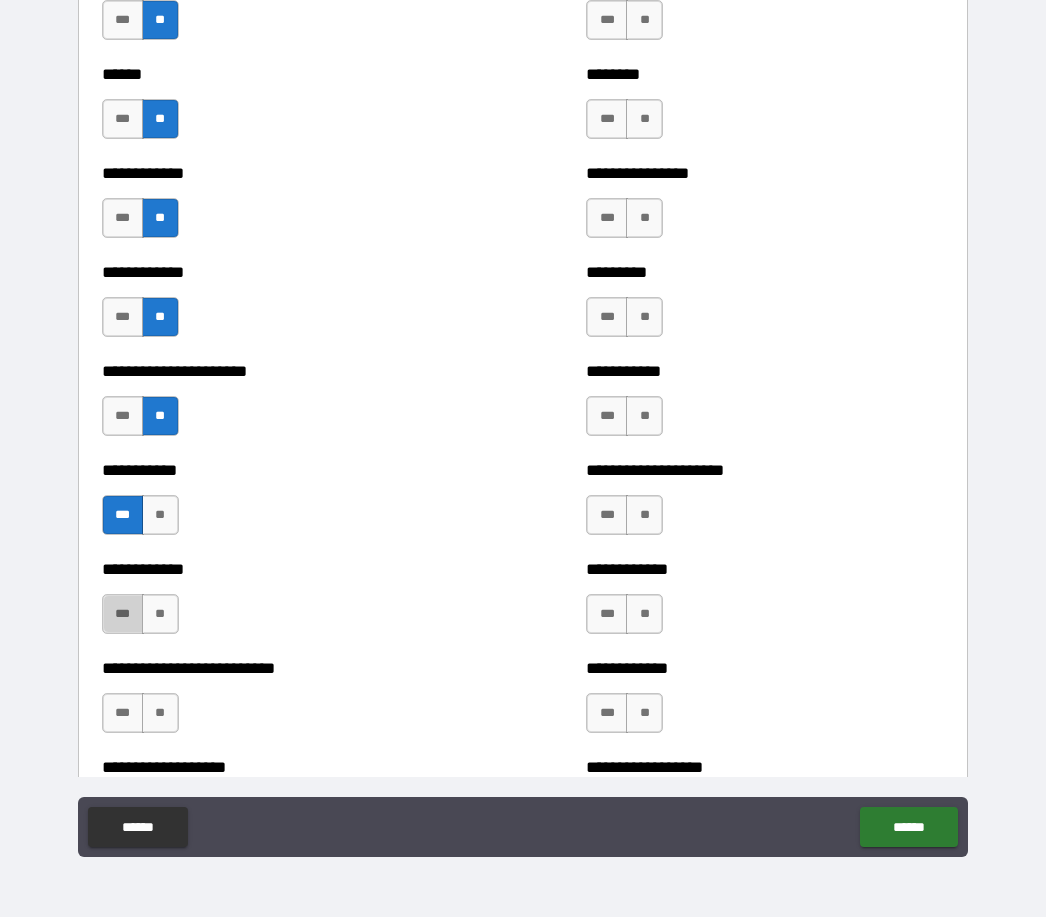 click on "***" at bounding box center (123, 615) 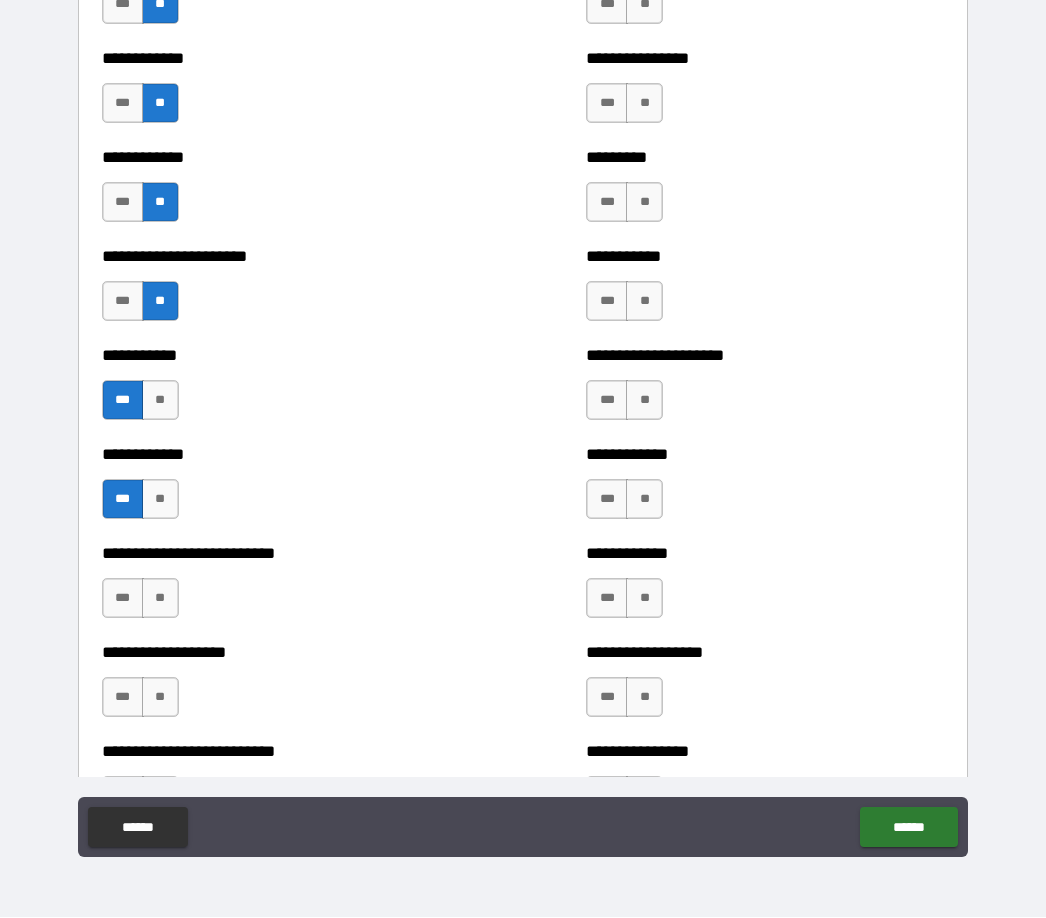 scroll, scrollTop: 5033, scrollLeft: 0, axis: vertical 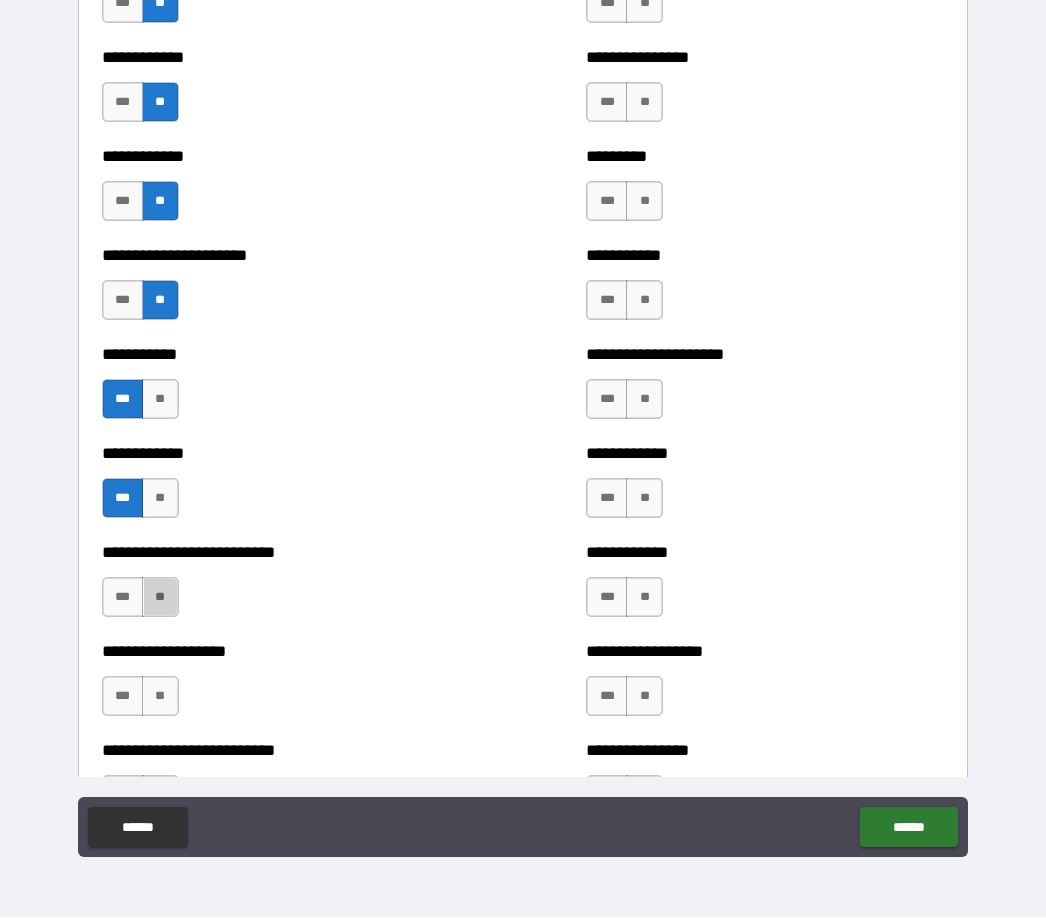 click on "**" at bounding box center [160, 598] 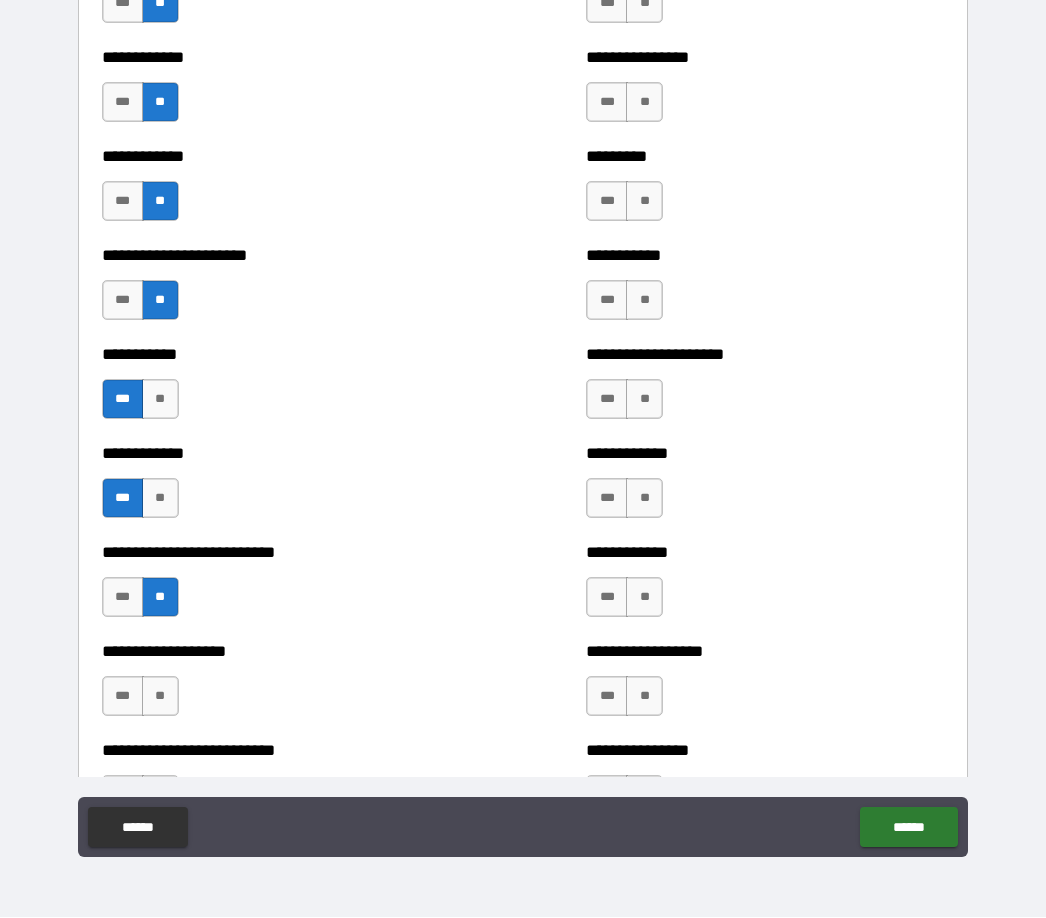 click on "**" at bounding box center (160, 697) 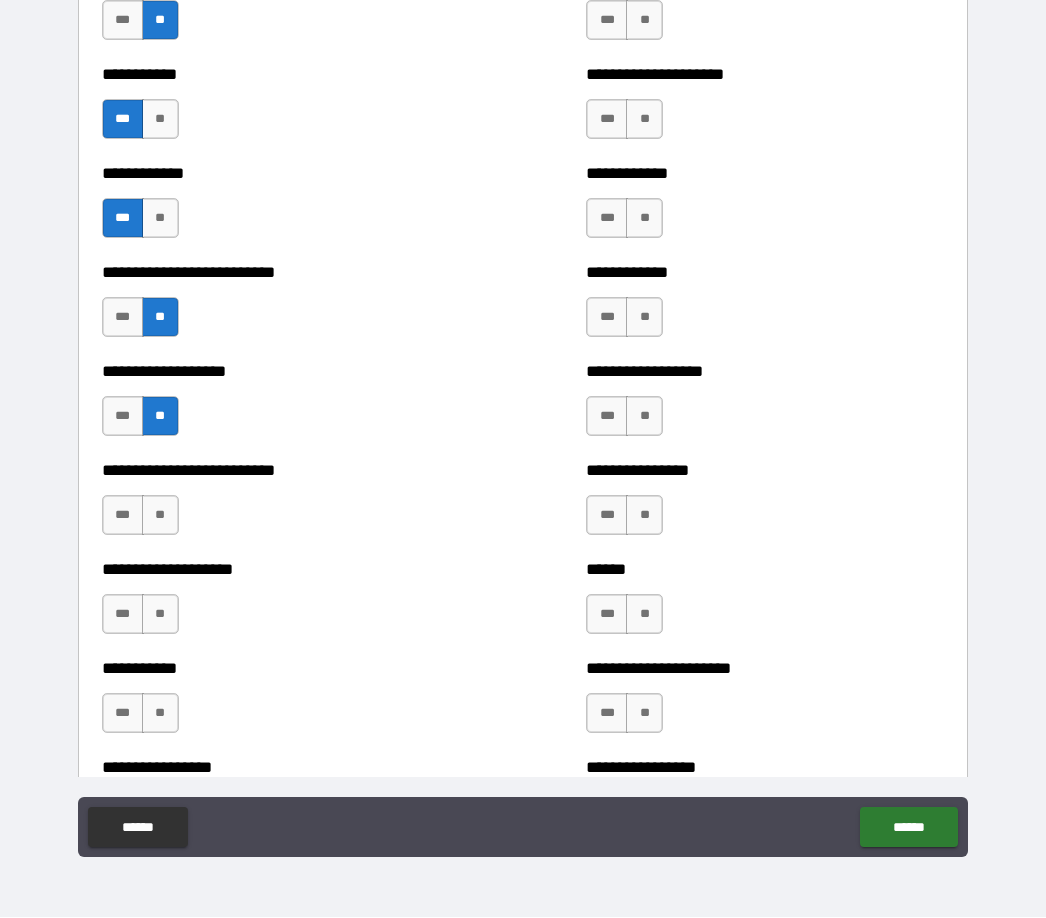scroll, scrollTop: 5306, scrollLeft: 0, axis: vertical 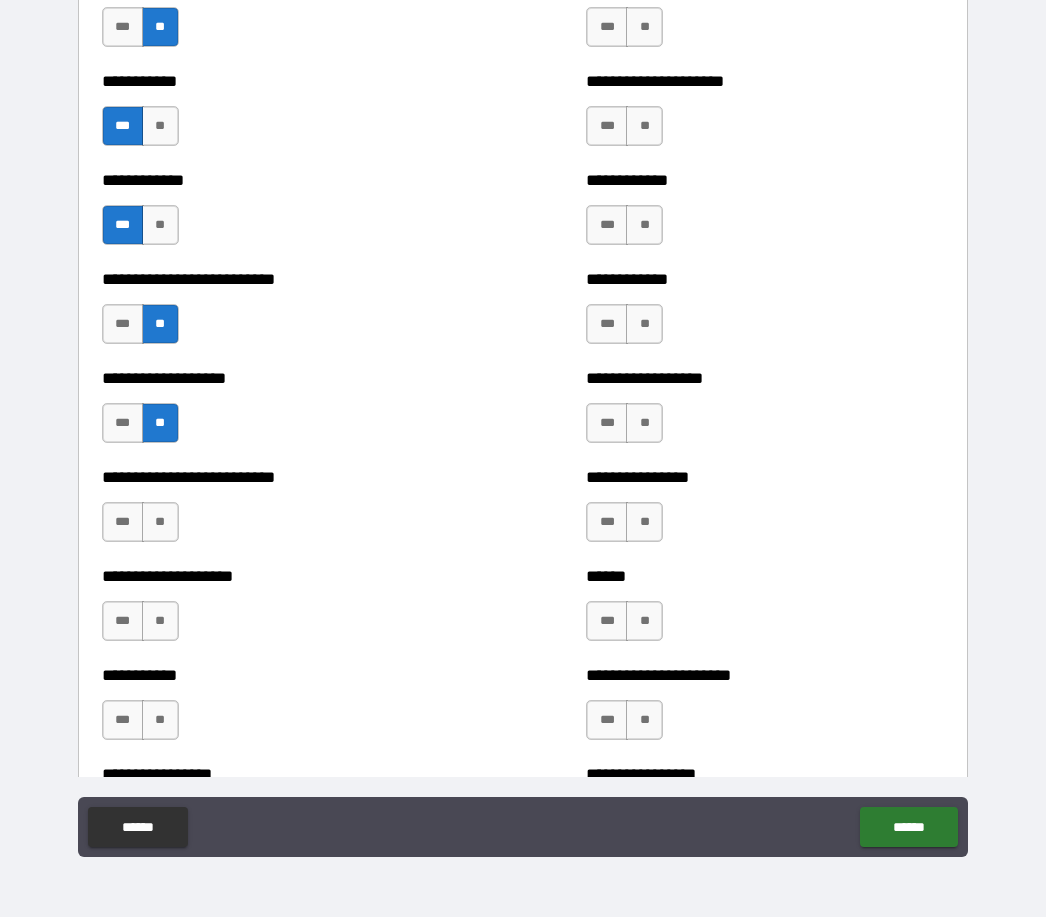 click on "**" at bounding box center (160, 523) 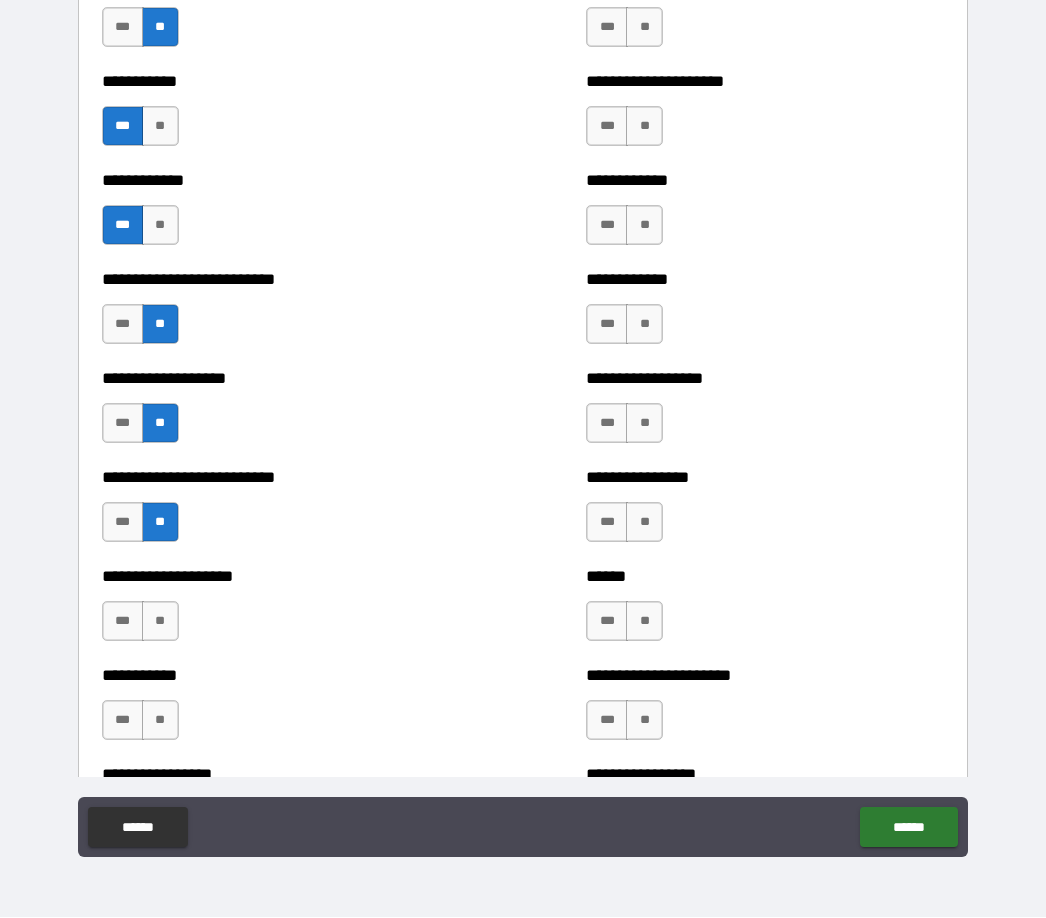 click on "**" at bounding box center (160, 622) 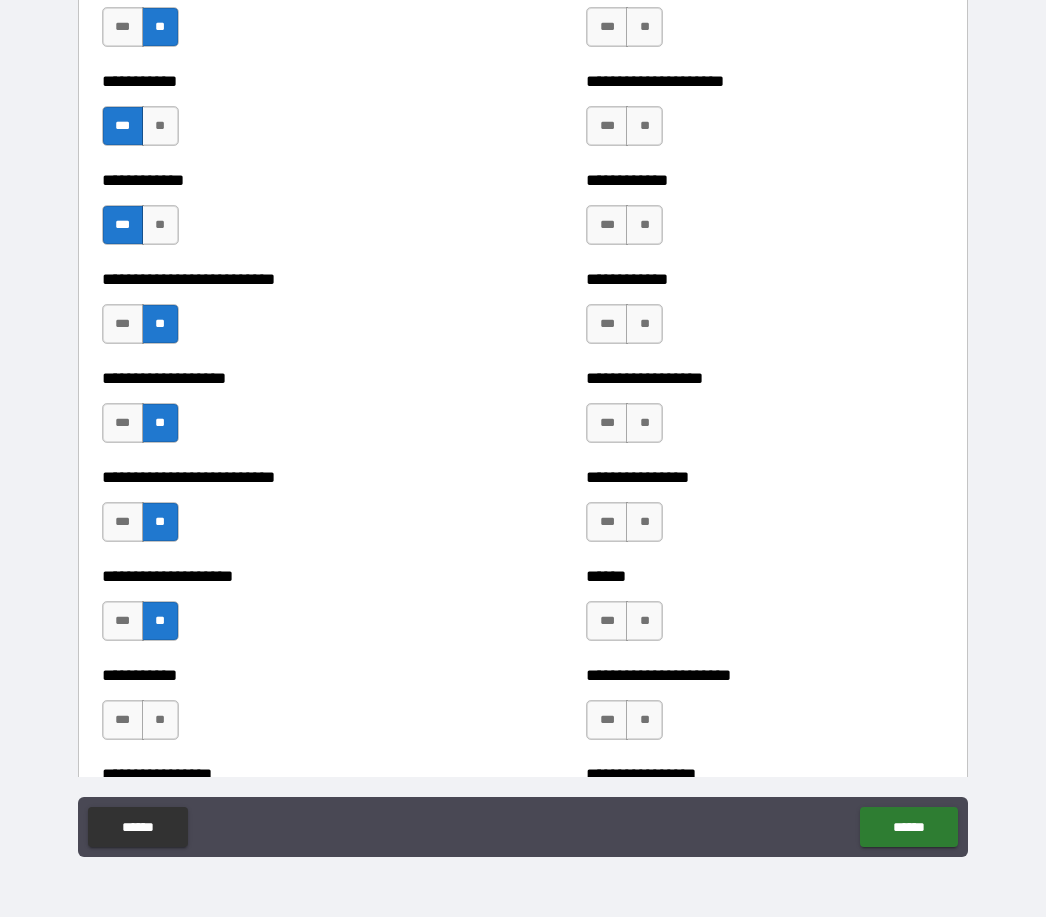 click on "**" at bounding box center (160, 721) 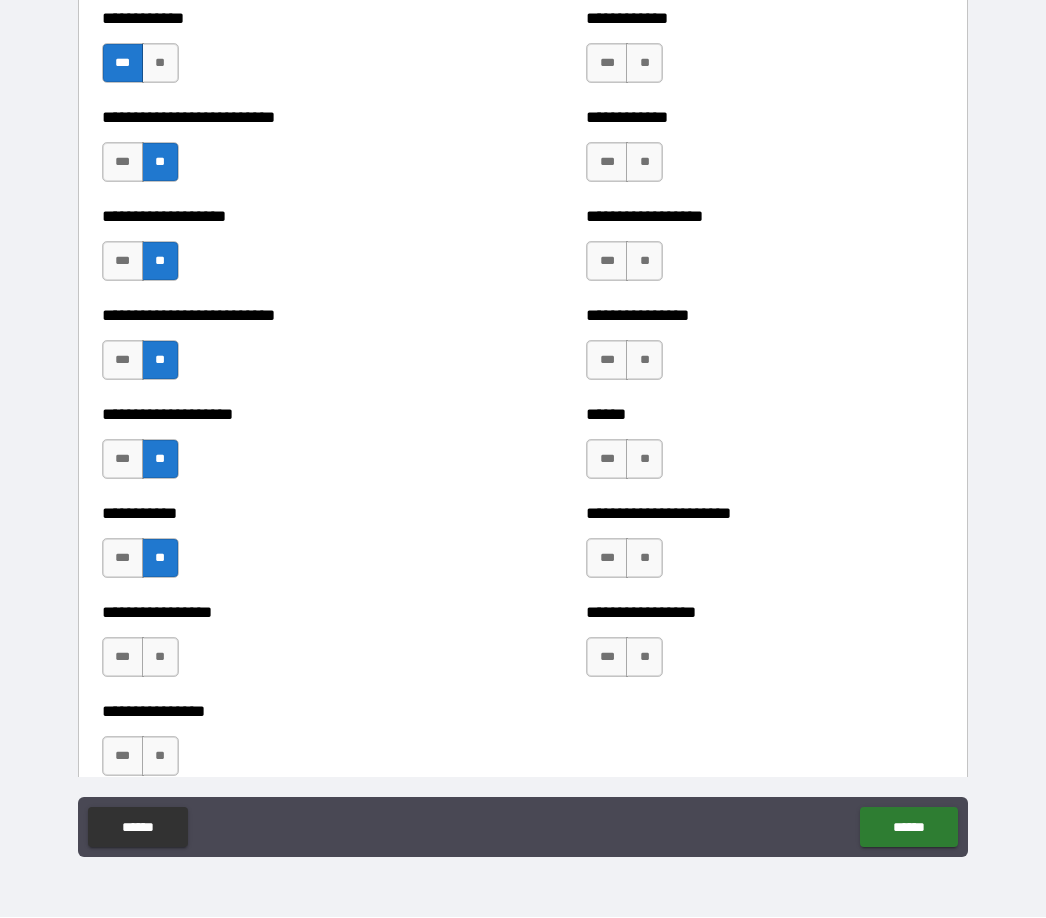 scroll, scrollTop: 5468, scrollLeft: 0, axis: vertical 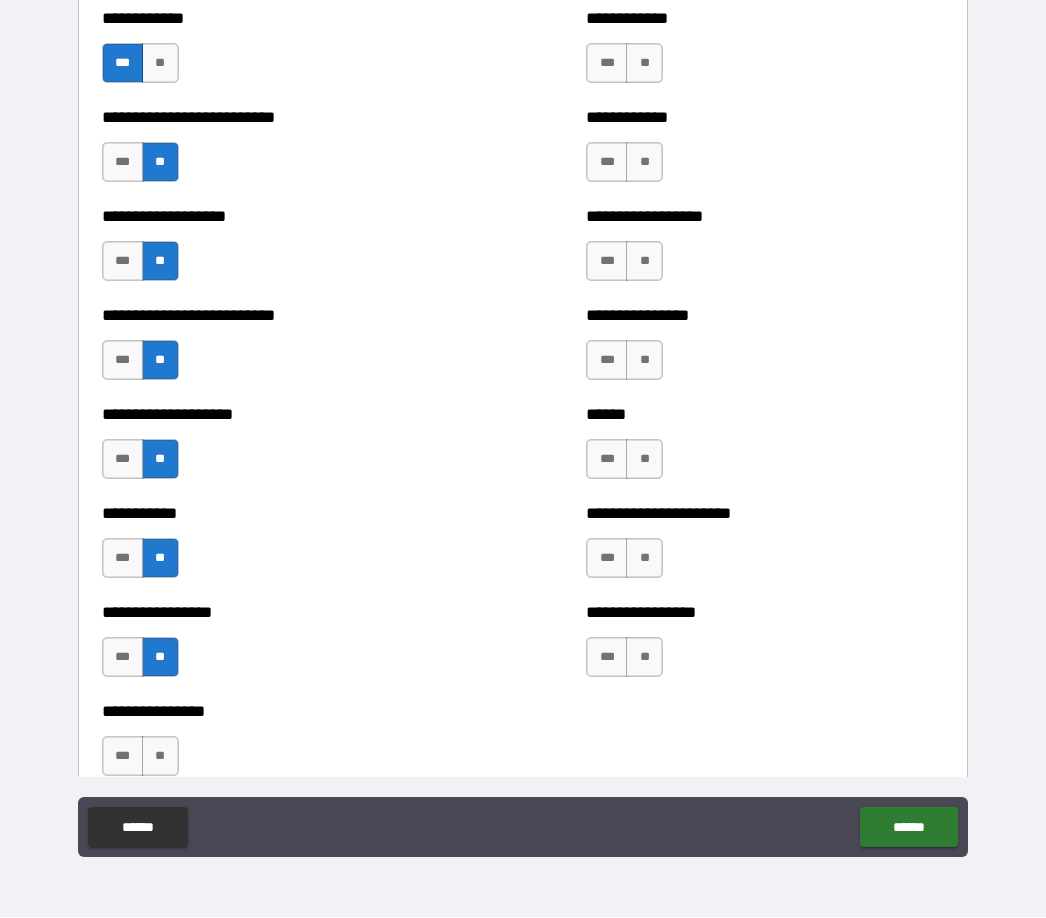click on "**" at bounding box center (160, 757) 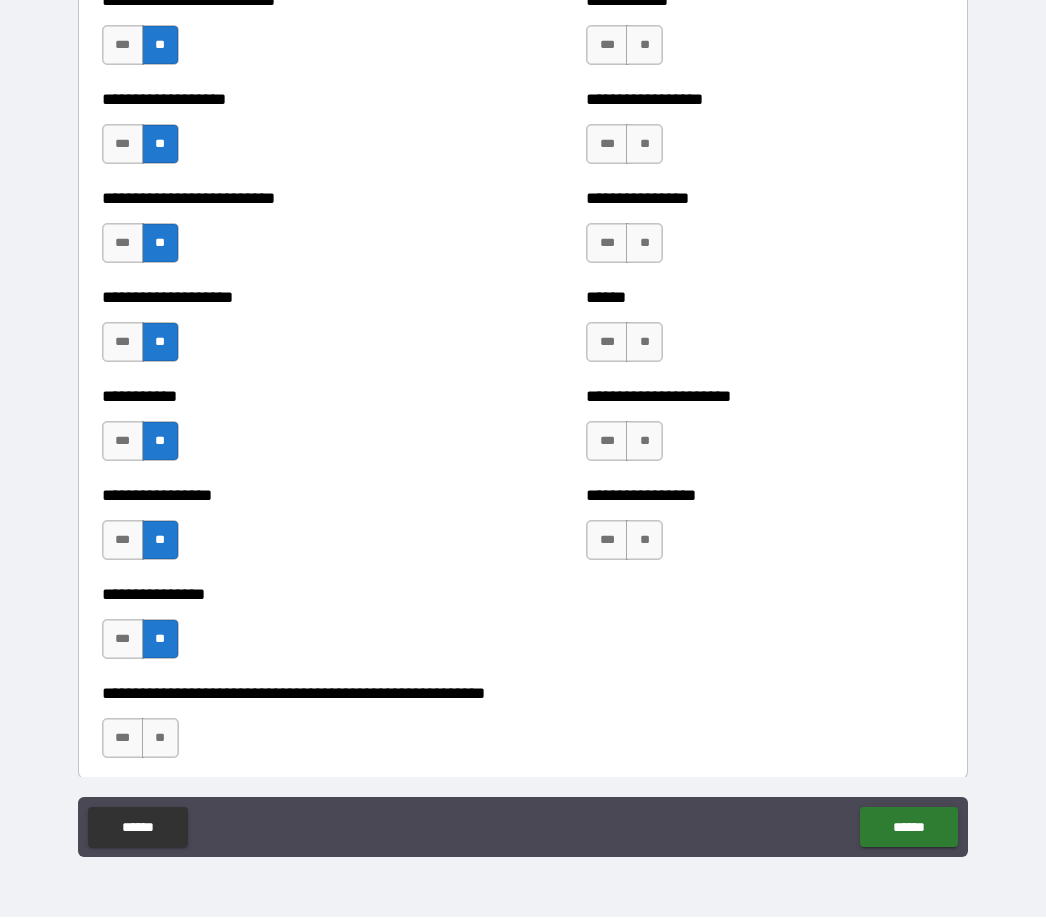 scroll, scrollTop: 5568, scrollLeft: 0, axis: vertical 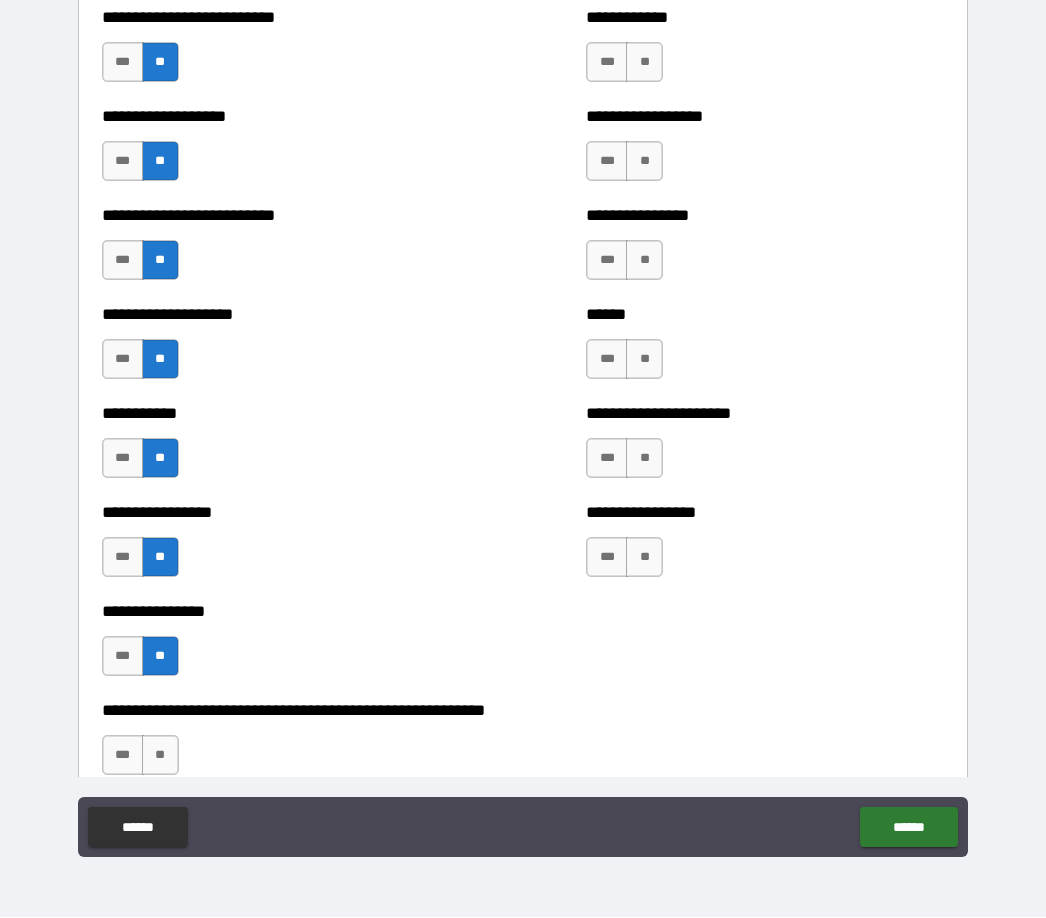 click on "***" at bounding box center (123, 756) 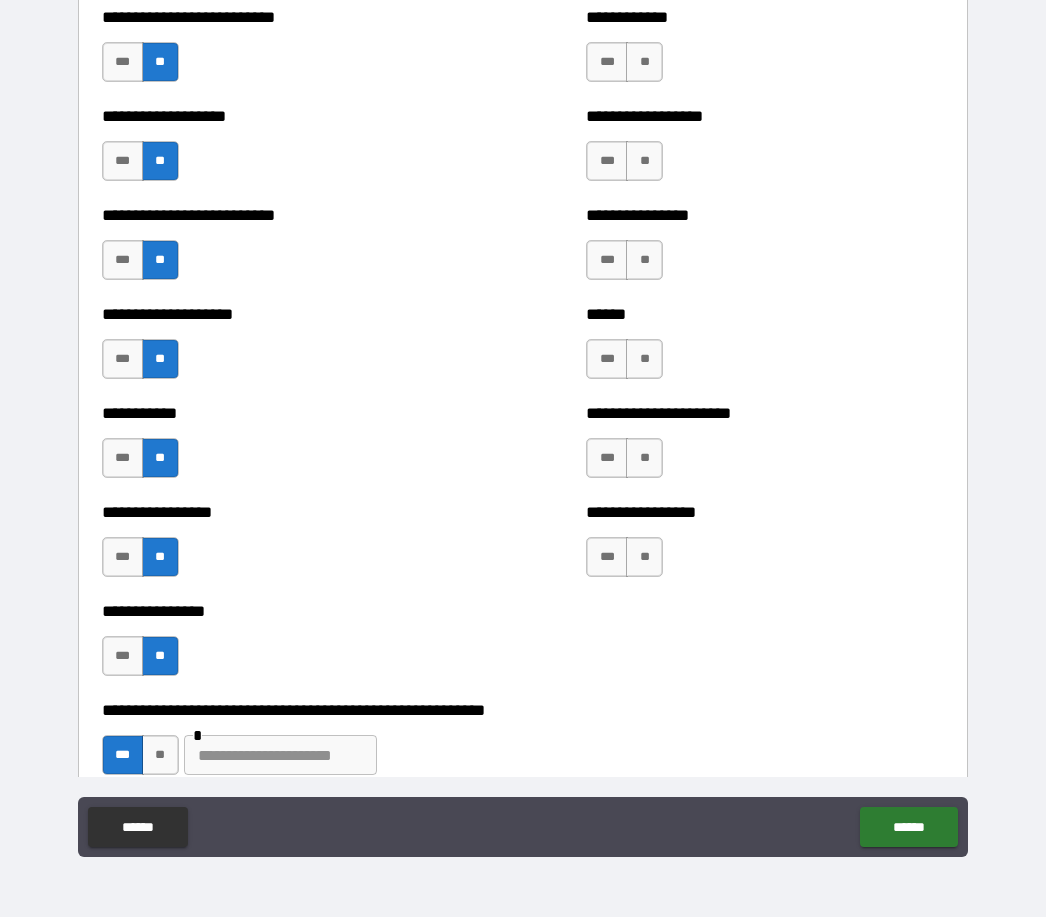 click at bounding box center (280, 756) 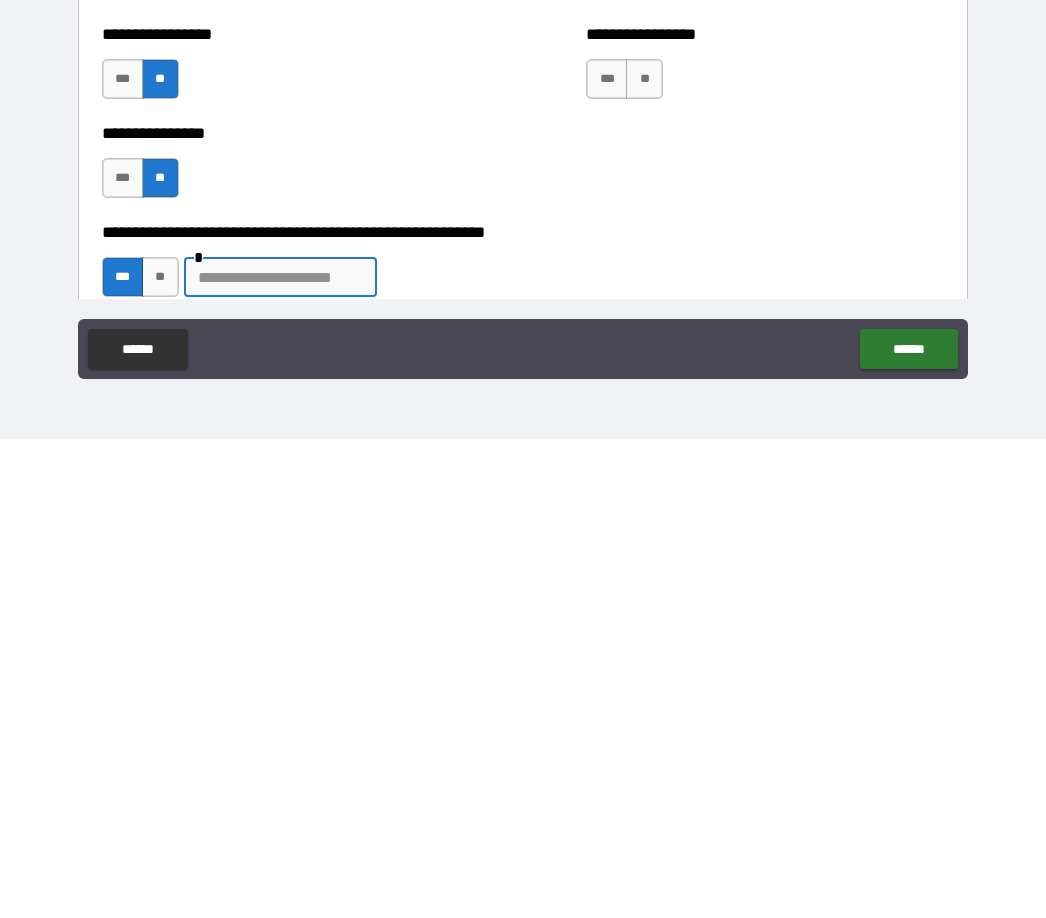 scroll, scrollTop: 67, scrollLeft: 0, axis: vertical 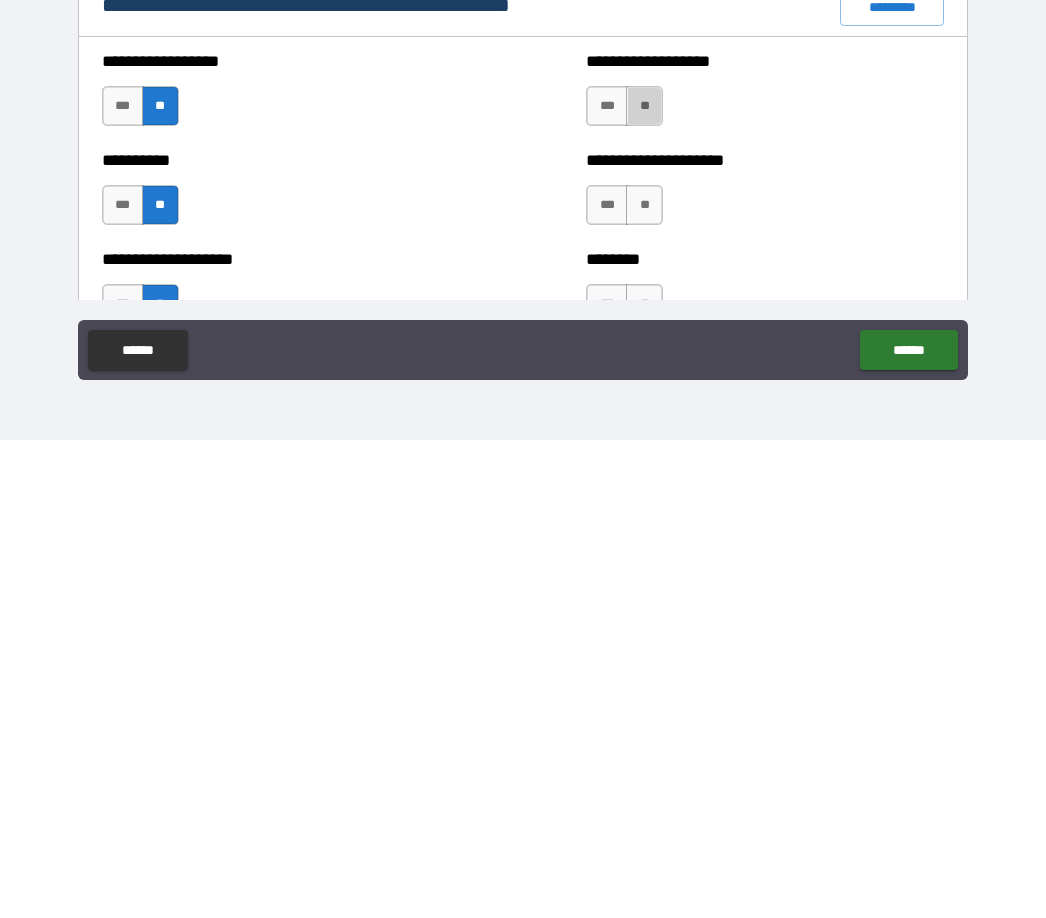 click on "**" at bounding box center (644, 584) 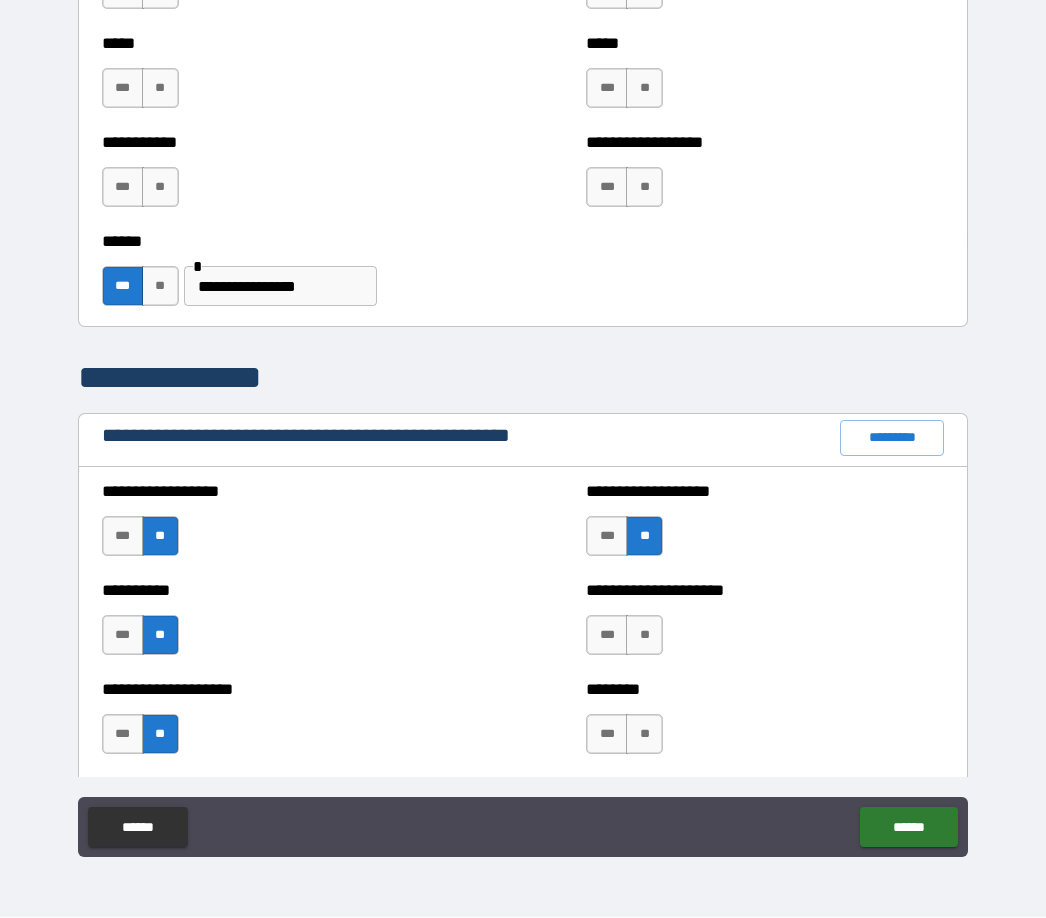 scroll, scrollTop: 1927, scrollLeft: 0, axis: vertical 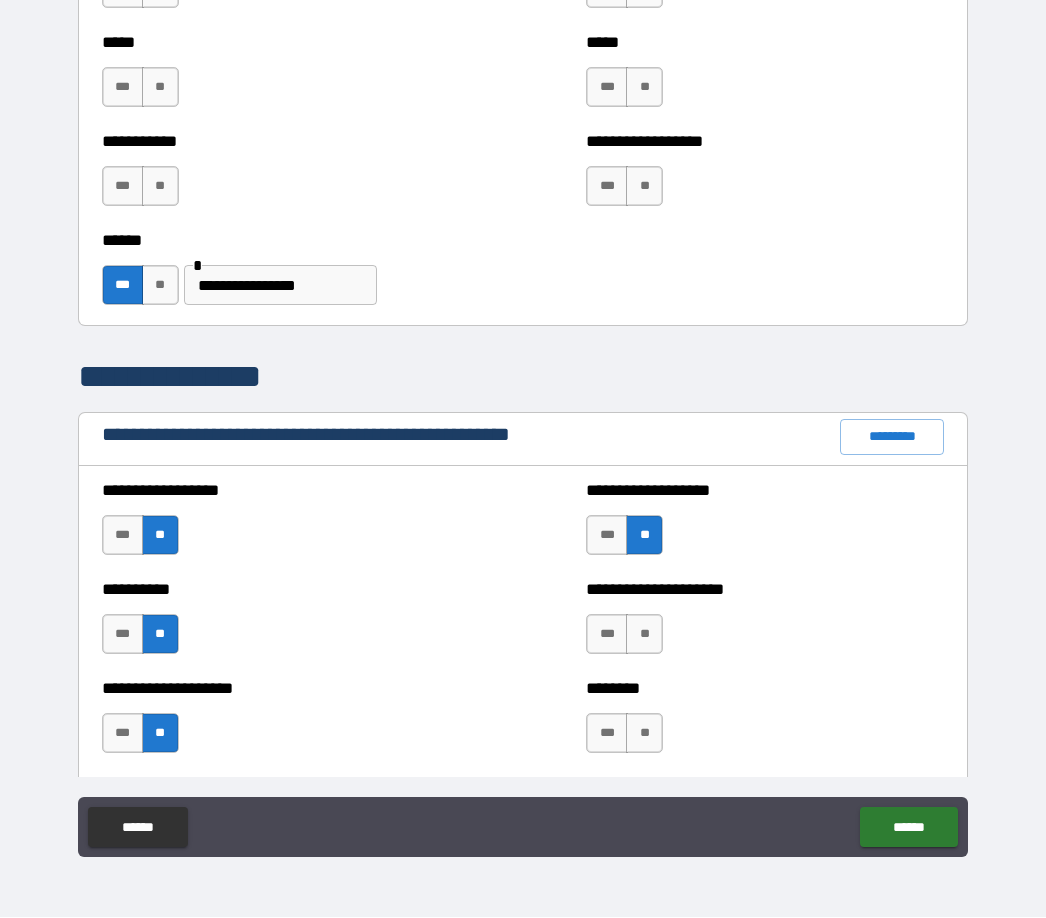 click on "**" at bounding box center [644, 635] 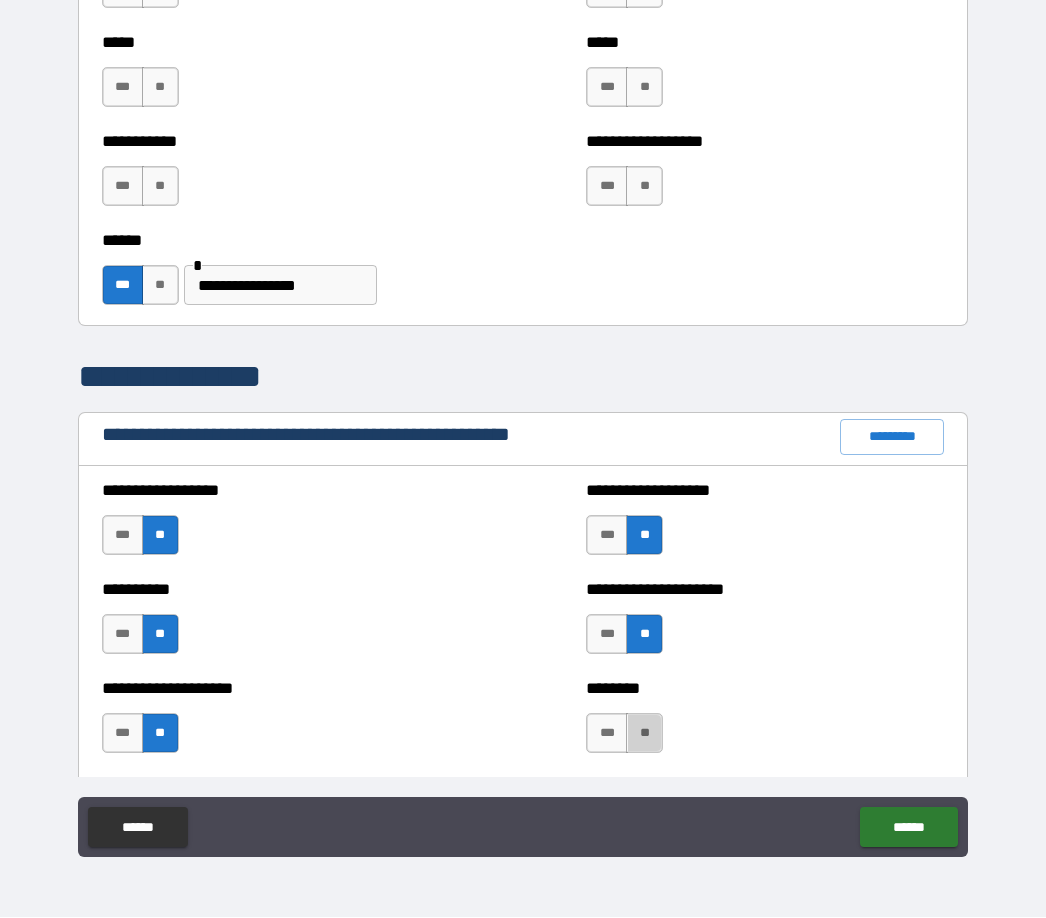 click on "**" at bounding box center [644, 734] 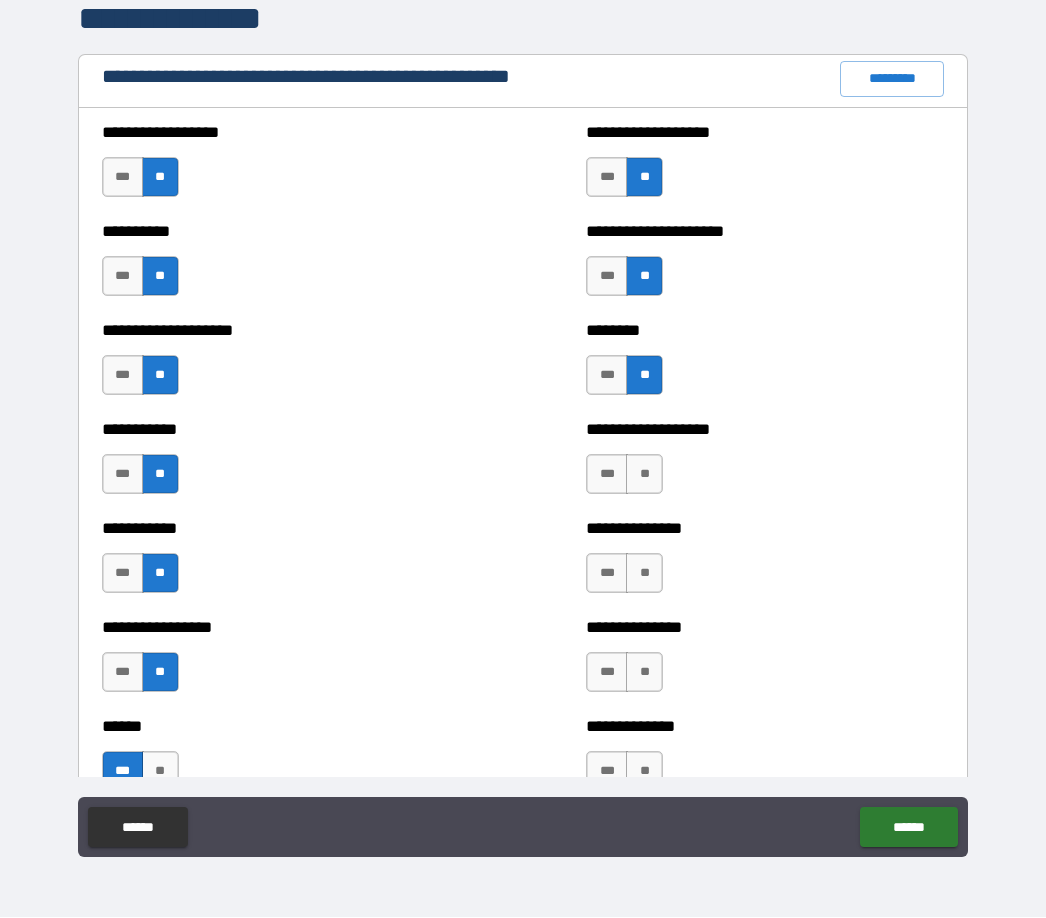 scroll, scrollTop: 2277, scrollLeft: 0, axis: vertical 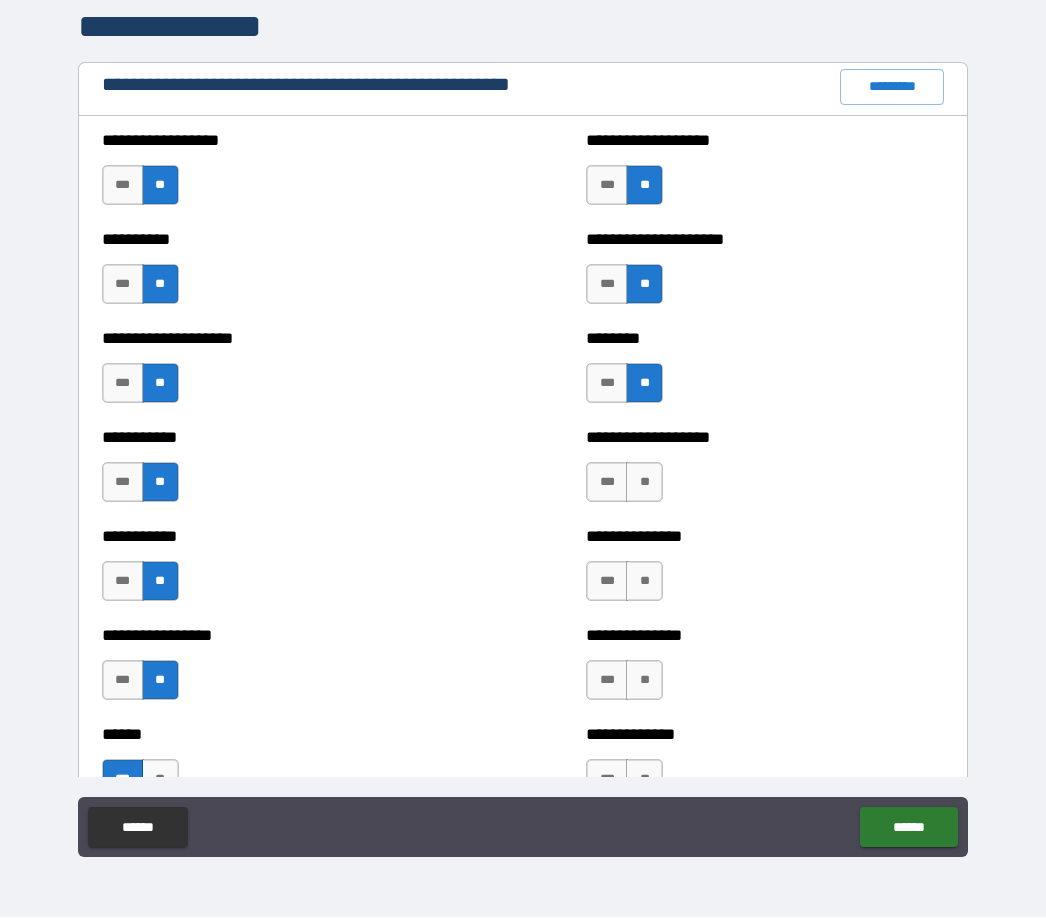 click on "**" at bounding box center (644, 483) 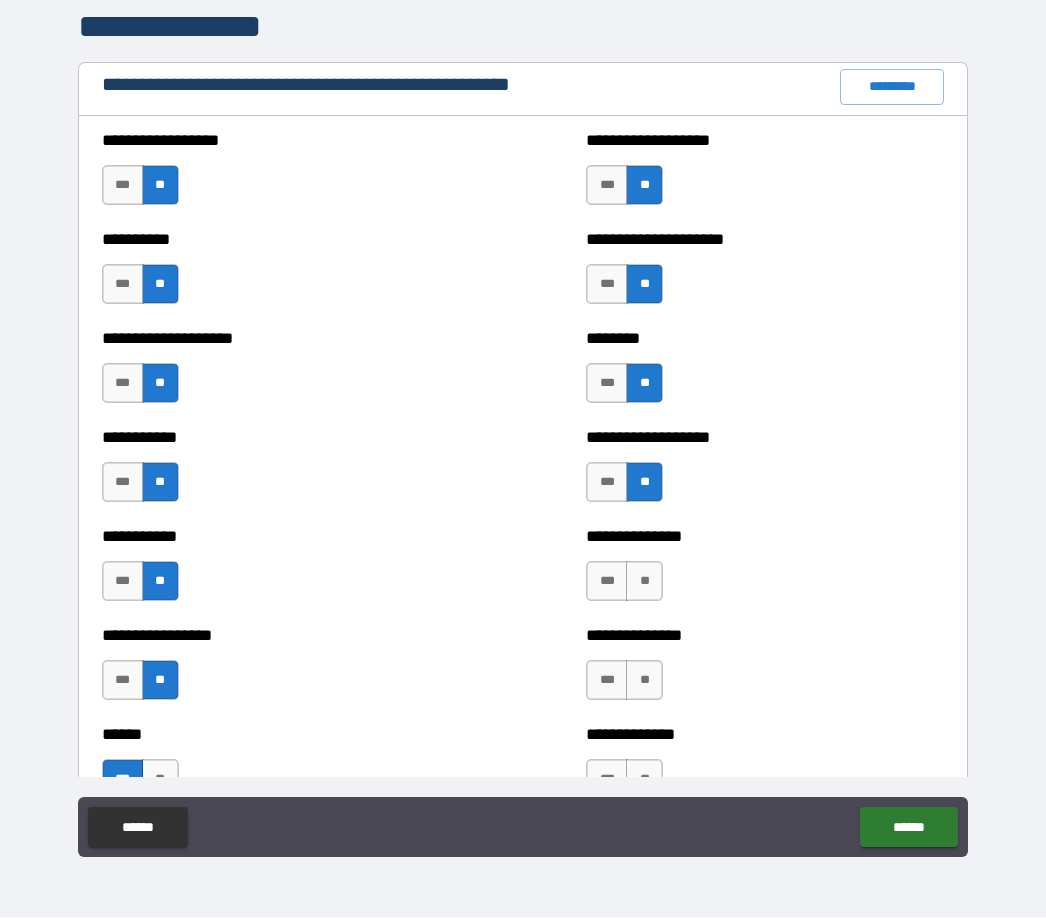 click on "**" at bounding box center (644, 582) 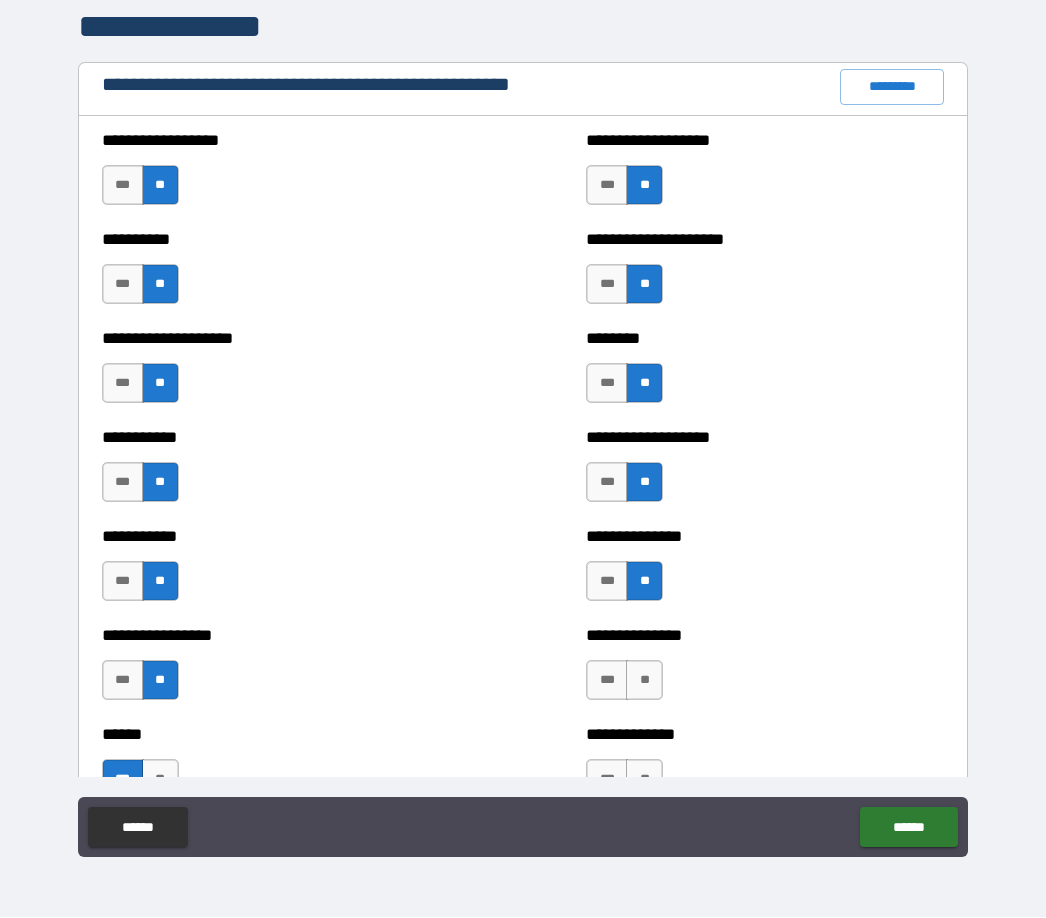 click on "**" at bounding box center (644, 681) 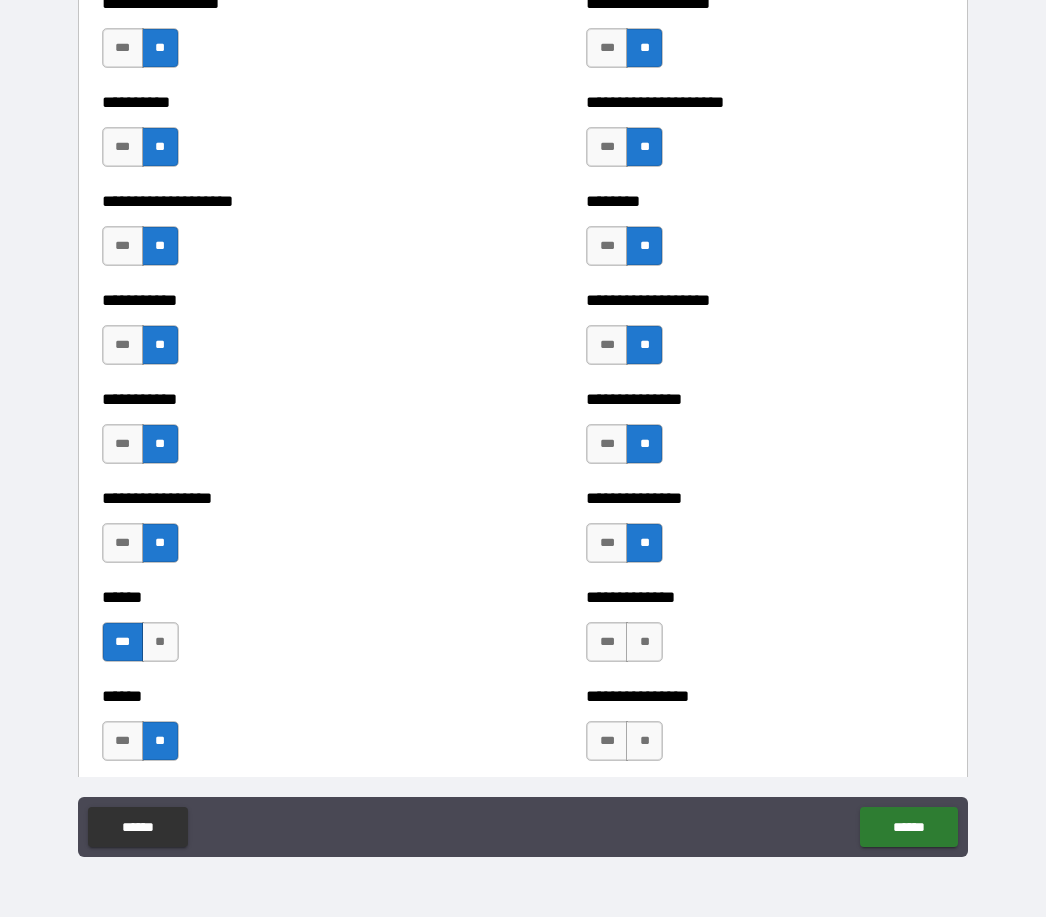 scroll, scrollTop: 2467, scrollLeft: 0, axis: vertical 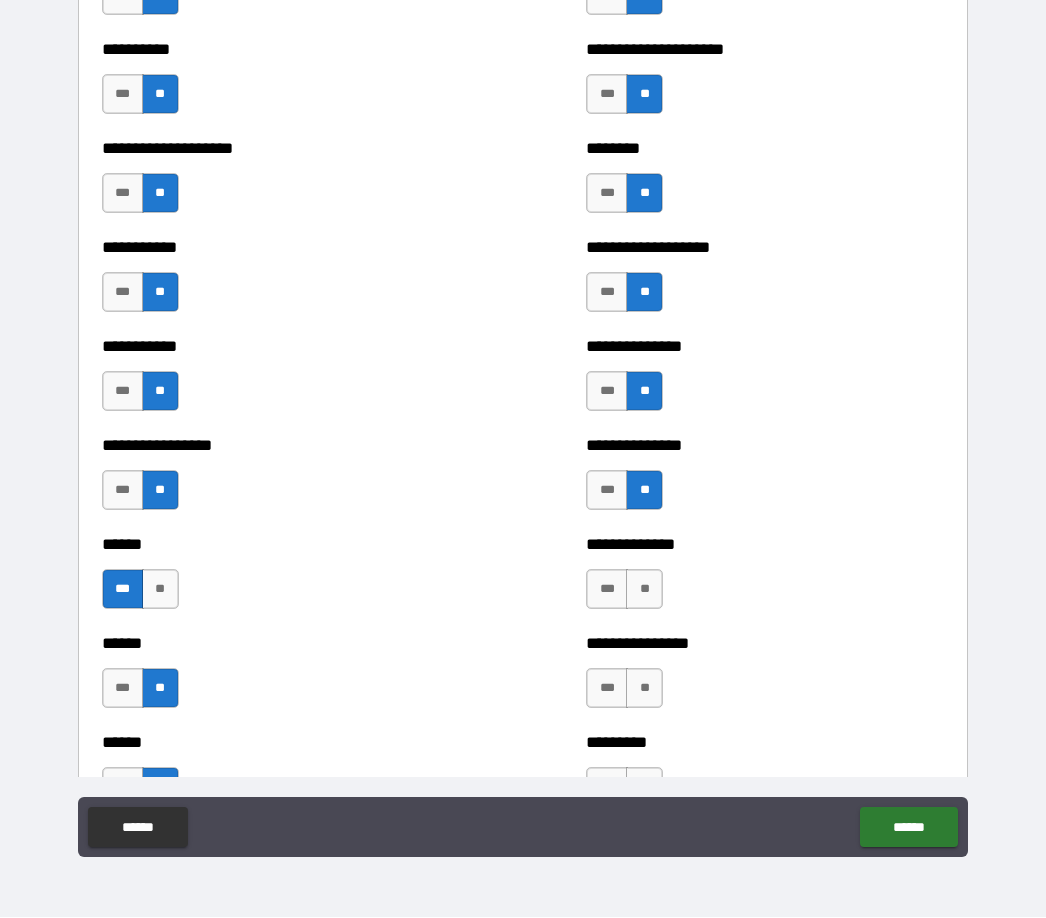 click on "**********" at bounding box center (765, 545) 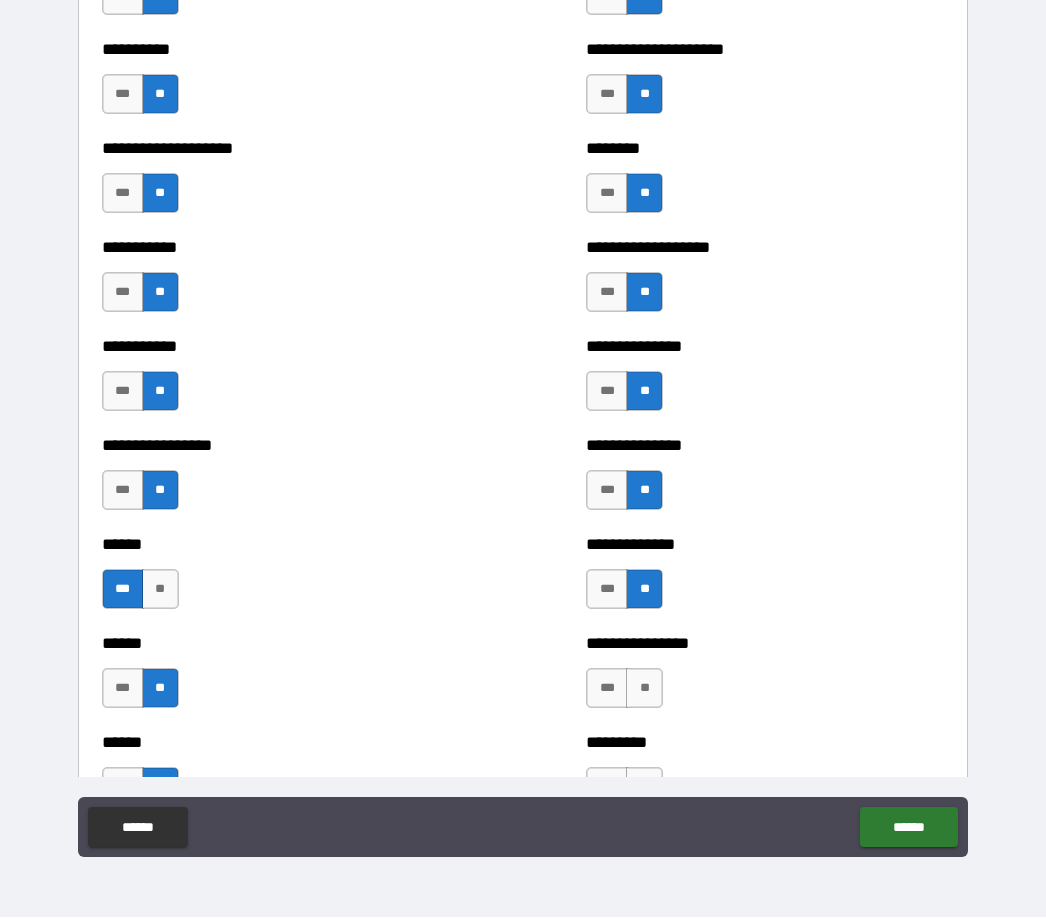 click on "**" at bounding box center [644, 689] 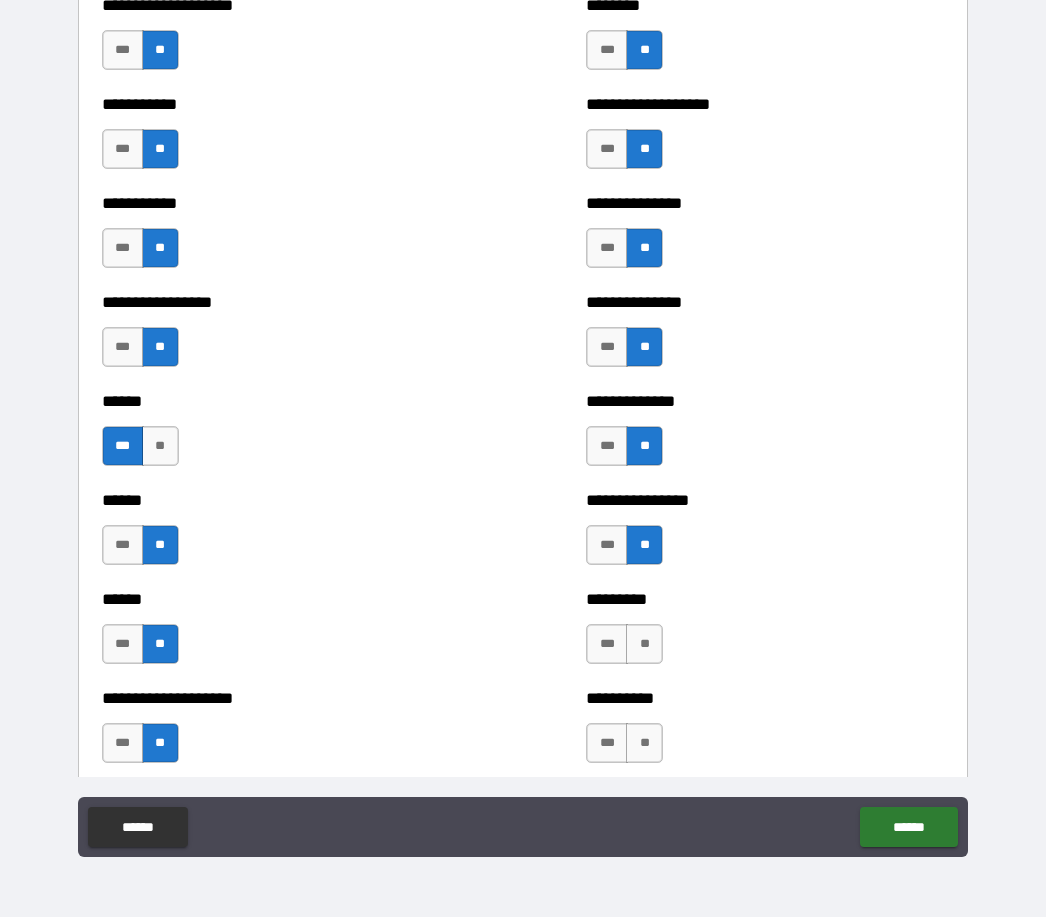 scroll, scrollTop: 2738, scrollLeft: 0, axis: vertical 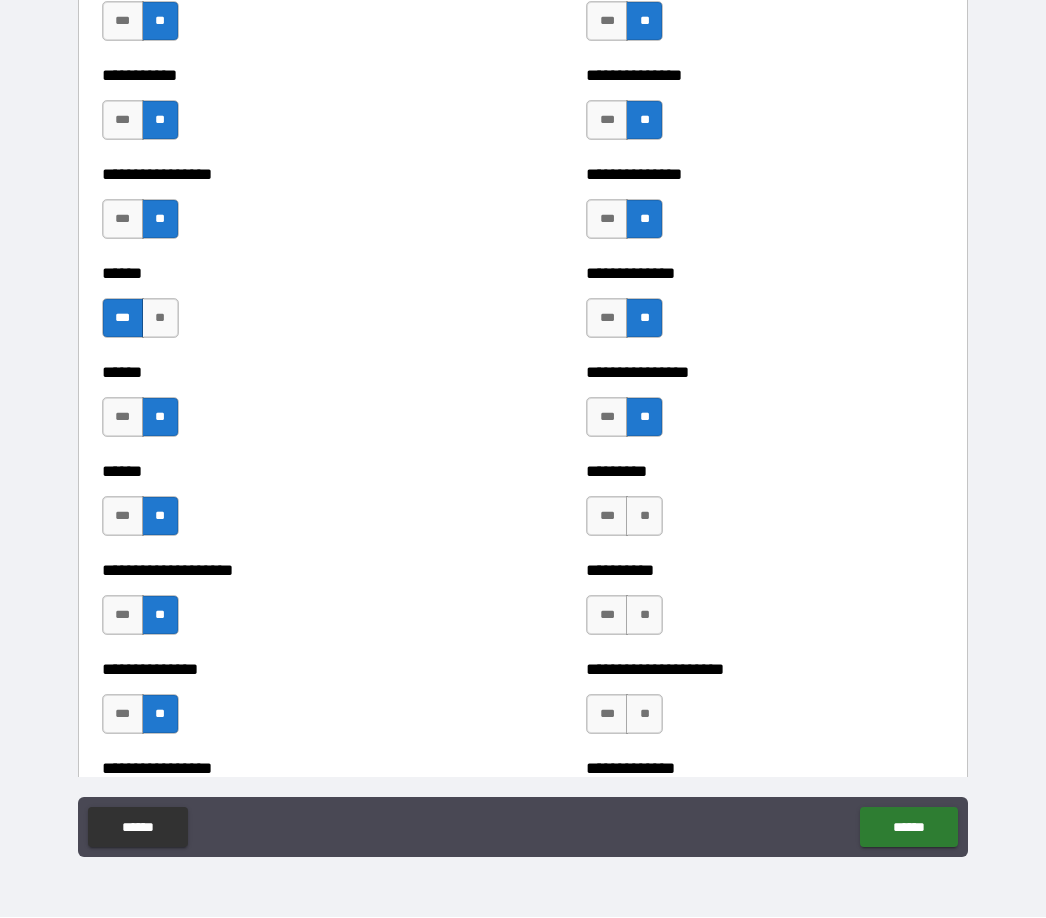 click on "**" at bounding box center [644, 517] 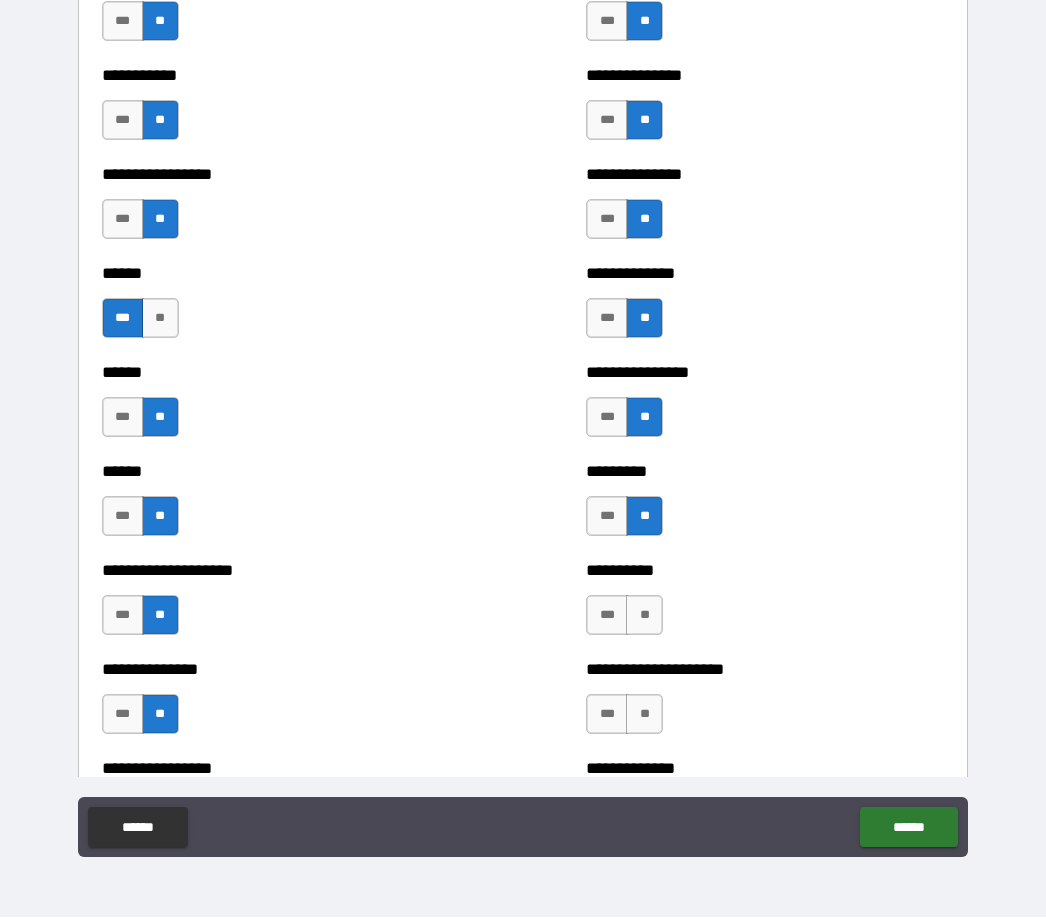 click on "**" at bounding box center [644, 616] 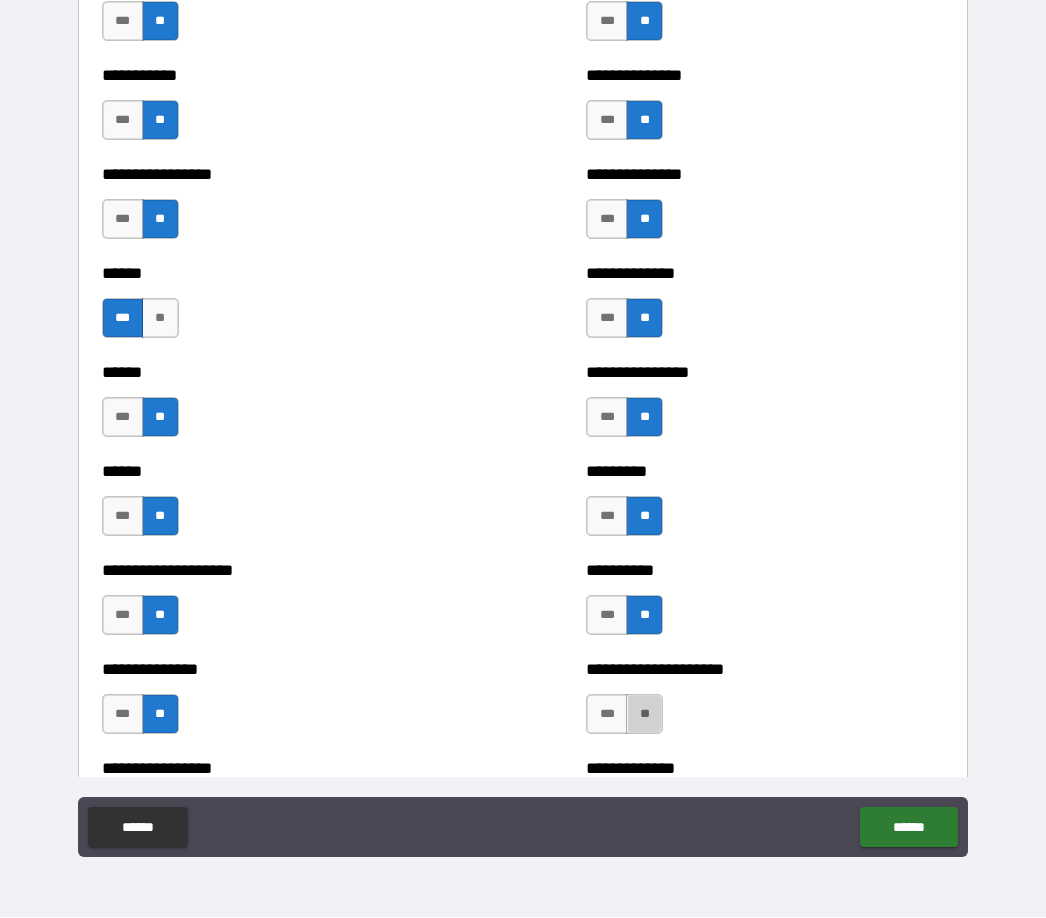 click on "**" at bounding box center [644, 715] 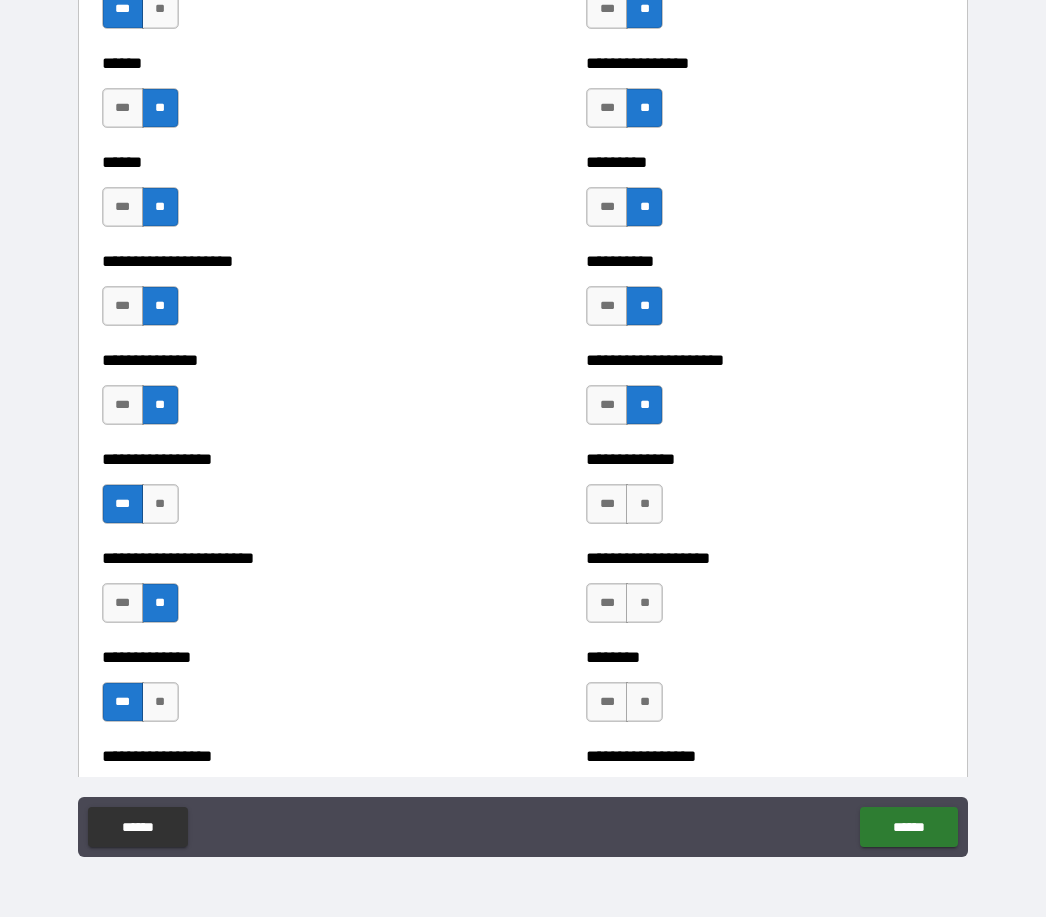 scroll, scrollTop: 3040, scrollLeft: 0, axis: vertical 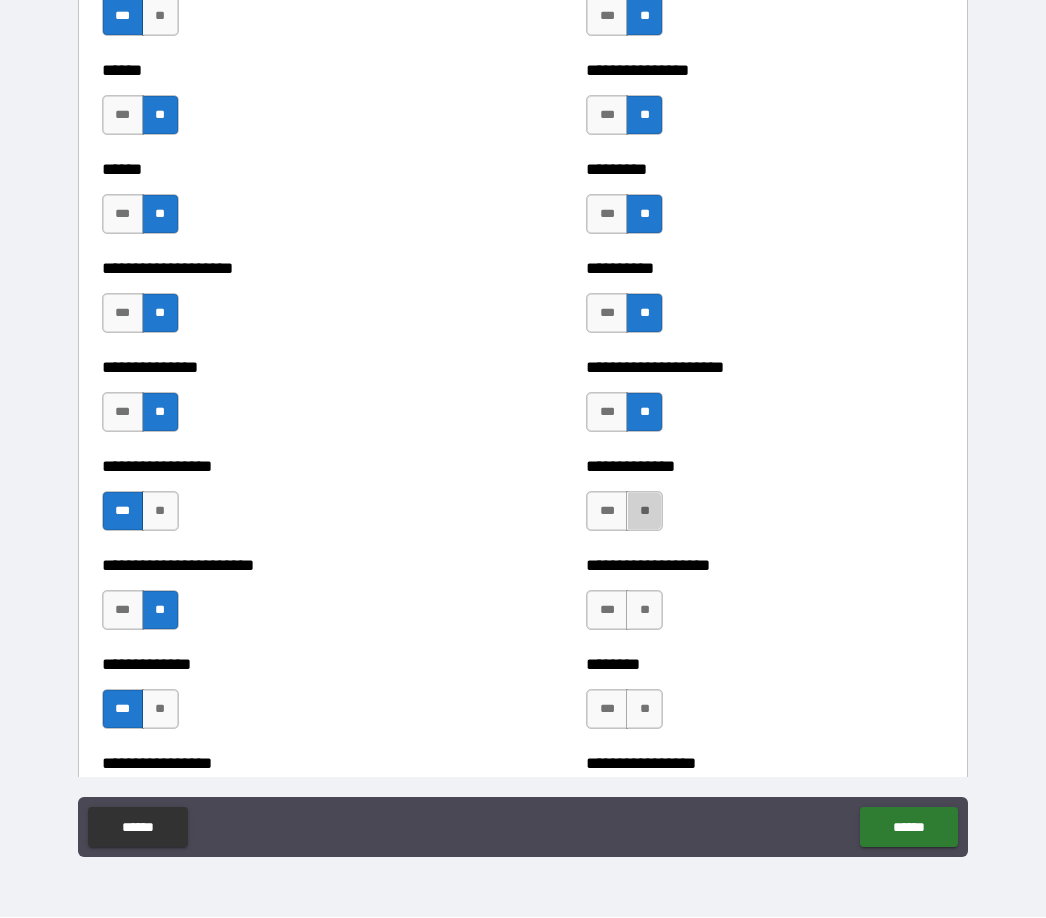 click on "**" at bounding box center (644, 512) 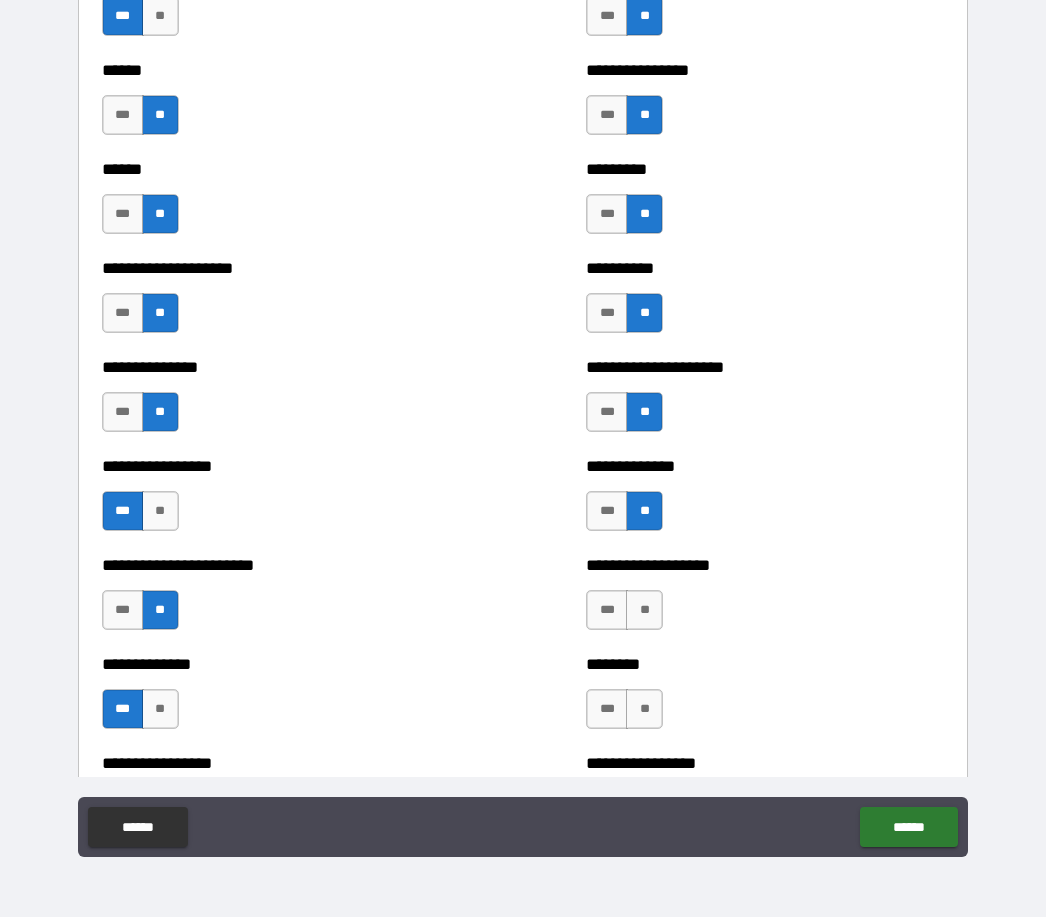 click on "**" at bounding box center [644, 611] 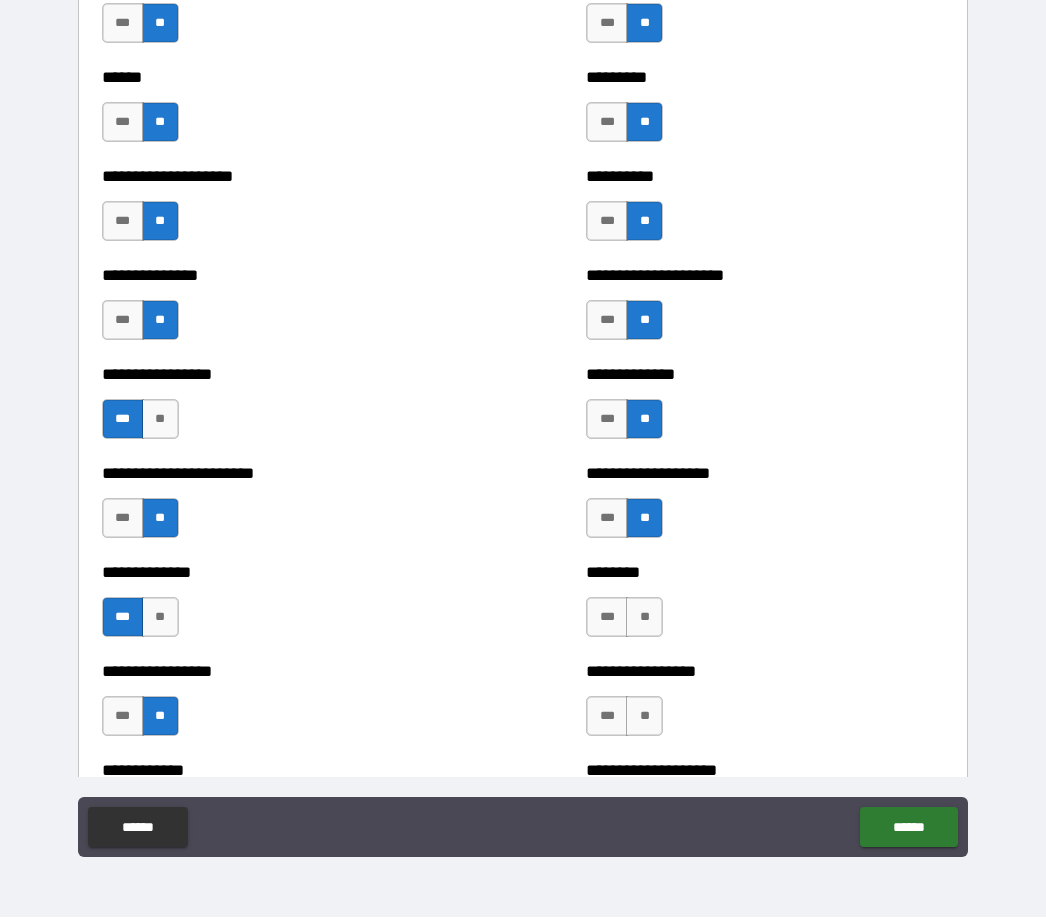 scroll, scrollTop: 3155, scrollLeft: 0, axis: vertical 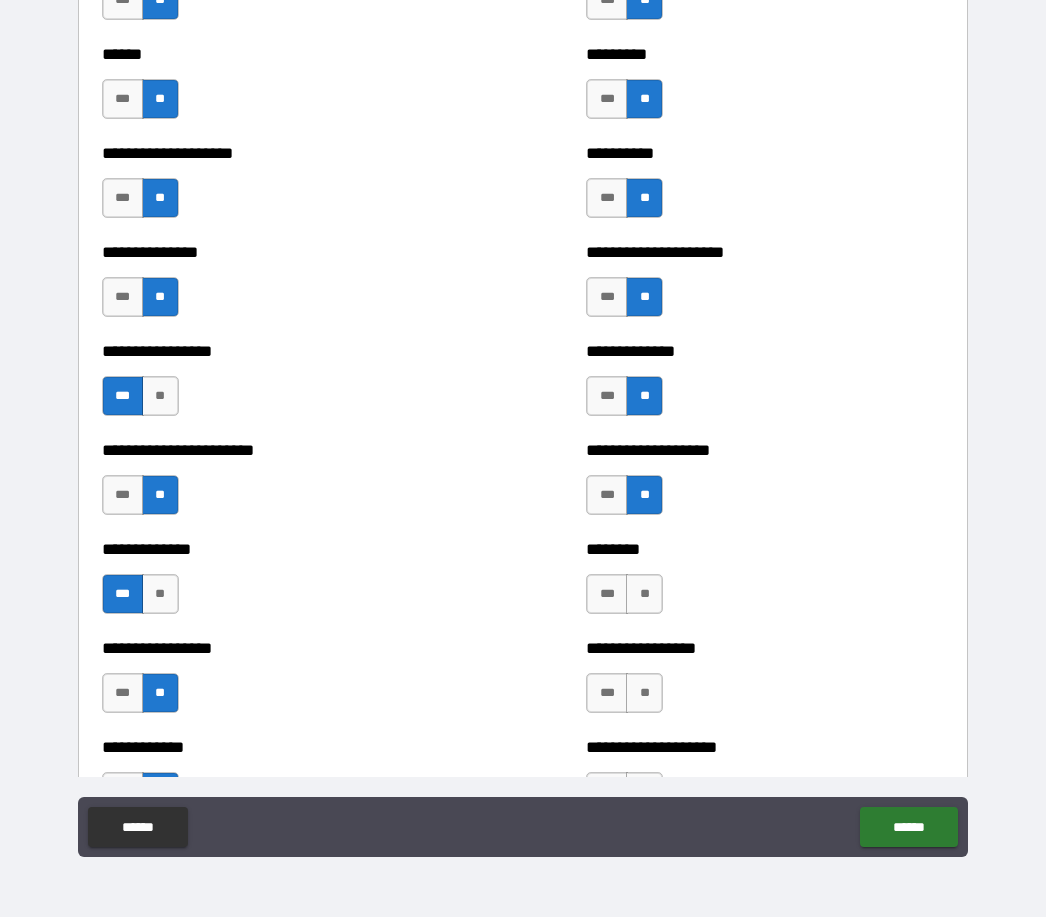 click on "**" at bounding box center [644, 595] 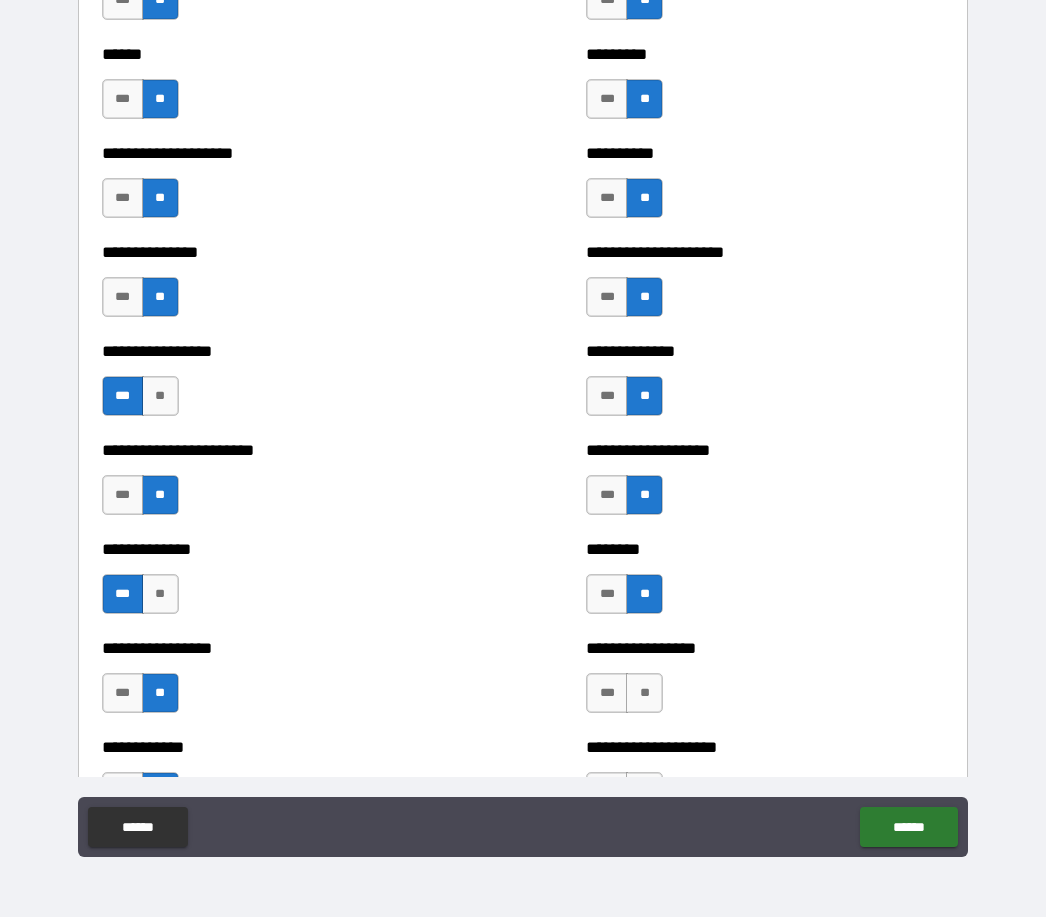 click on "**" at bounding box center [644, 694] 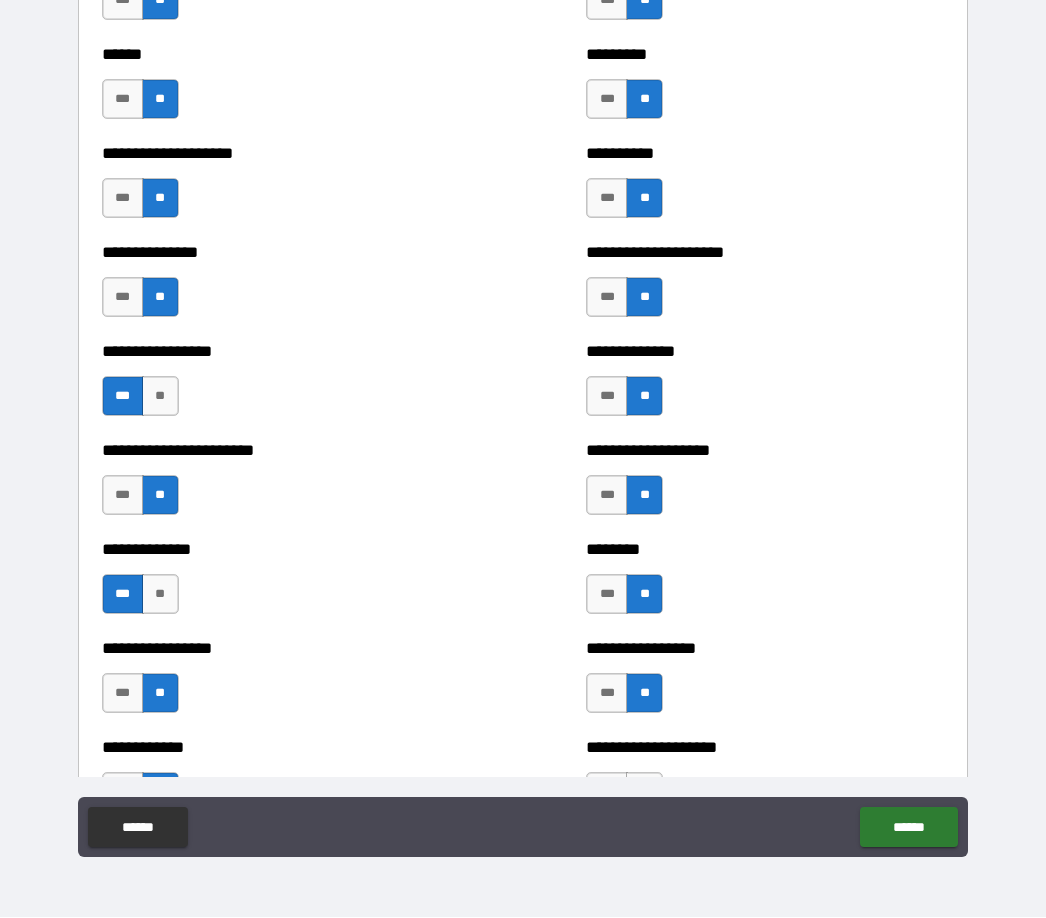 scroll, scrollTop: 3274, scrollLeft: 0, axis: vertical 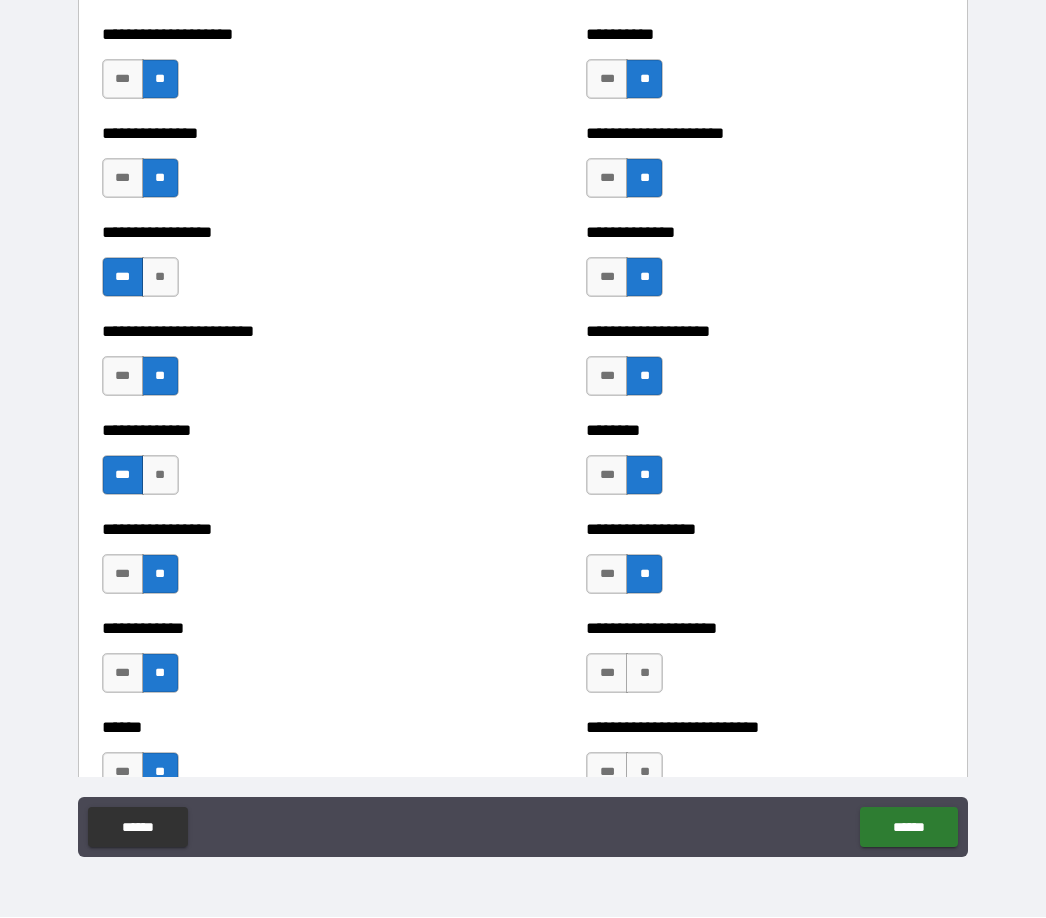 click on "**********" at bounding box center (765, 565) 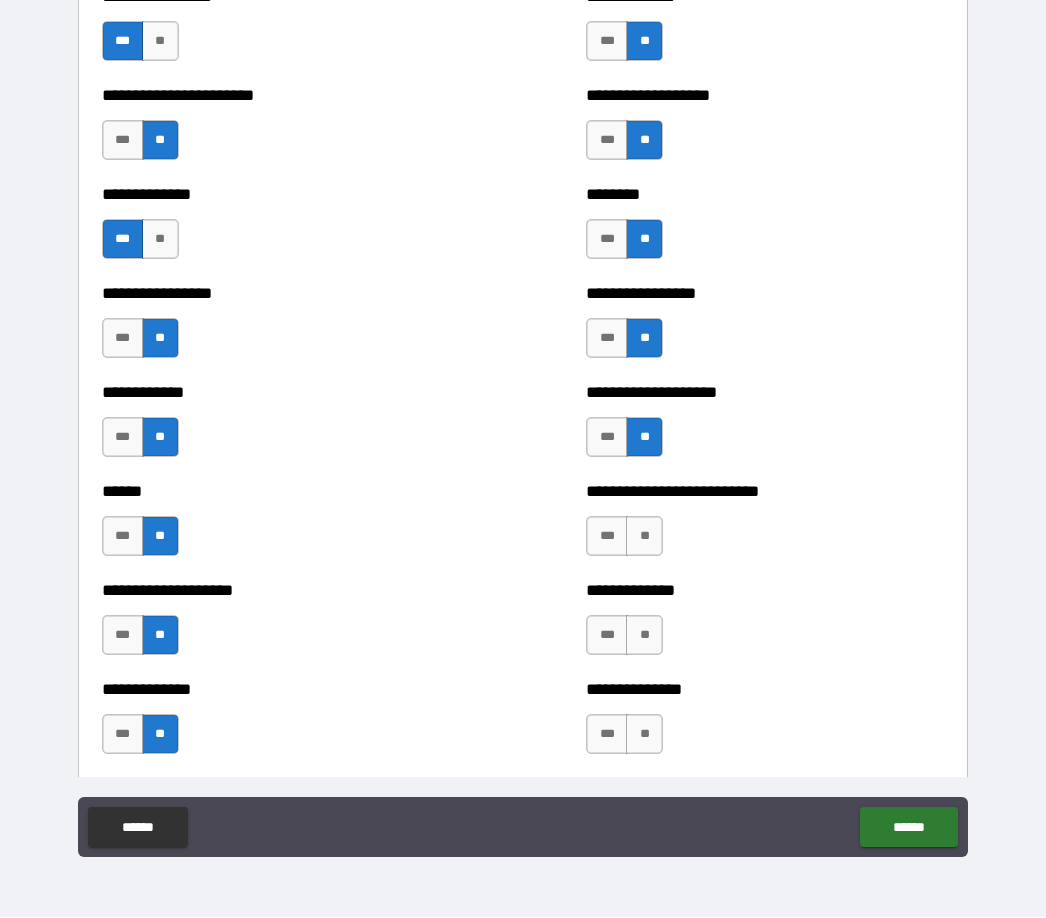 scroll, scrollTop: 3518, scrollLeft: 0, axis: vertical 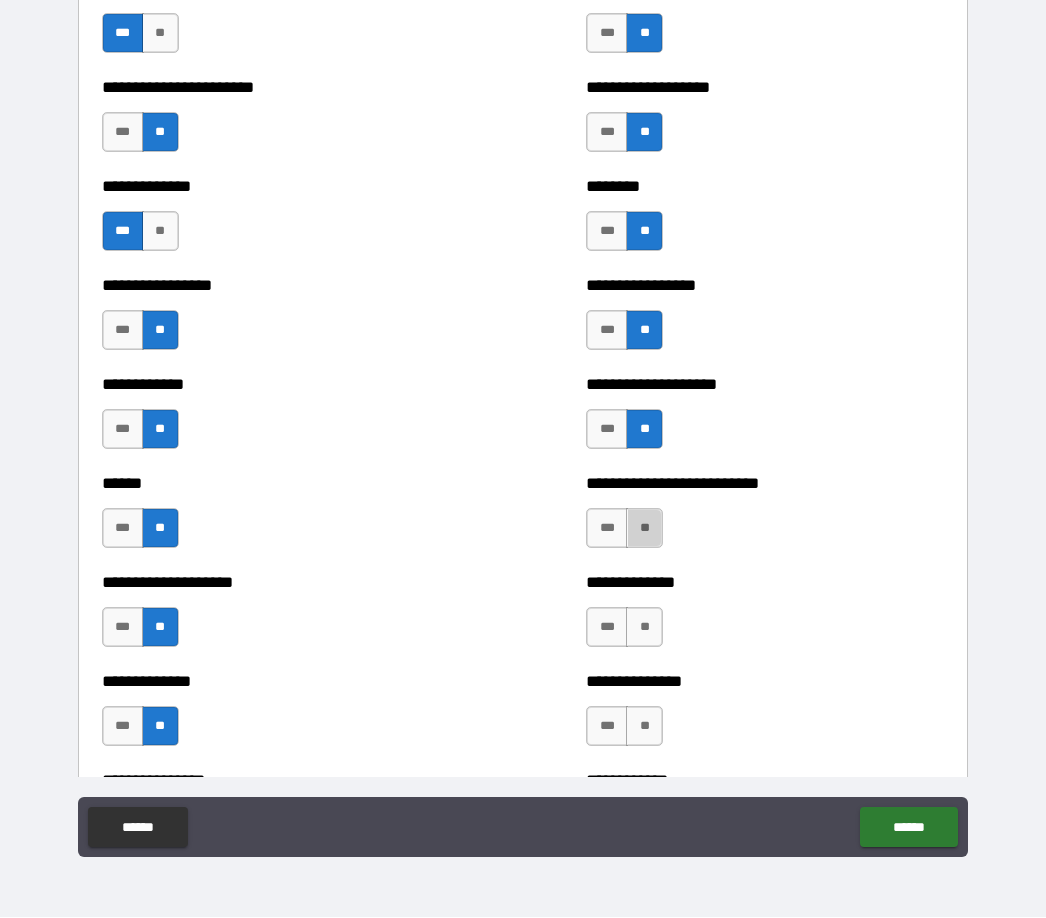click on "**" at bounding box center (644, 529) 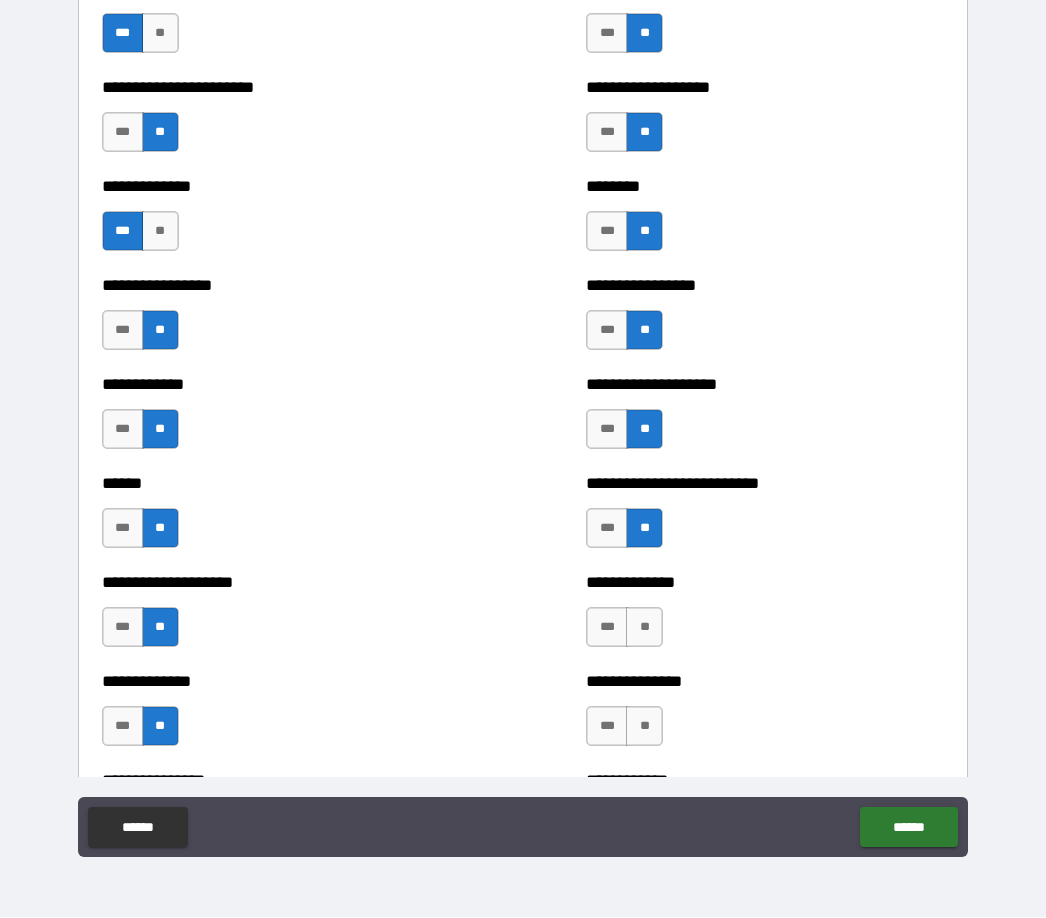 click on "**" at bounding box center [644, 628] 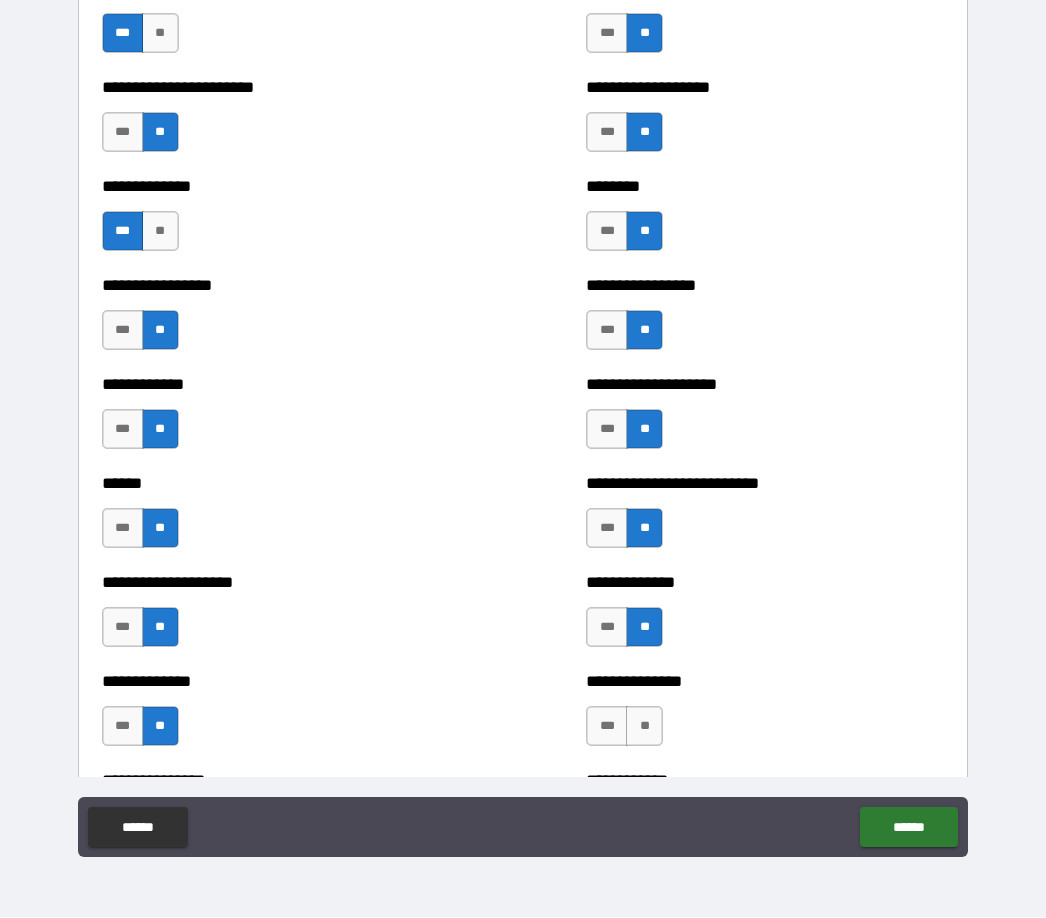 click on "**" at bounding box center [644, 727] 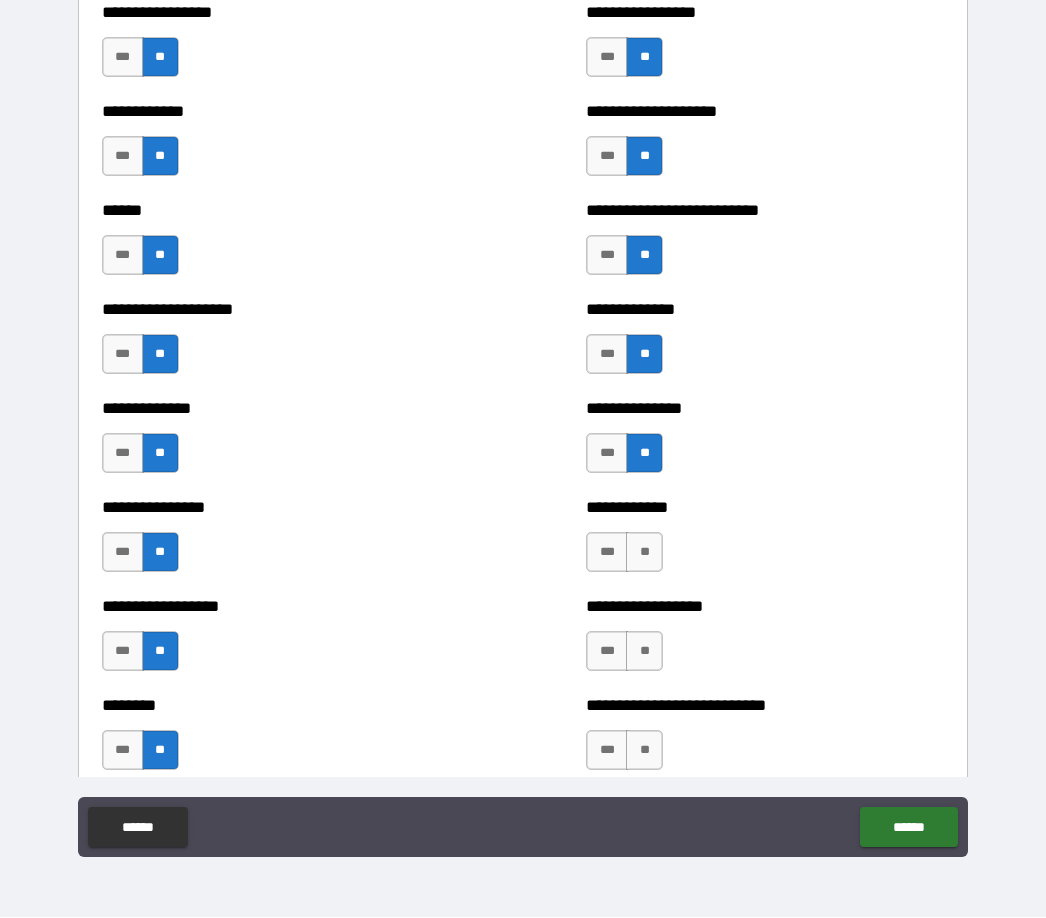 scroll, scrollTop: 3790, scrollLeft: 0, axis: vertical 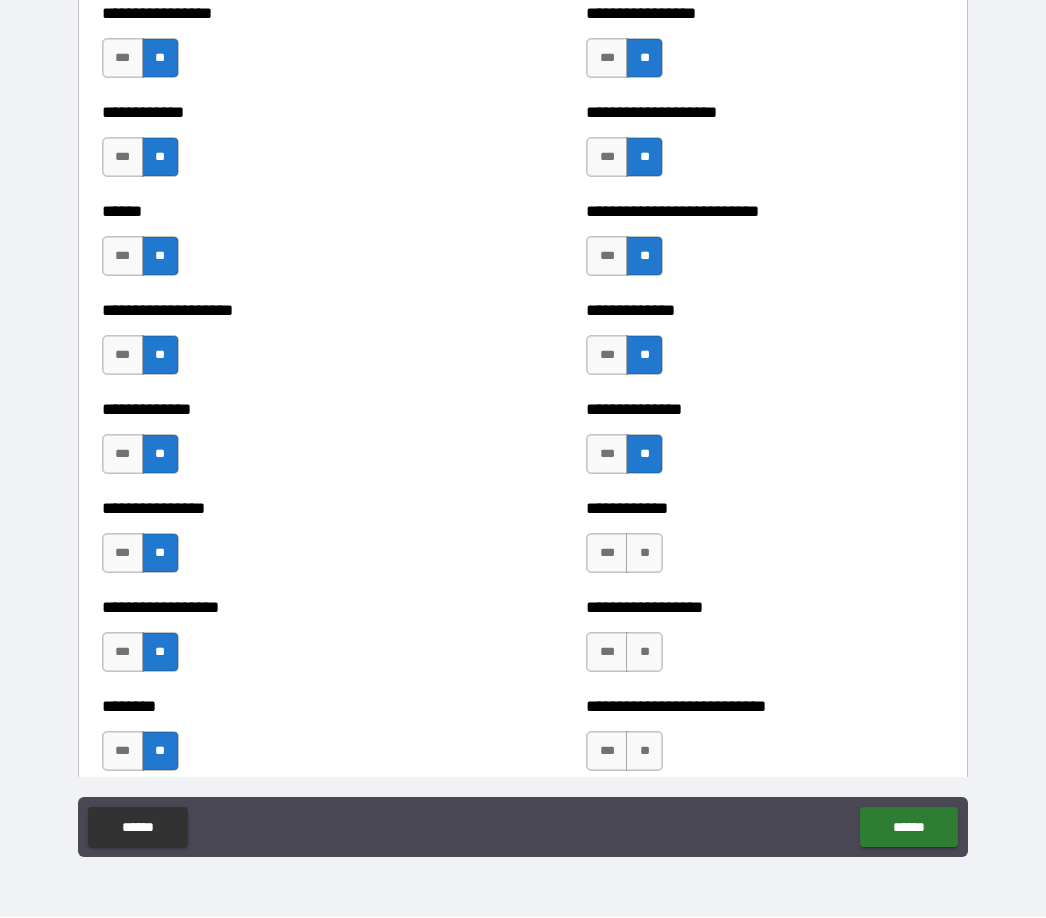 click on "**" at bounding box center (644, 554) 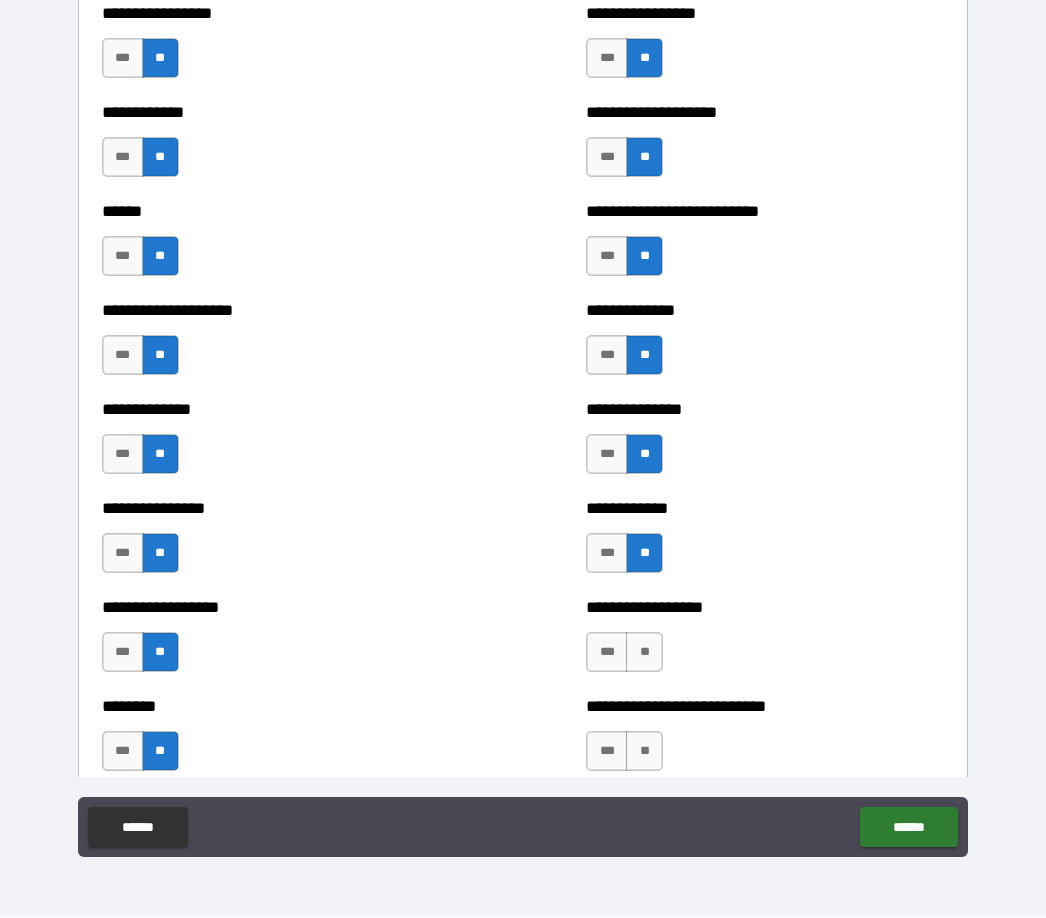 click on "**" at bounding box center (644, 653) 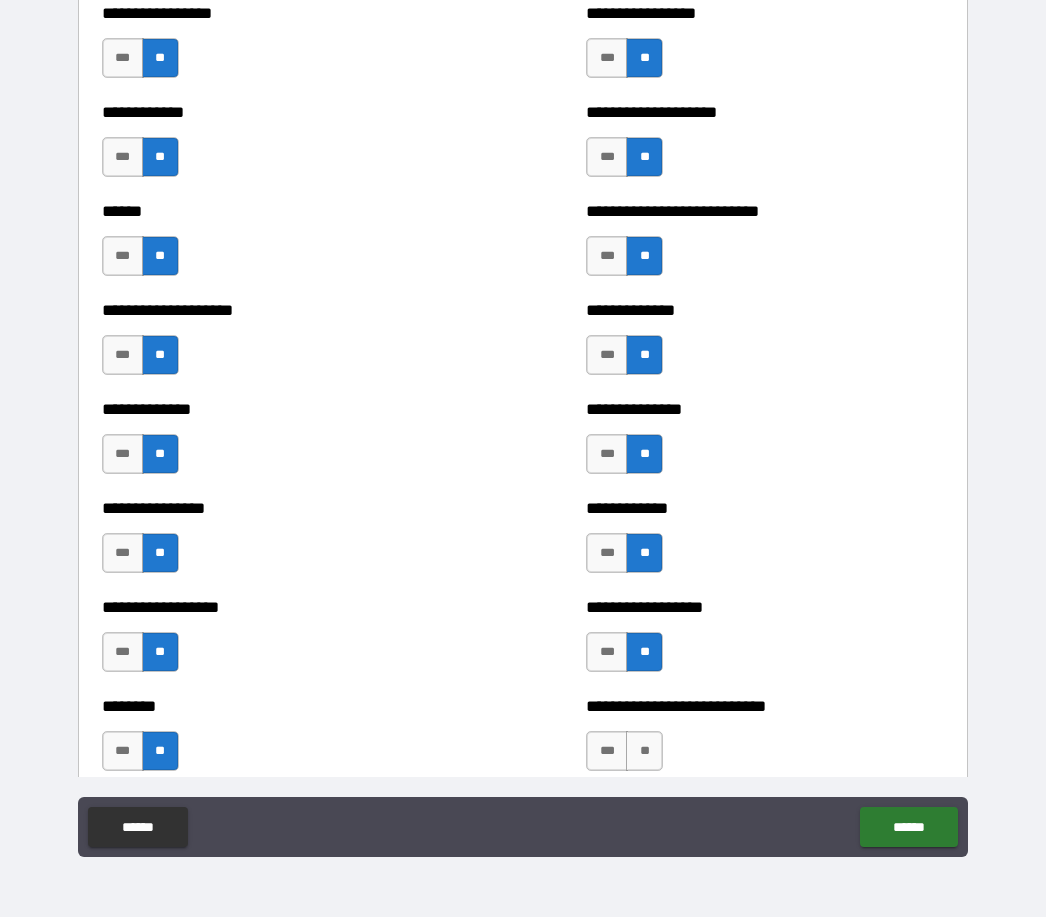 click on "**" at bounding box center (644, 752) 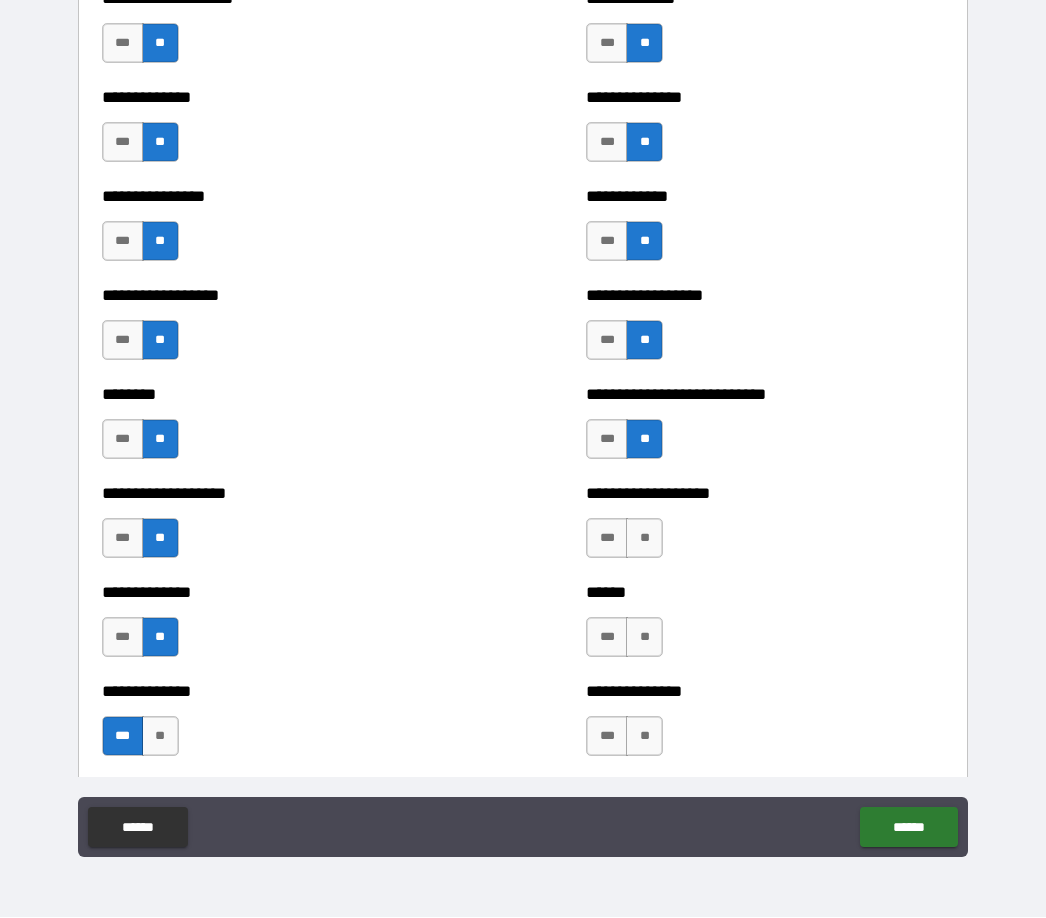 scroll, scrollTop: 4089, scrollLeft: 0, axis: vertical 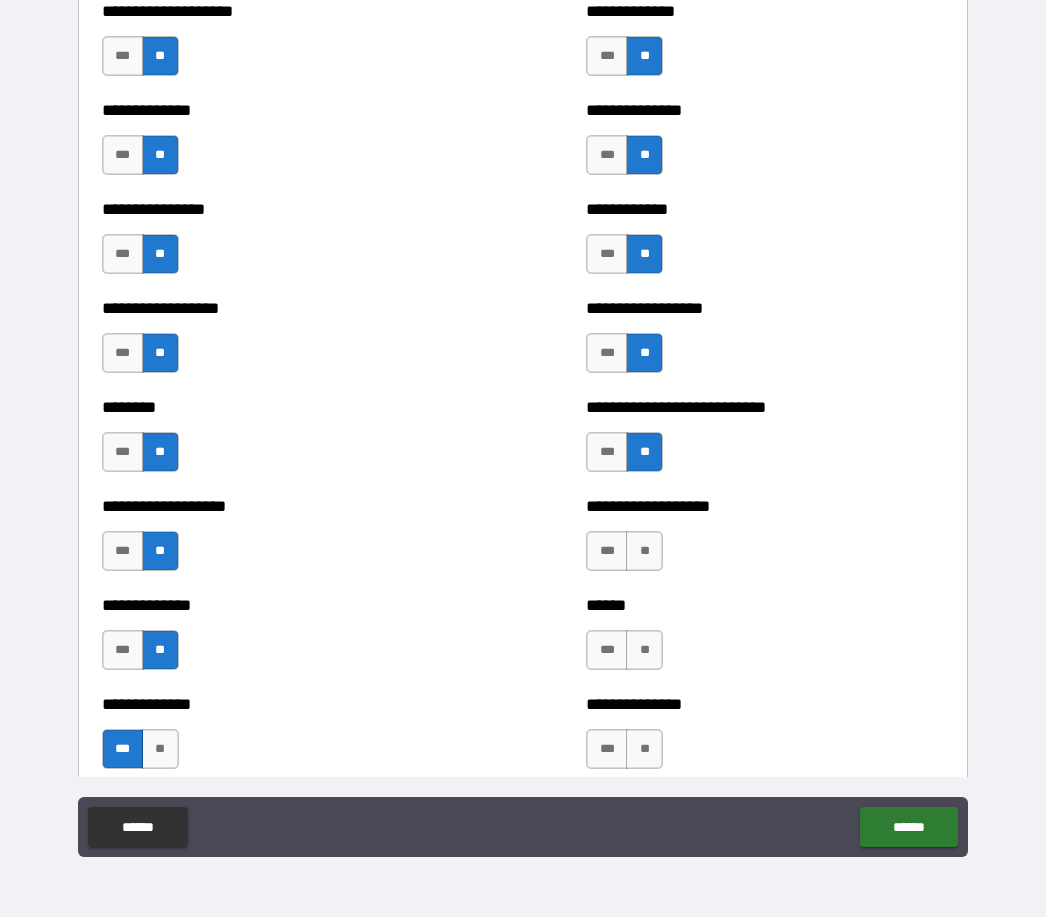 click on "**" at bounding box center (644, 552) 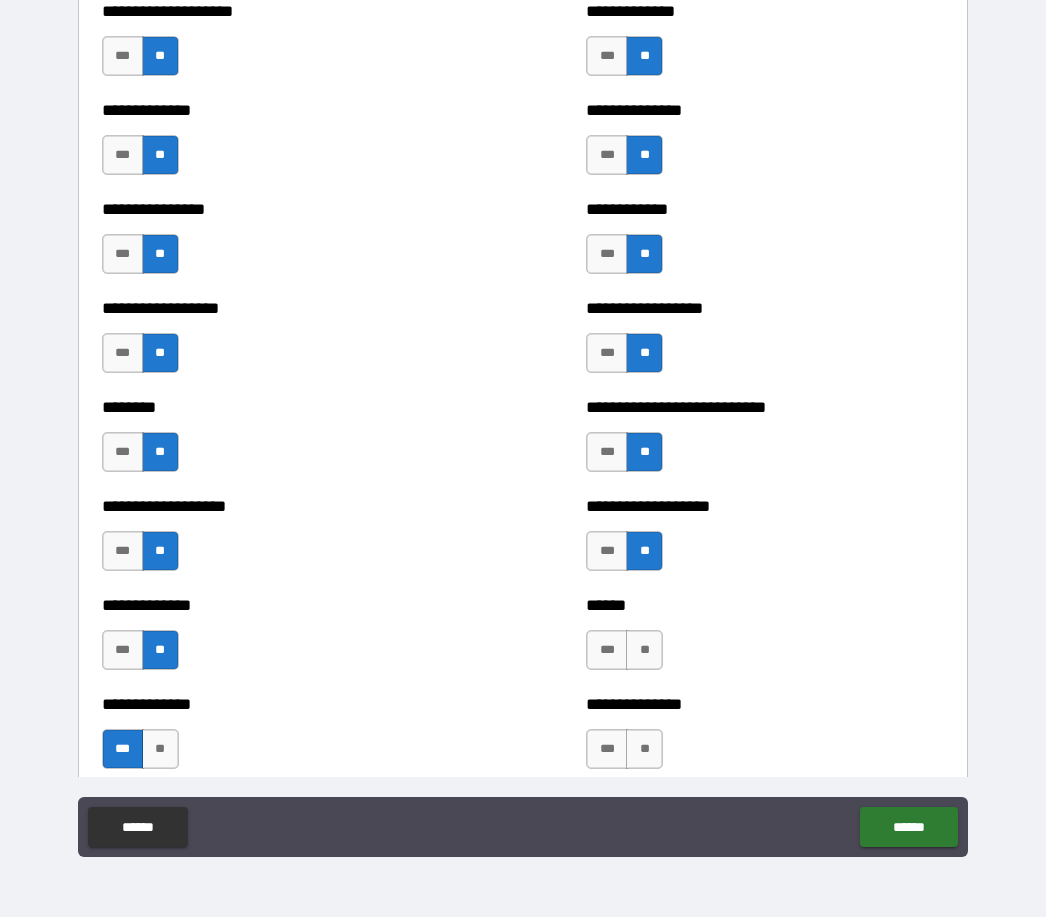 click on "**" at bounding box center [644, 651] 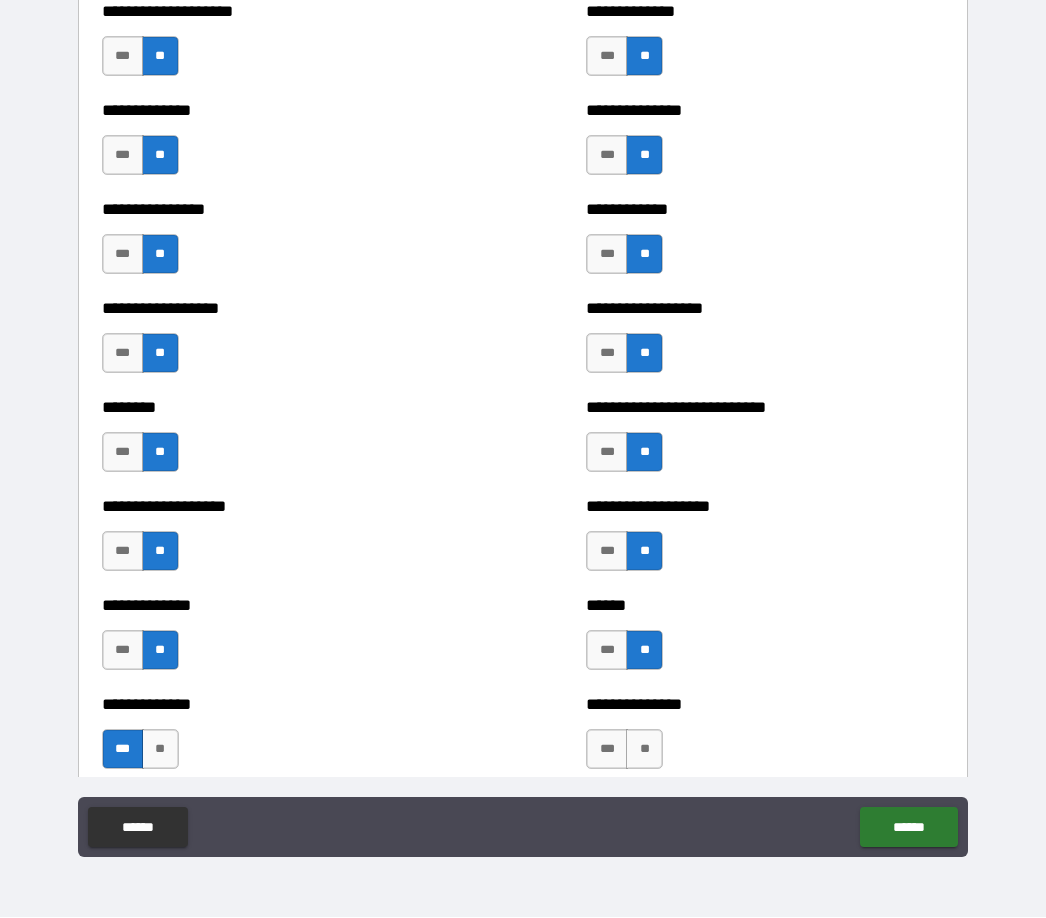 click on "**" at bounding box center [644, 750] 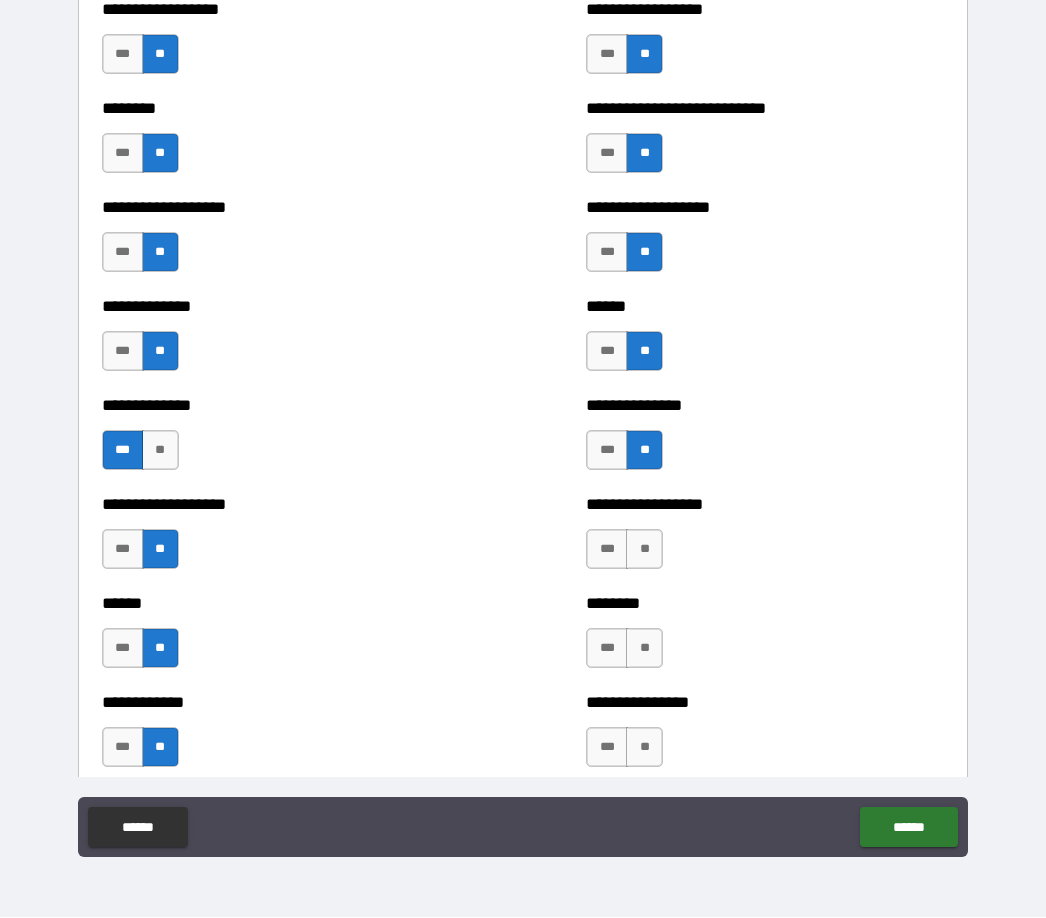 scroll, scrollTop: 4385, scrollLeft: 0, axis: vertical 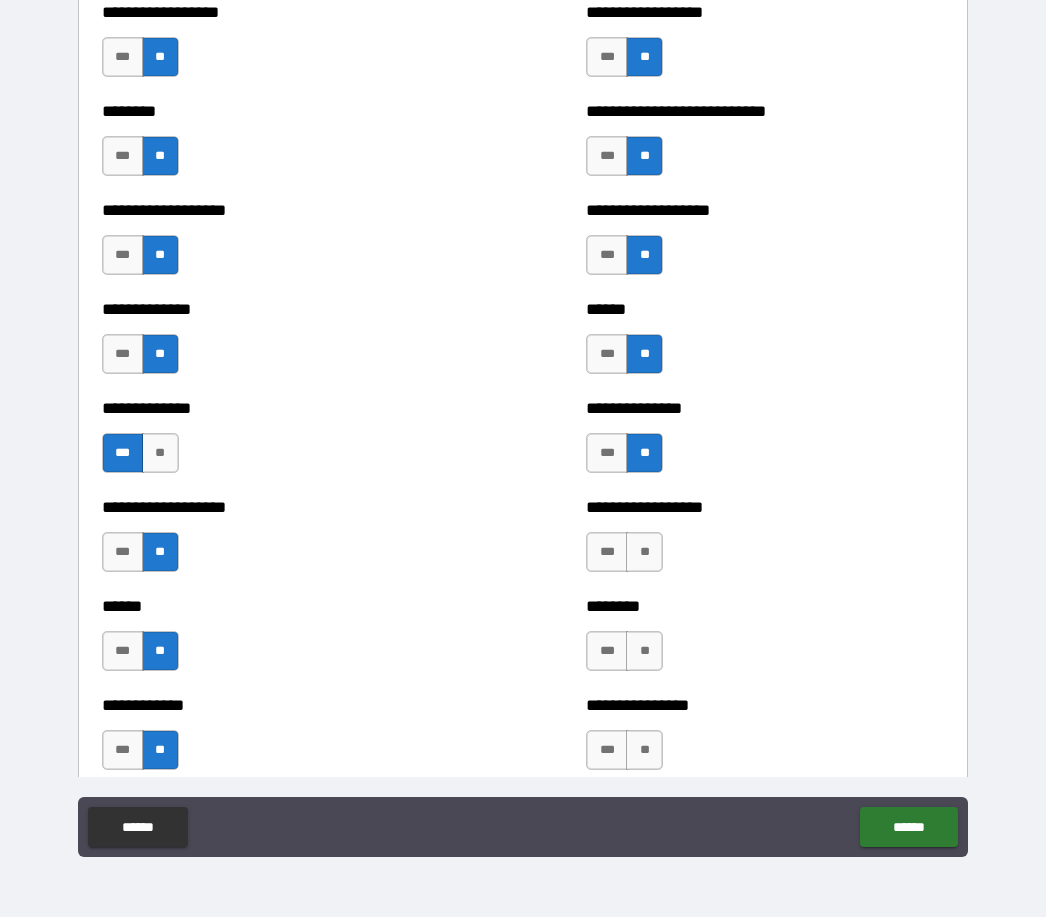 click on "**" at bounding box center (644, 553) 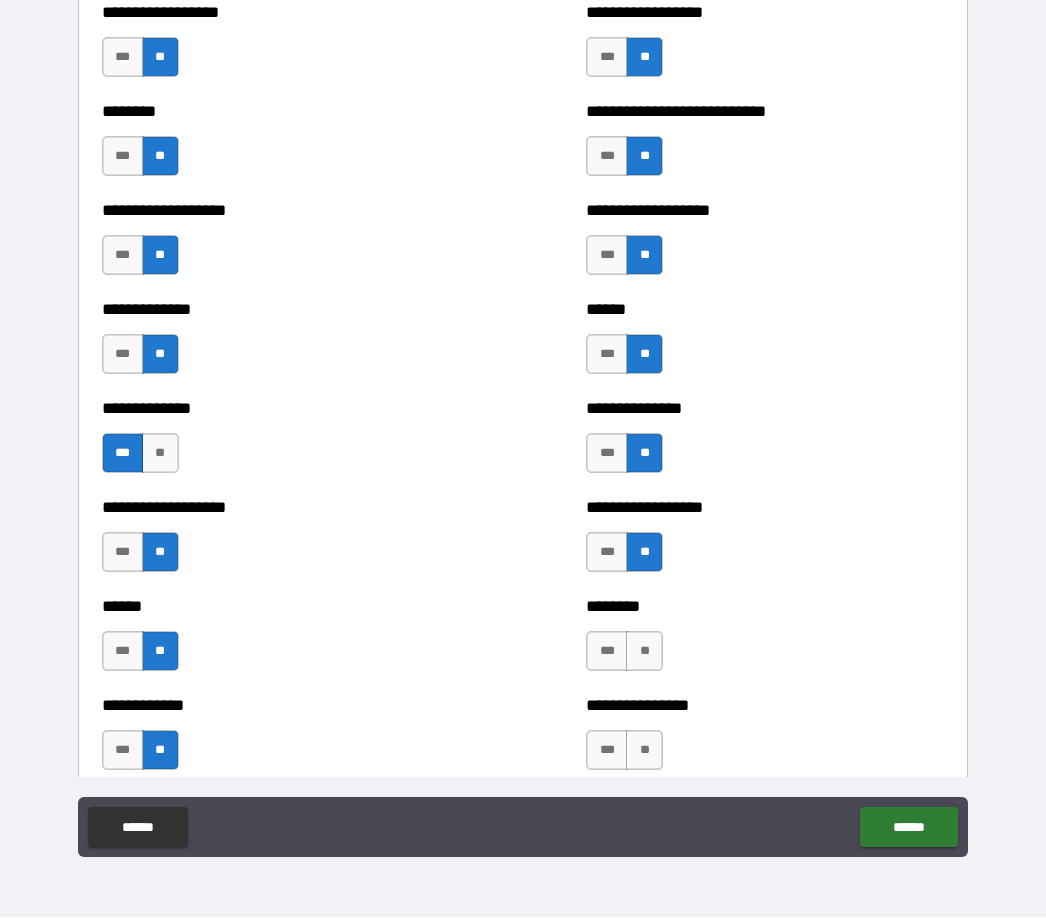 click on "**" at bounding box center [644, 652] 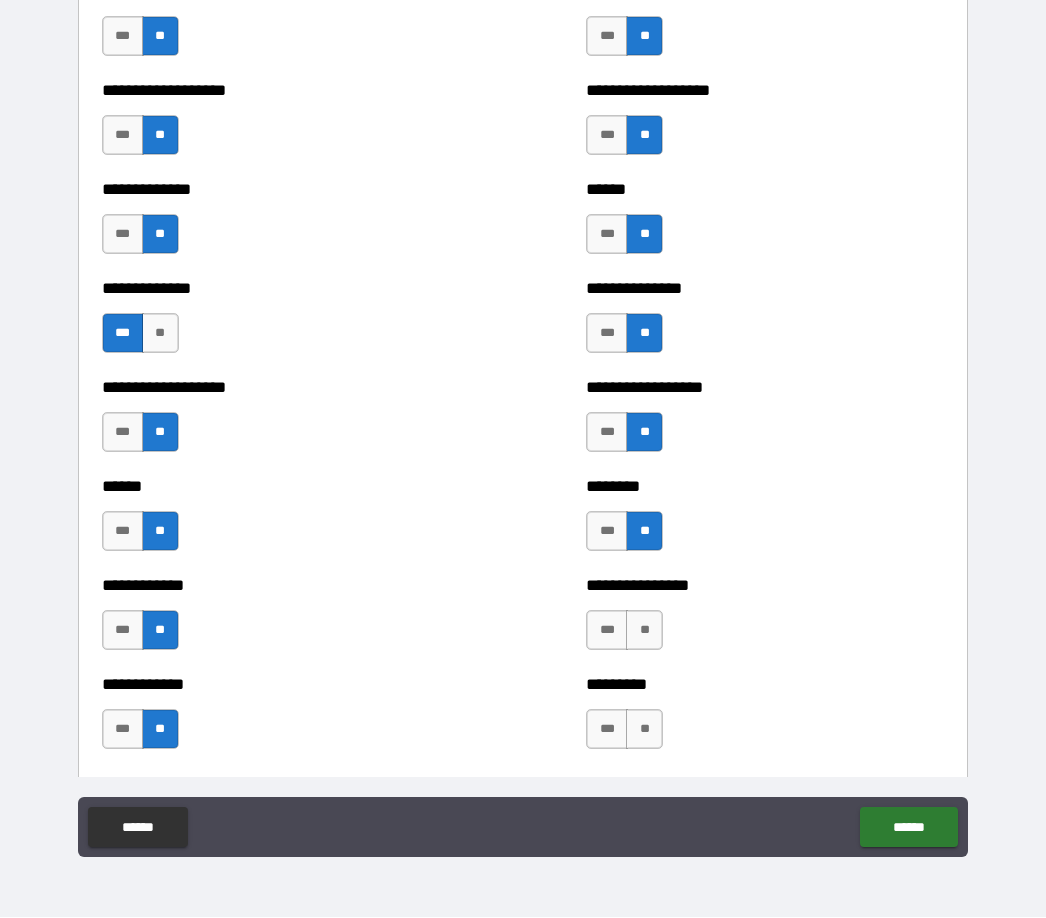 scroll, scrollTop: 4508, scrollLeft: 0, axis: vertical 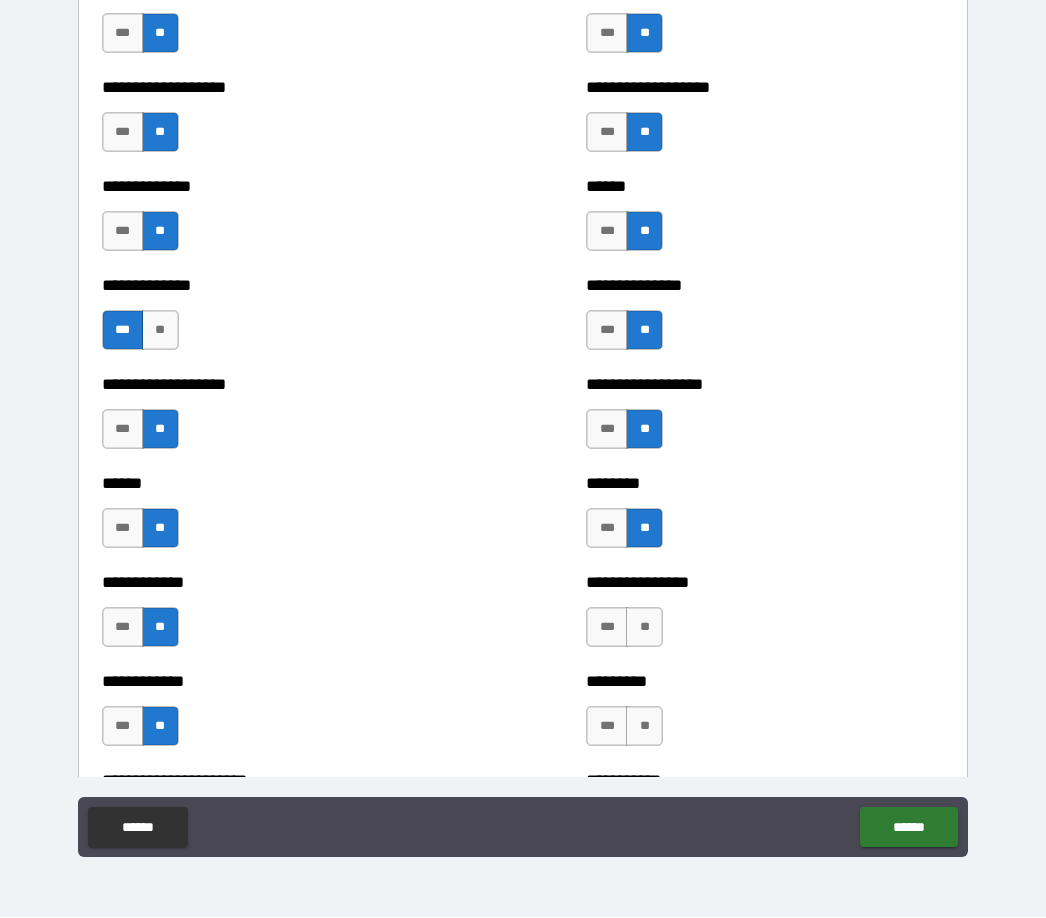 click on "***" at bounding box center [607, 628] 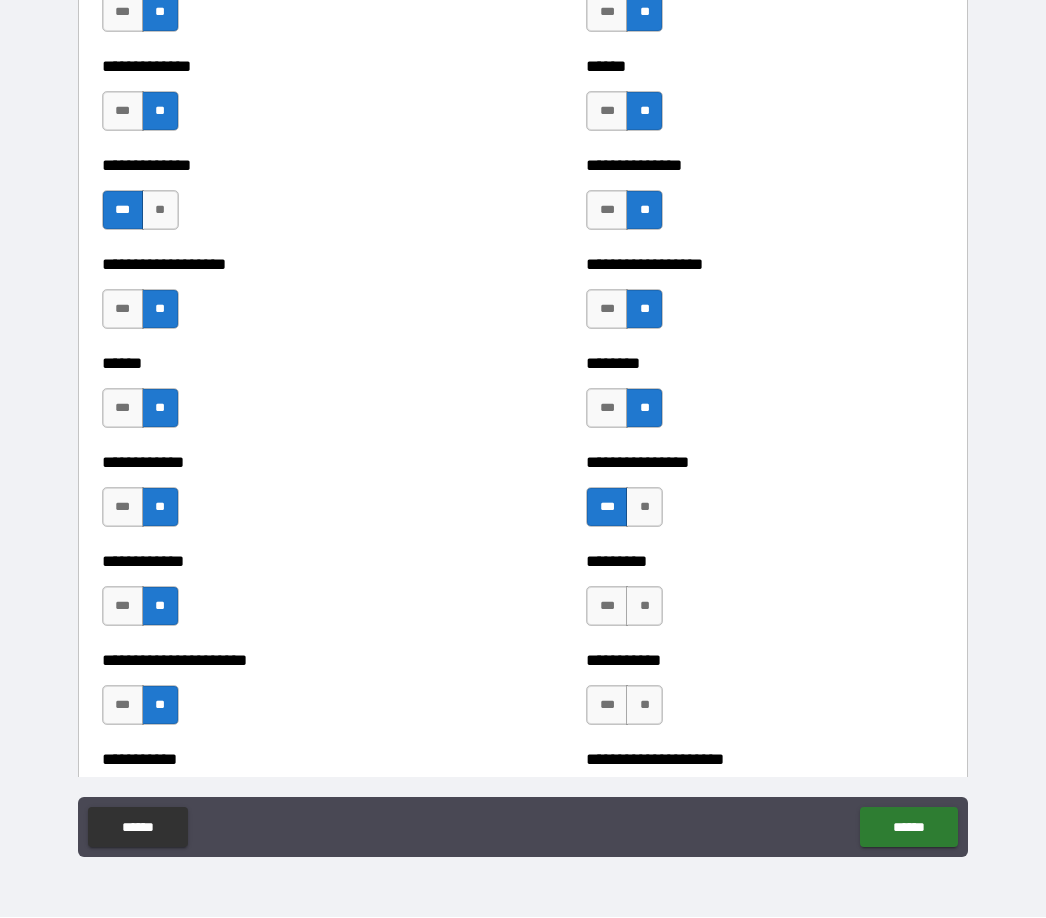 scroll, scrollTop: 4624, scrollLeft: 0, axis: vertical 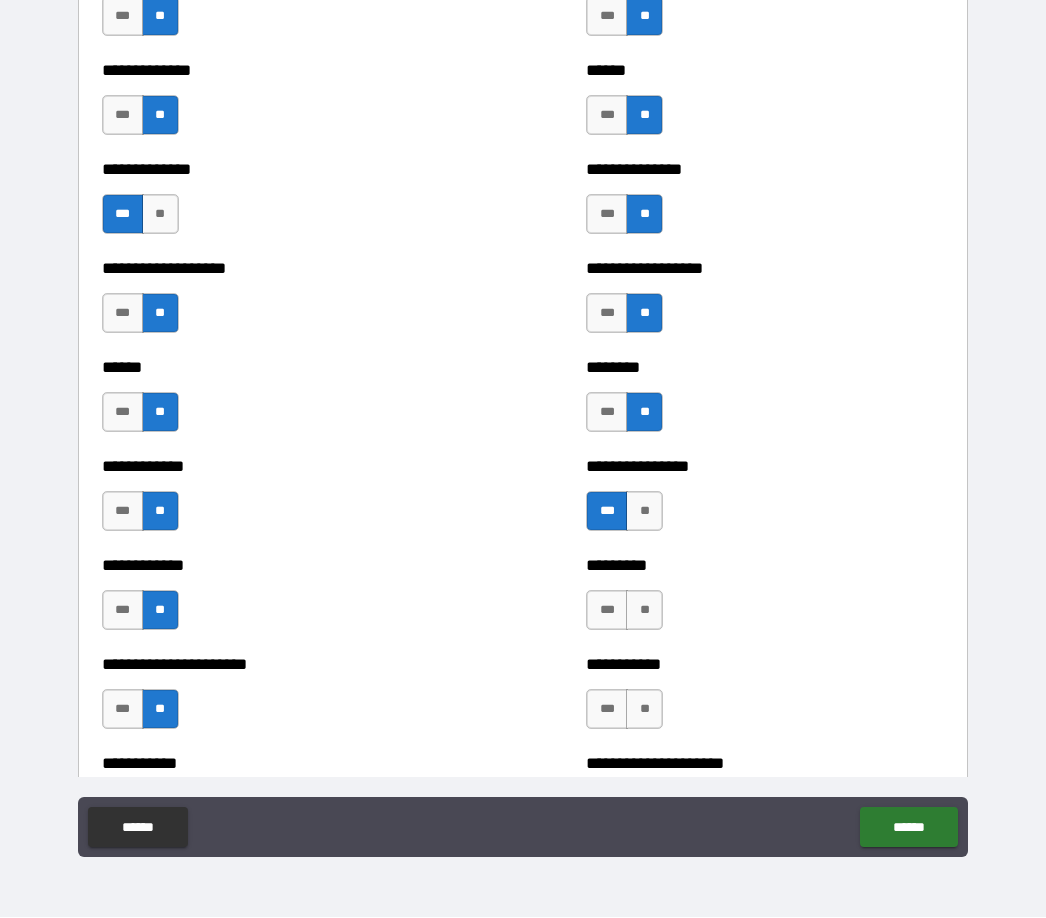 click on "**" at bounding box center (644, 611) 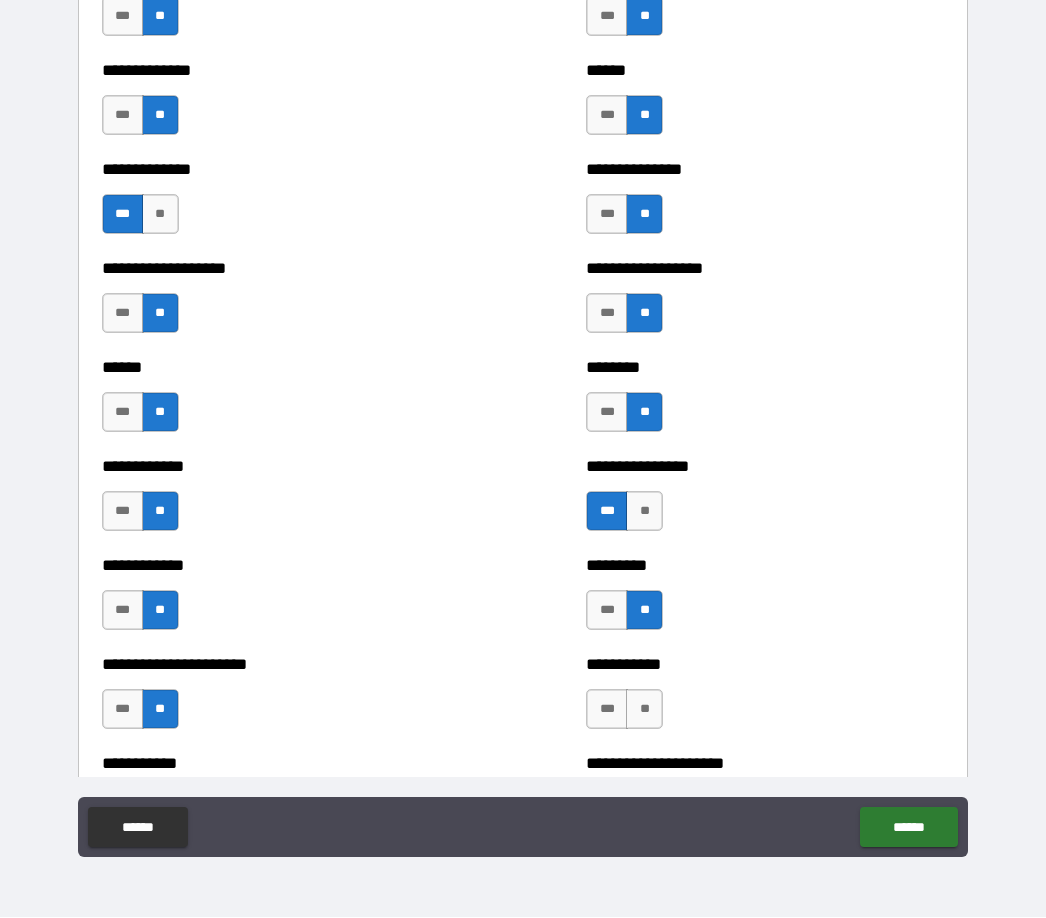click on "**" at bounding box center (644, 710) 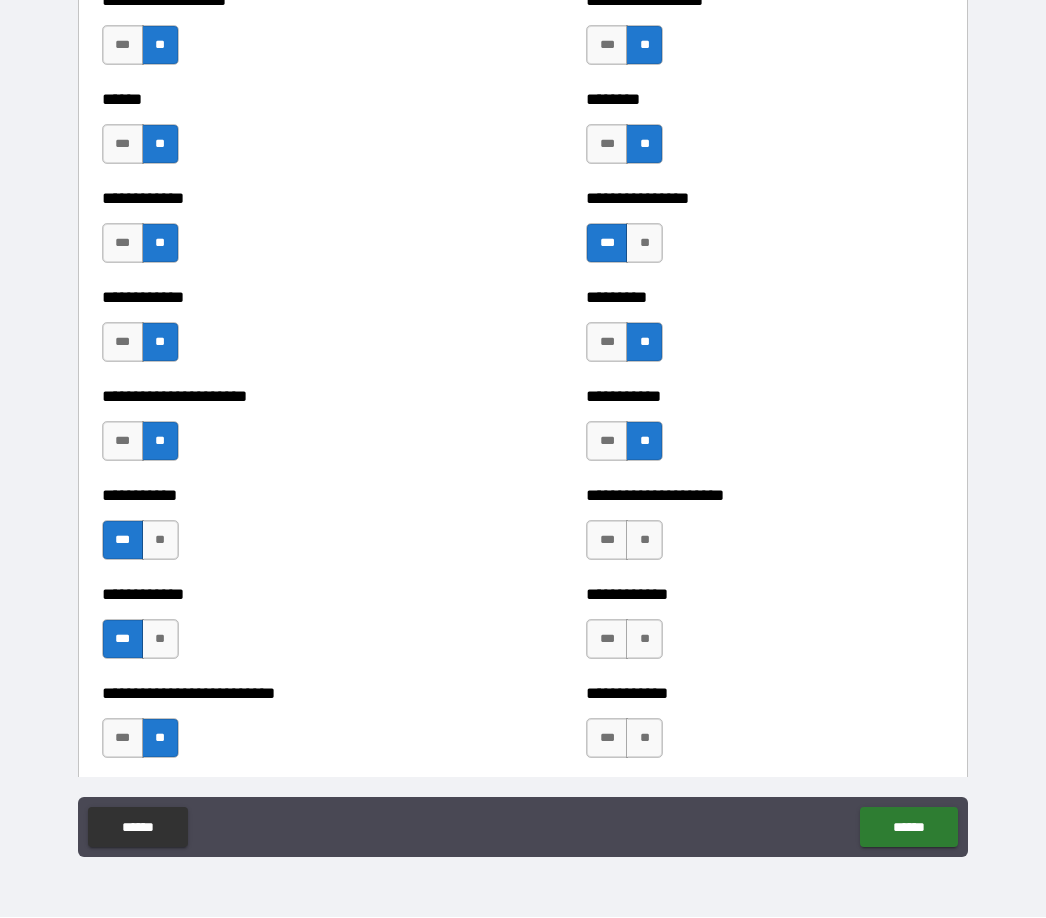 scroll, scrollTop: 4912, scrollLeft: 0, axis: vertical 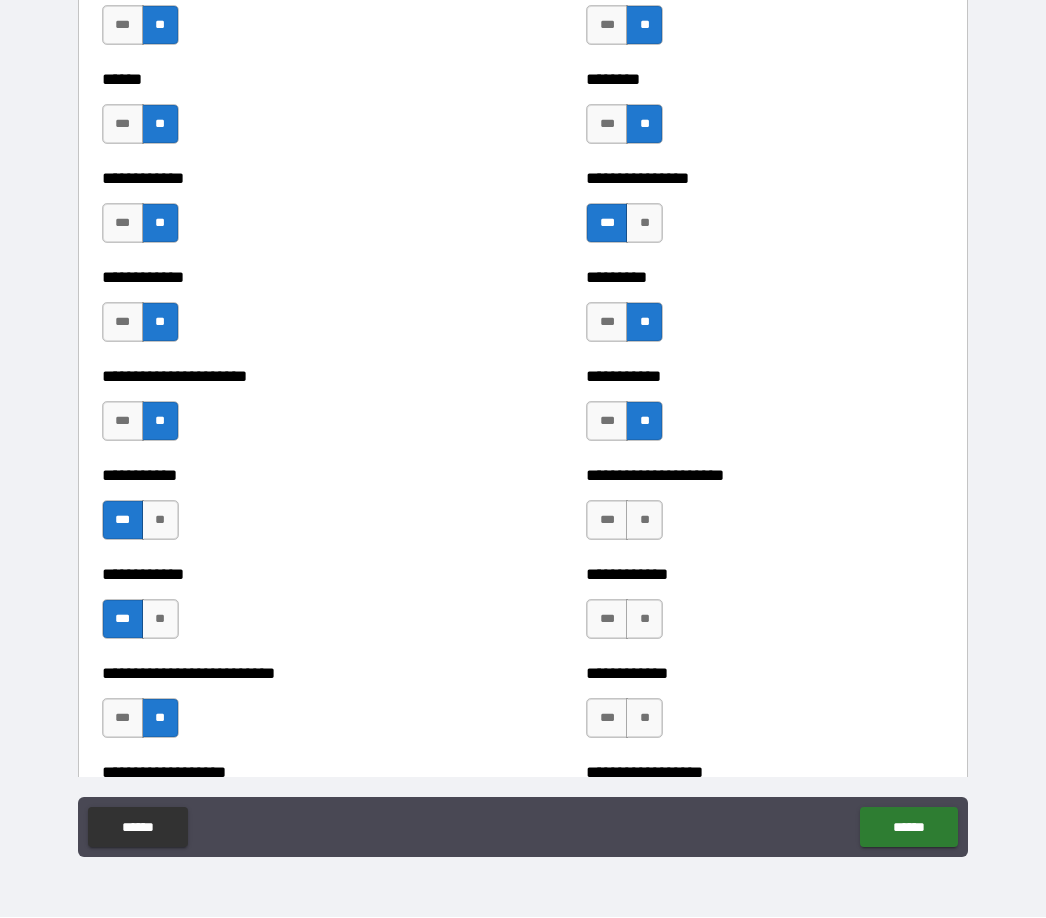 click on "**" at bounding box center [644, 521] 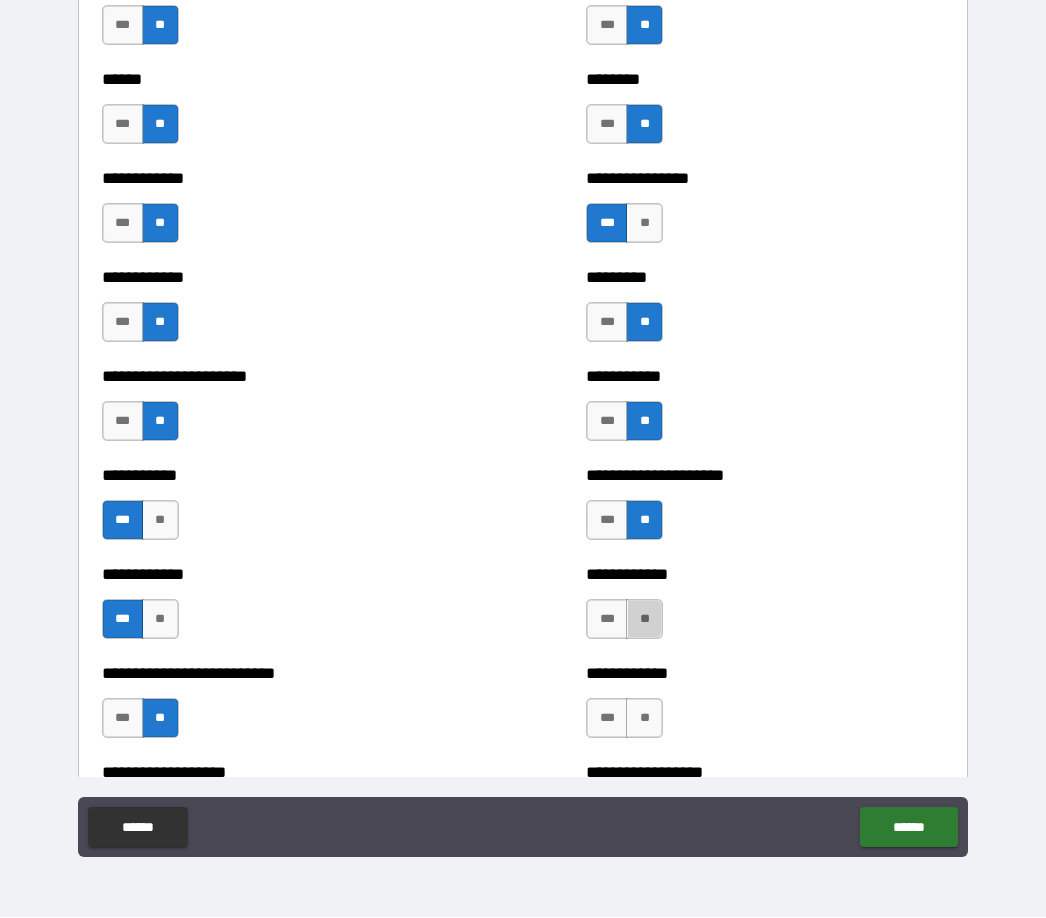 click on "**" at bounding box center (644, 620) 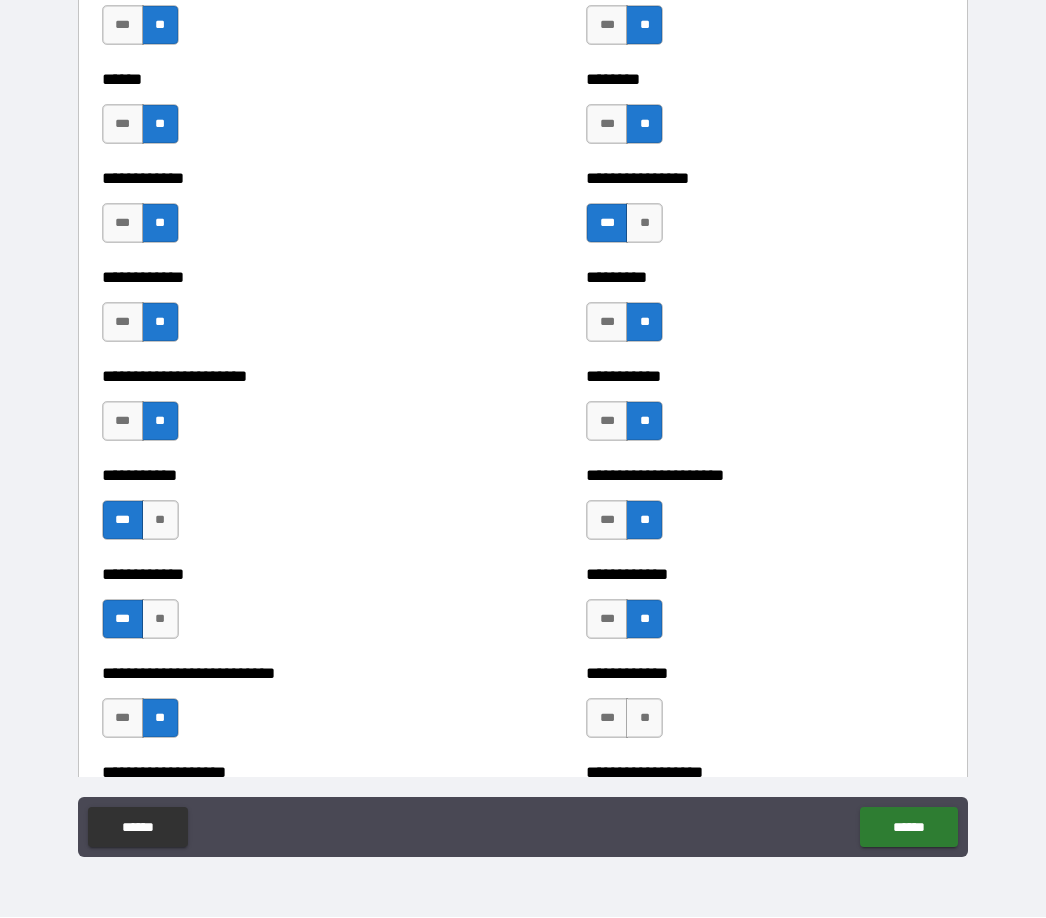 click on "**" at bounding box center (644, 719) 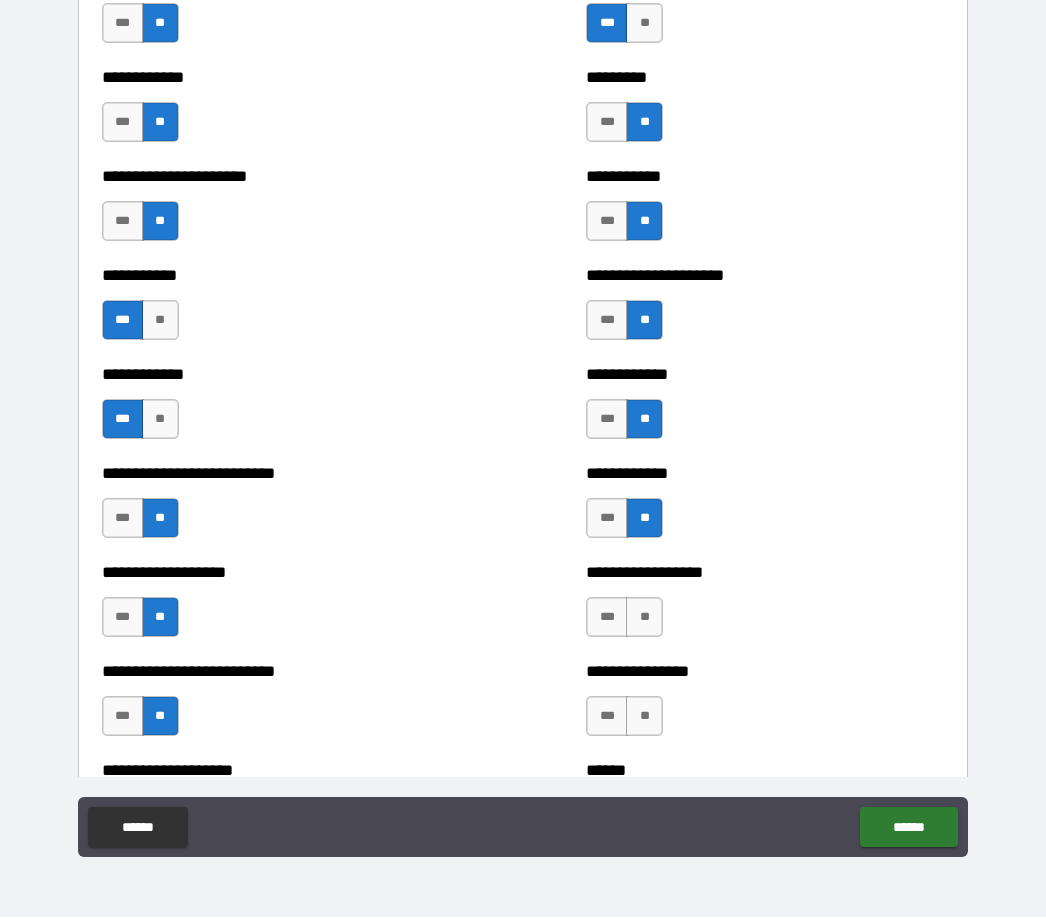 scroll, scrollTop: 5154, scrollLeft: 0, axis: vertical 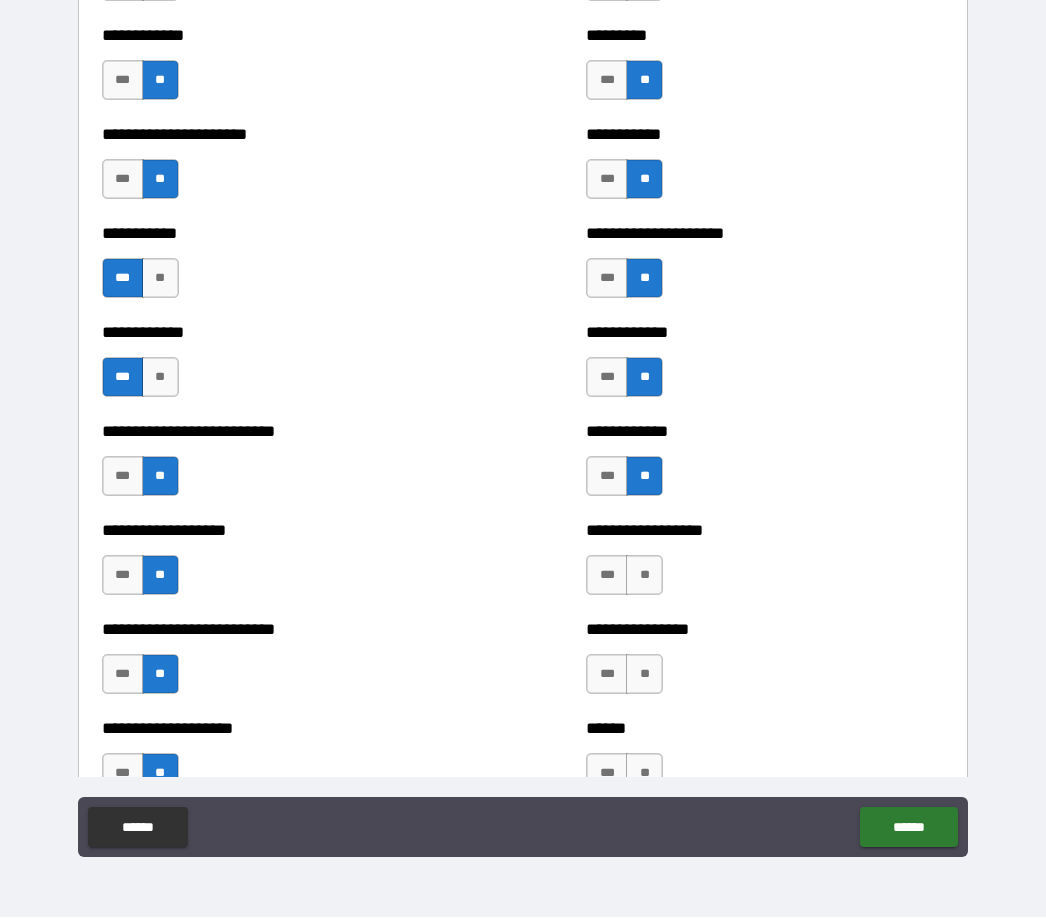 click on "***" at bounding box center (607, 576) 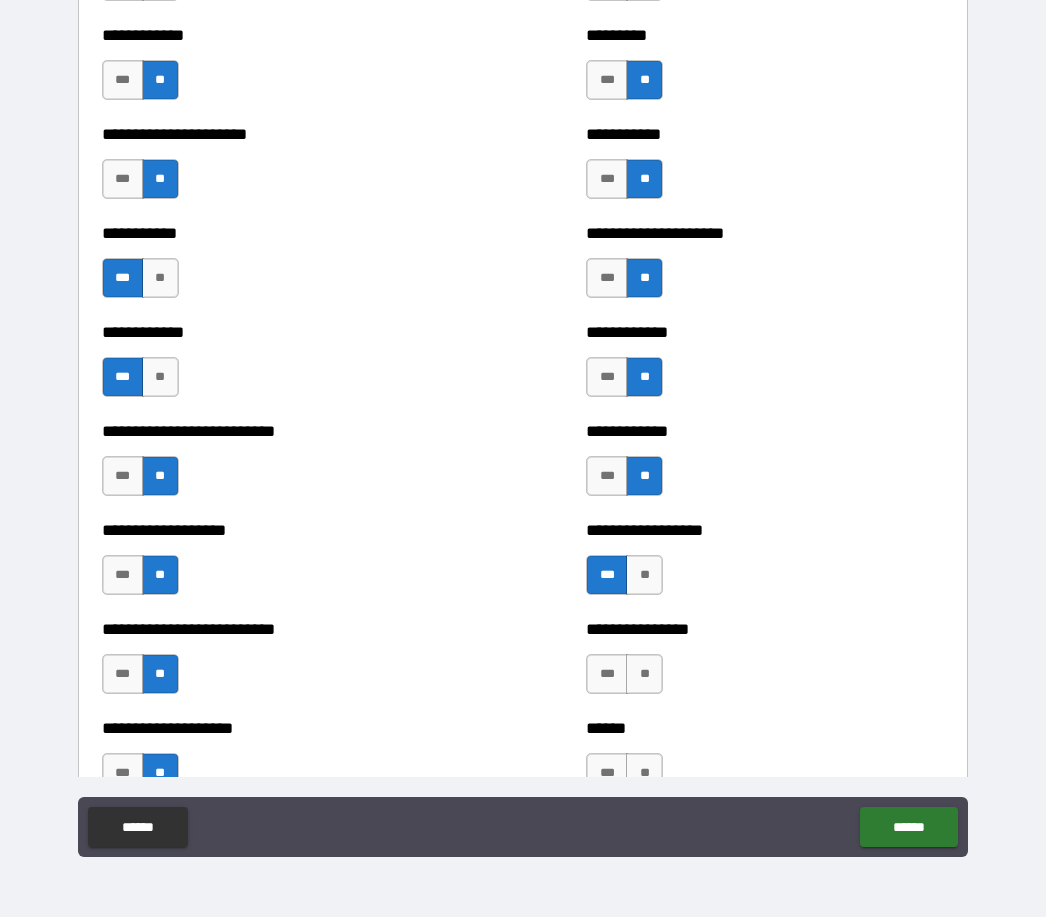 click on "**" at bounding box center [644, 675] 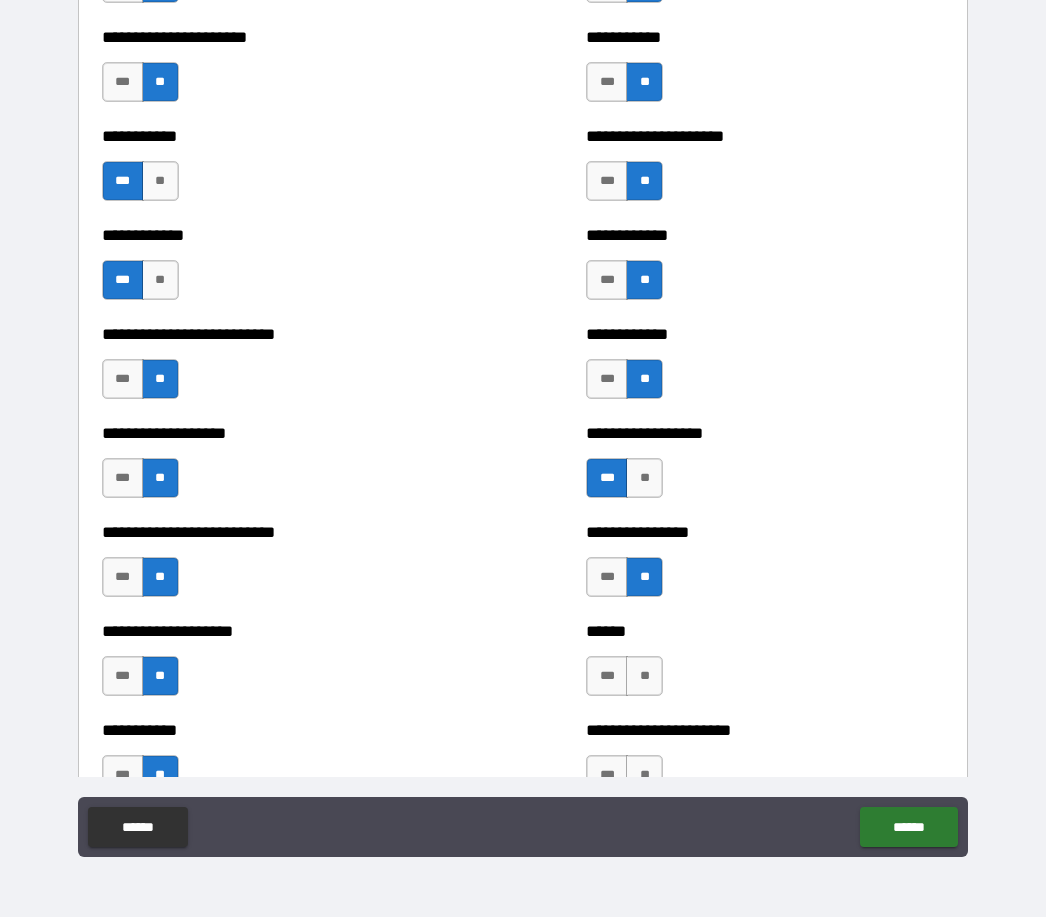 scroll, scrollTop: 5386, scrollLeft: 0, axis: vertical 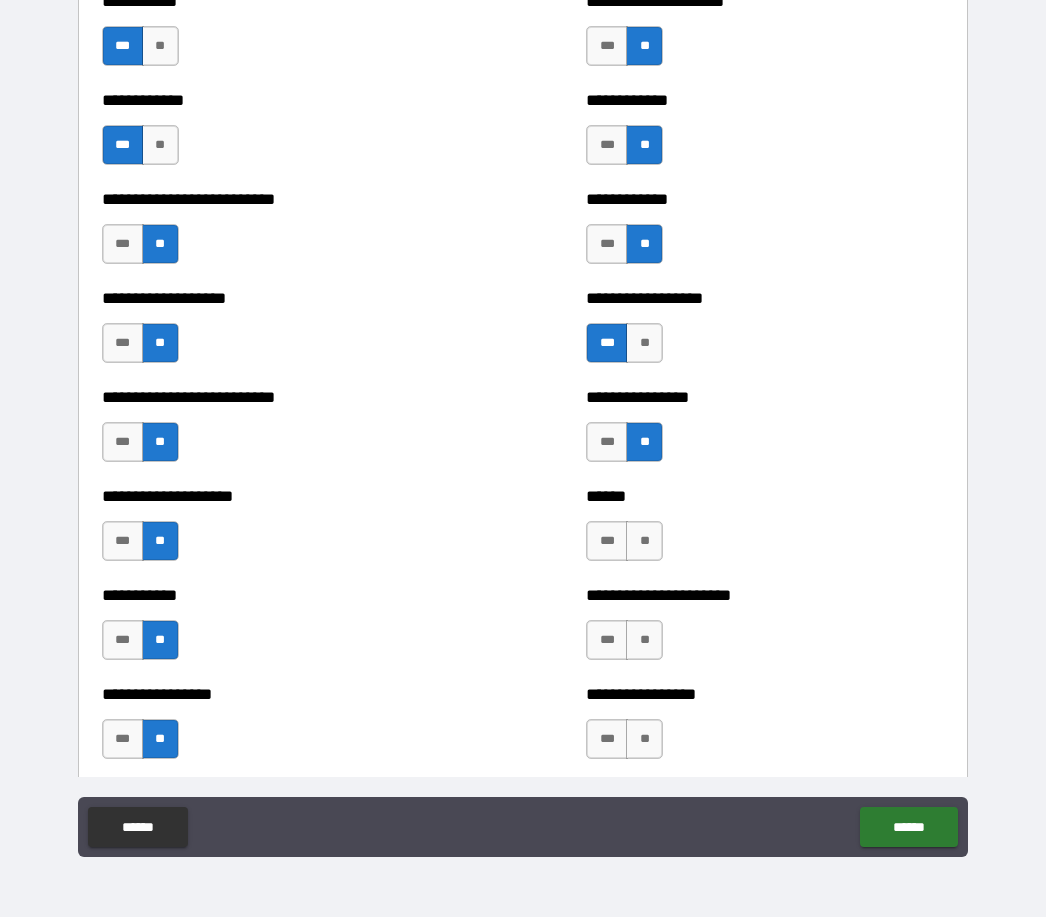 click on "**" at bounding box center [644, 542] 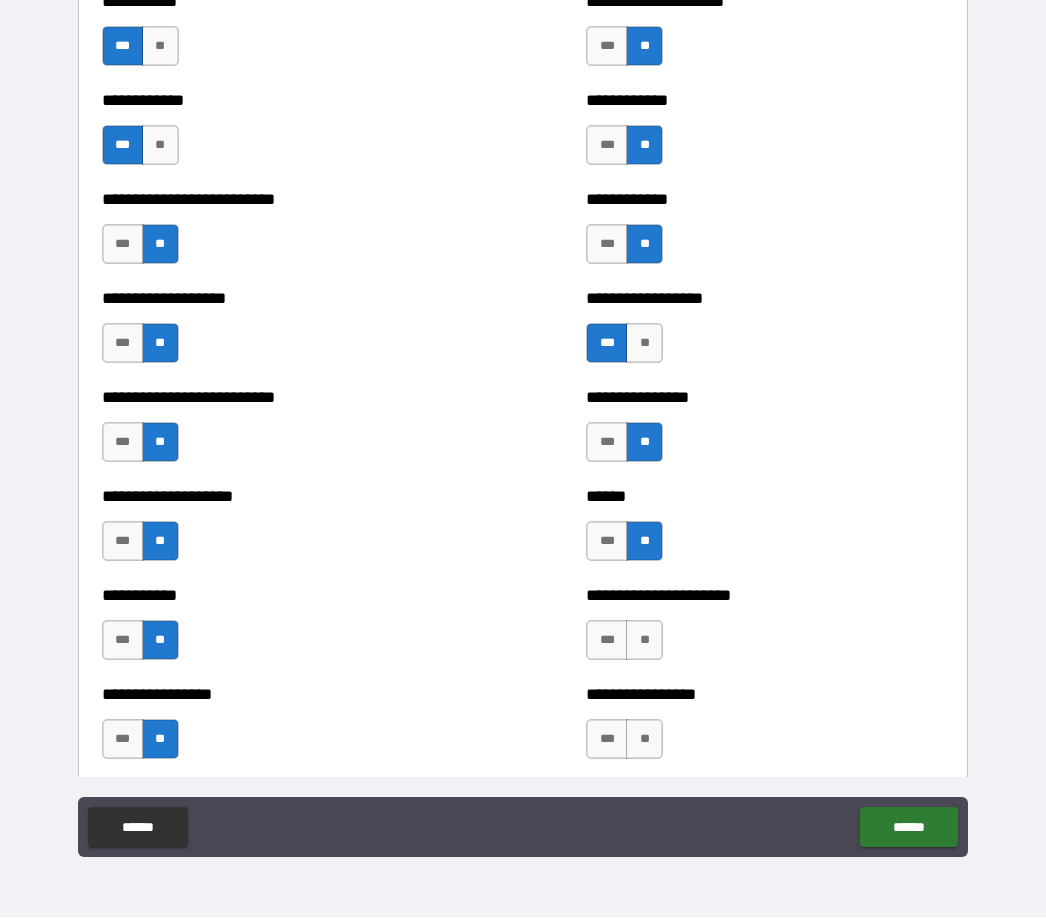 click on "**" at bounding box center [644, 641] 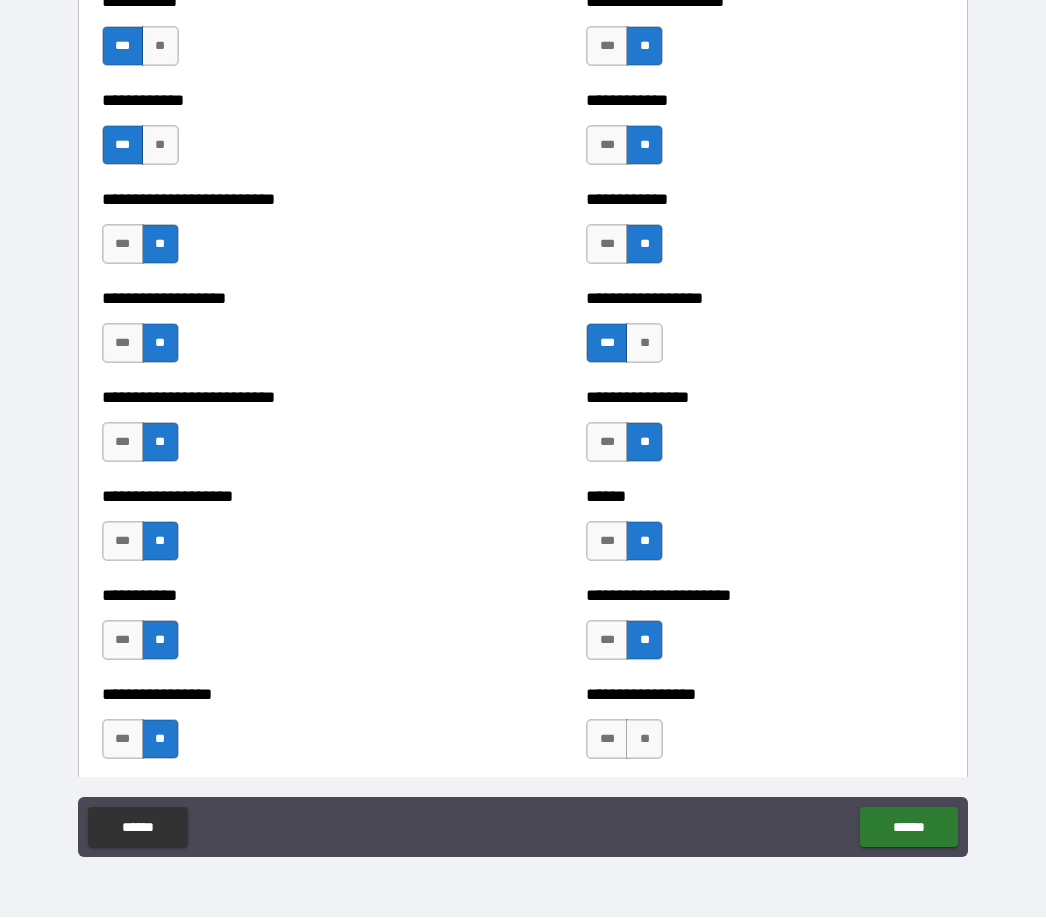 click on "**" at bounding box center [644, 740] 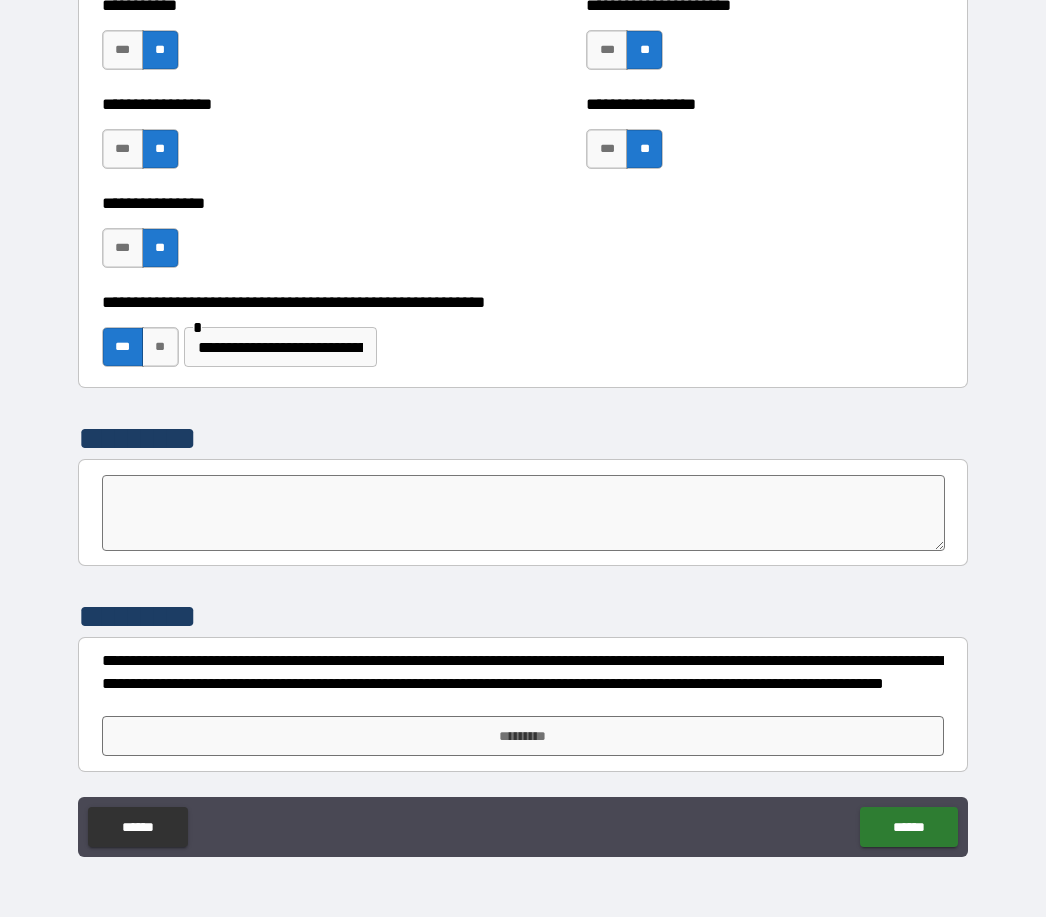 scroll, scrollTop: 5976, scrollLeft: 0, axis: vertical 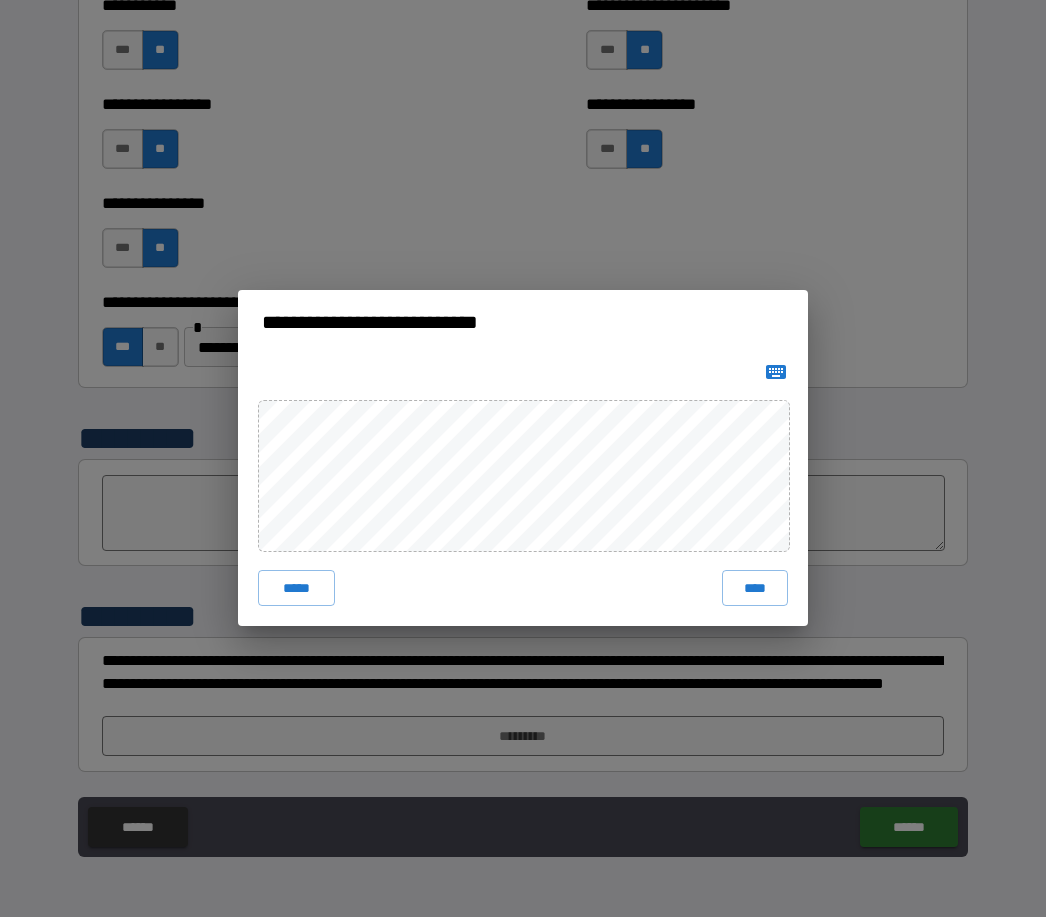 click on "****" at bounding box center (755, 589) 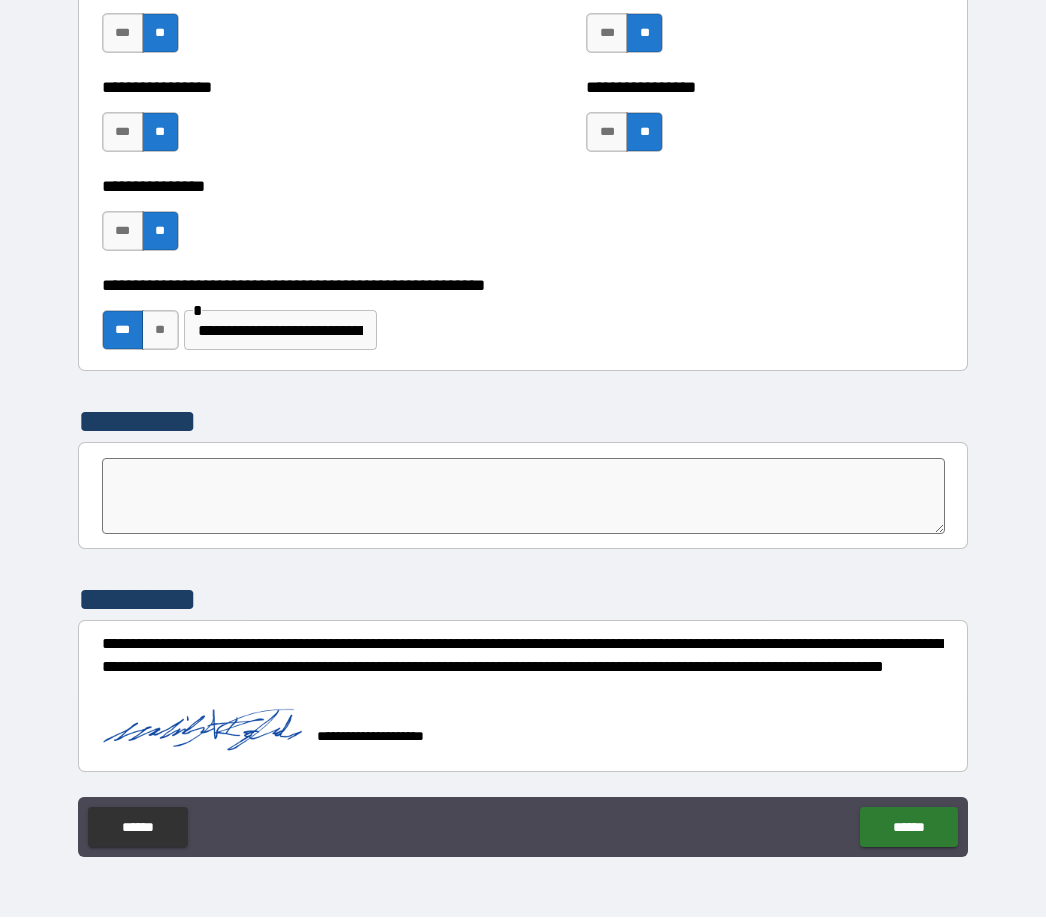 scroll, scrollTop: 5993, scrollLeft: 0, axis: vertical 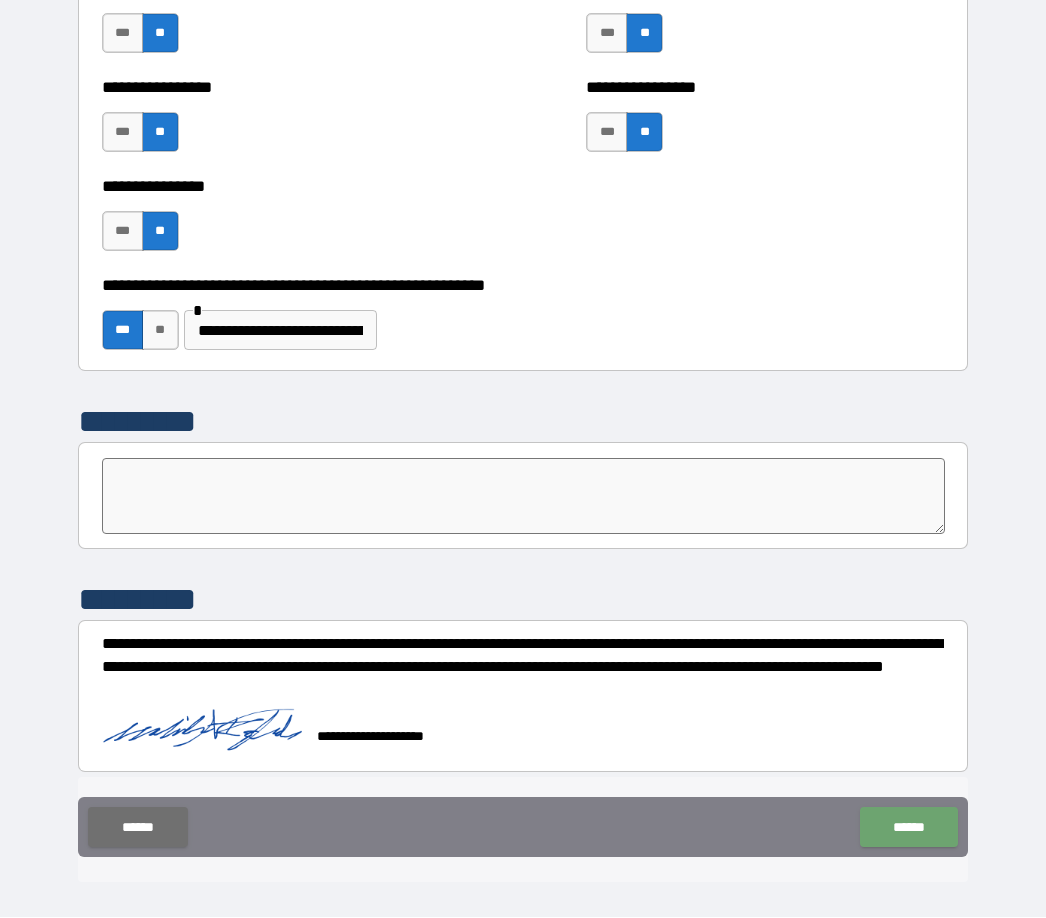 click on "******" at bounding box center [908, 828] 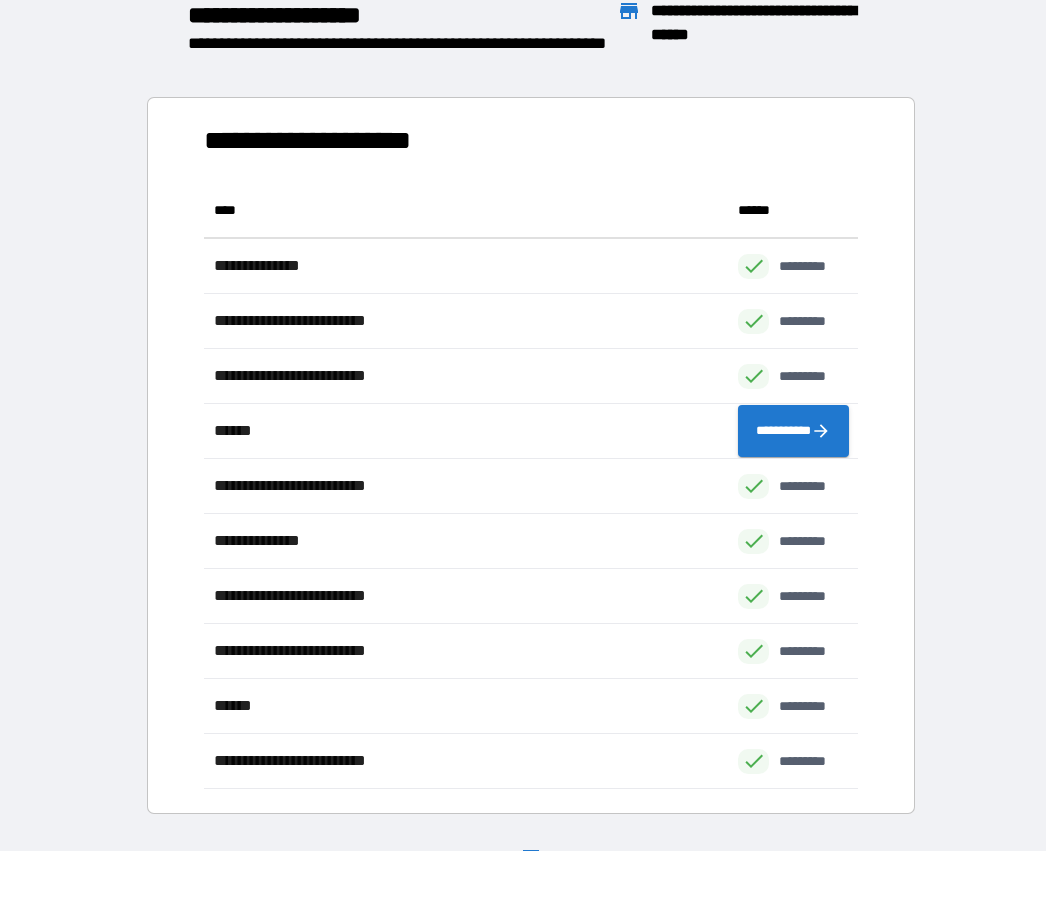 scroll, scrollTop: 606, scrollLeft: 654, axis: both 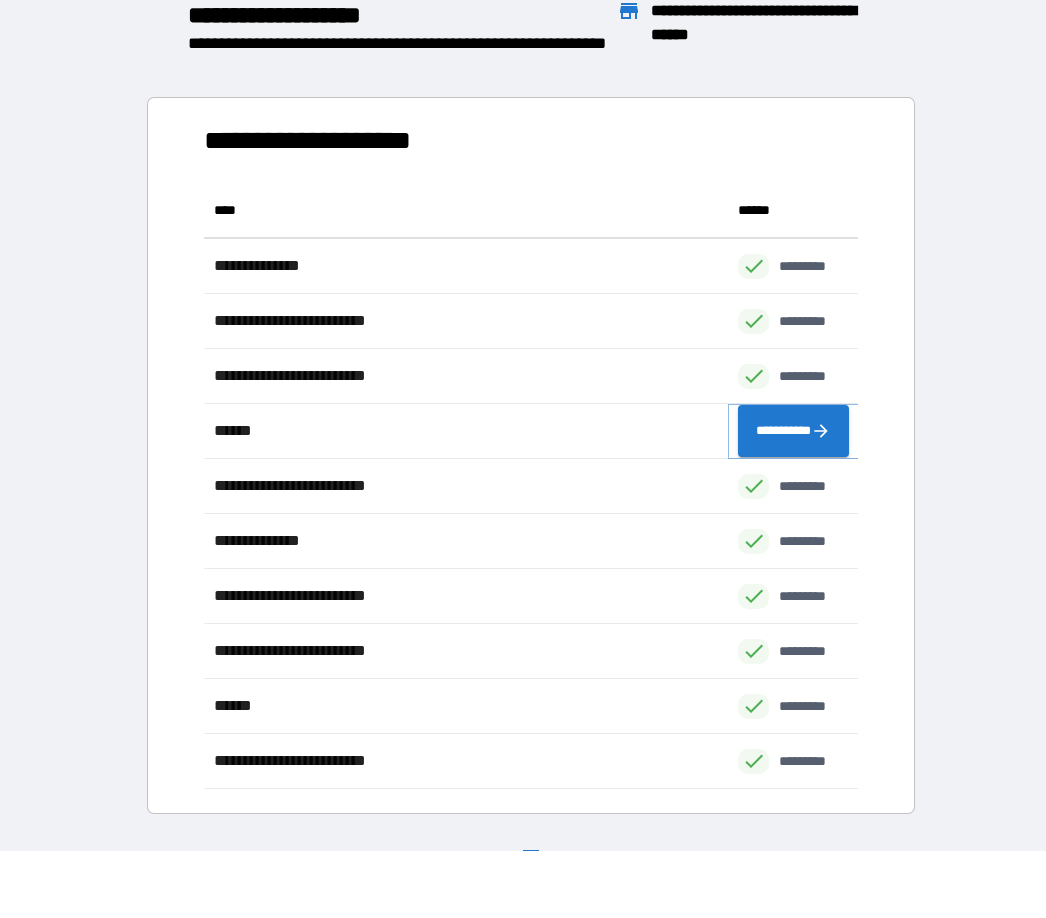 click on "**********" at bounding box center (793, 432) 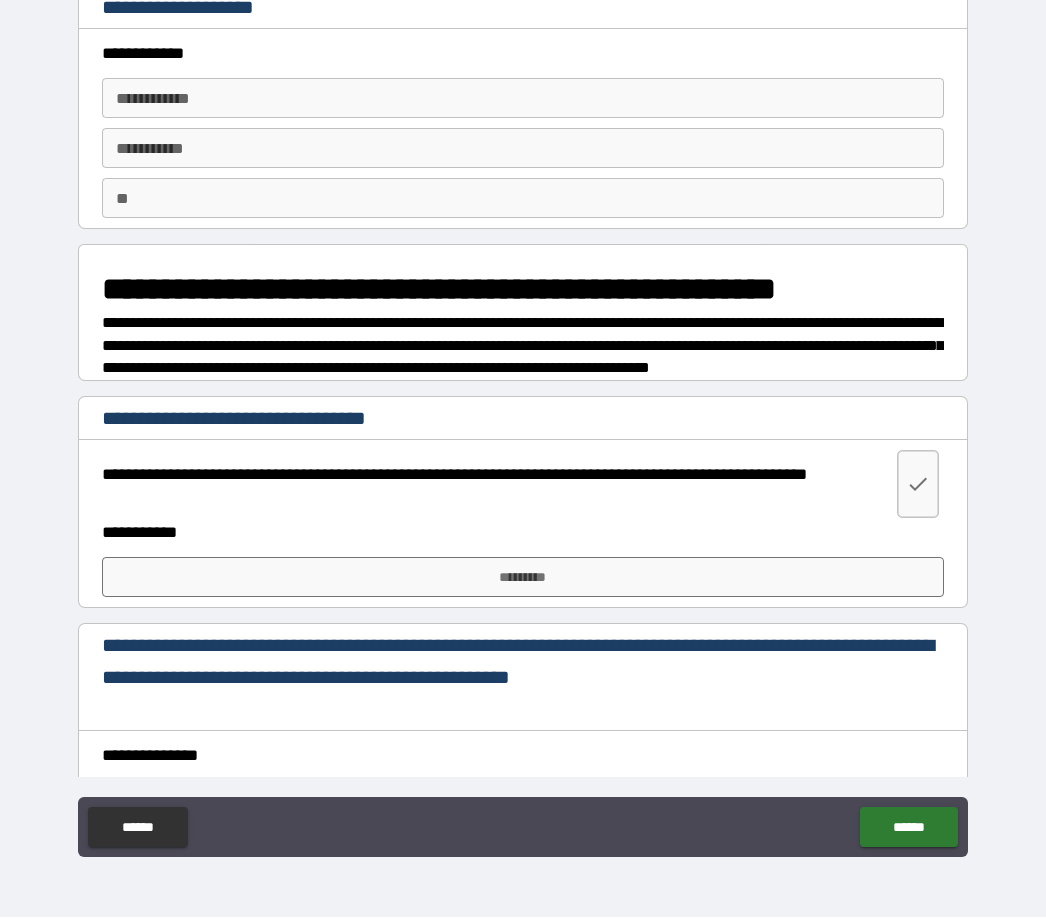 scroll, scrollTop: 0, scrollLeft: 0, axis: both 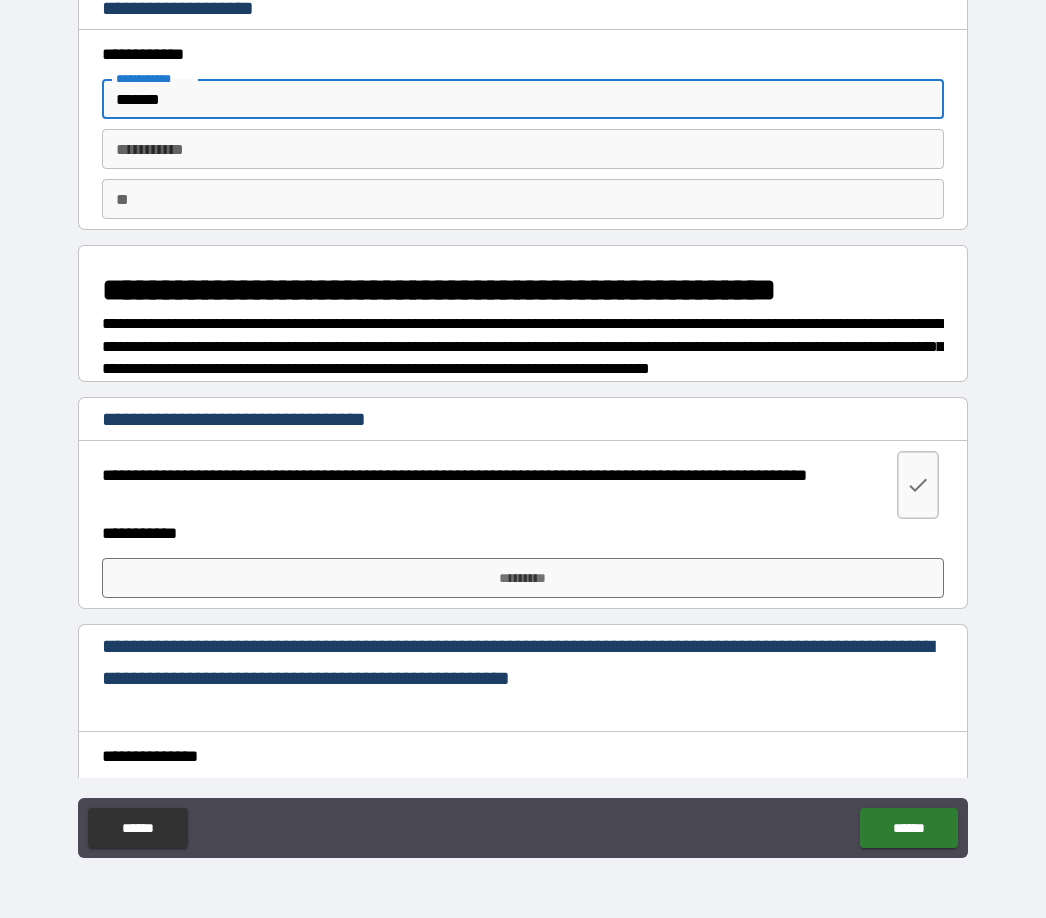 click on "*********   * *********   *" at bounding box center (523, 149) 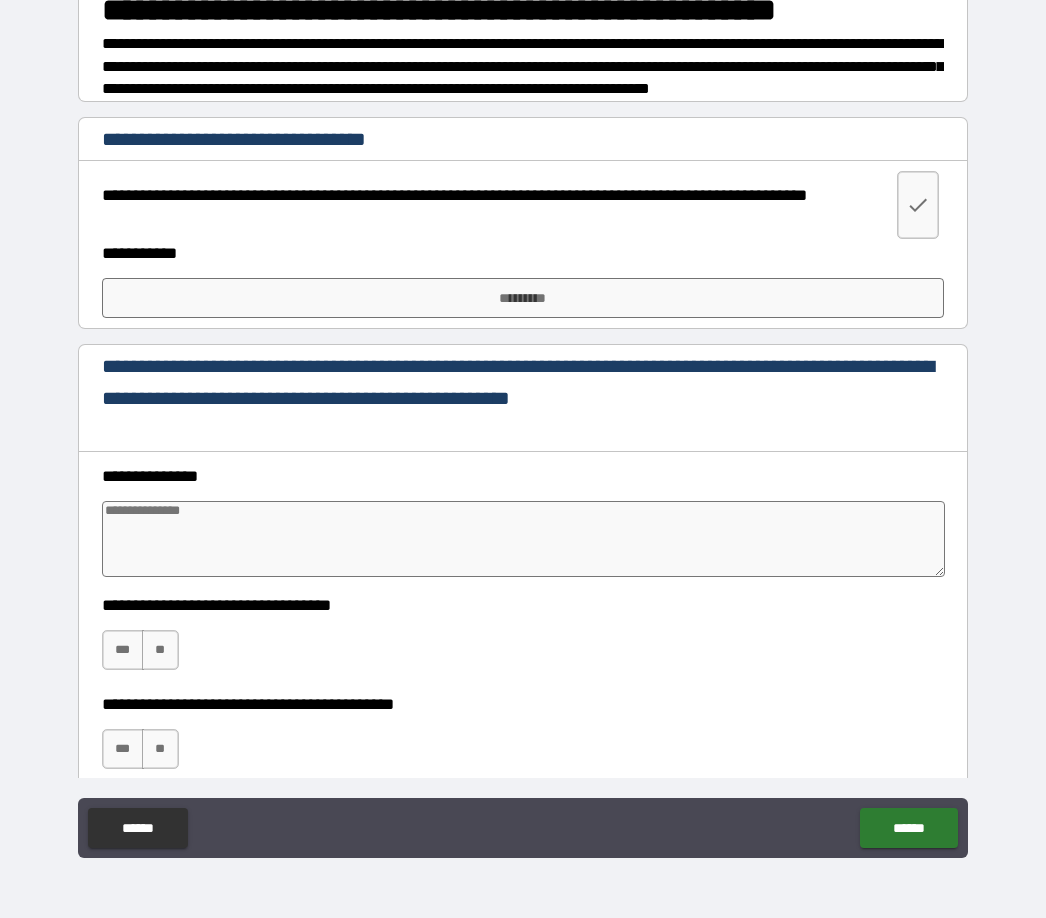 scroll, scrollTop: 281, scrollLeft: 0, axis: vertical 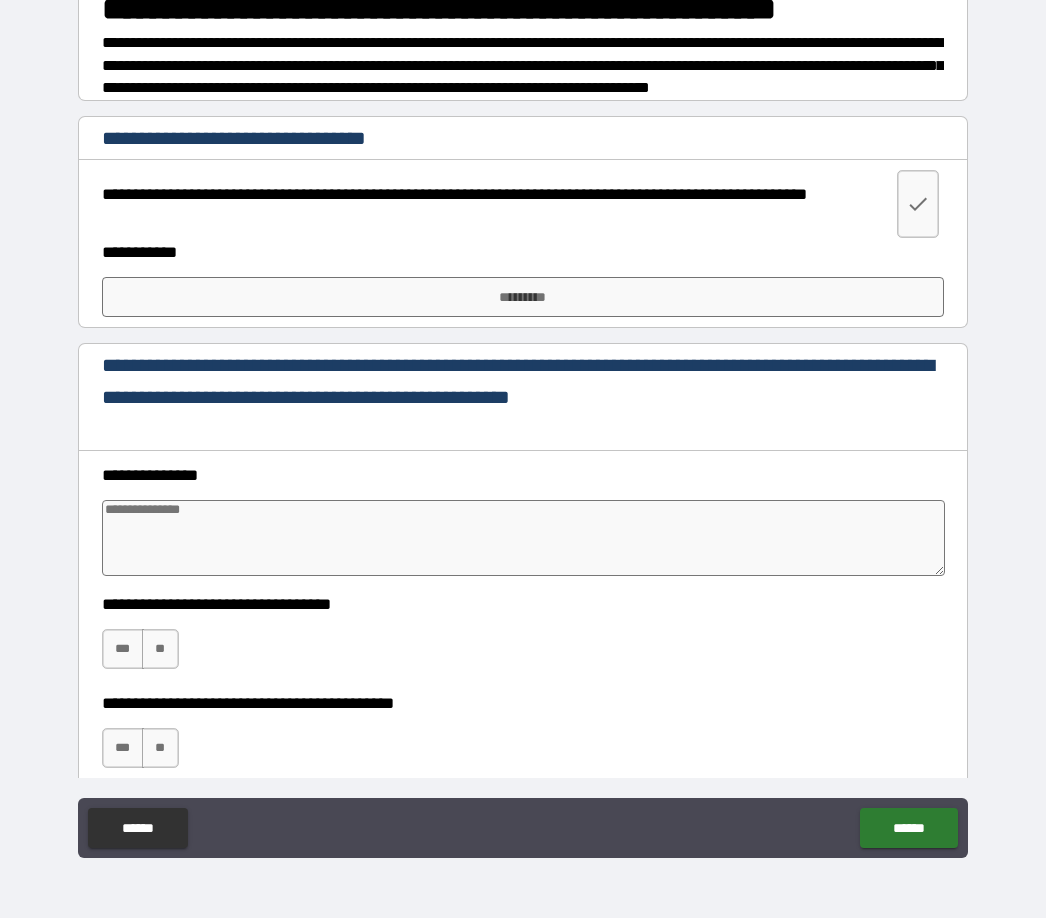 click on "*********" at bounding box center (523, 297) 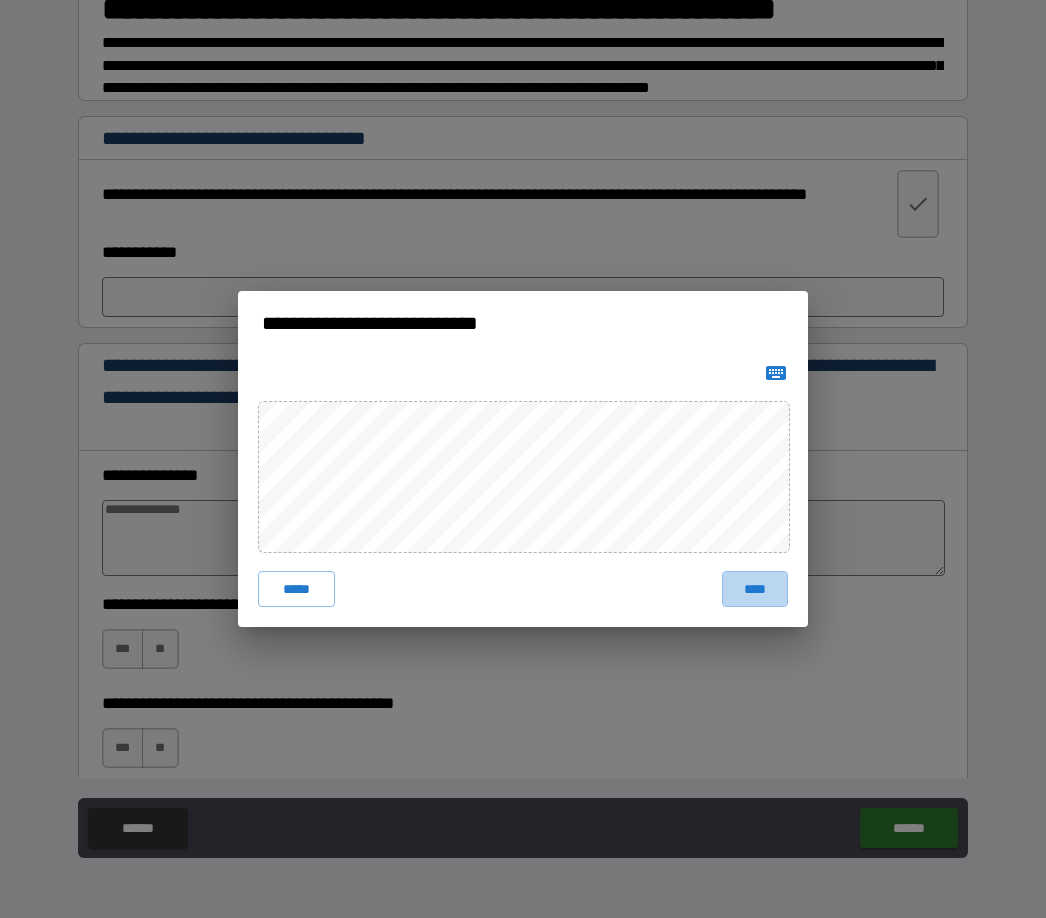 click on "****" at bounding box center (755, 589) 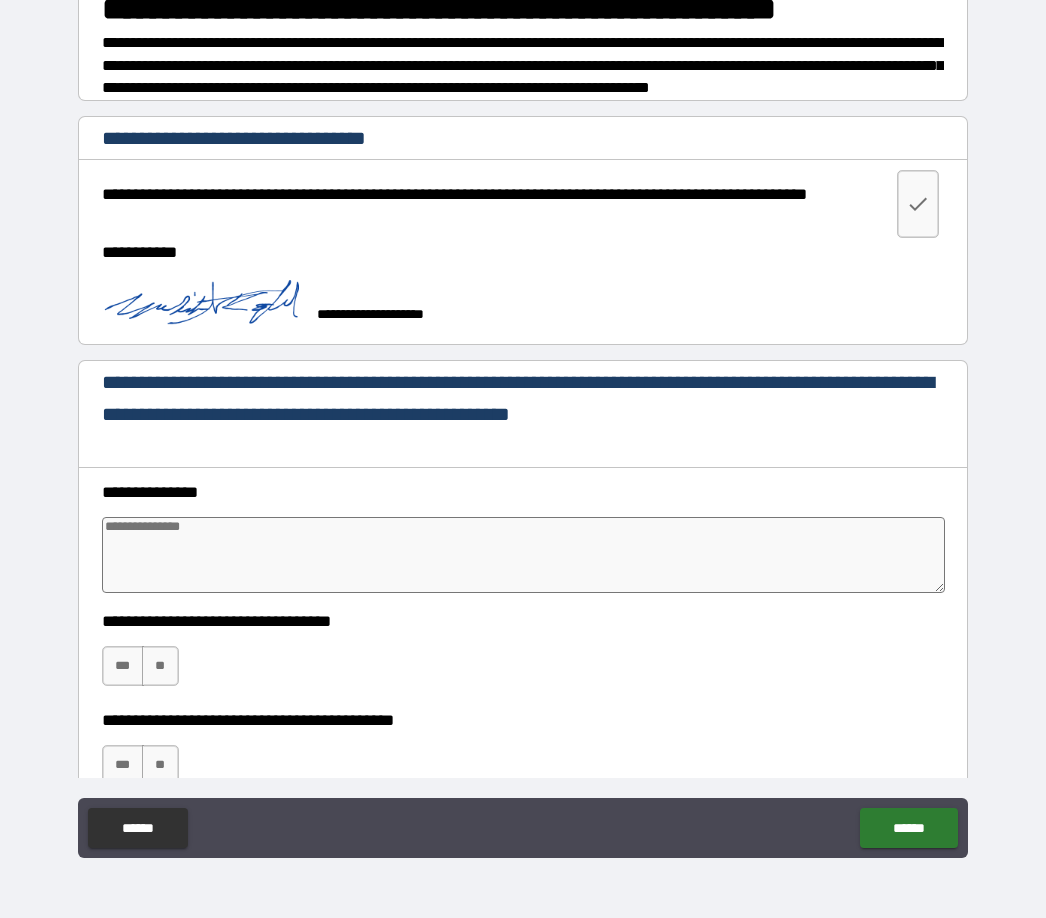 click at bounding box center (524, 555) 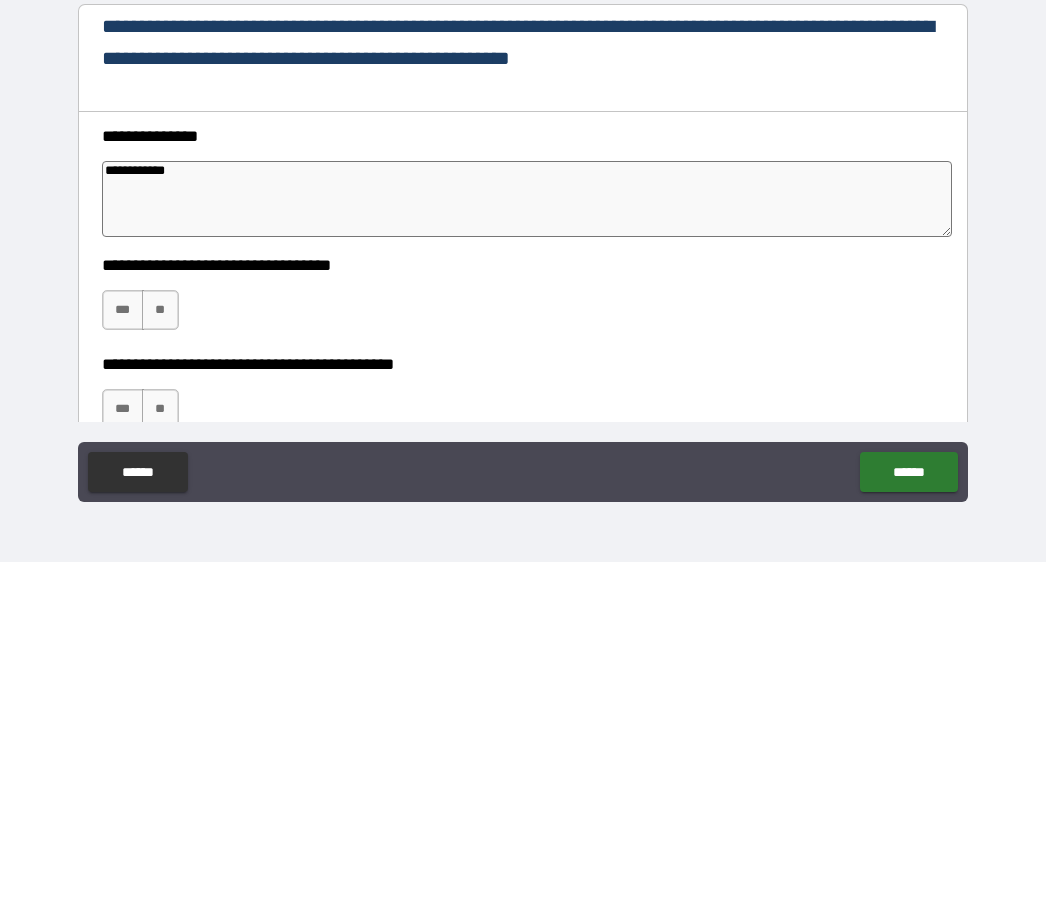 click on "***" at bounding box center (123, 666) 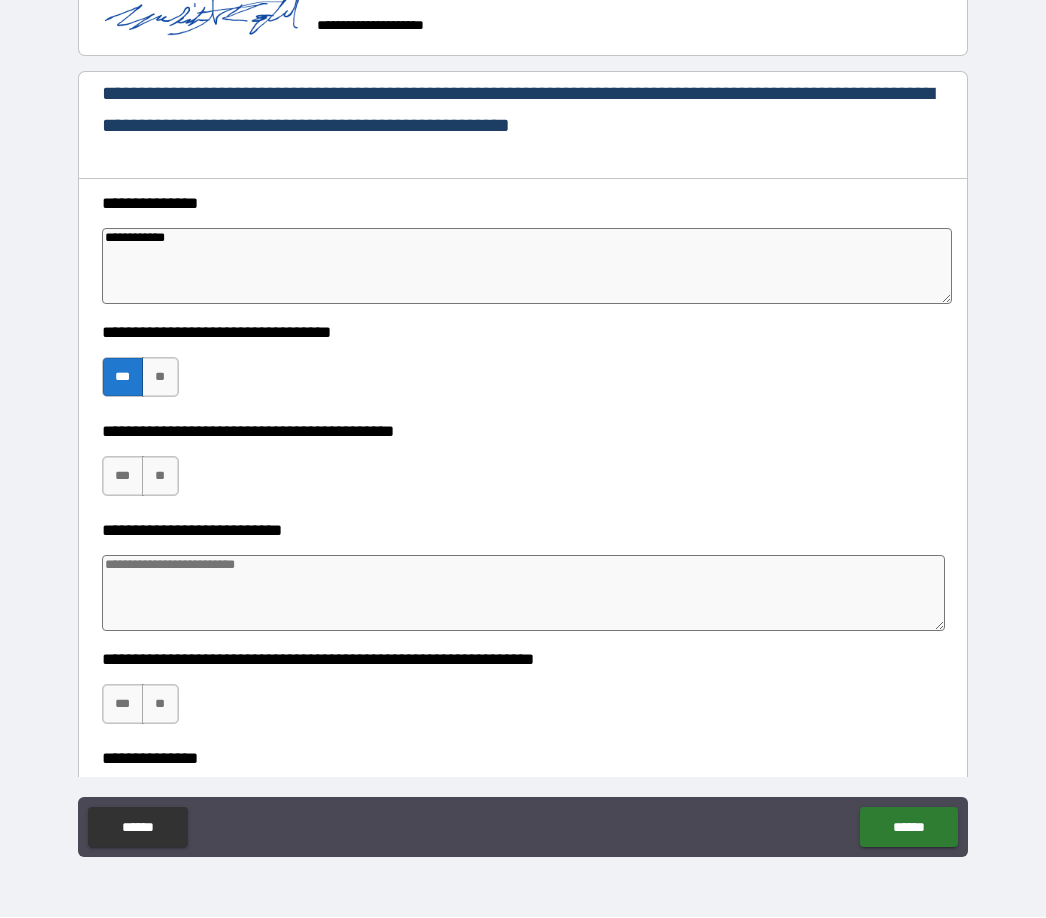 scroll, scrollTop: 569, scrollLeft: 0, axis: vertical 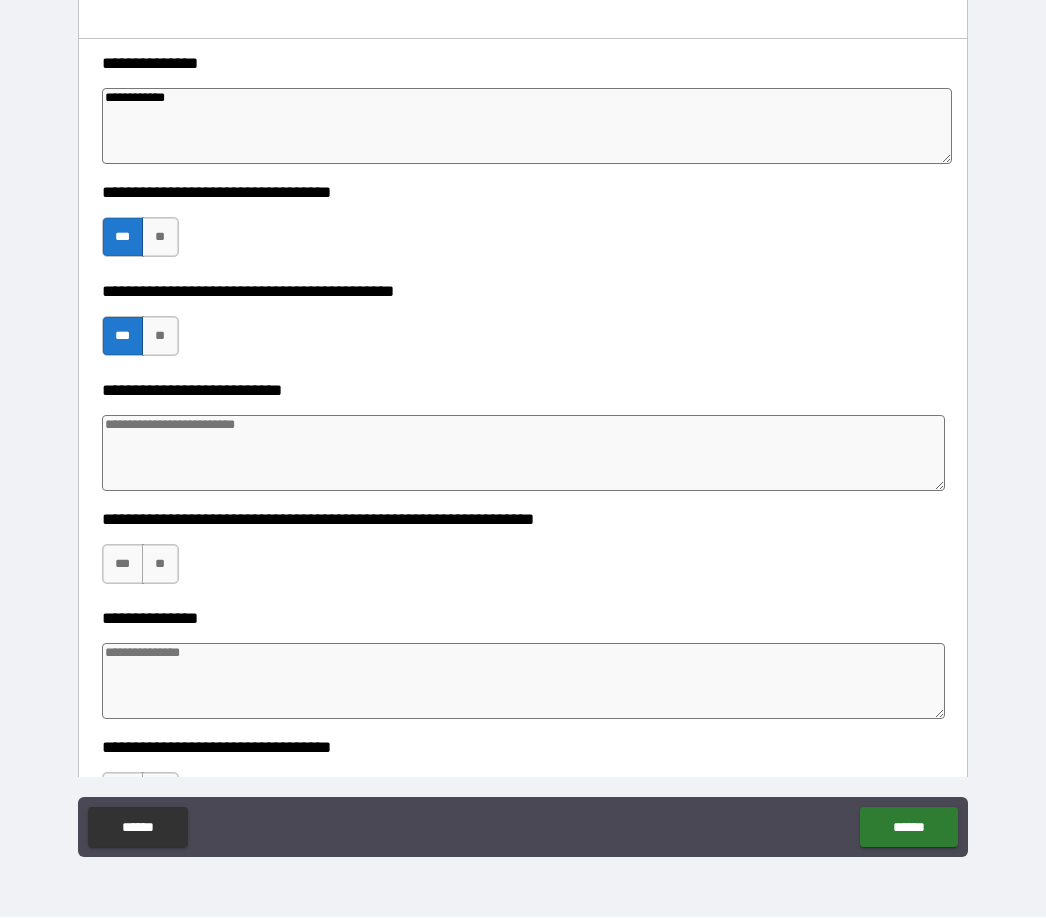 click at bounding box center [524, 454] 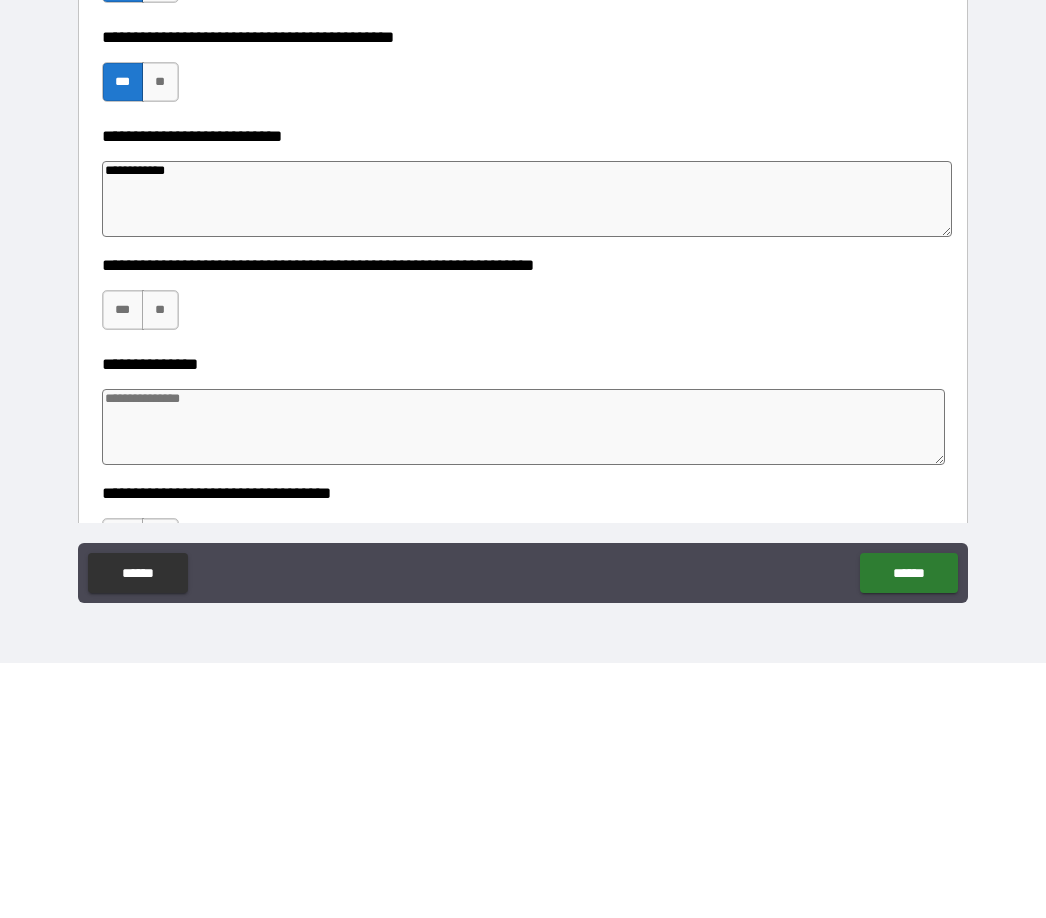 click on "***" at bounding box center (123, 565) 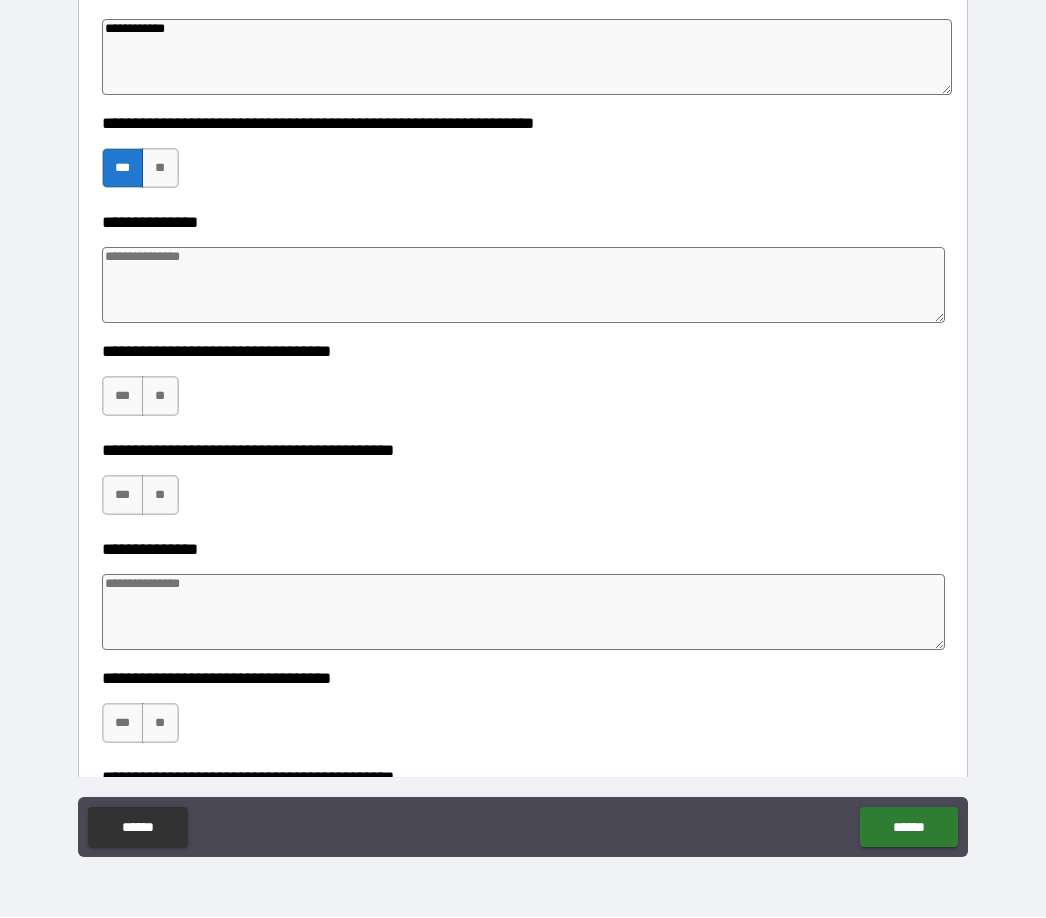 scroll, scrollTop: 1113, scrollLeft: 0, axis: vertical 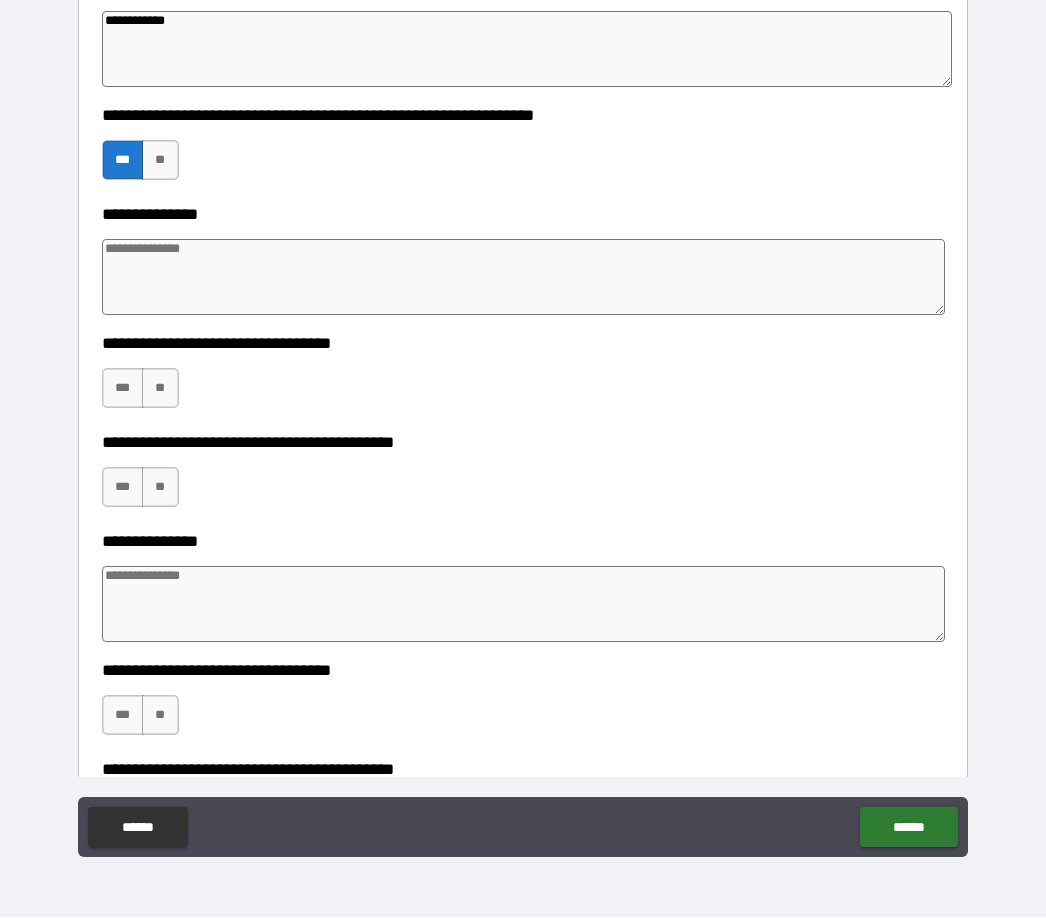 click at bounding box center (524, 605) 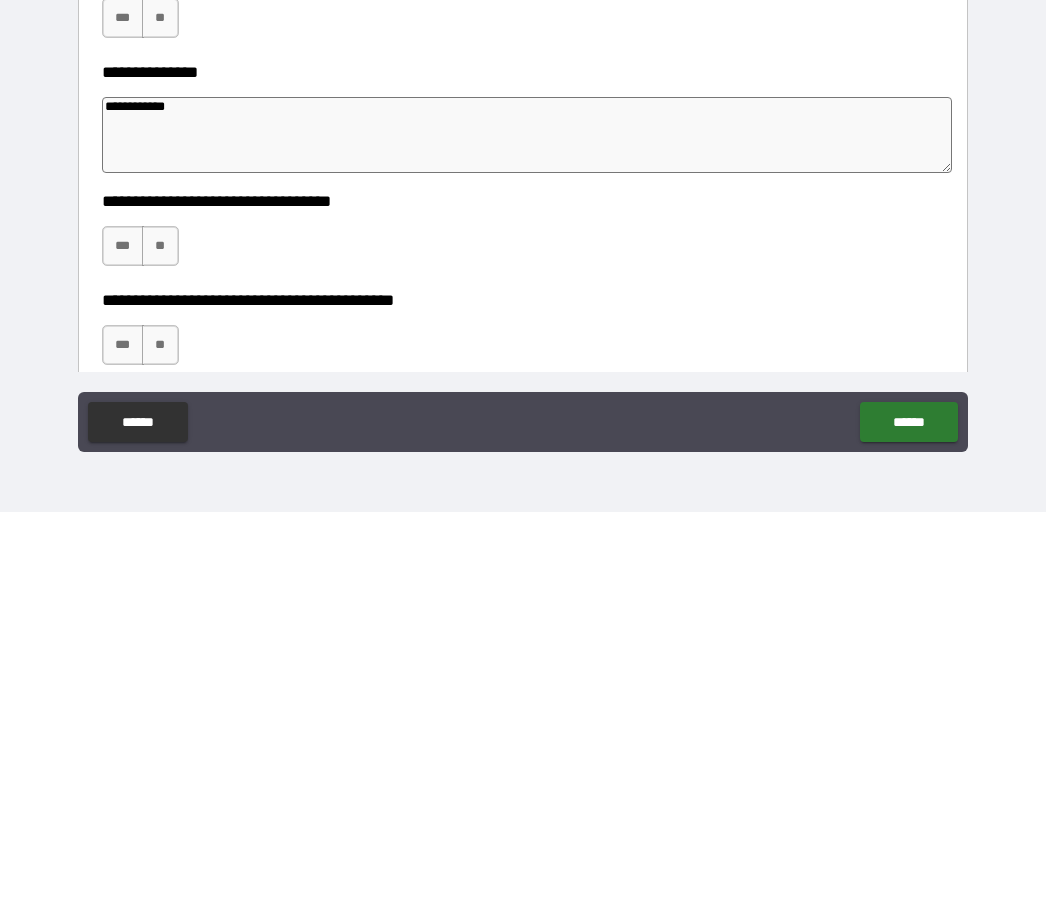 scroll, scrollTop: 1180, scrollLeft: 0, axis: vertical 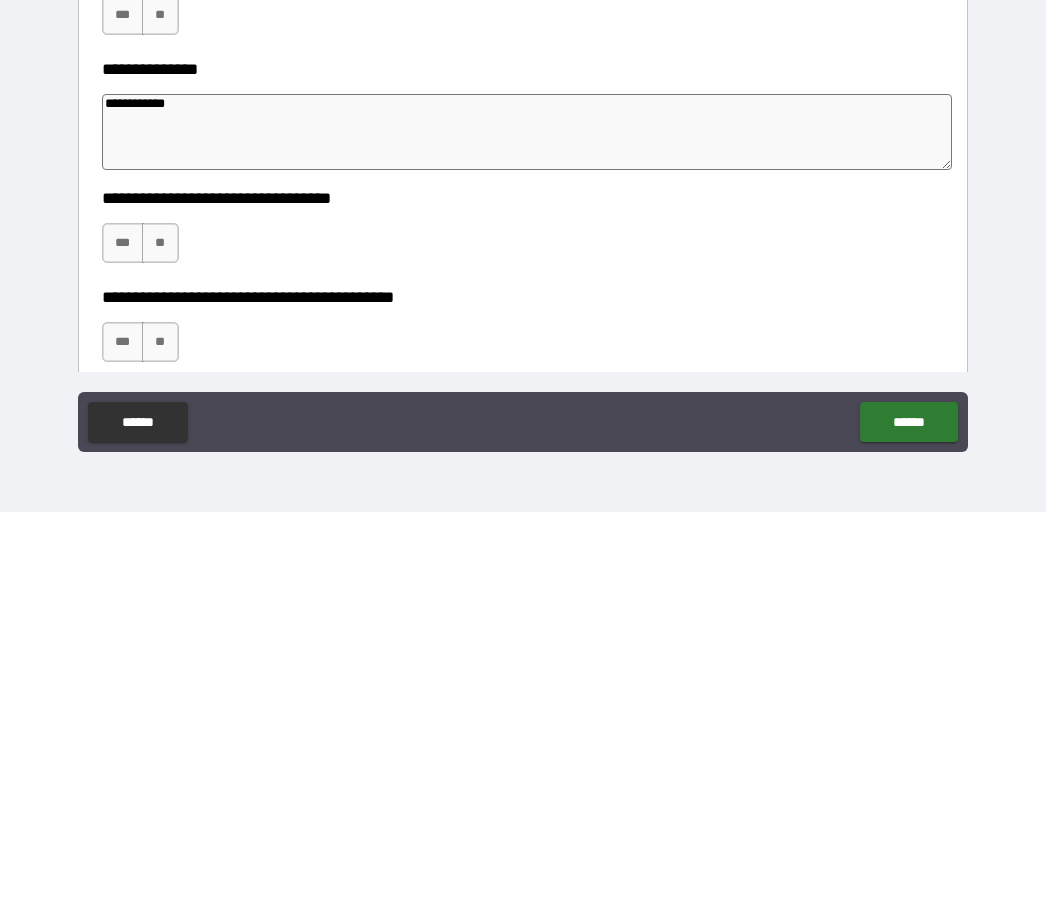 click on "***" at bounding box center (123, 649) 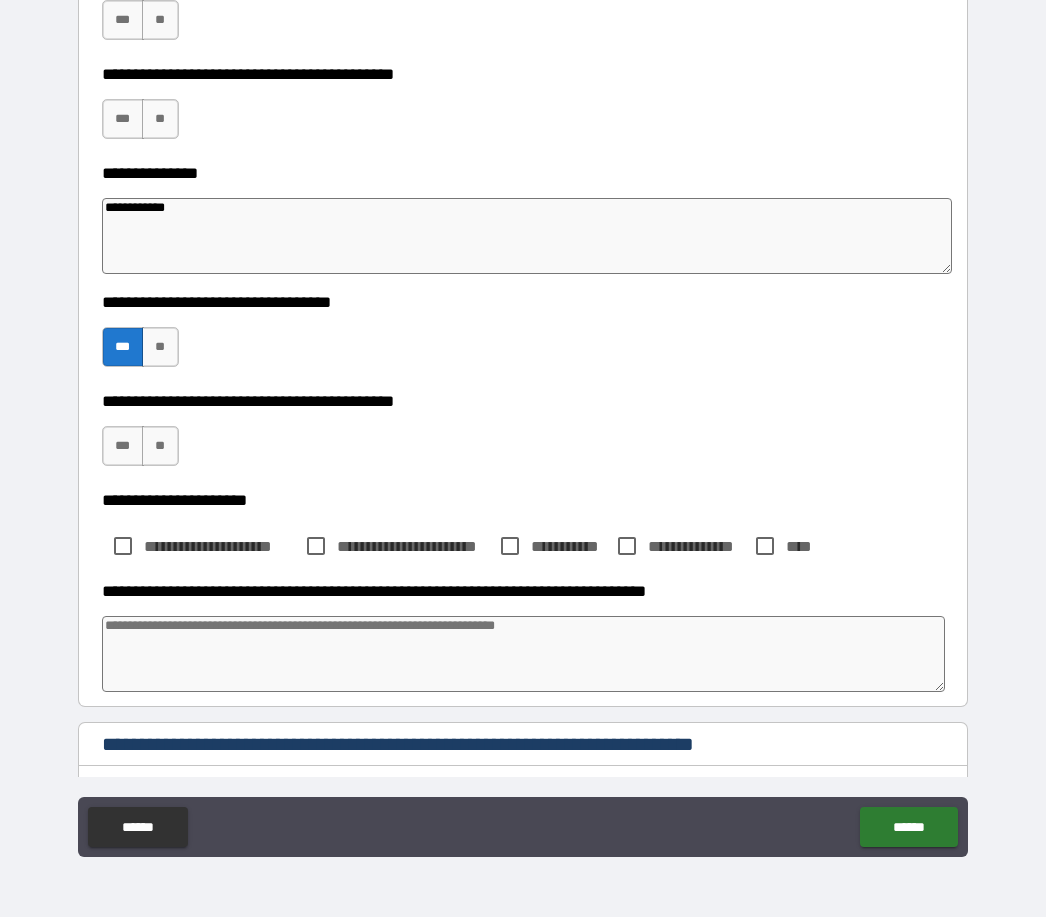 scroll, scrollTop: 1482, scrollLeft: 0, axis: vertical 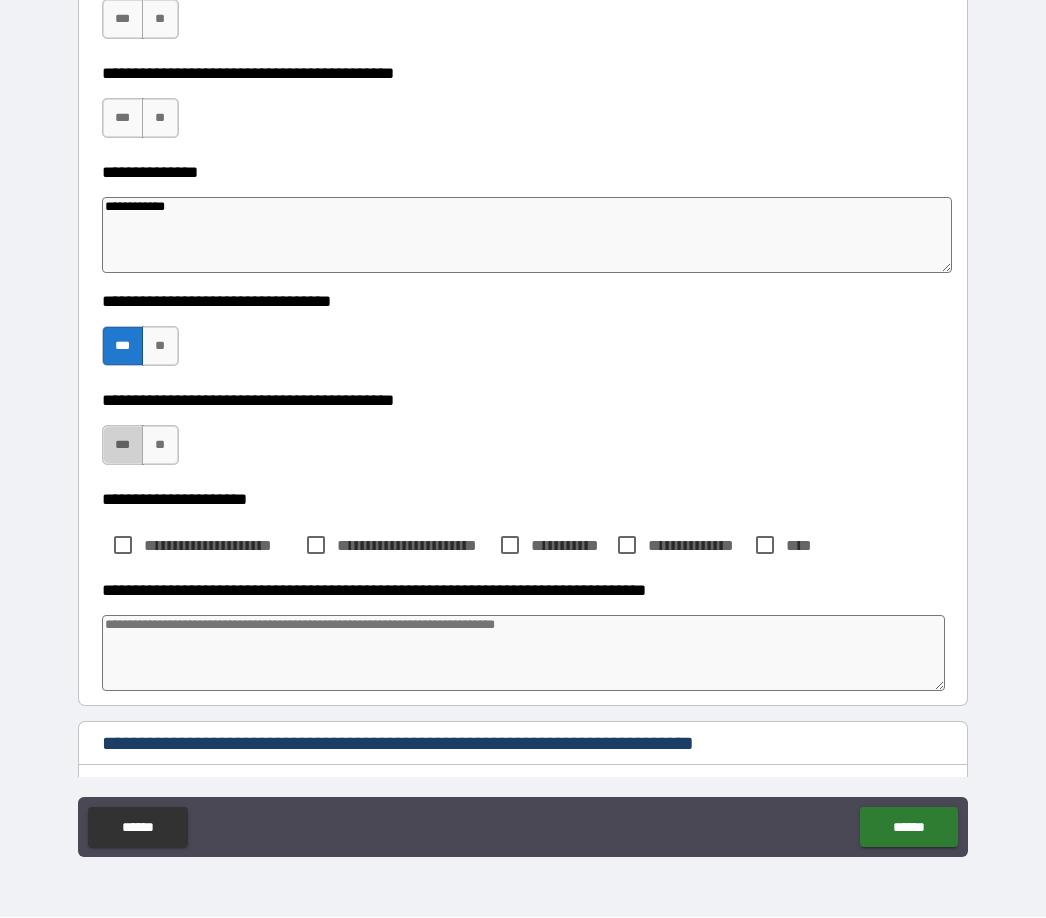 click on "***" at bounding box center (123, 446) 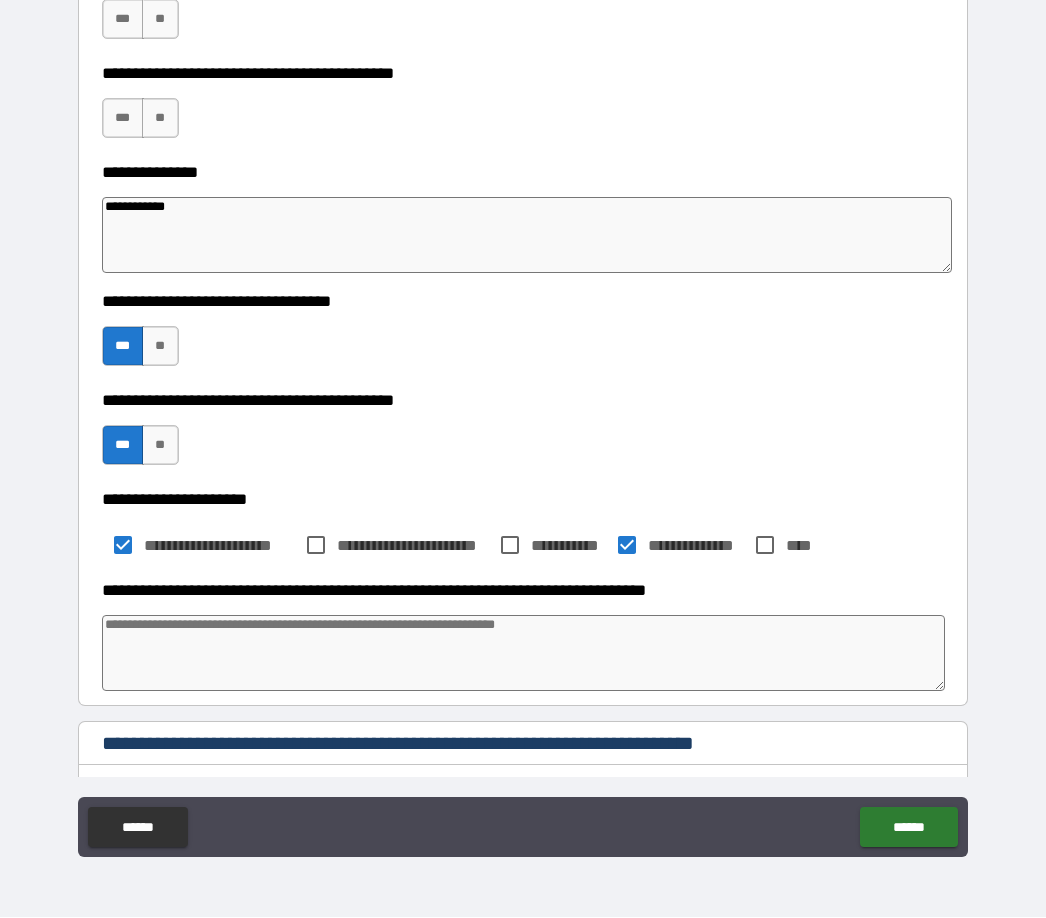 click at bounding box center (524, 654) 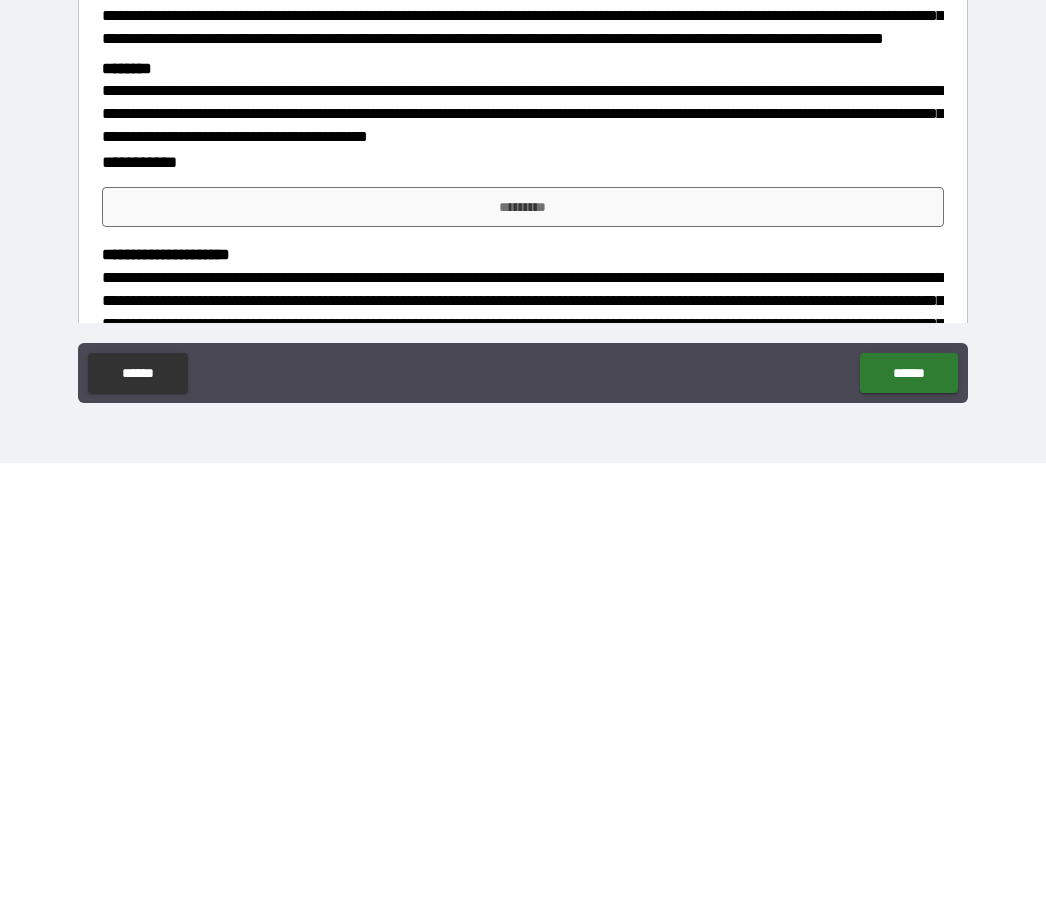 scroll, scrollTop: 2176, scrollLeft: 0, axis: vertical 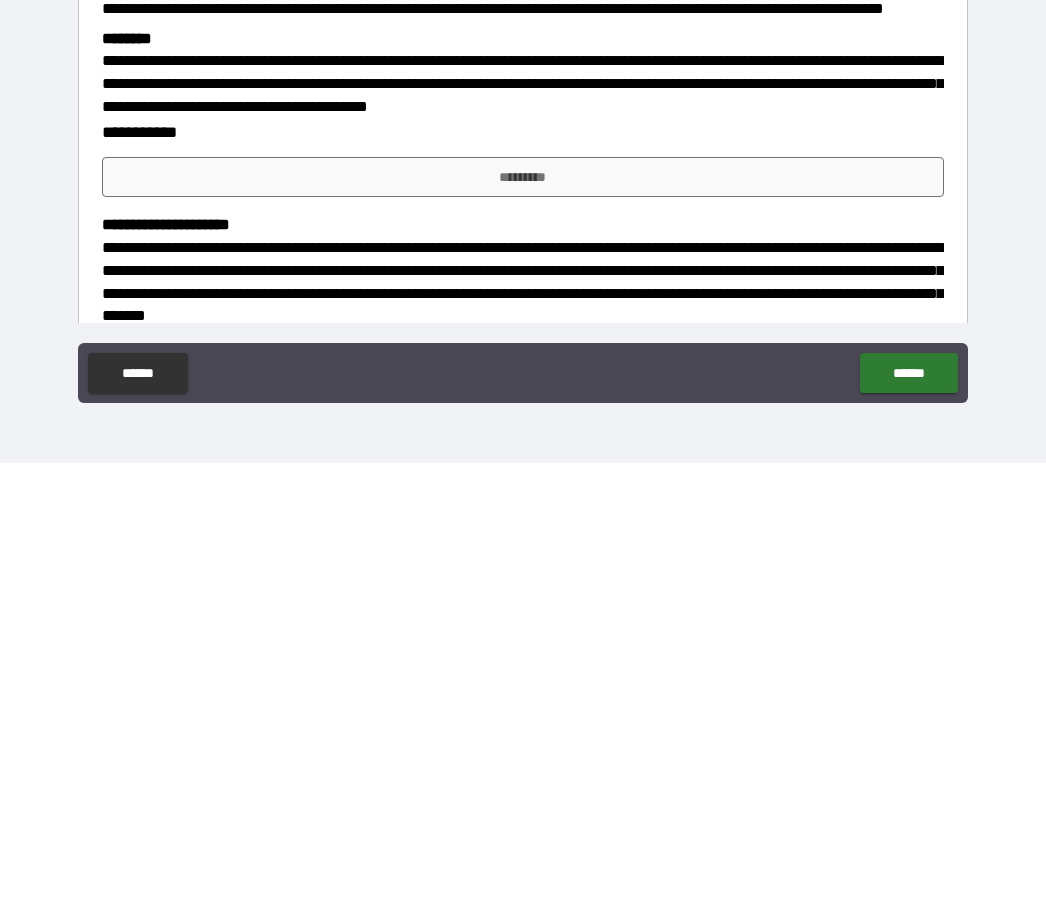 click on "*********" at bounding box center (523, 632) 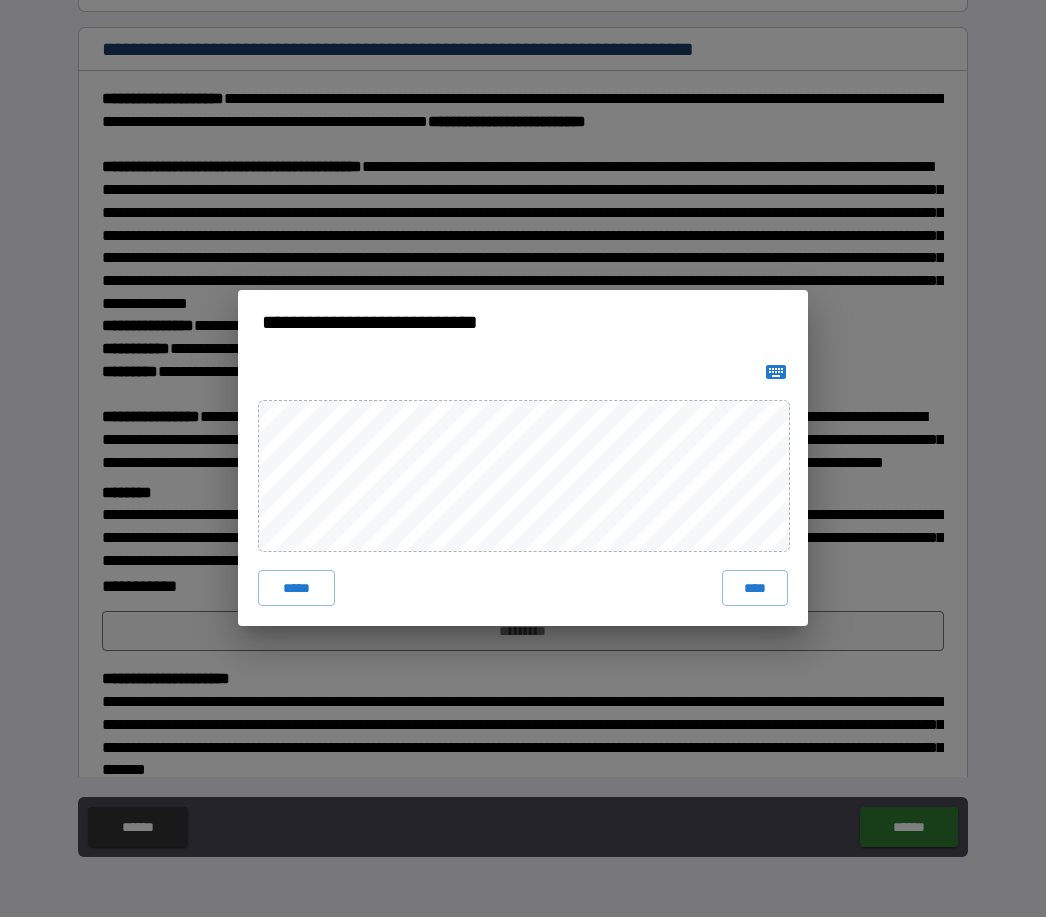 click on "****" at bounding box center [755, 589] 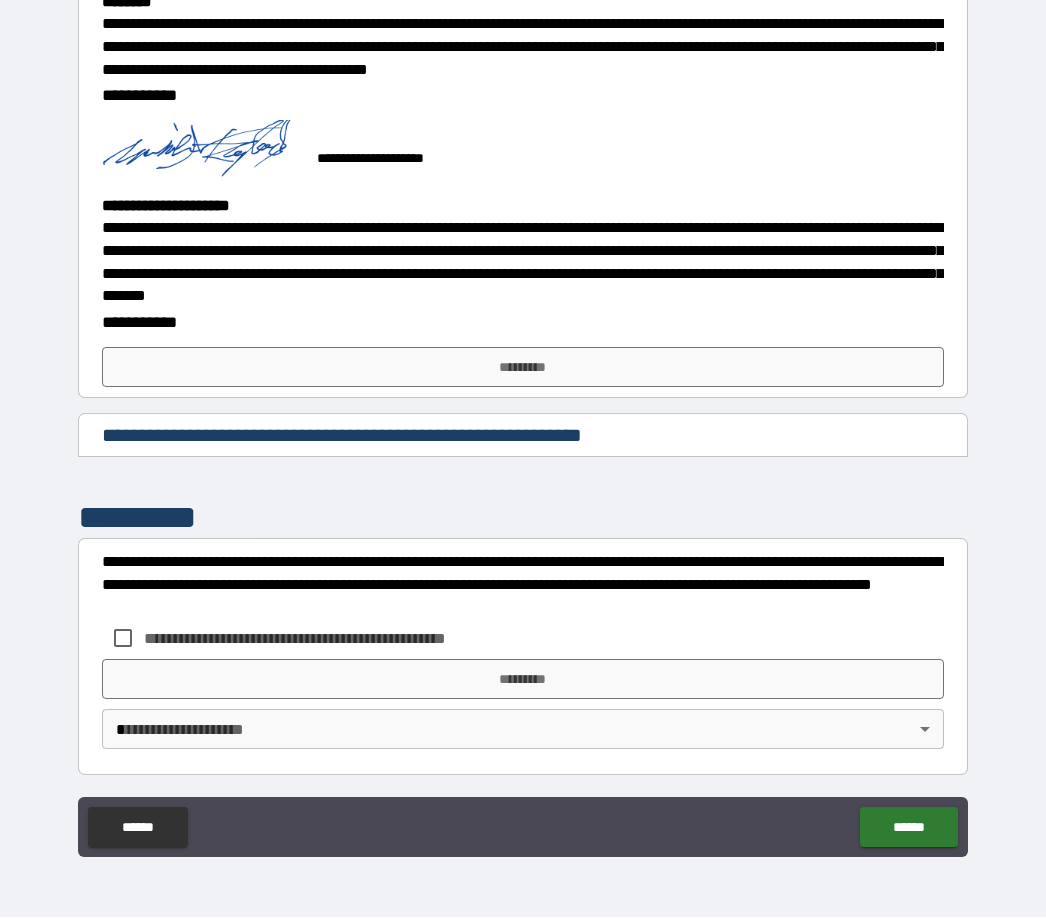 scroll, scrollTop: 2656, scrollLeft: 0, axis: vertical 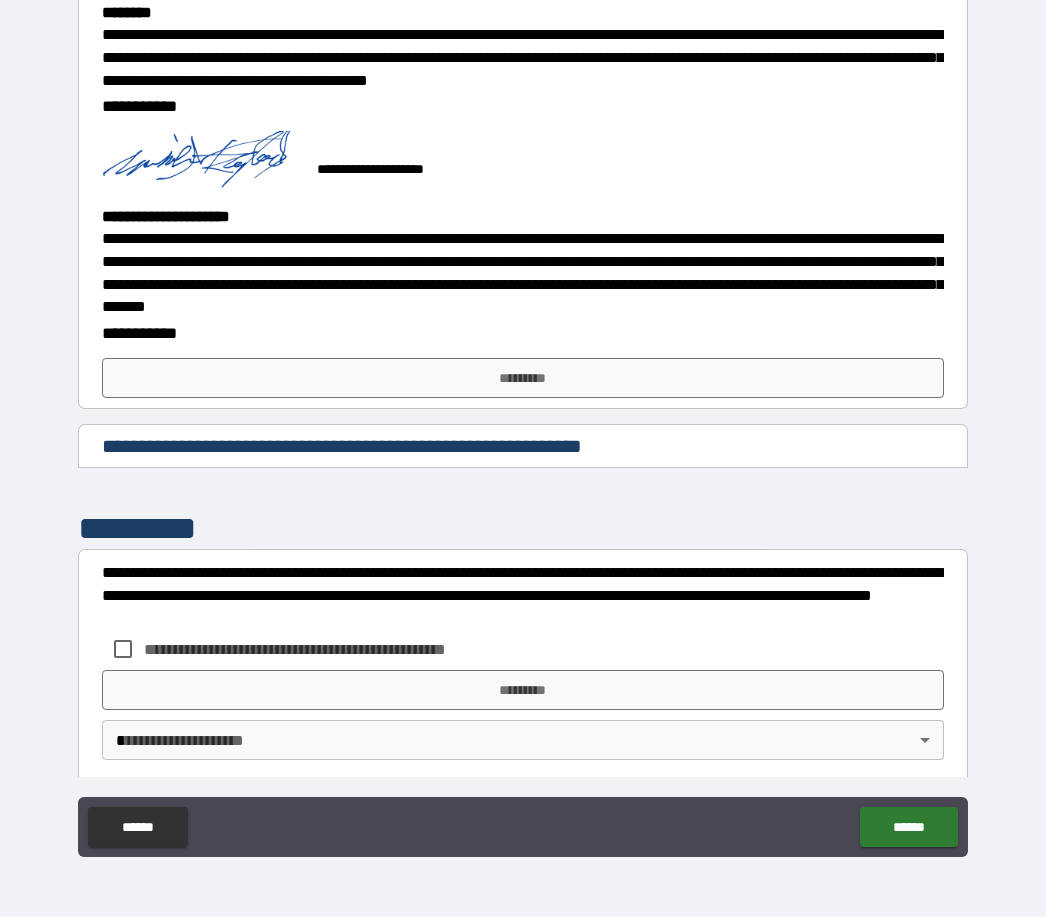 click on "**********" at bounding box center [425, 447] 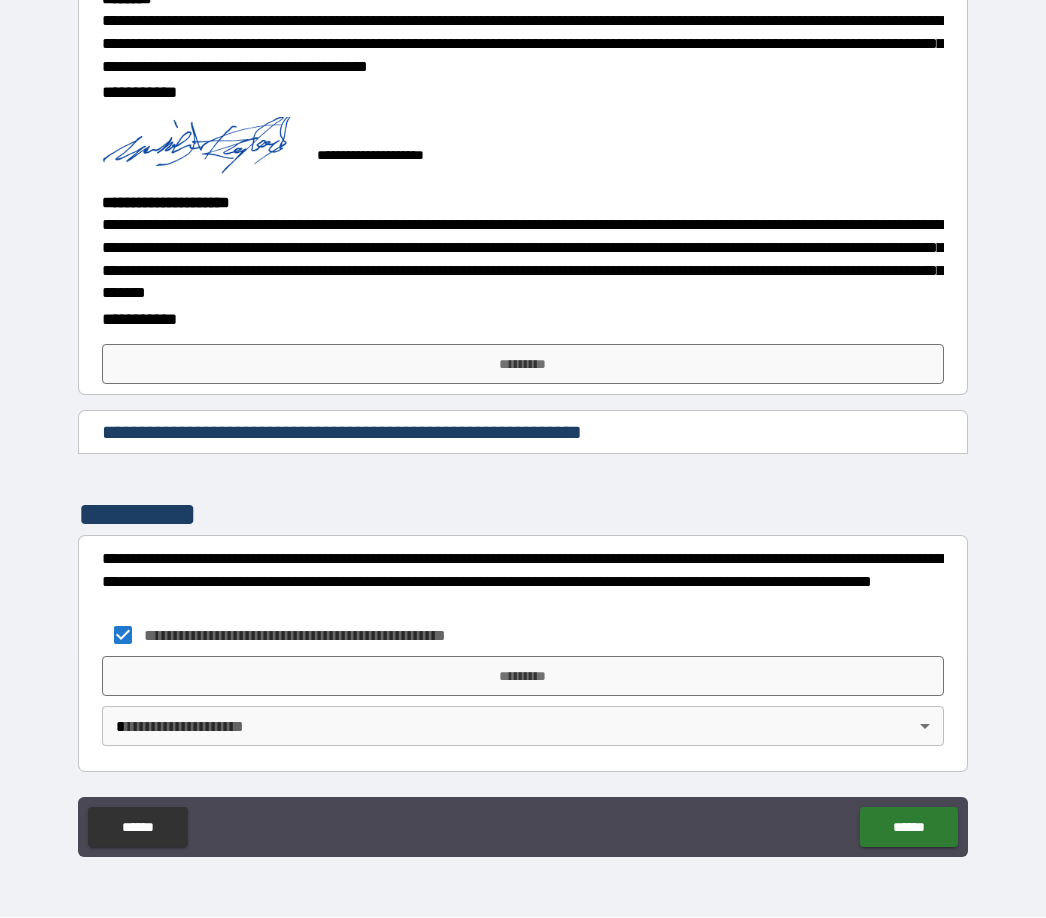 scroll, scrollTop: 2715, scrollLeft: 0, axis: vertical 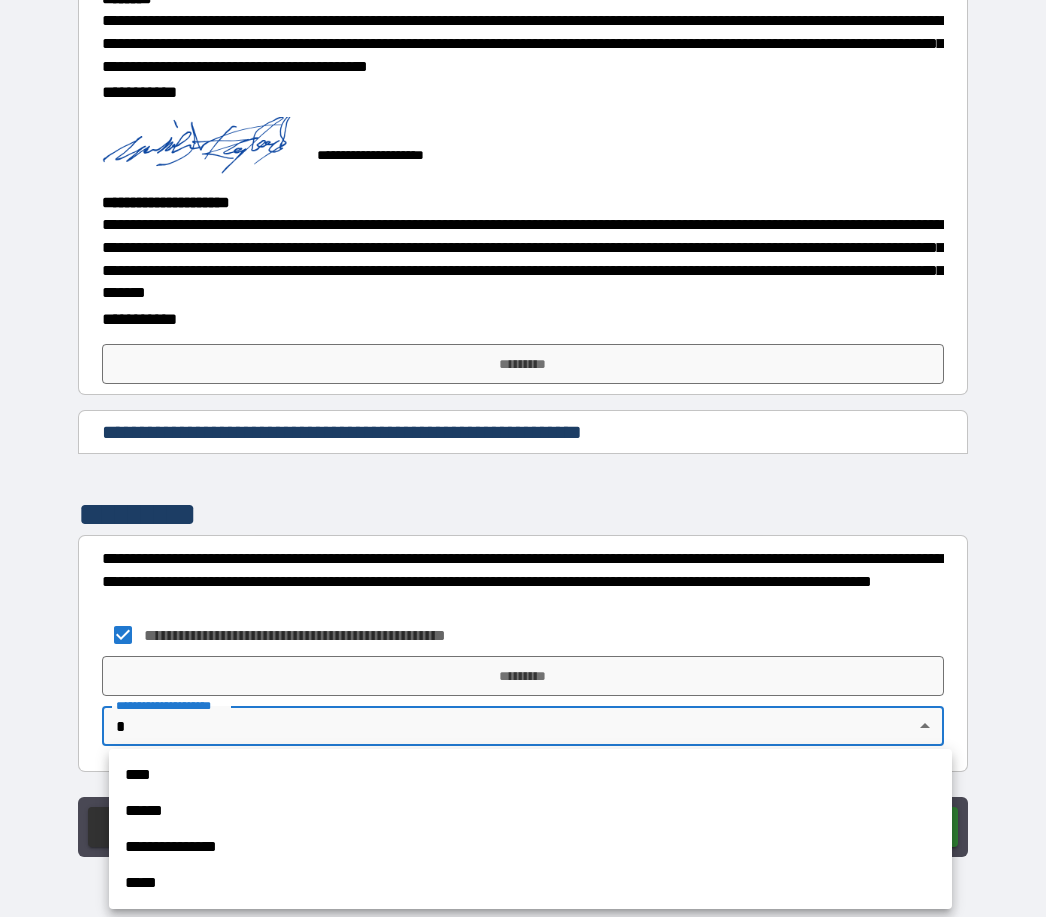 click on "****" at bounding box center [530, 776] 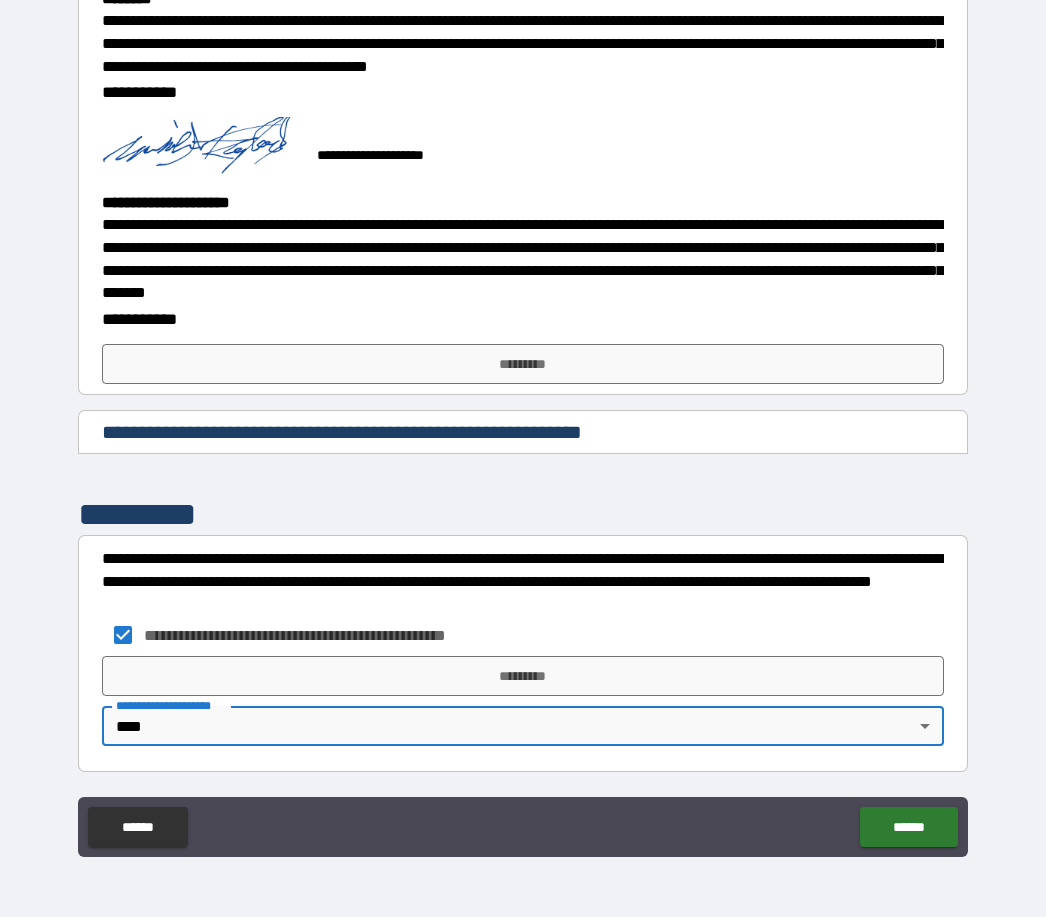 click on "*********" at bounding box center [523, 677] 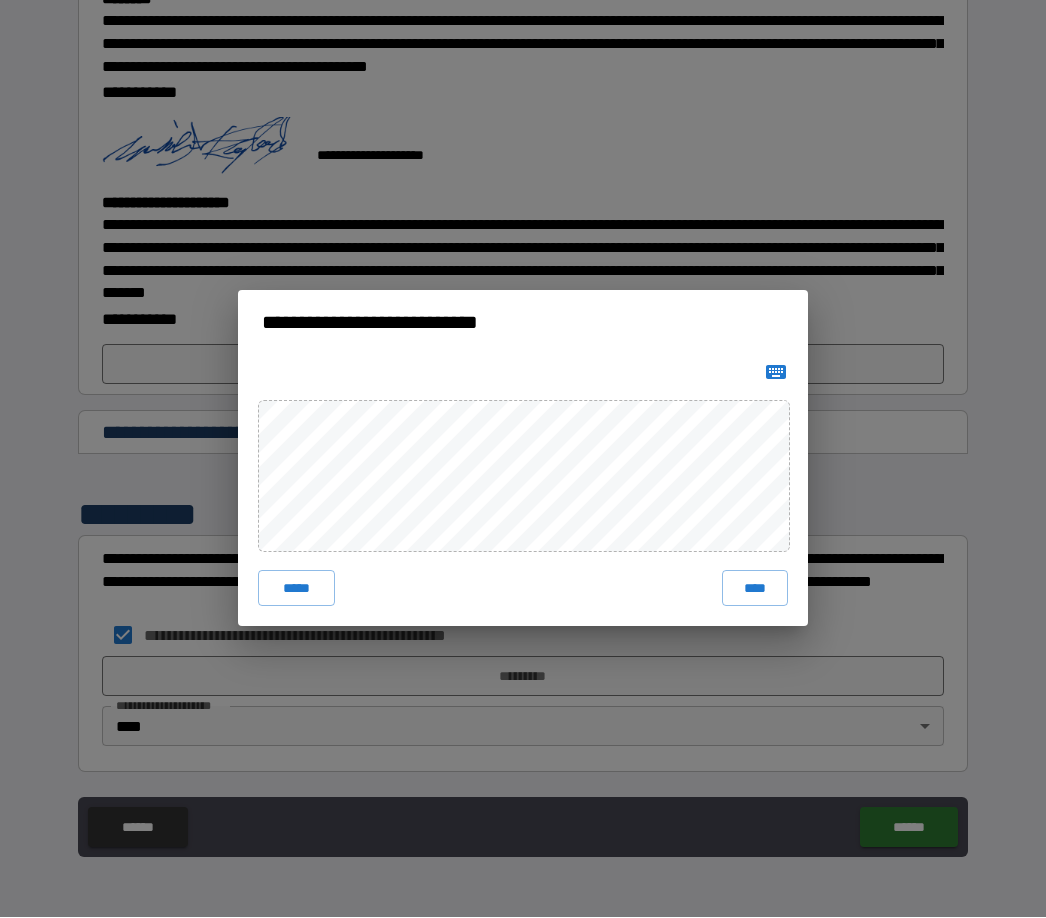 click on "****" at bounding box center (755, 589) 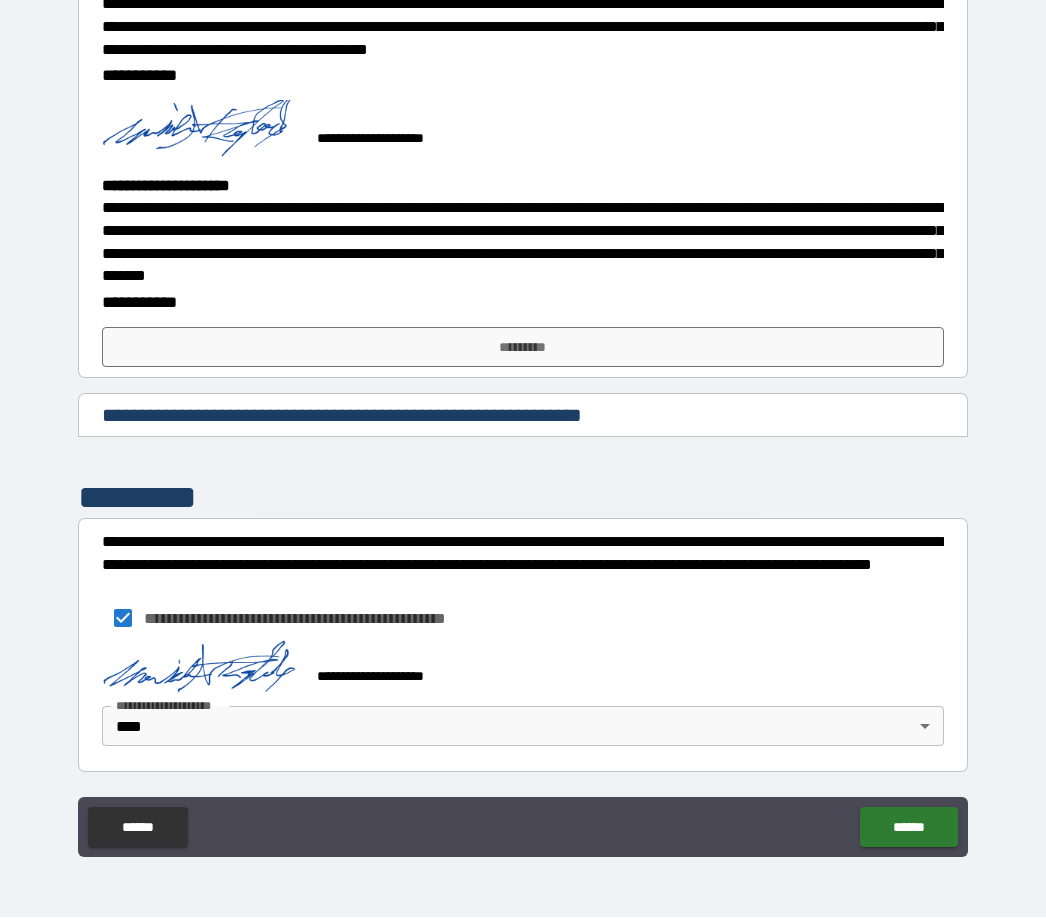 scroll, scrollTop: 2732, scrollLeft: 0, axis: vertical 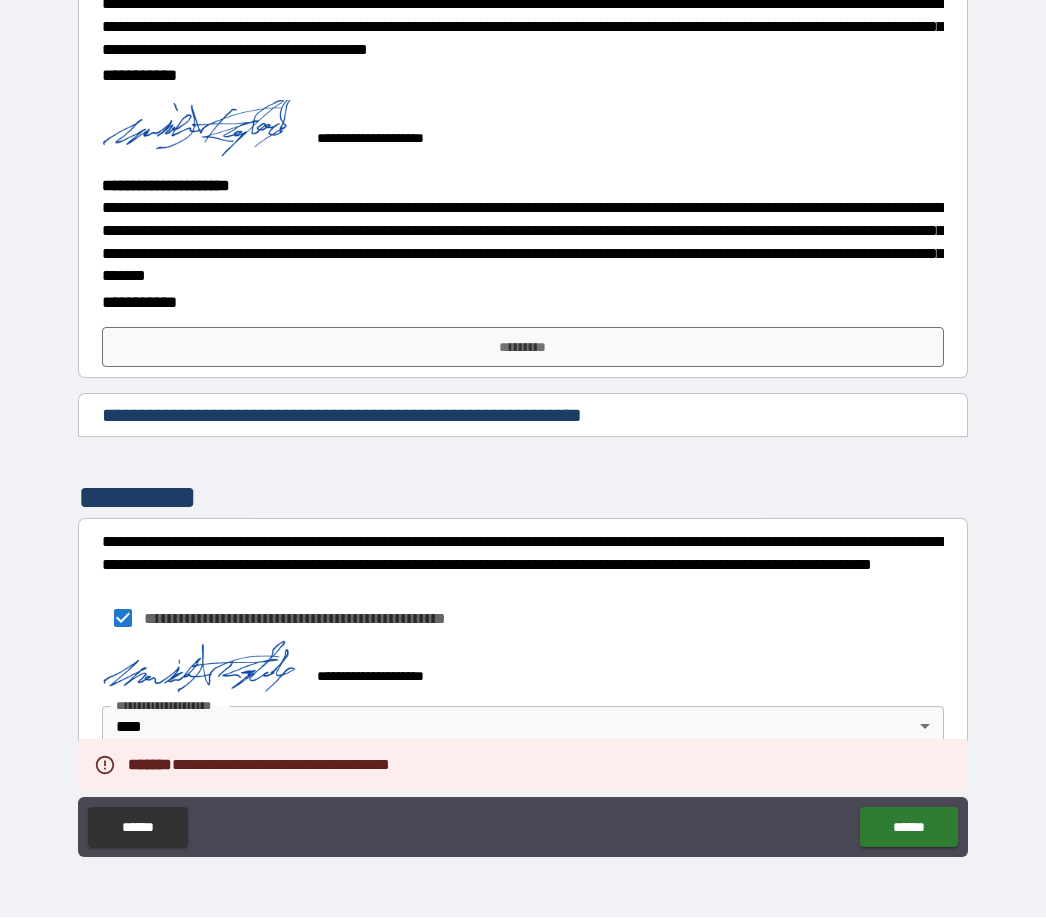 click on "**********" at bounding box center [523, 426] 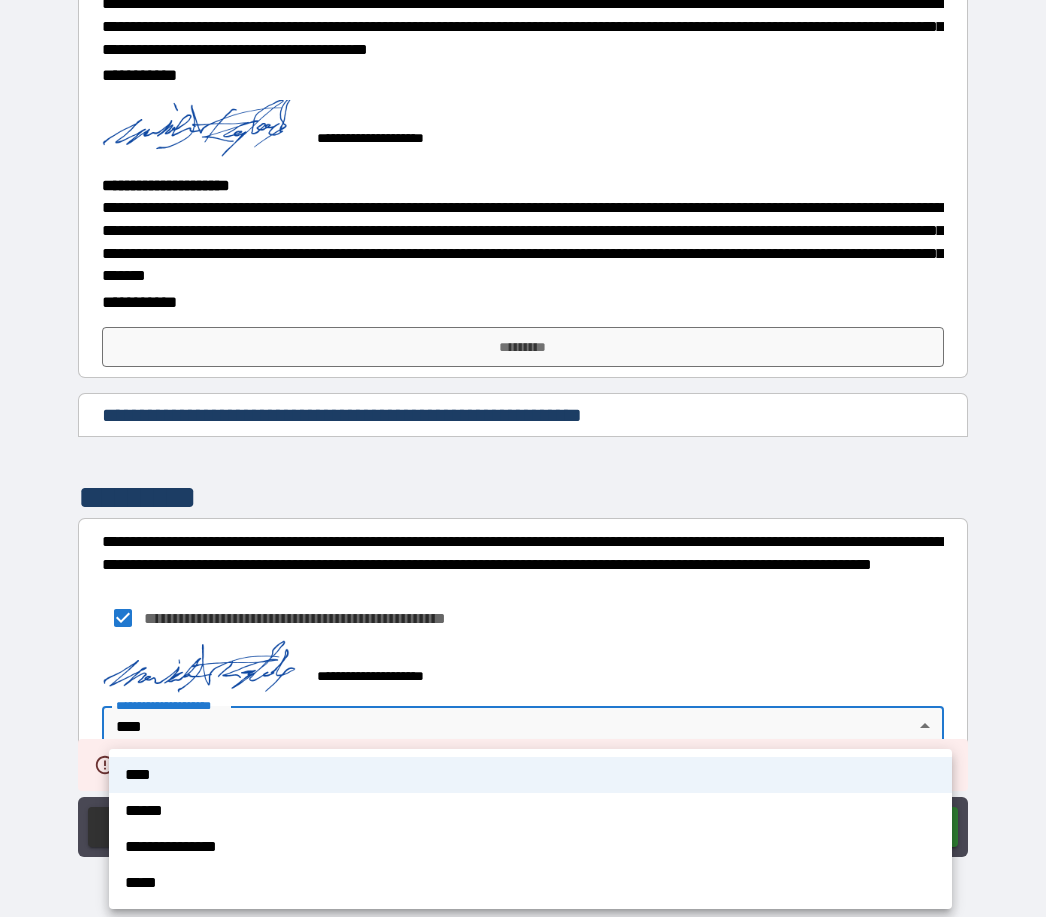 click on "****" at bounding box center (530, 776) 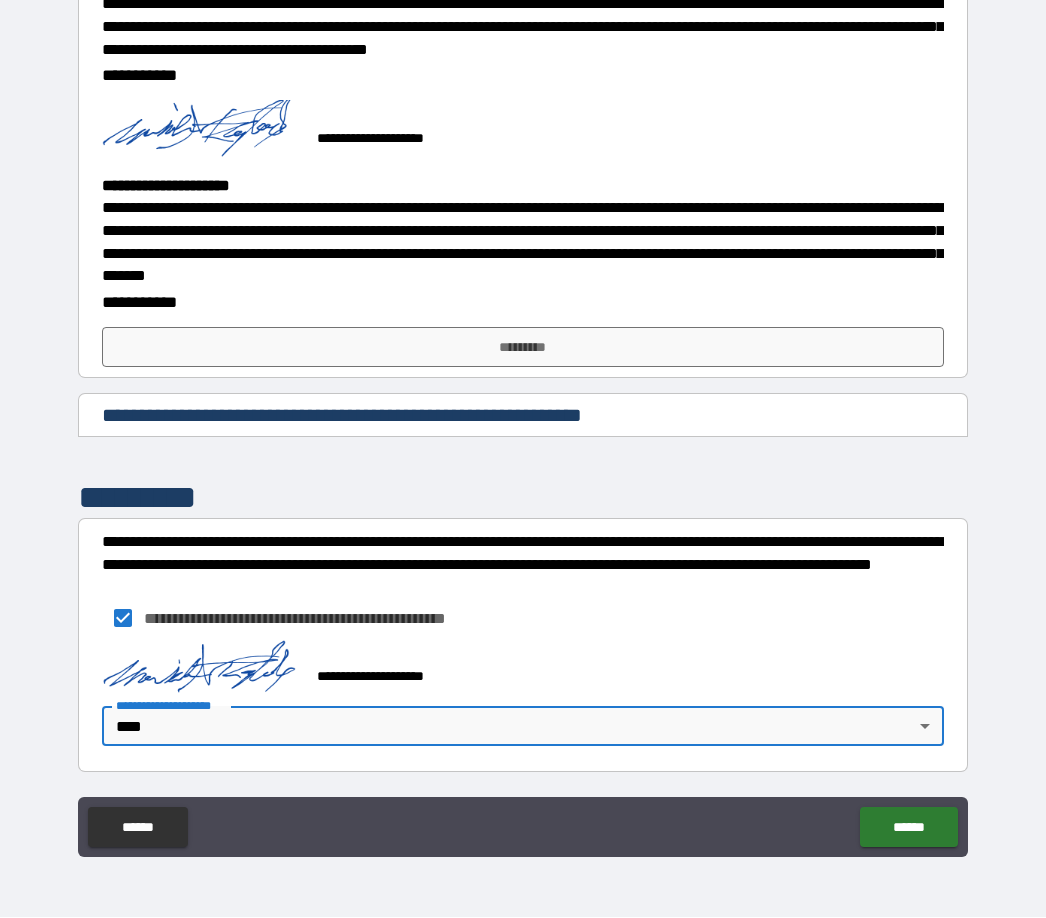 click on "******" at bounding box center (908, 828) 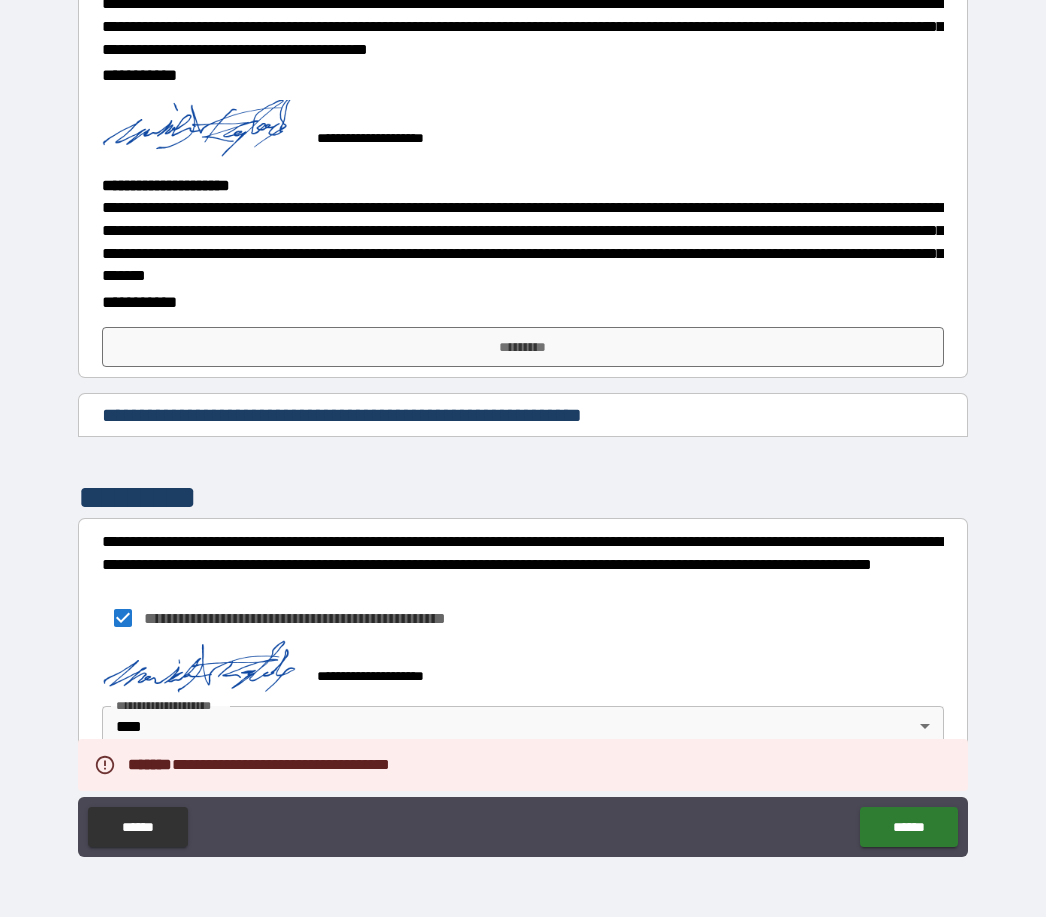 click on "******" at bounding box center (908, 828) 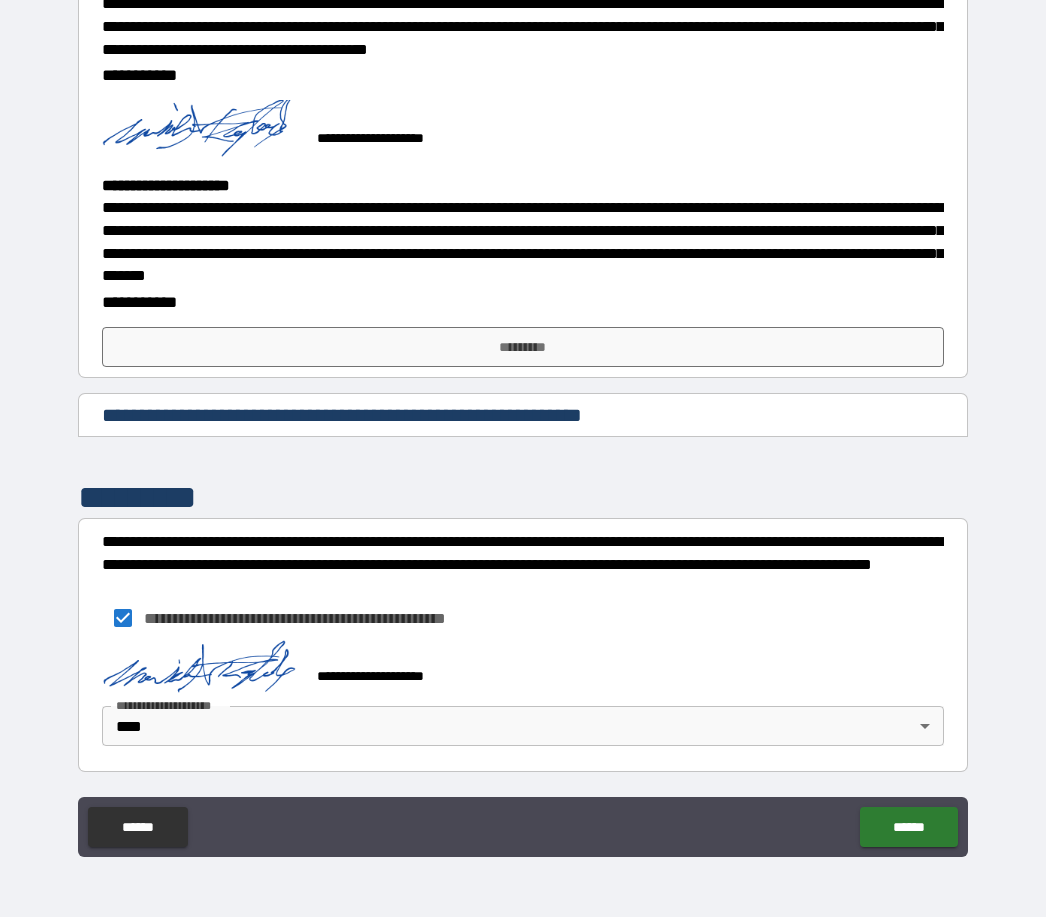 scroll, scrollTop: 2732, scrollLeft: 0, axis: vertical 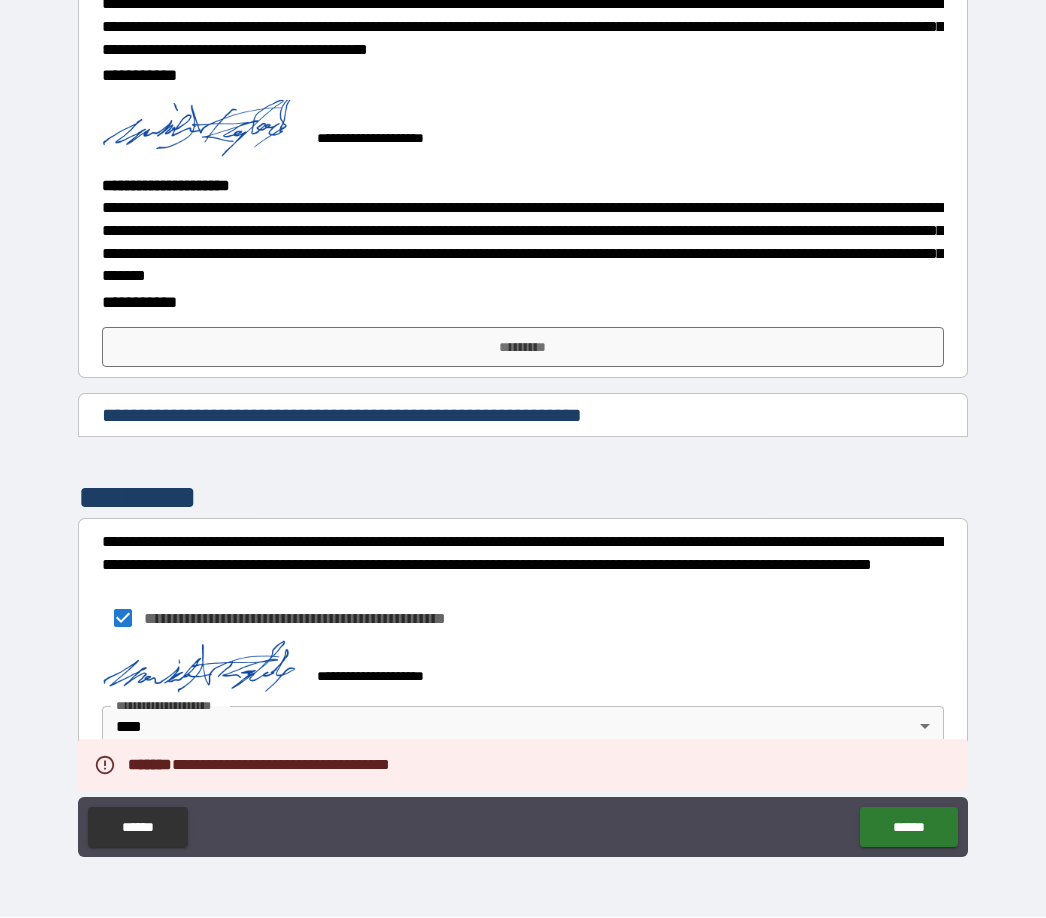 click on "**********" at bounding box center [522, 382] 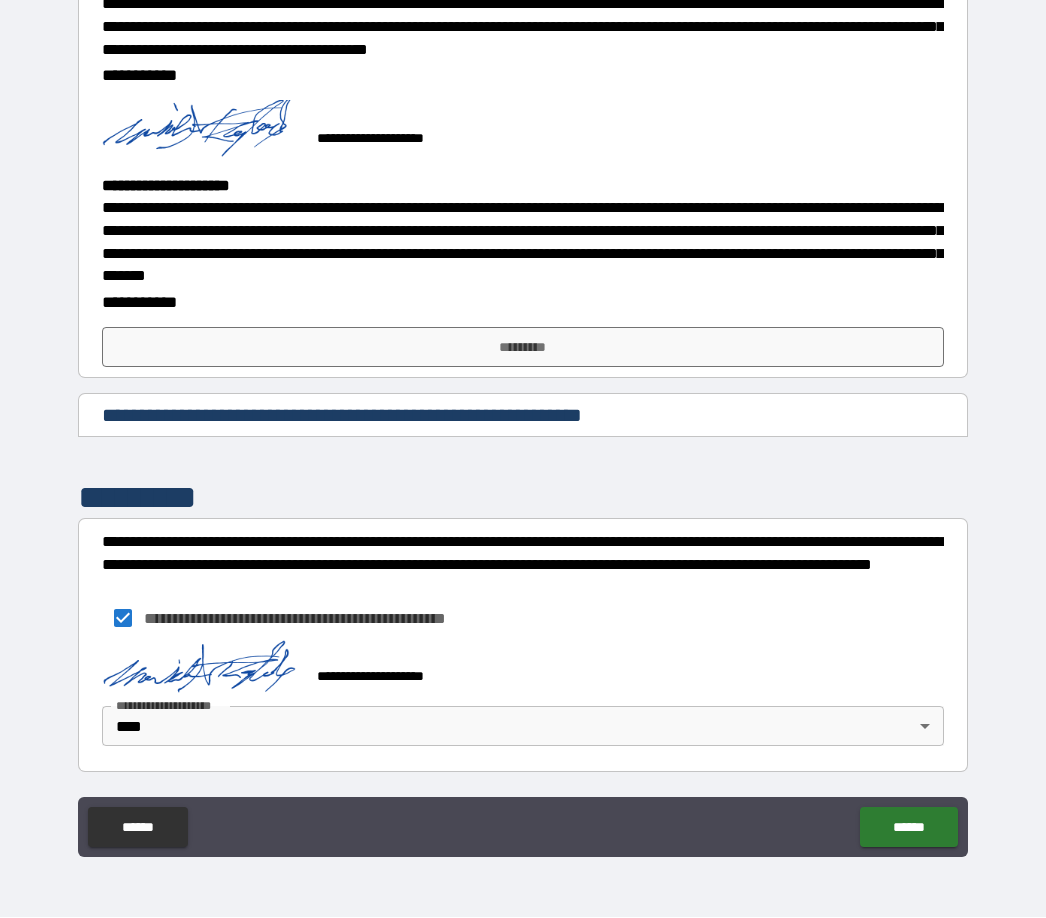click on "**********" at bounding box center (522, 706) 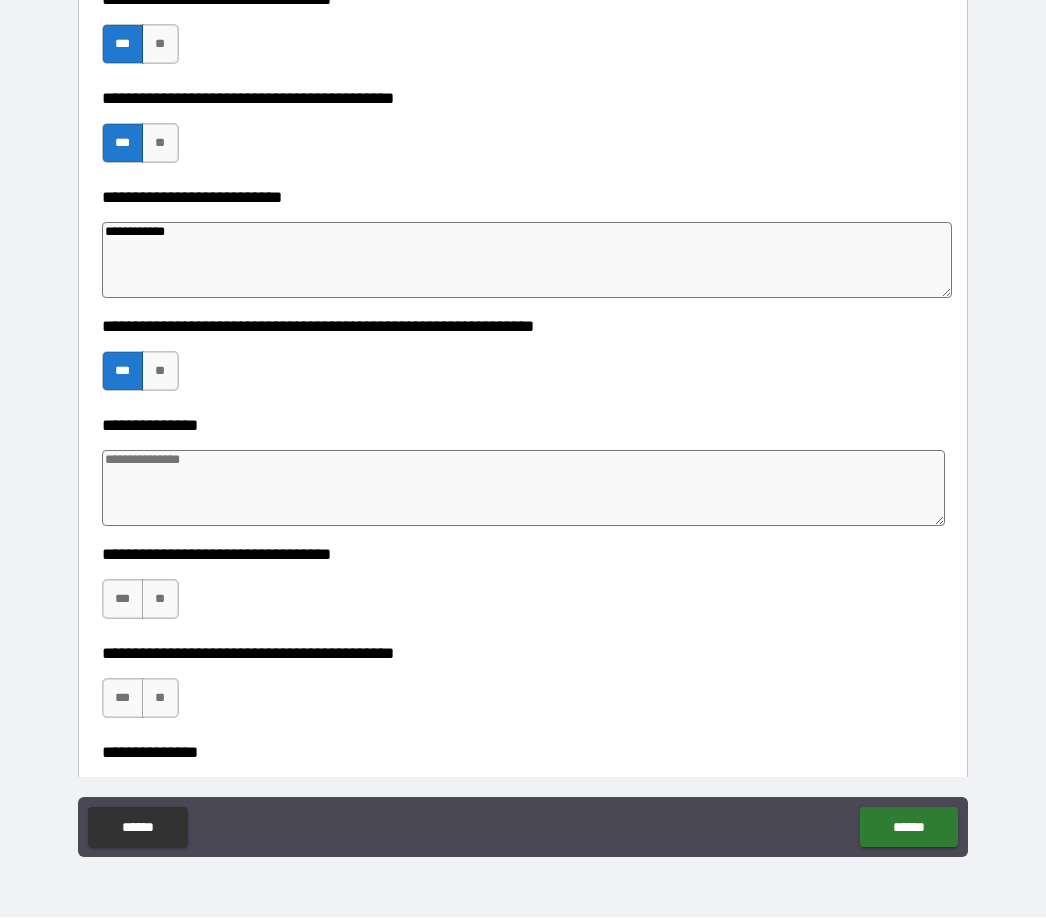 scroll, scrollTop: 924, scrollLeft: 0, axis: vertical 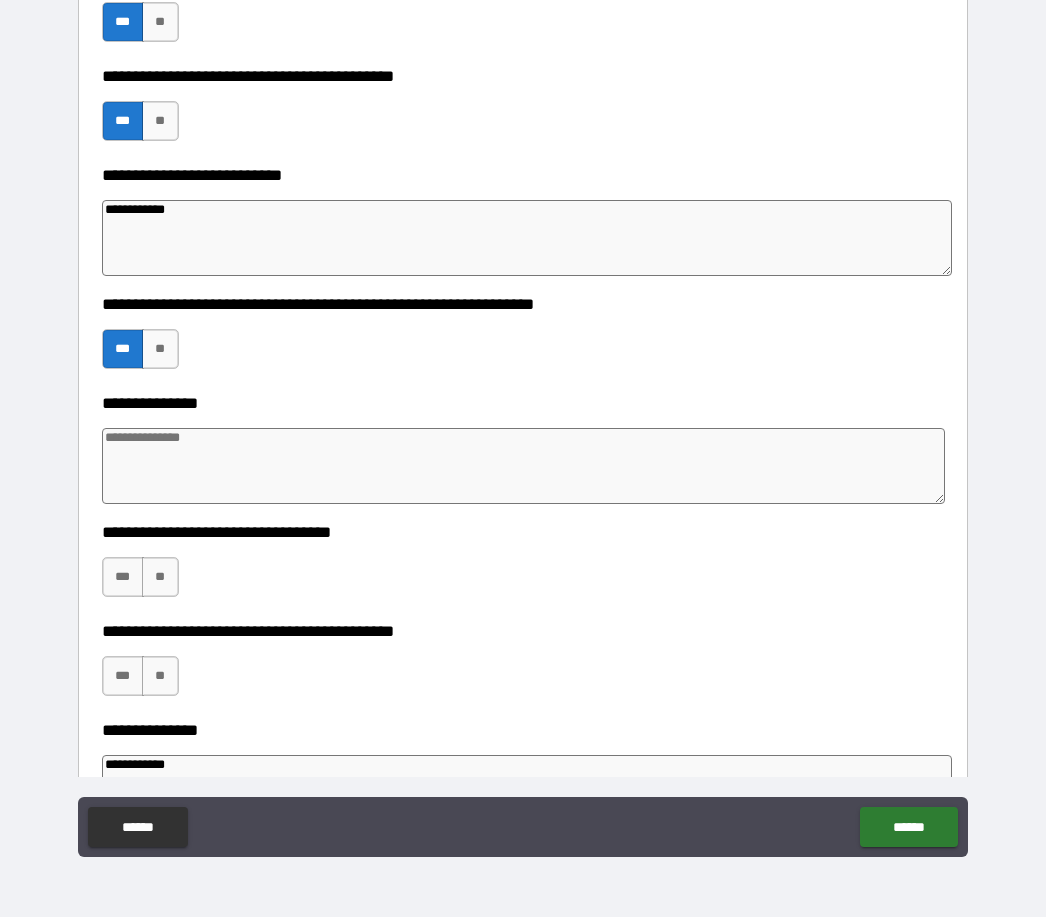 click at bounding box center [524, 467] 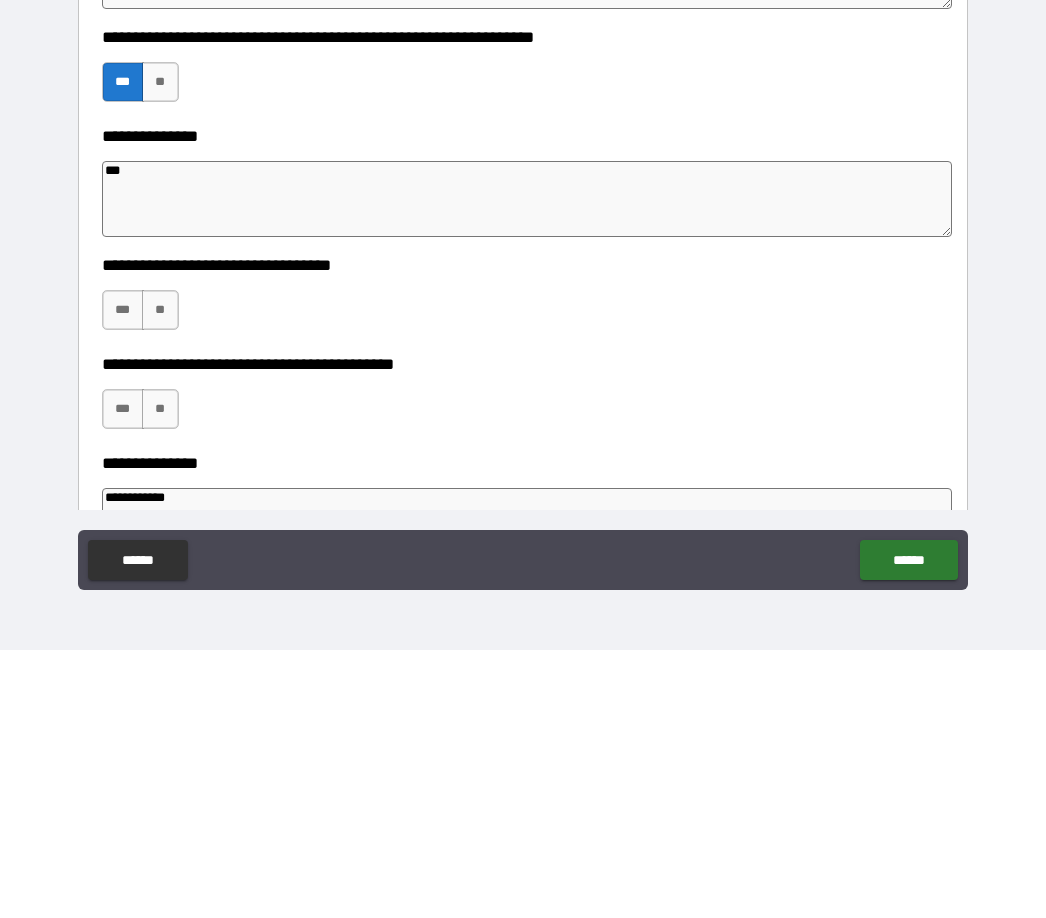 click on "**" at bounding box center (160, 578) 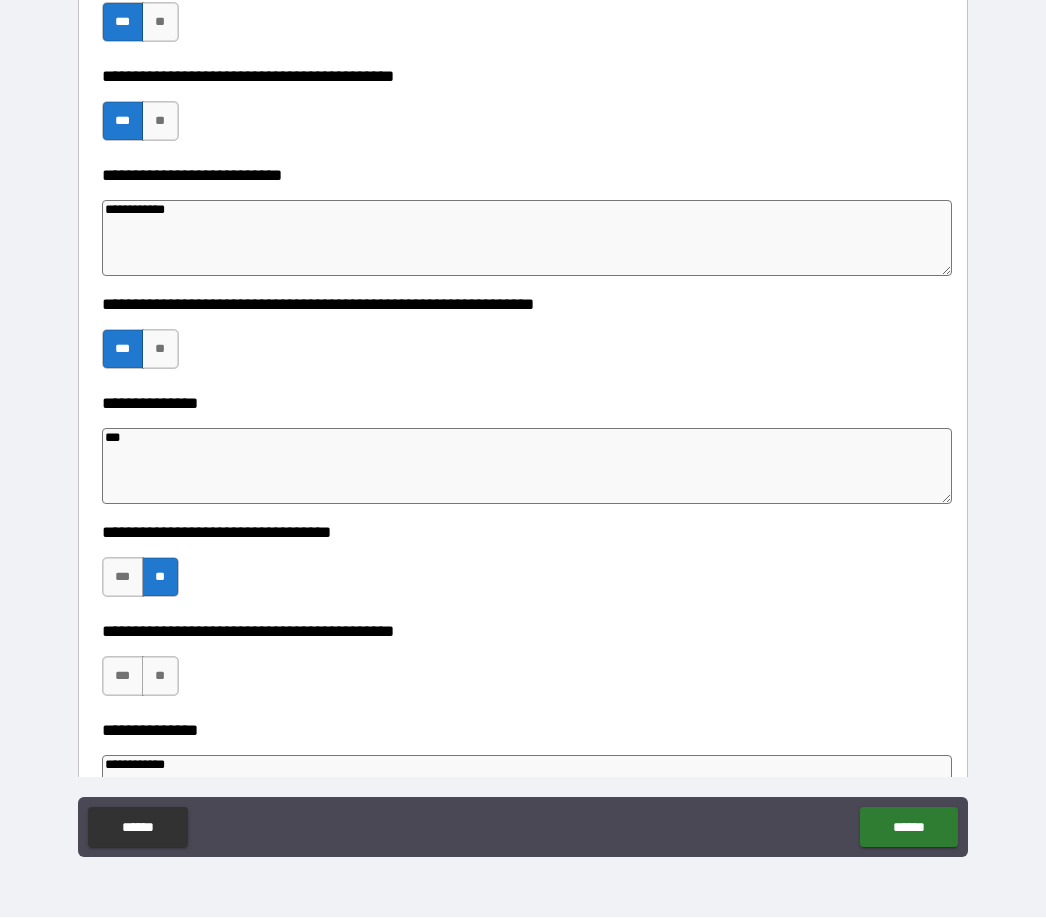 click on "**" at bounding box center (160, 677) 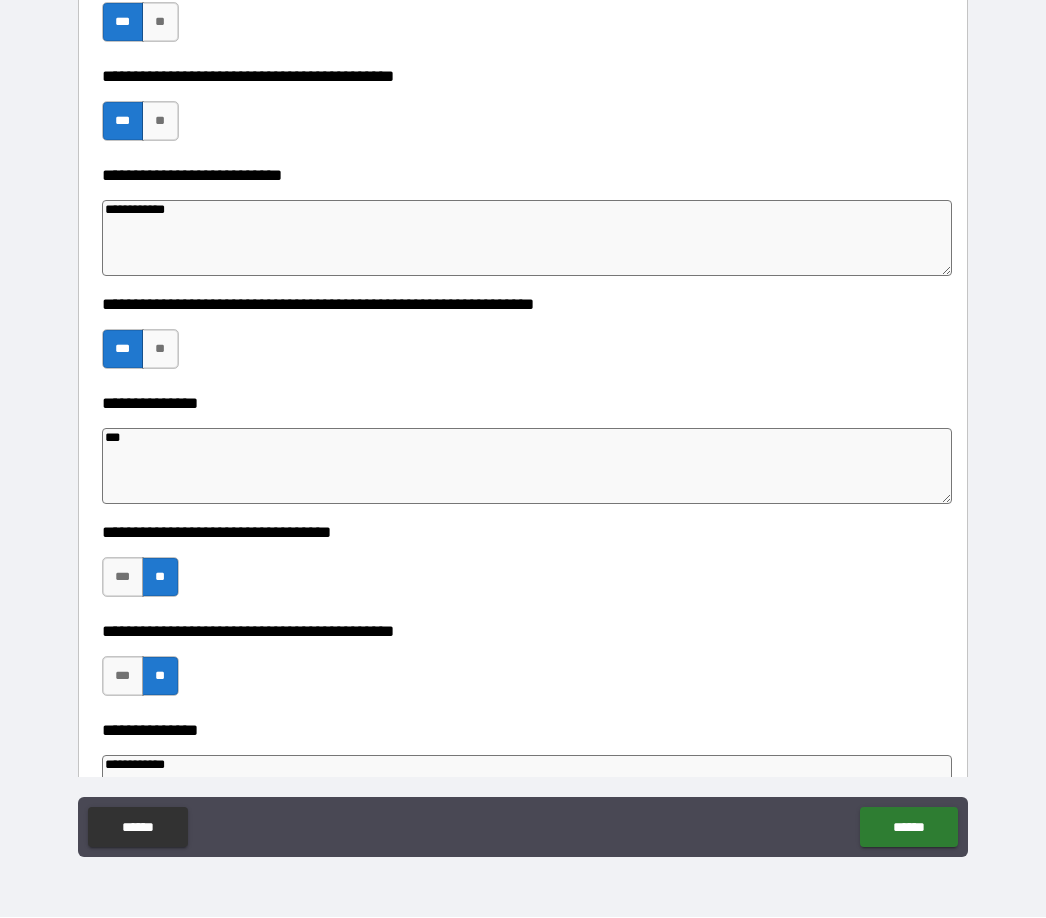click on "******" at bounding box center [908, 828] 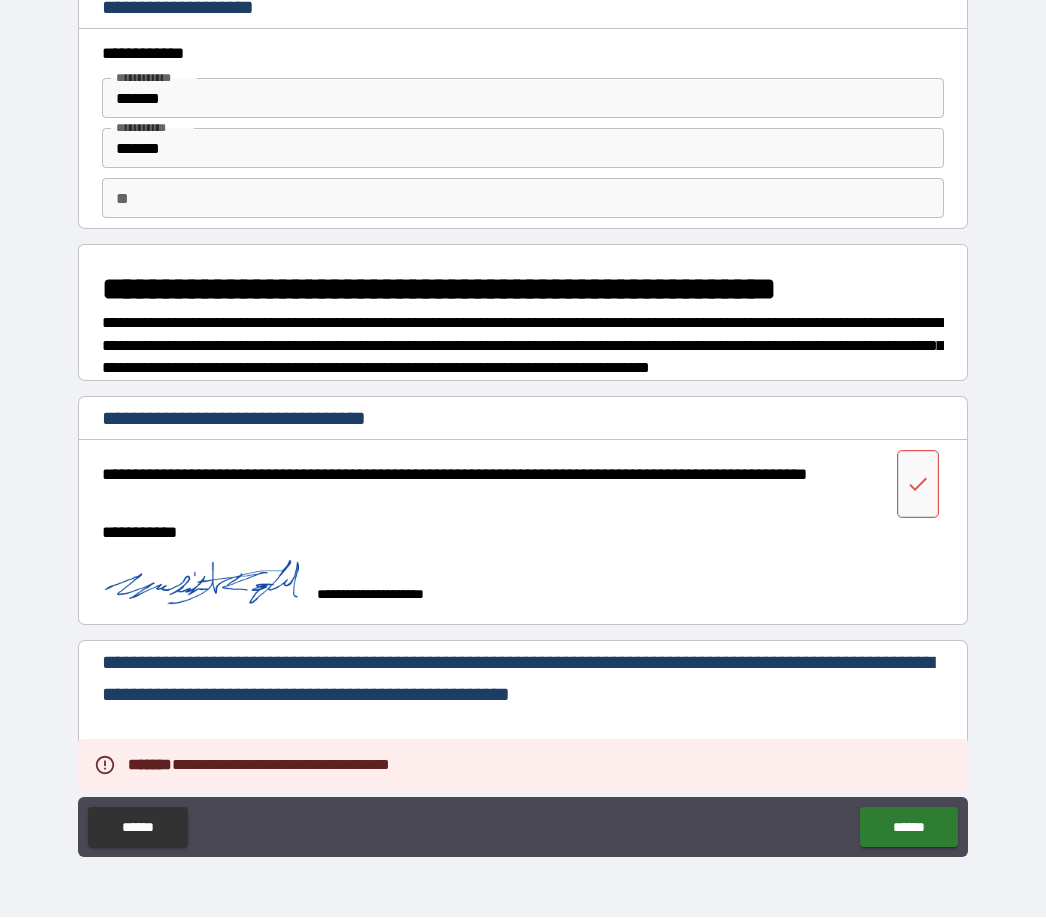 scroll, scrollTop: 0, scrollLeft: 0, axis: both 